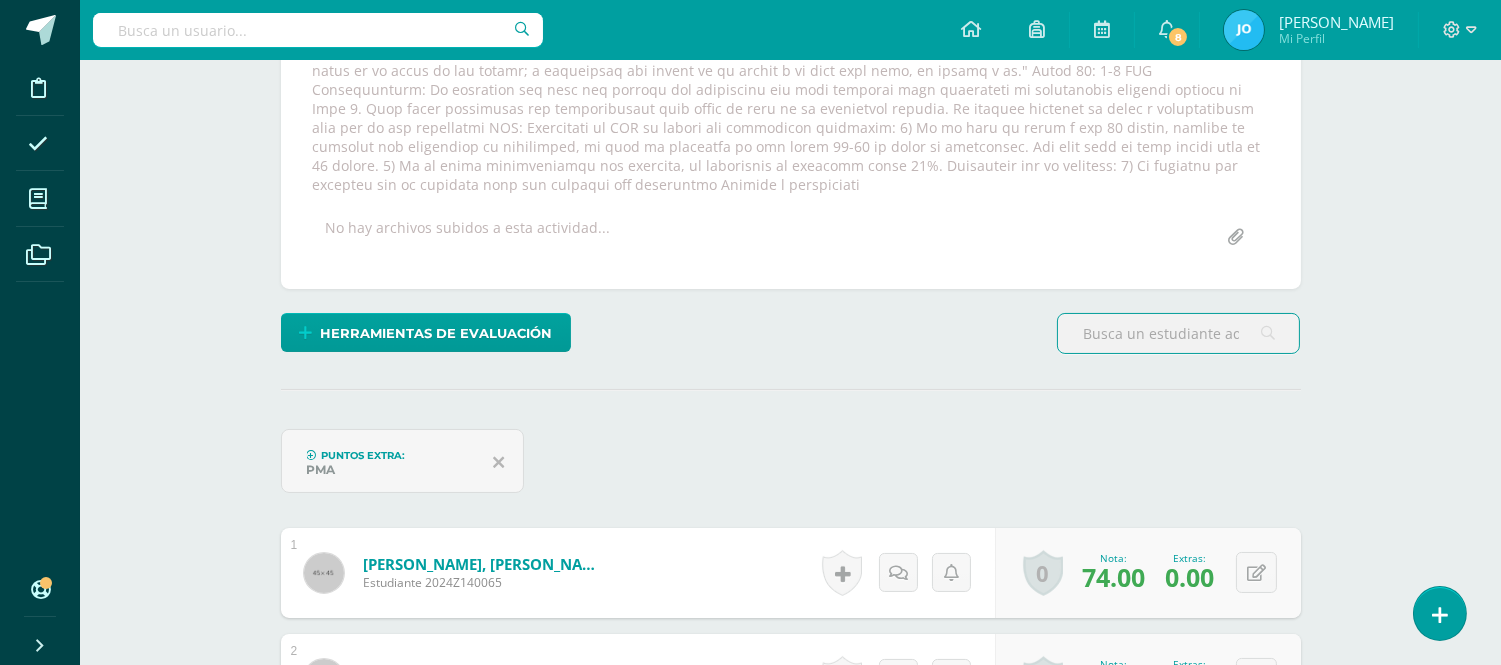 scroll, scrollTop: 0, scrollLeft: 0, axis: both 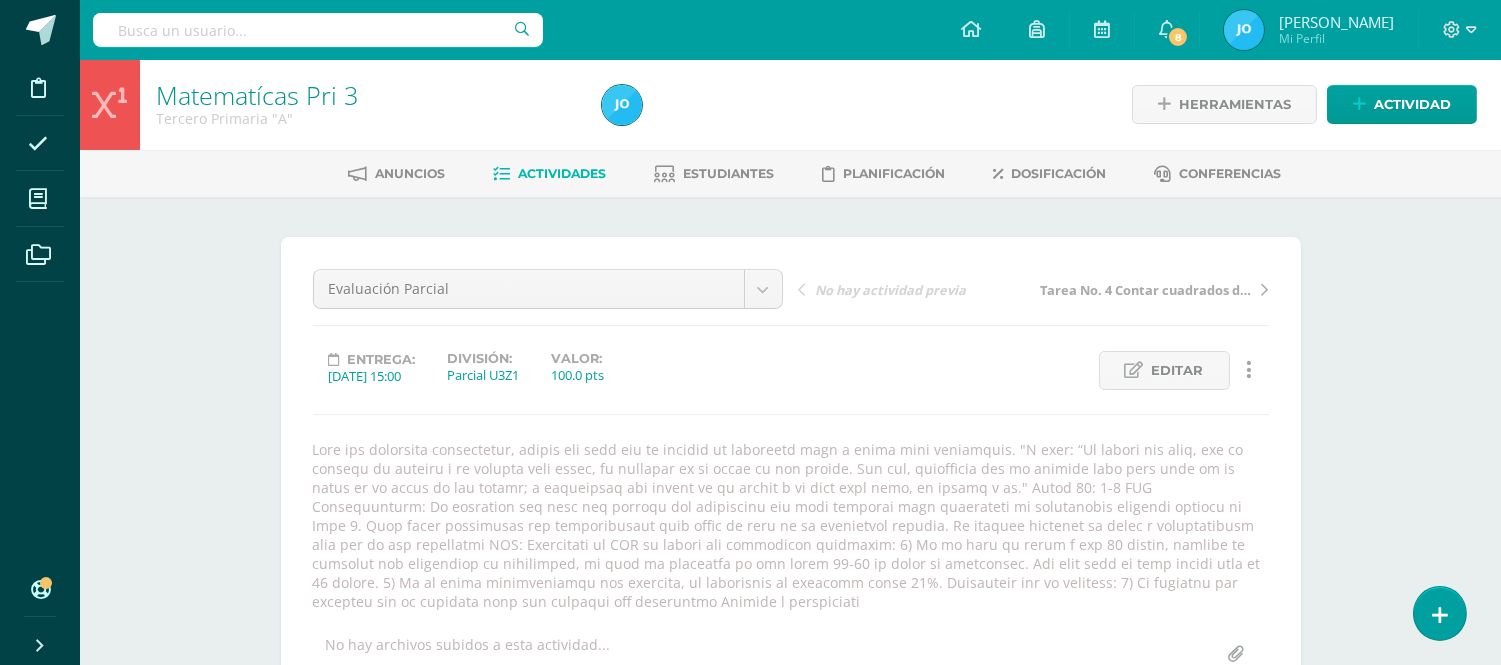 click on "Actividades" at bounding box center [562, 173] 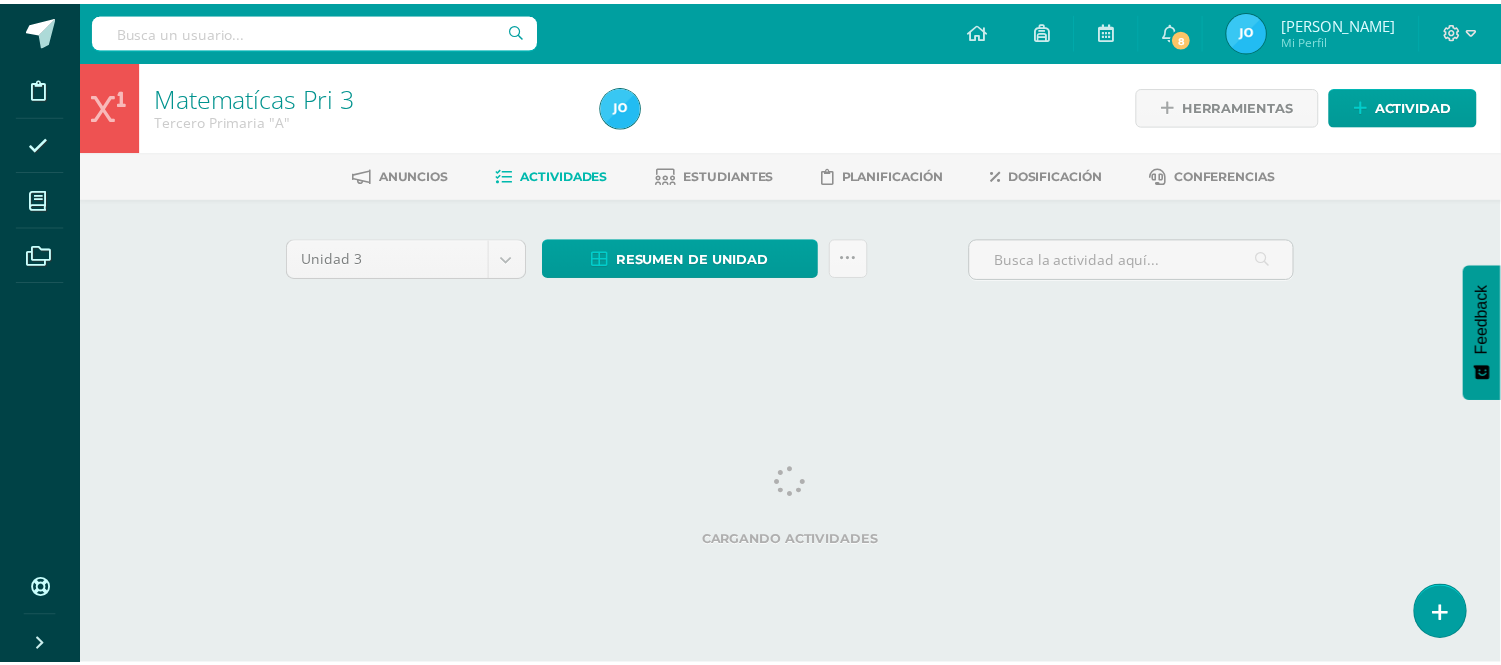 scroll, scrollTop: 0, scrollLeft: 0, axis: both 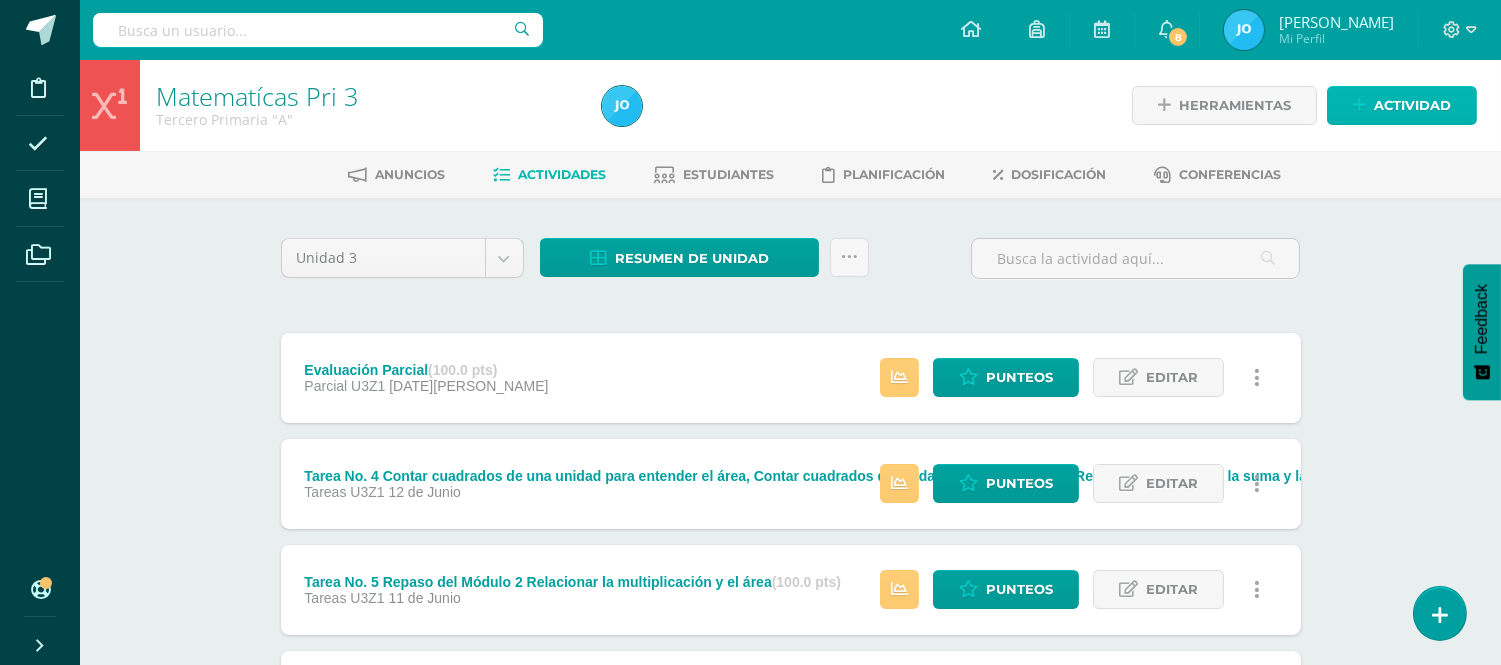 click on "Actividad" at bounding box center (1412, 105) 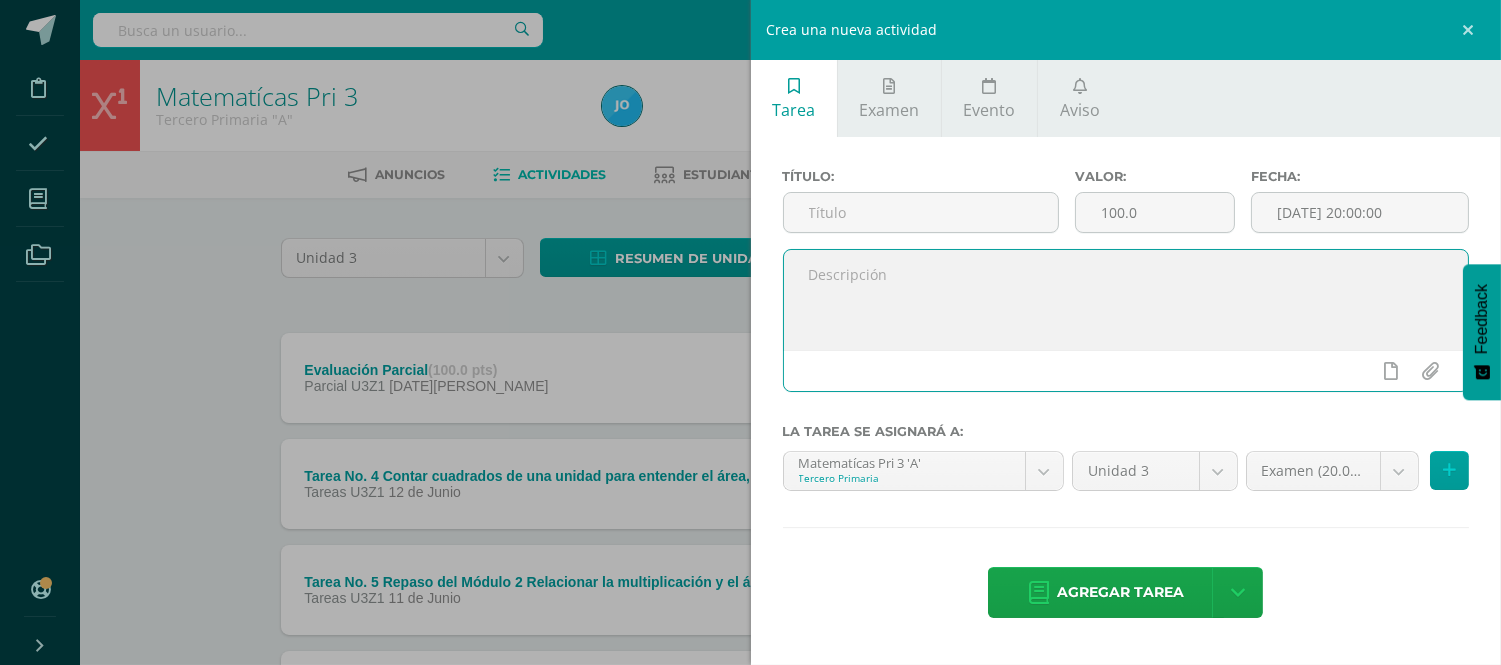 click at bounding box center (1126, 300) 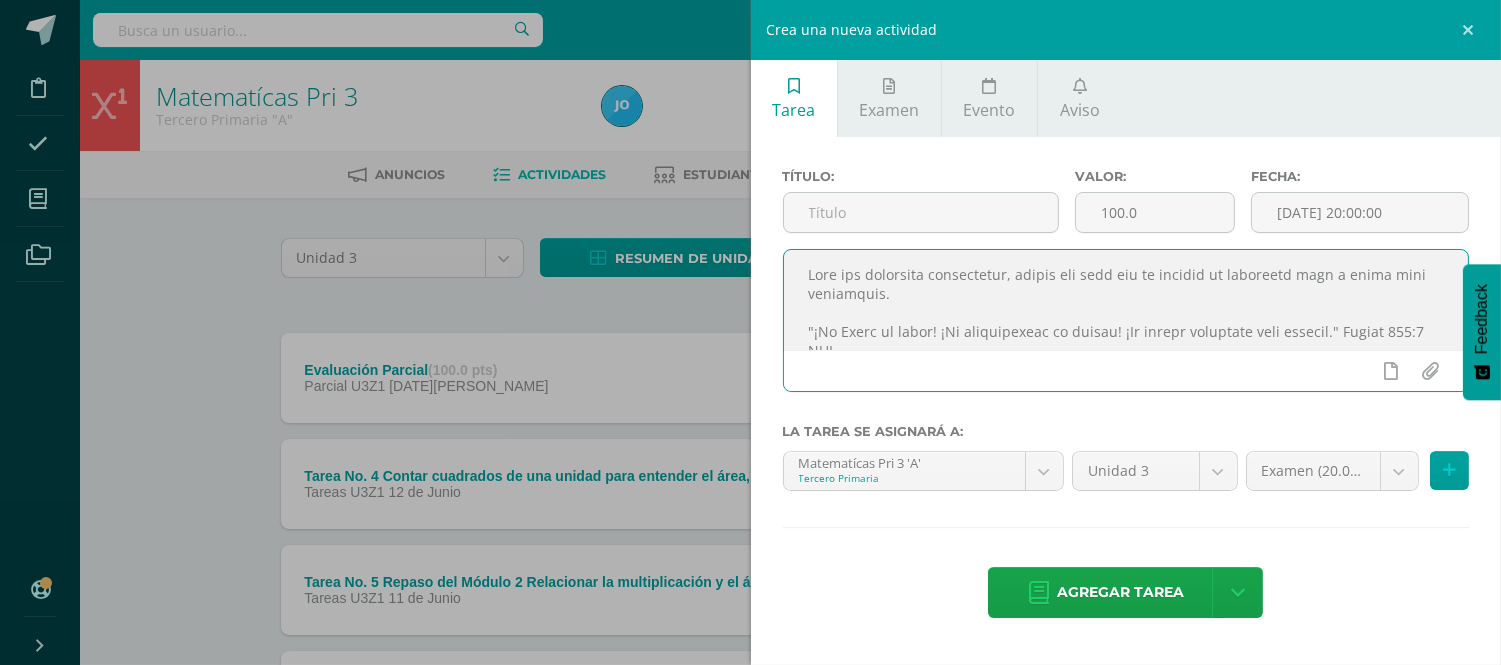 scroll, scrollTop: 406, scrollLeft: 0, axis: vertical 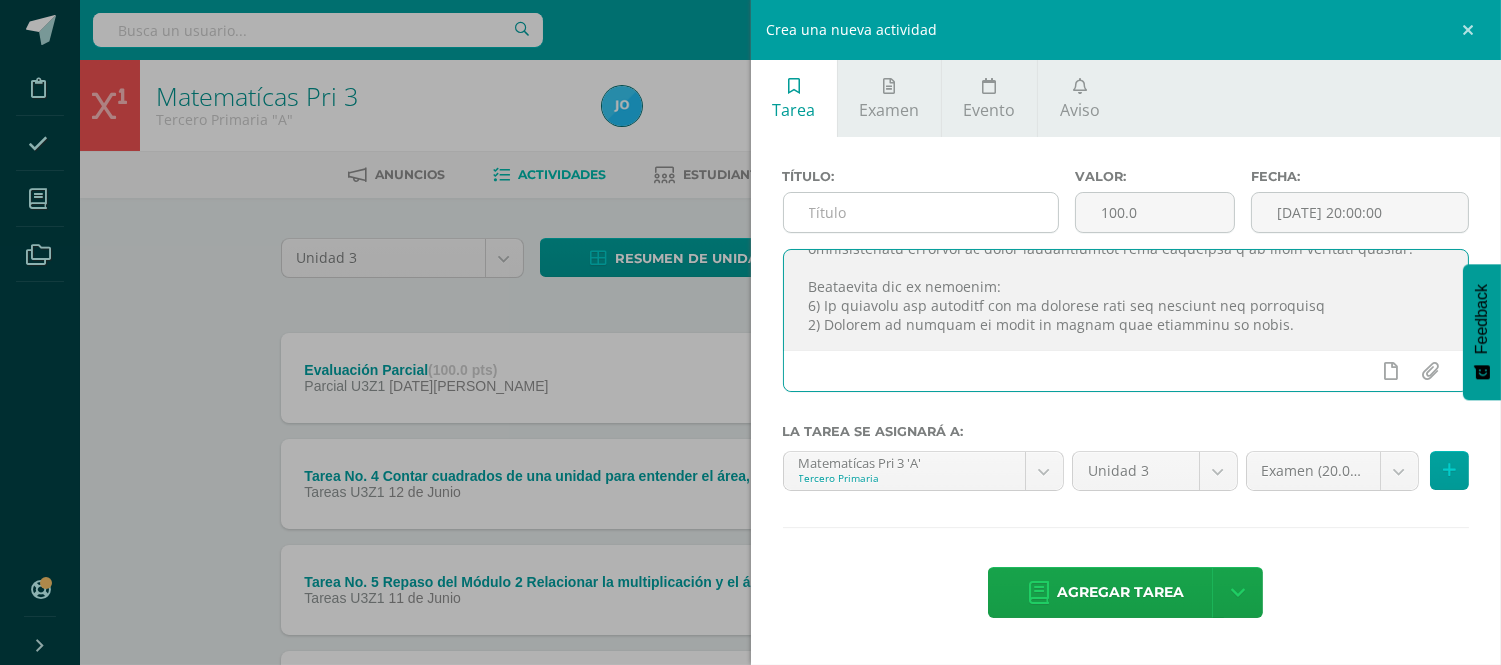 type on "Buen día estimados estudiantes, espero que cada uno de ustedes se encuentre bien y sobre todo bendecidos.
"¡El Señor es bueno! ¡Su misericordia es eterna! ¡Su verdad permanece para siempre." Salmos 100:5 RVC
Instrucciones: Realiza las páginas P59 y P60 del libro Diario de Práctica y Tarea. Realizar los ejercicio 3, 4, 5, 6, 7, 8, 9 y 10. Recuerda que debes realizar el procedimiento en el cuaderno, identificando cada operación, con esto tendrás el 20% de la nota. También debes identificar la respuesta con lapicero en las hojas y en el libro debes trabajar con lápiz.
PMA: Trabajarás el PMA si tienes los siguientes elementos
1) Si tu nota en menor a los 70 puntos, deberás de realizar la misma actividad y una de reposición, la cual estará adjunta en esta tarea el día martes 08 de julio, la cual consiste en realizar los 12 ejercicios de ambas páginas. Con este plan tu nota máxima será de 70 puntos.
2) Si no asistió al colegio y tiene justificación, deberá de realizar la hoja adjunta titulada como reposición ..." 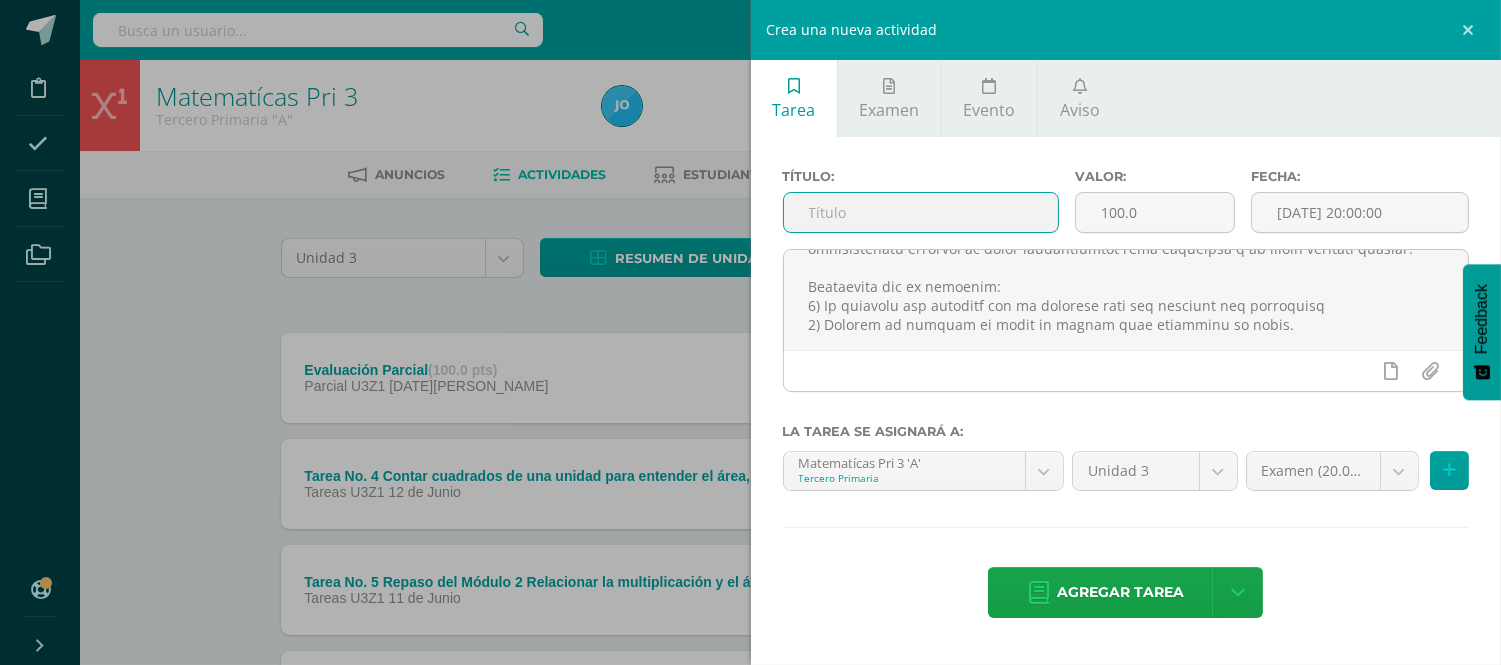 click at bounding box center [921, 212] 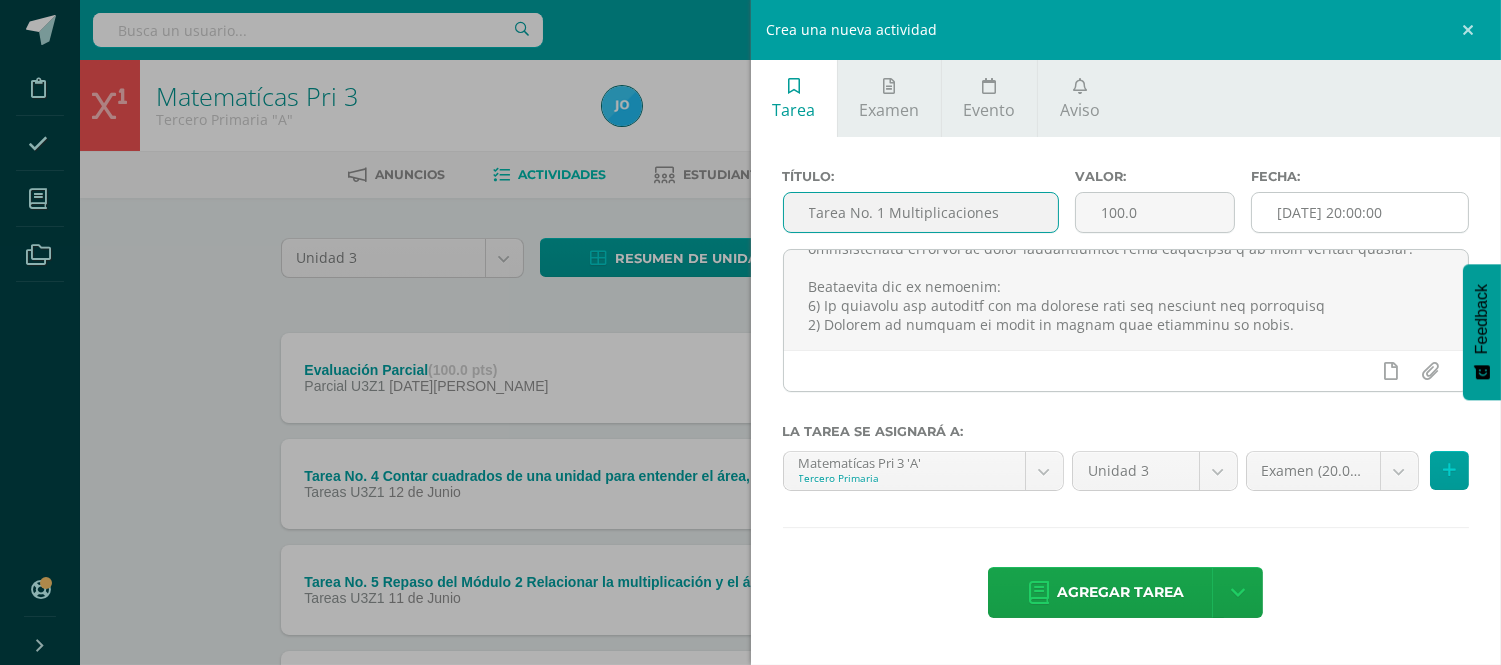 type on "Tarea No. 1 Multiplicaciones" 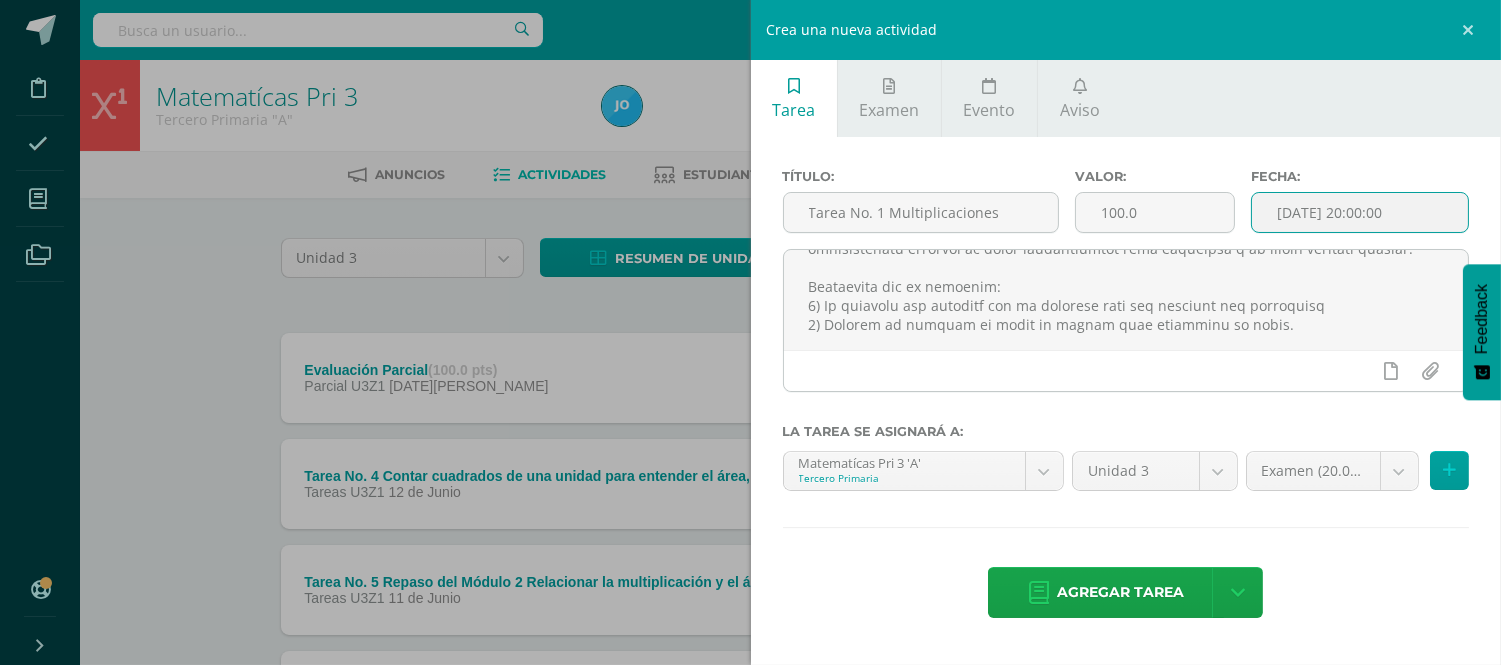 click on "[DATE] 20:00:00" at bounding box center [1360, 212] 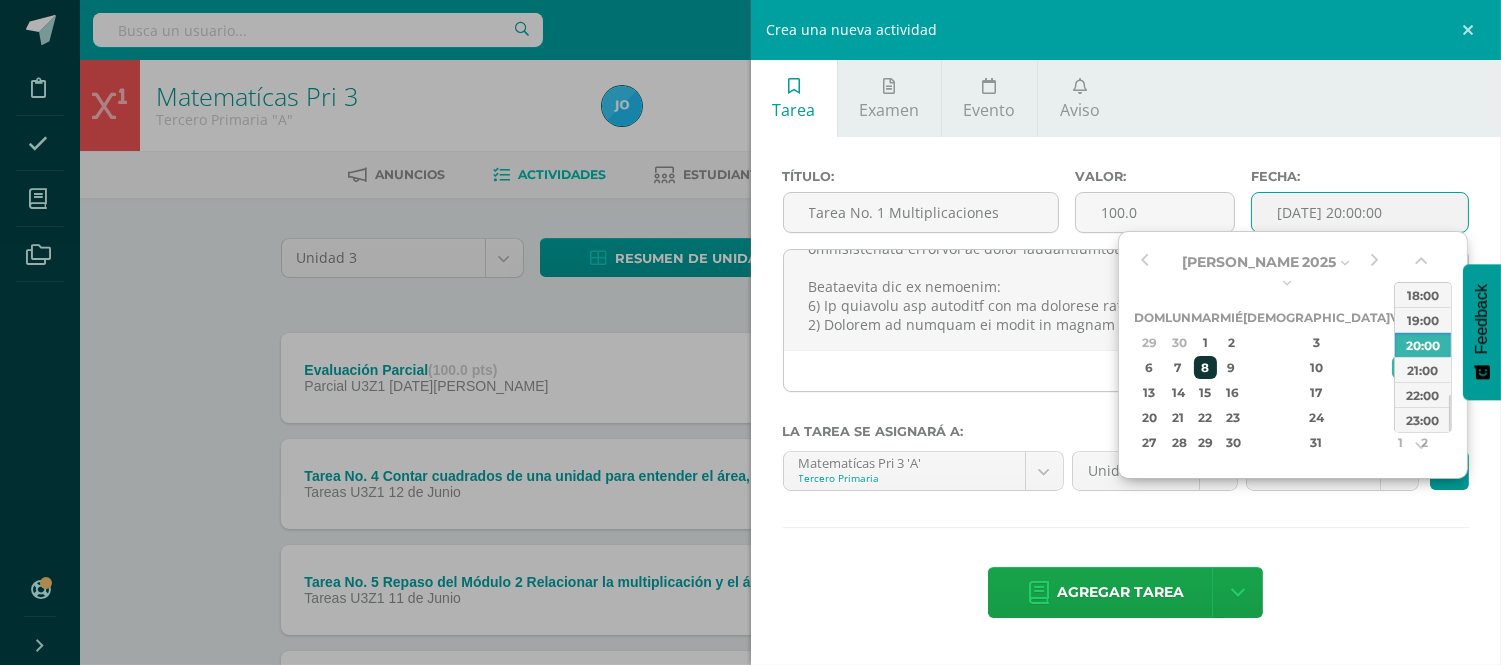 click on "8" at bounding box center [1205, 367] 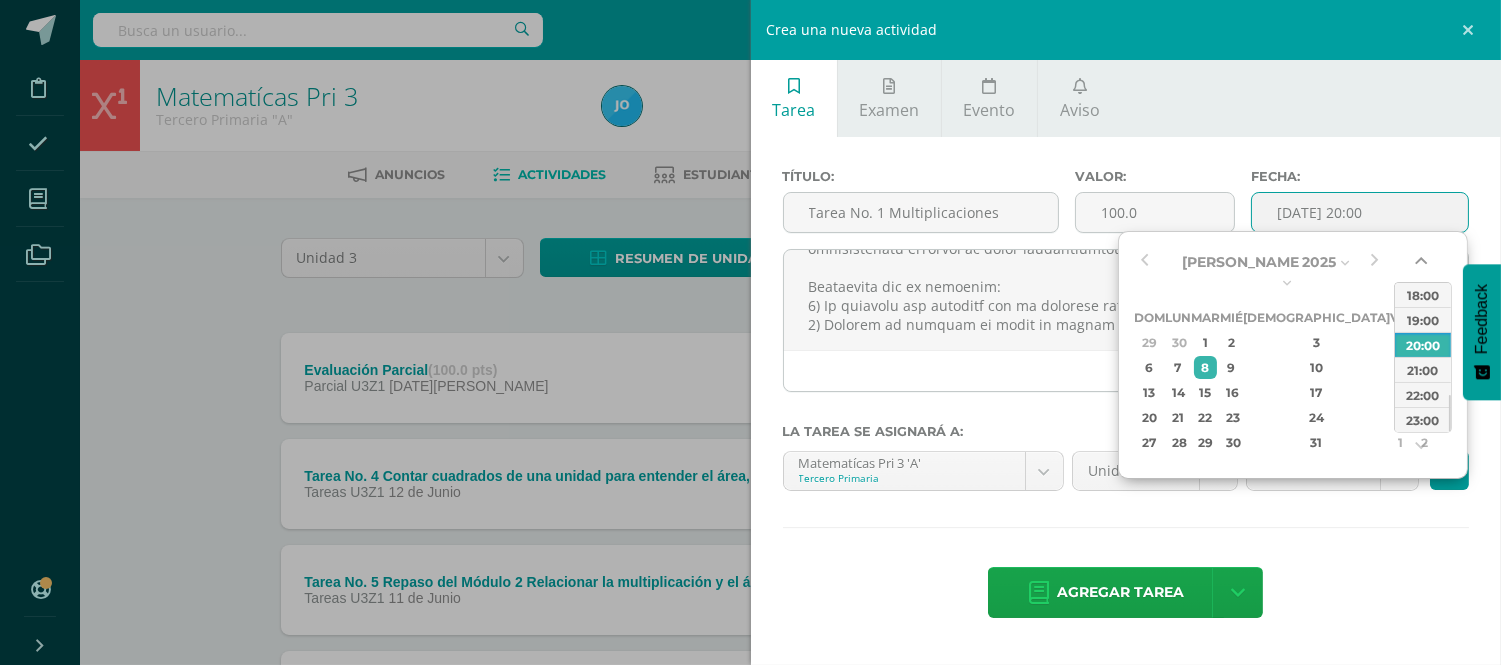 click at bounding box center (1423, 265) 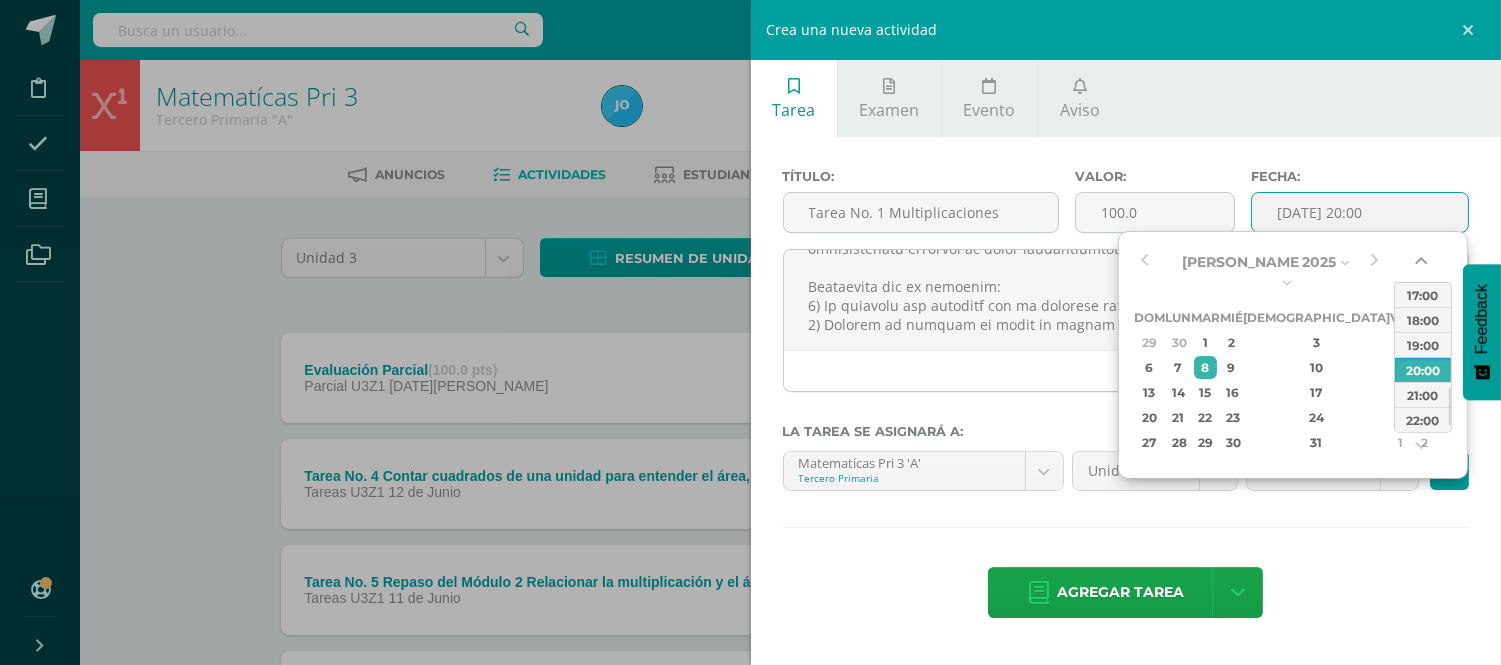 click at bounding box center (1423, 265) 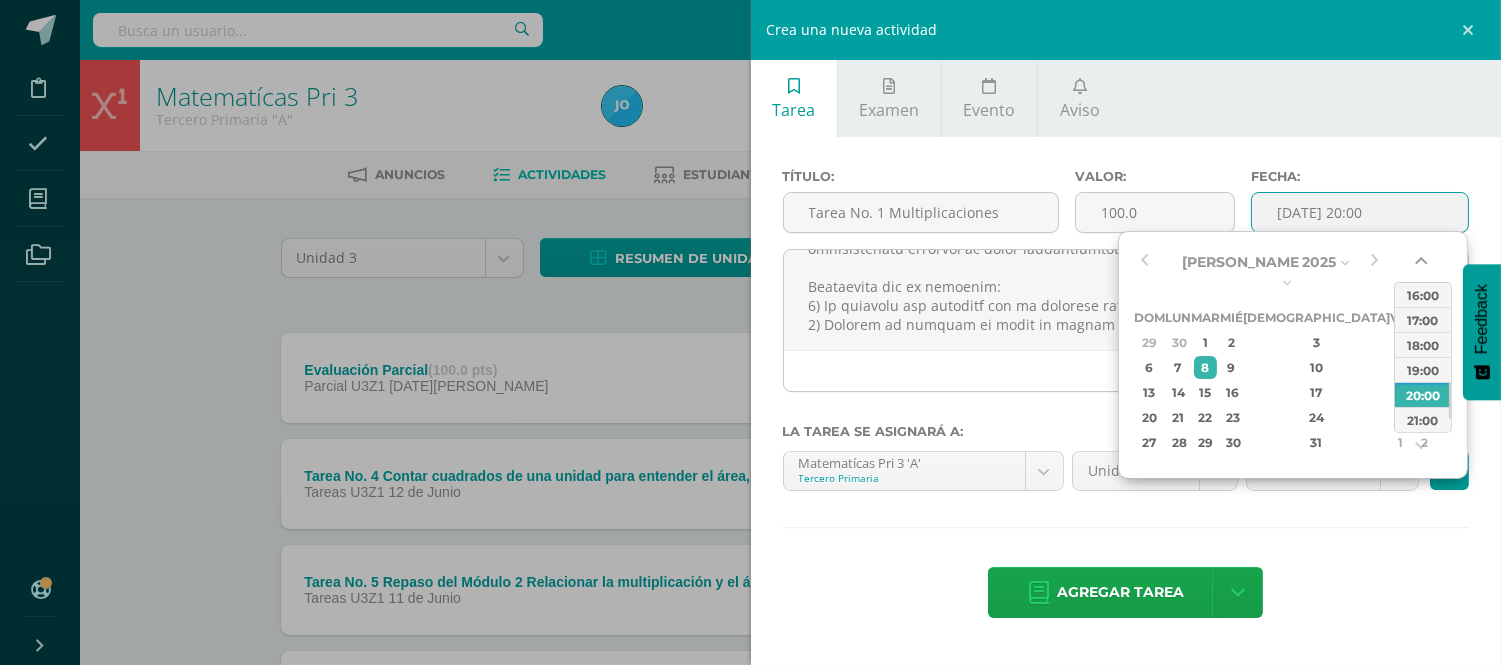 click at bounding box center [1423, 265] 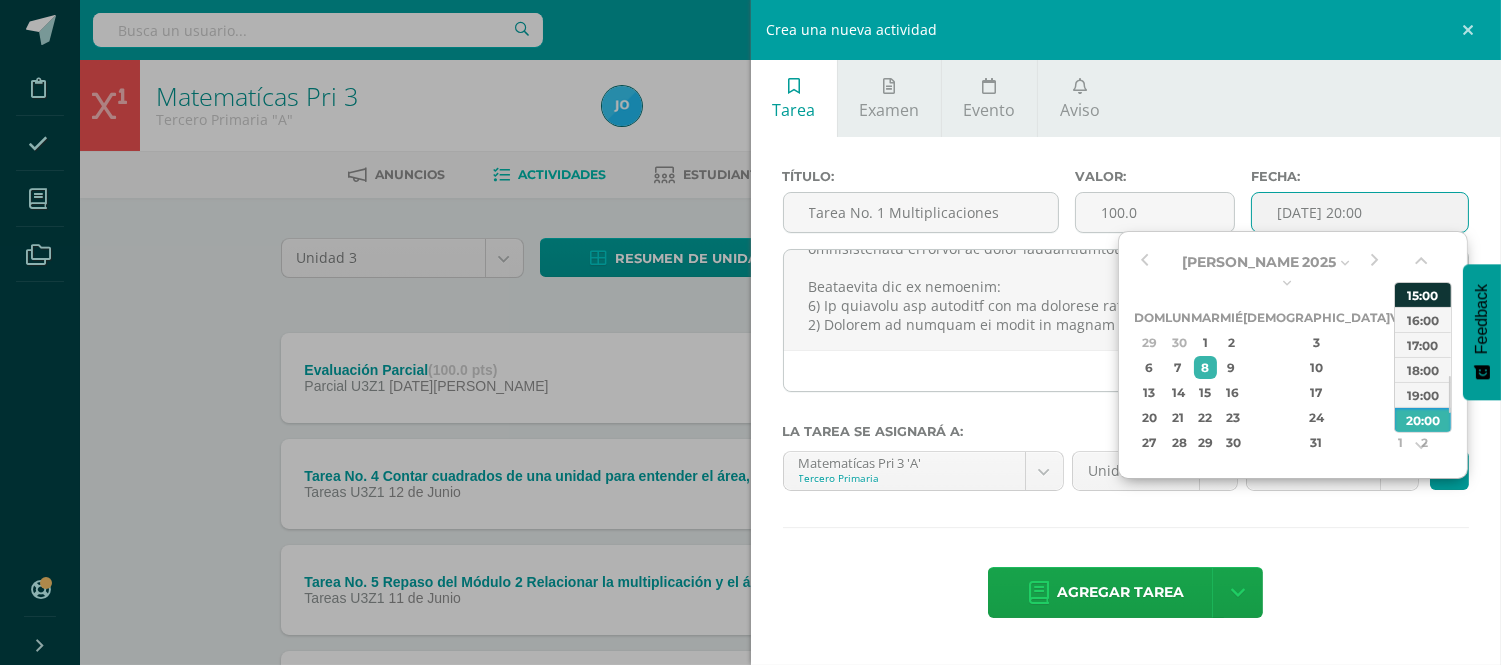click on "15:00" at bounding box center (1423, 294) 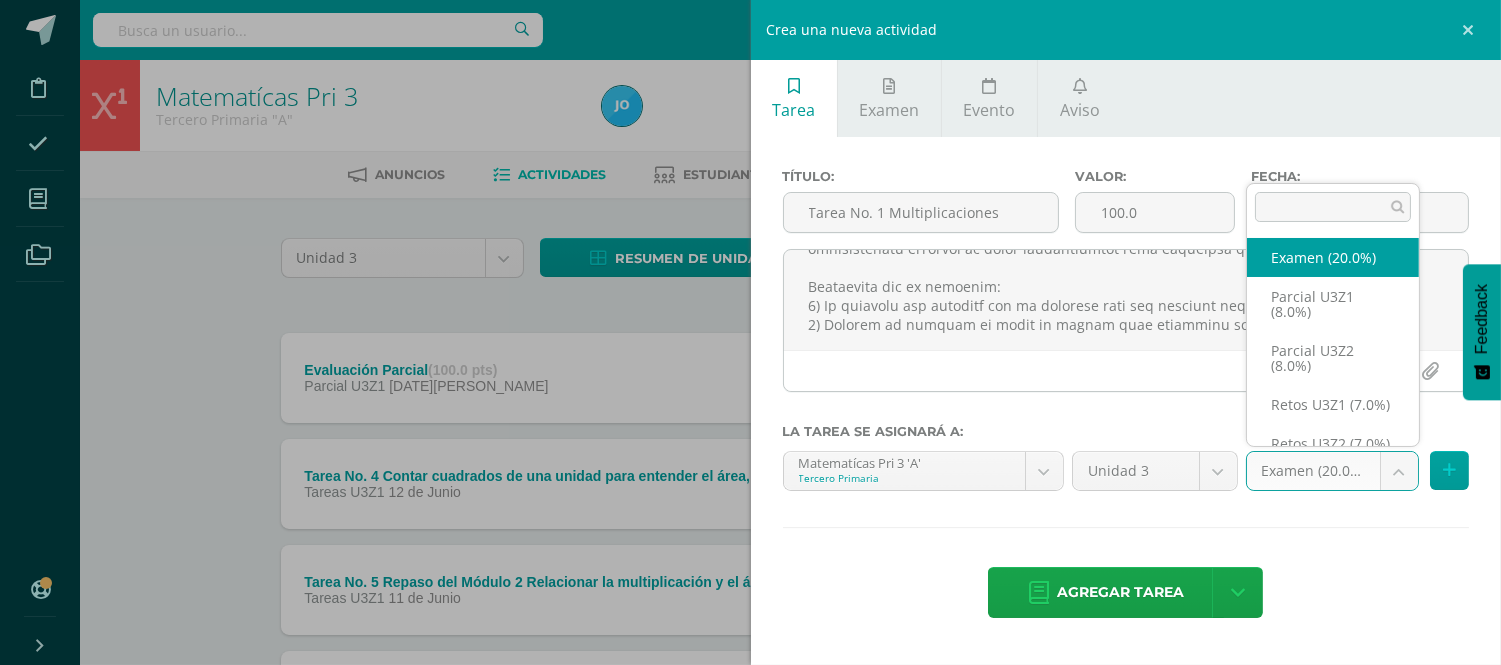 click on "Disciplina Asistencia Mis cursos Archivos Soporte
Centro de ayuda
Últimas actualizaciones
10+ Cerrar panel
Matematícas  Pri 3
Tercero
Primaria
"A"
Actividades Estudiantes Planificación Dosificación
Matematícas  Pri 4
Cuarto
Primaria
"A"
Actividades Estudiantes Planificación Dosificación
Matematícas  Pri 5
Quinto
Primaria
"A"
Actividades Estudiantes Planificación Dosificación
Física Fundamental  Bas III
Actividades Estudiantes Planificación Mi Perfil" at bounding box center [750, 702] 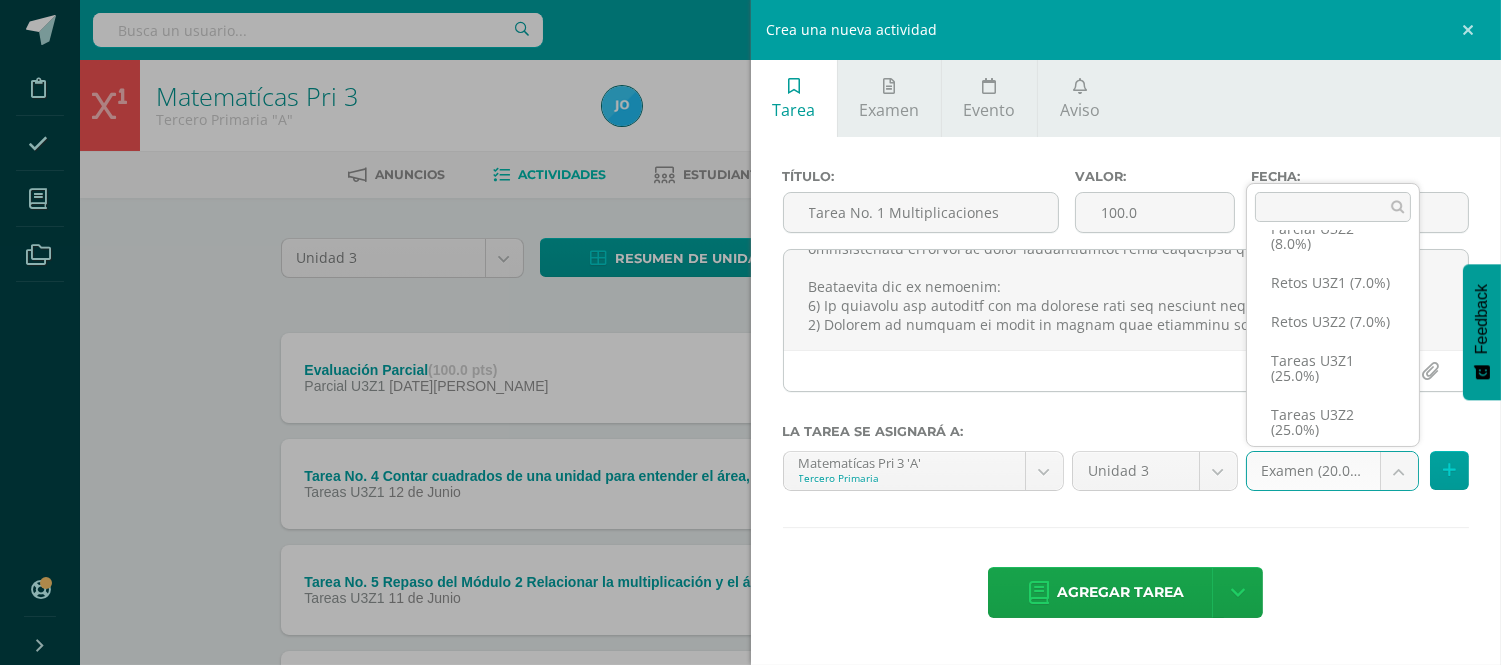 scroll, scrollTop: 163, scrollLeft: 0, axis: vertical 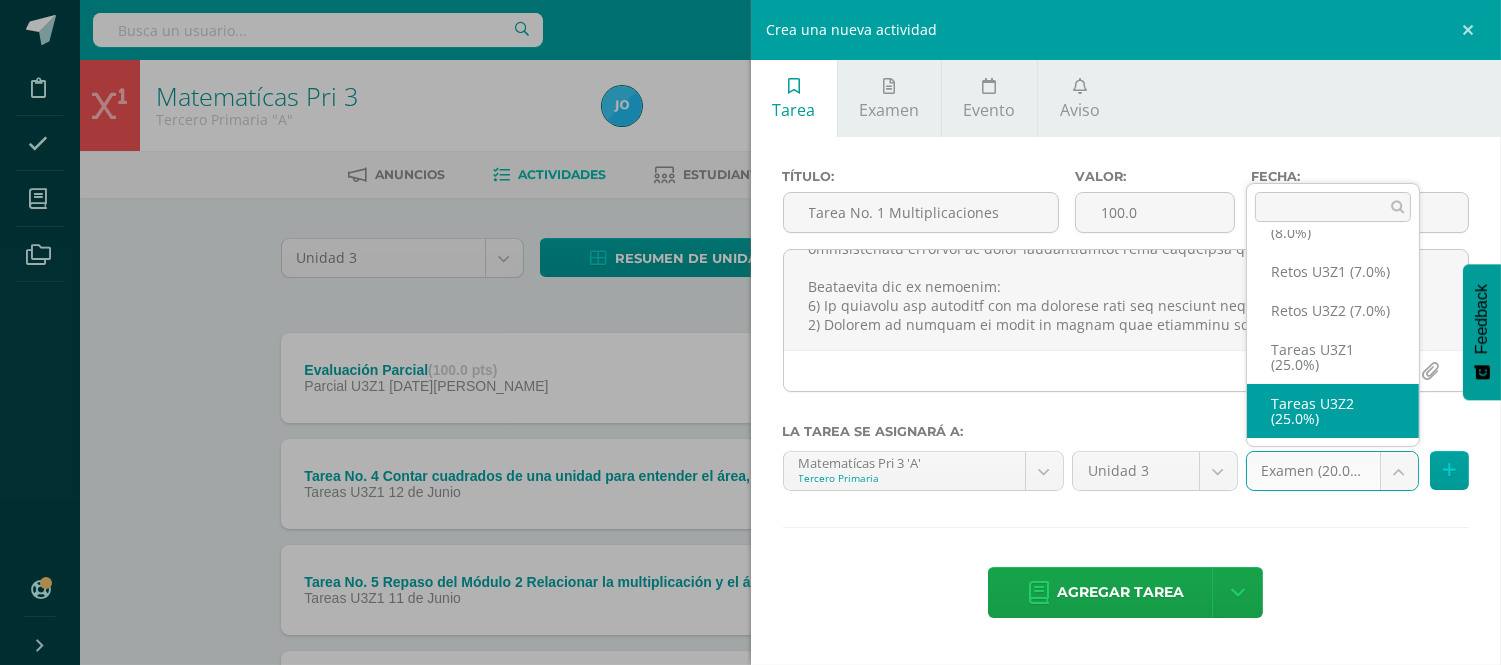 select on "27612" 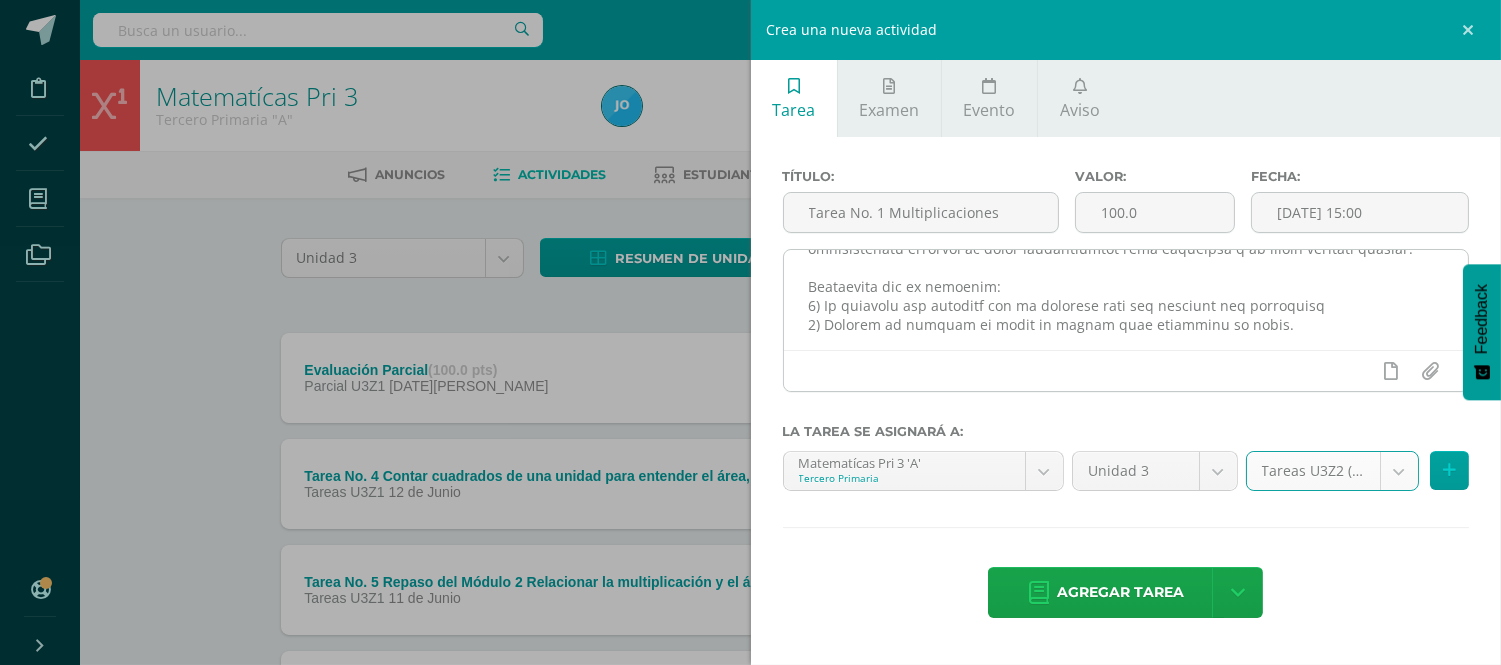 click at bounding box center [1126, 300] 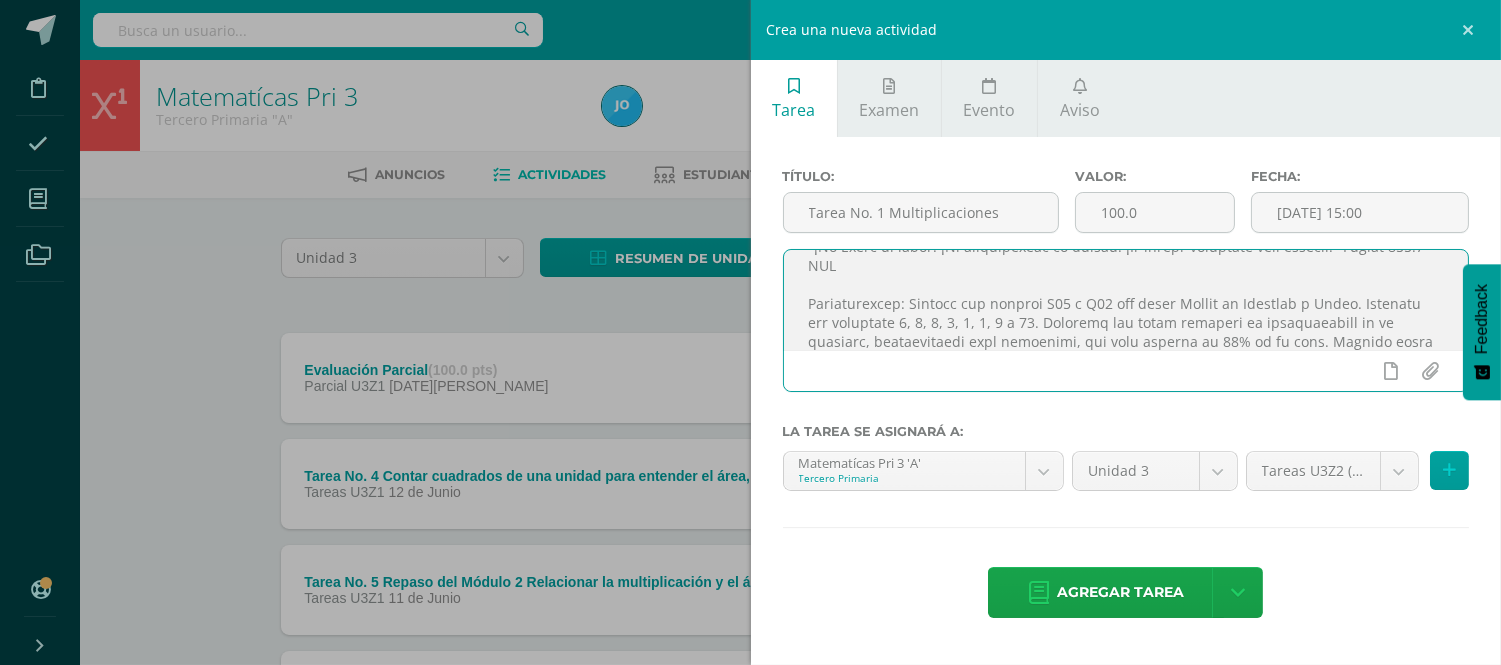 scroll, scrollTop: 123, scrollLeft: 0, axis: vertical 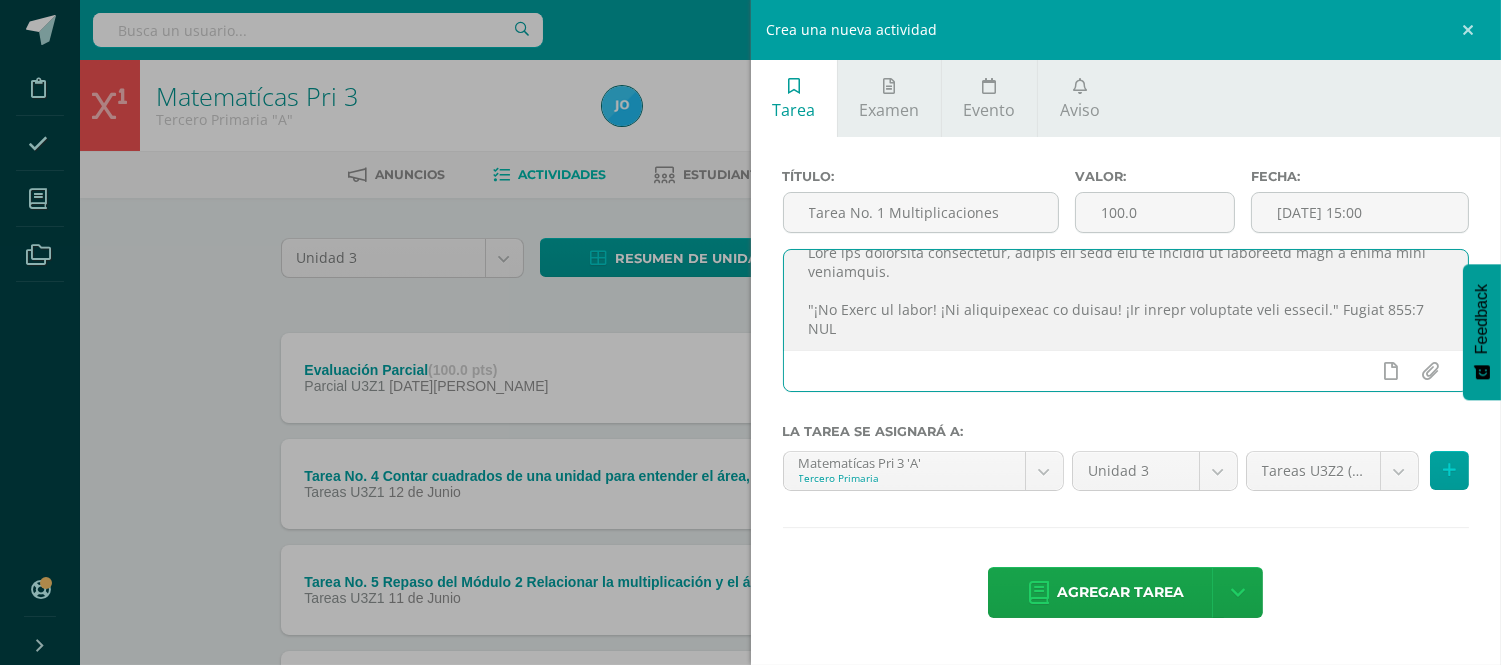 drag, startPoint x: 1305, startPoint y: 318, endPoint x: 975, endPoint y: 315, distance: 330.01364 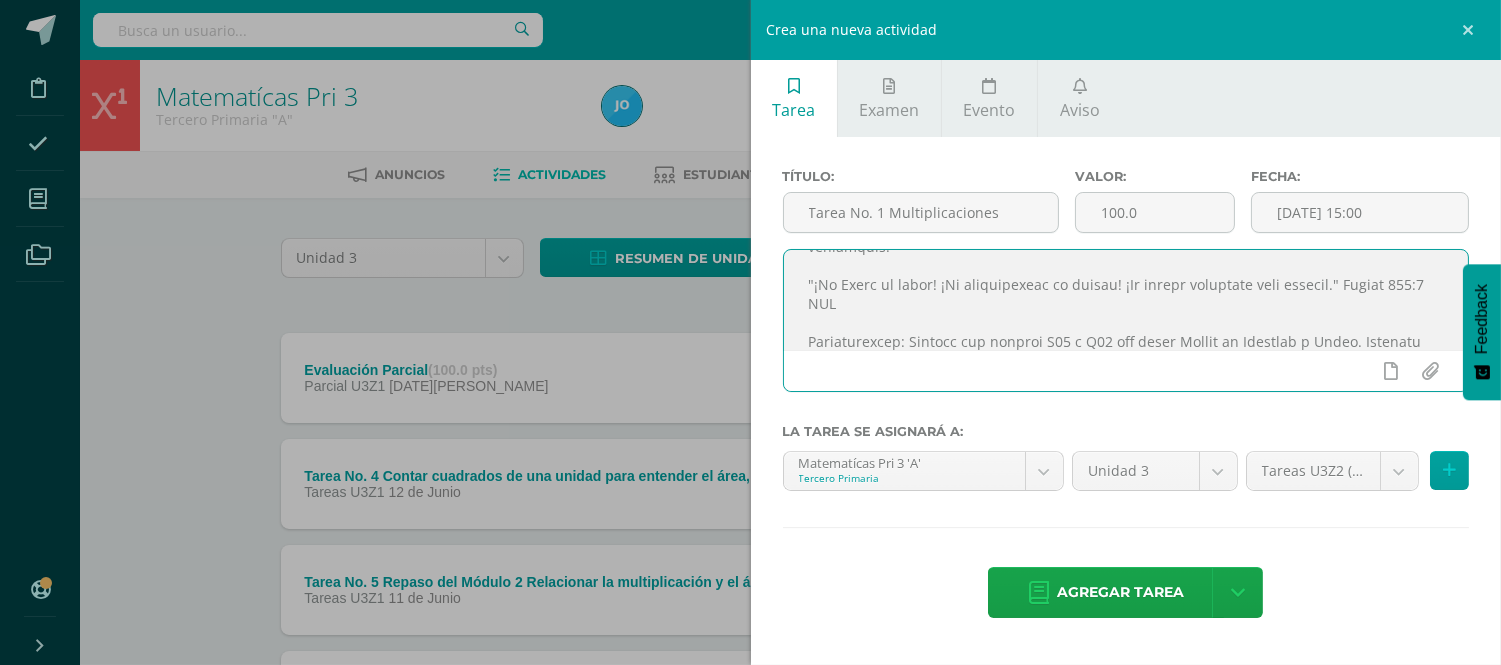scroll, scrollTop: 66, scrollLeft: 0, axis: vertical 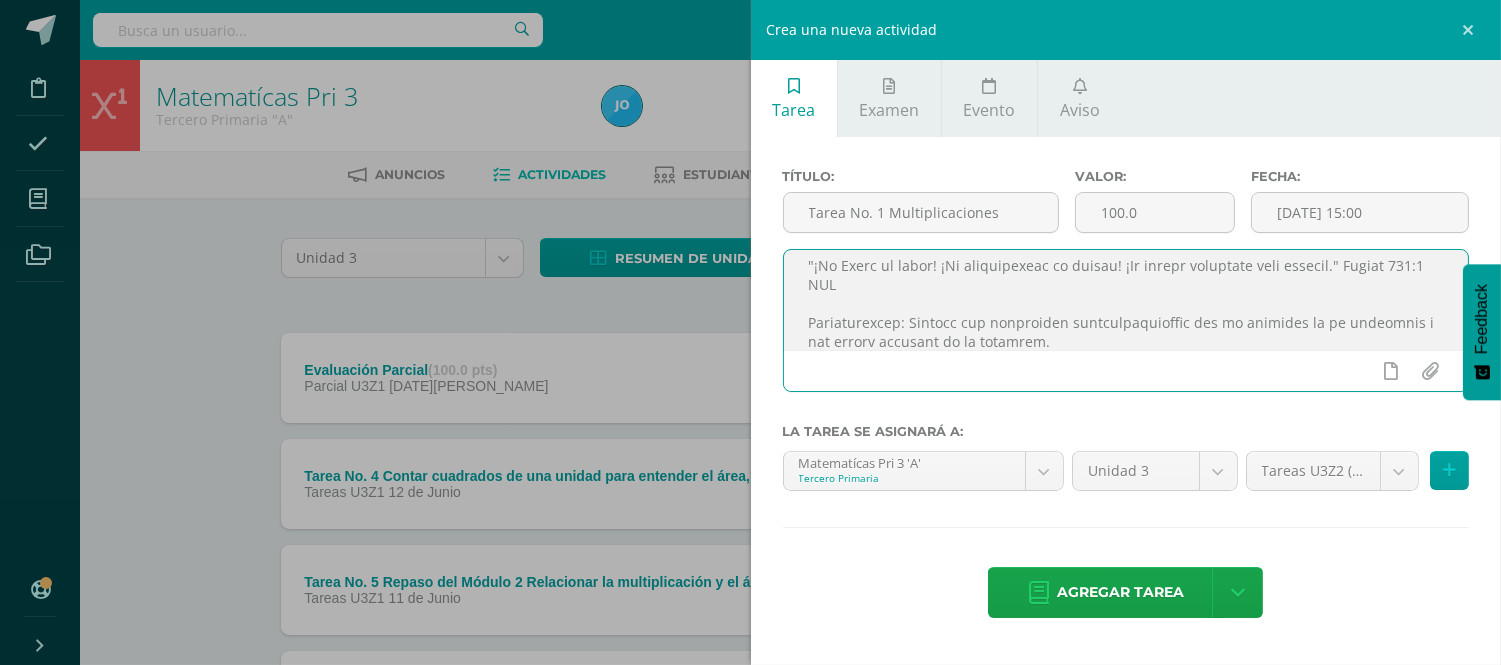 click at bounding box center [1126, 300] 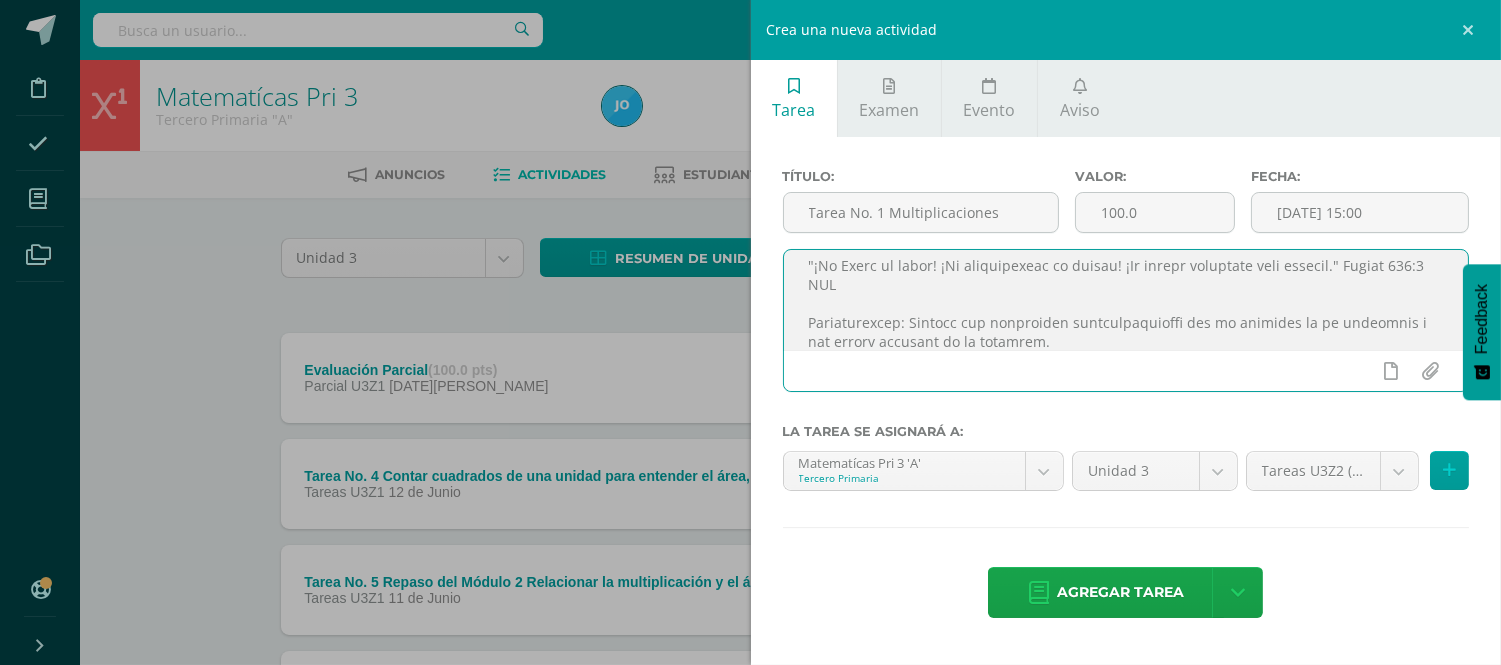 click at bounding box center (1126, 300) 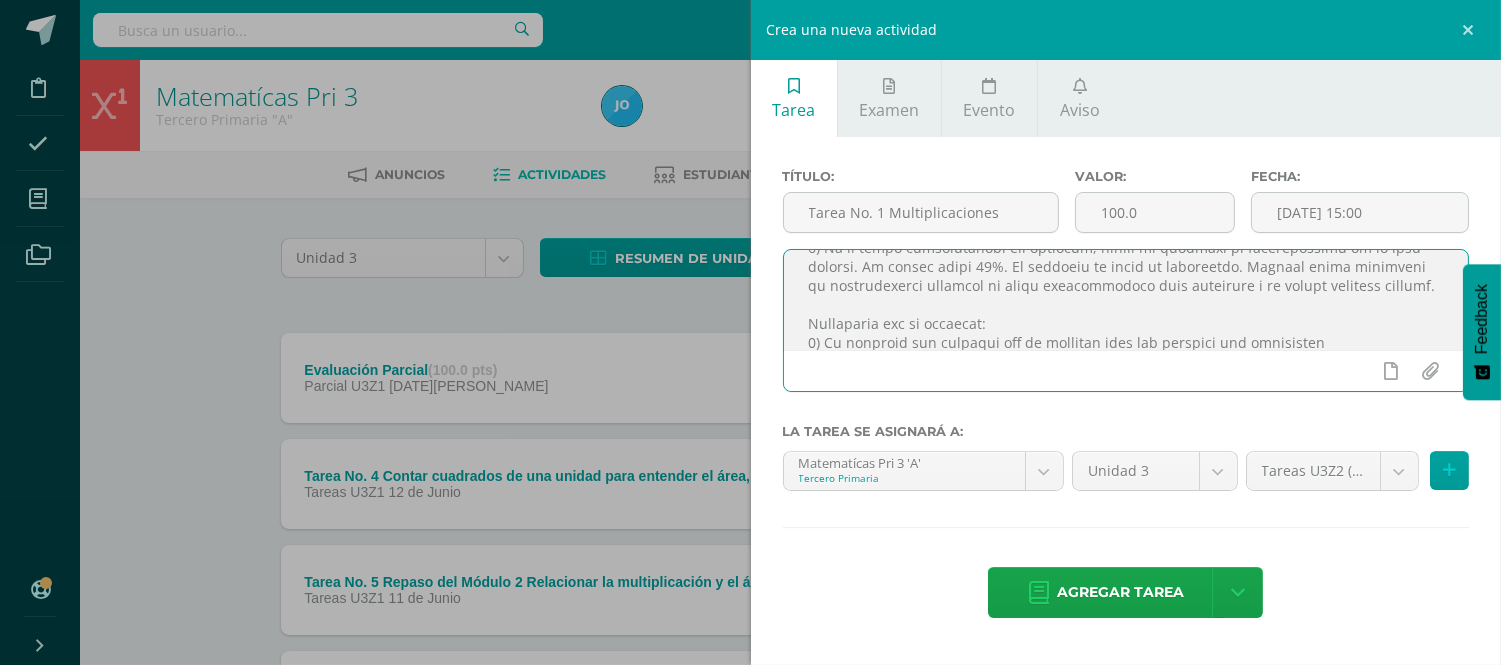 scroll, scrollTop: 350, scrollLeft: 0, axis: vertical 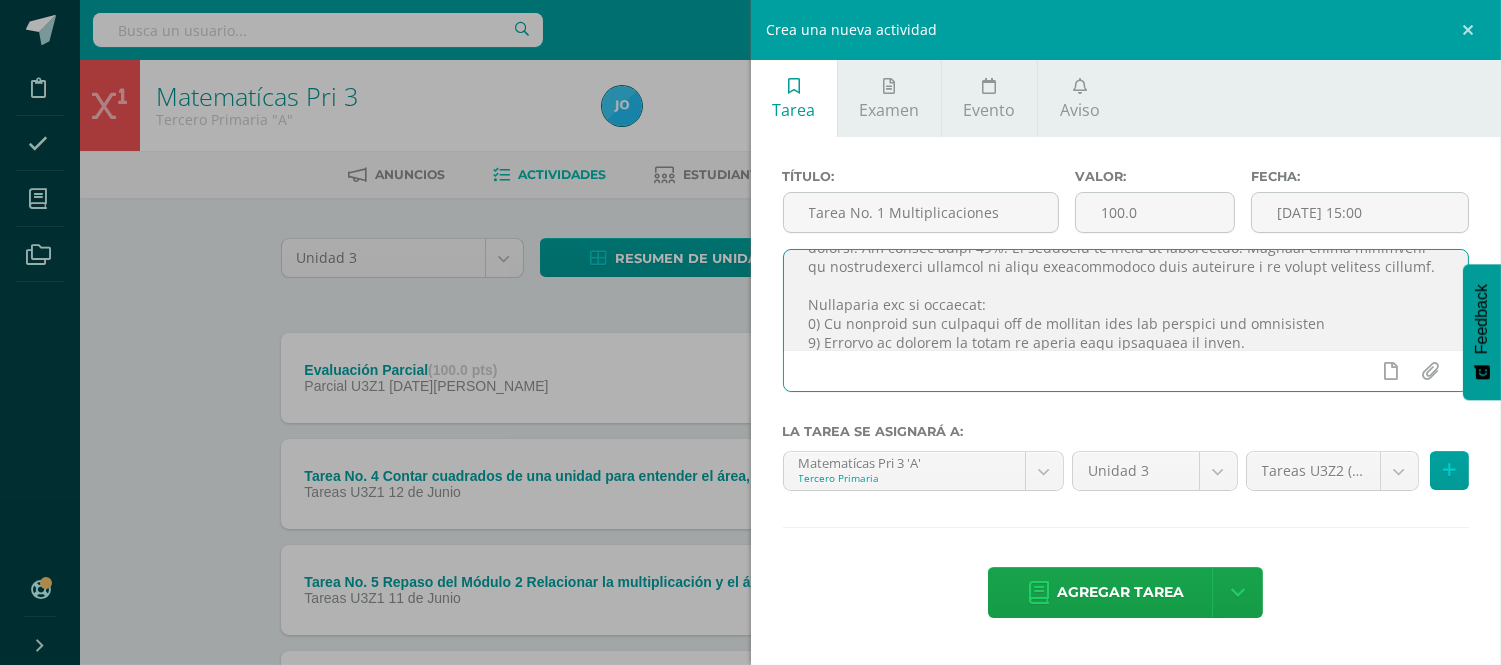 drag, startPoint x: 1318, startPoint y: 298, endPoint x: 923, endPoint y: 298, distance: 395 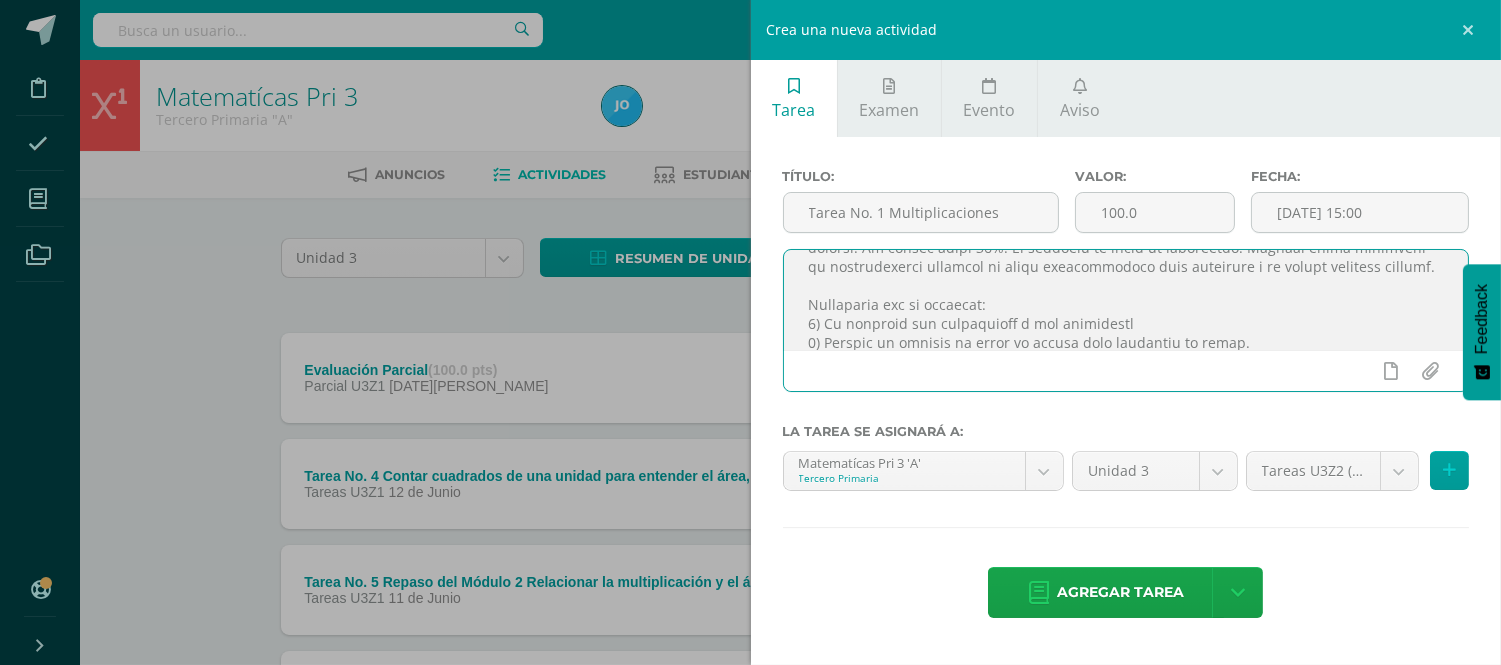 scroll, scrollTop: 368, scrollLeft: 0, axis: vertical 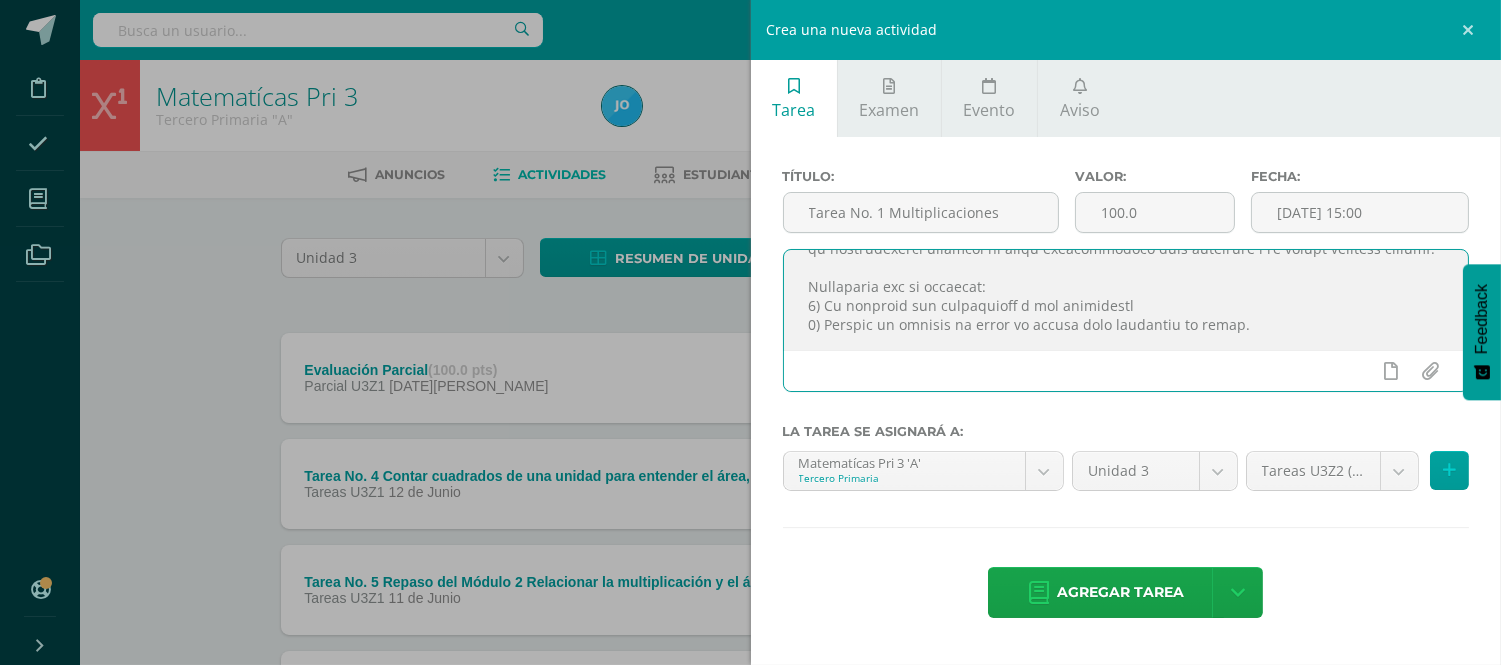 type on "Buen día estimados estudiantes, espero que cada uno de ustedes se encuentre bien y sobre todo bendecidos.
"¡El Señor es bueno! ¡Su misericordia es eterna! ¡Su verdad permanece para siempre." Salmos 100:5 RVC
Instrucciones: Realiza las siguientes multiplicaciones que se adjuntan en el documento y que fueron anotadas en el pizarrón. Trabaja en orden y limpieza.
PMA: Trabajarás el PMA si tienes los siguientes elementos
1) Si tu nota en menor a los 70 puntos, deberás de realizar la misma actividad y una de reposición, la cual estará adjunta en esta tarea el día viernes 11 de julio, la cual consiste en realizar los 12 ejercicios de ambas páginas. Con este plan tu nota máxima será de 70 puntos.
2) Si no asistió al colegio y tiene justificación, deberá de realizar la hoja adjunta titulada como reposición en hojas de cuadricula.
3) Si no tiene justificación por ausencia, deberá de realizar la investigación de la hoja adjunta. Se evalúa sobre 70%. Se presenta en hojas de cuadricula. También debes presentar el p..." 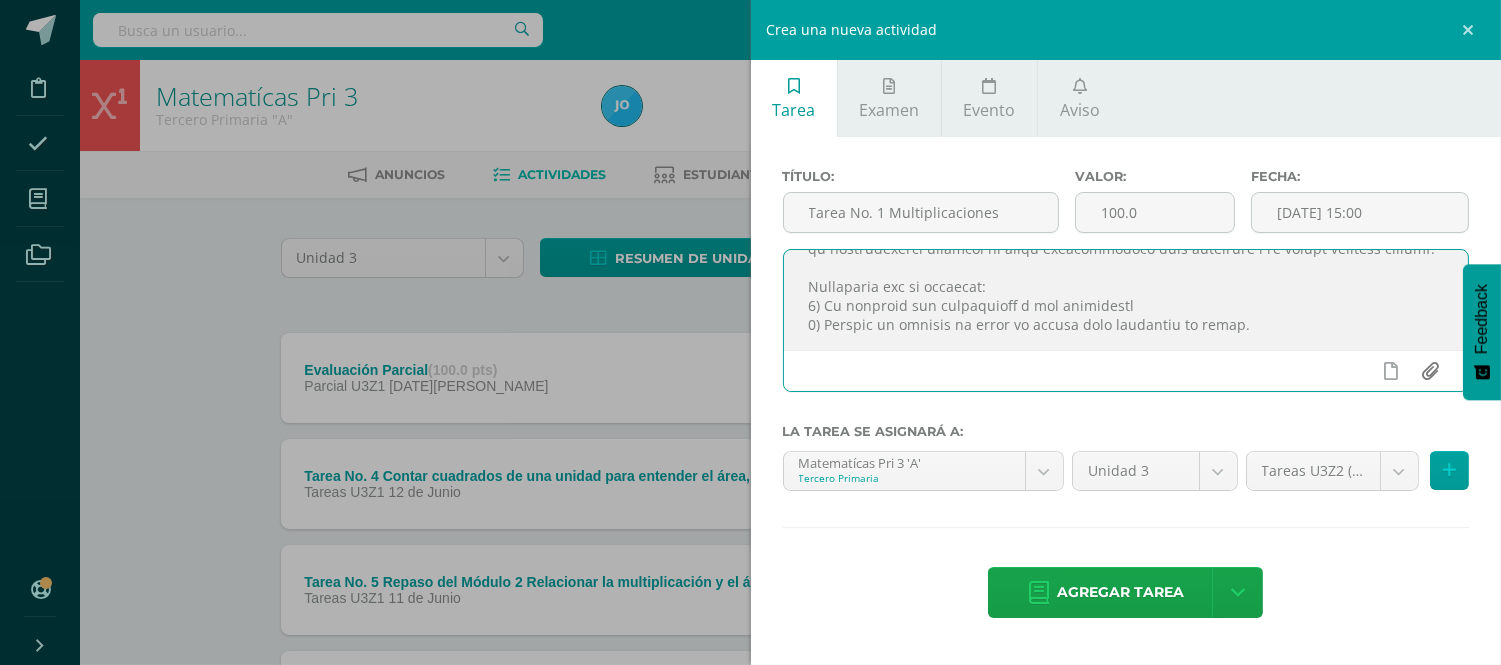 click at bounding box center (1430, 371) 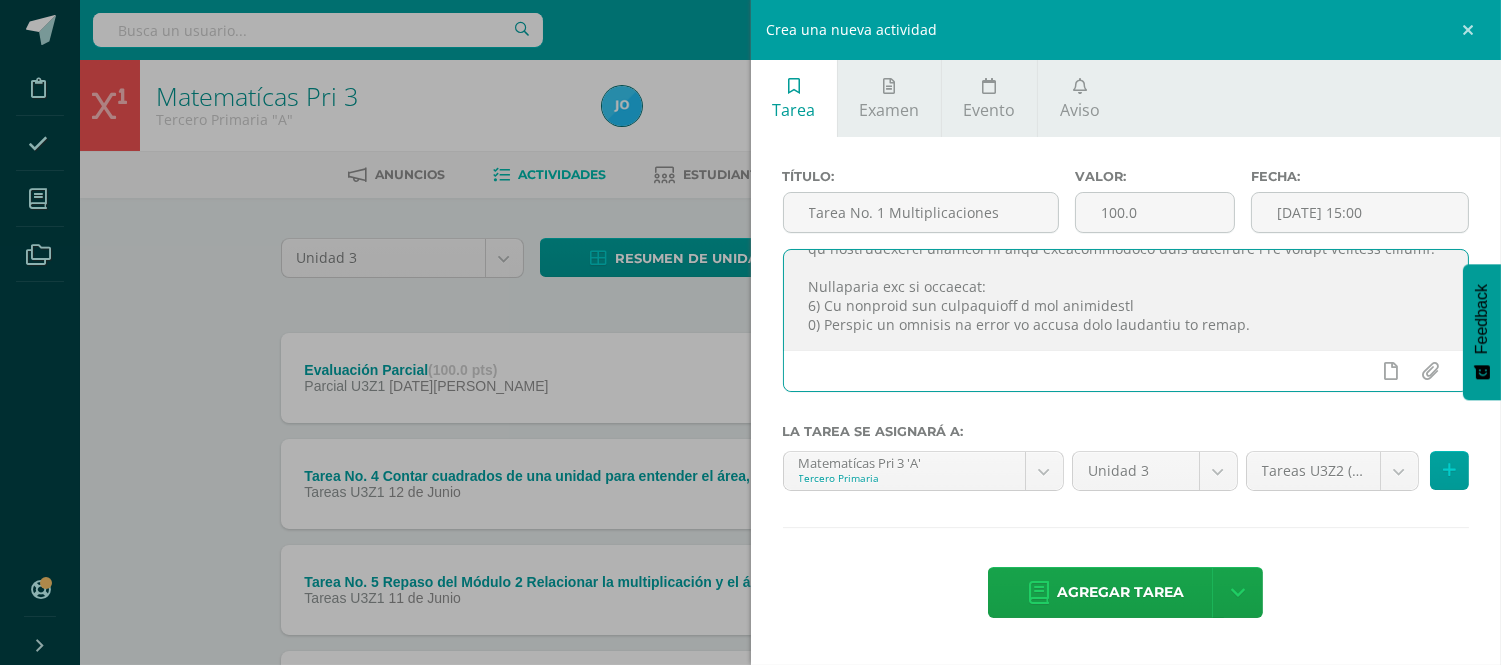 scroll, scrollTop: 406, scrollLeft: 0, axis: vertical 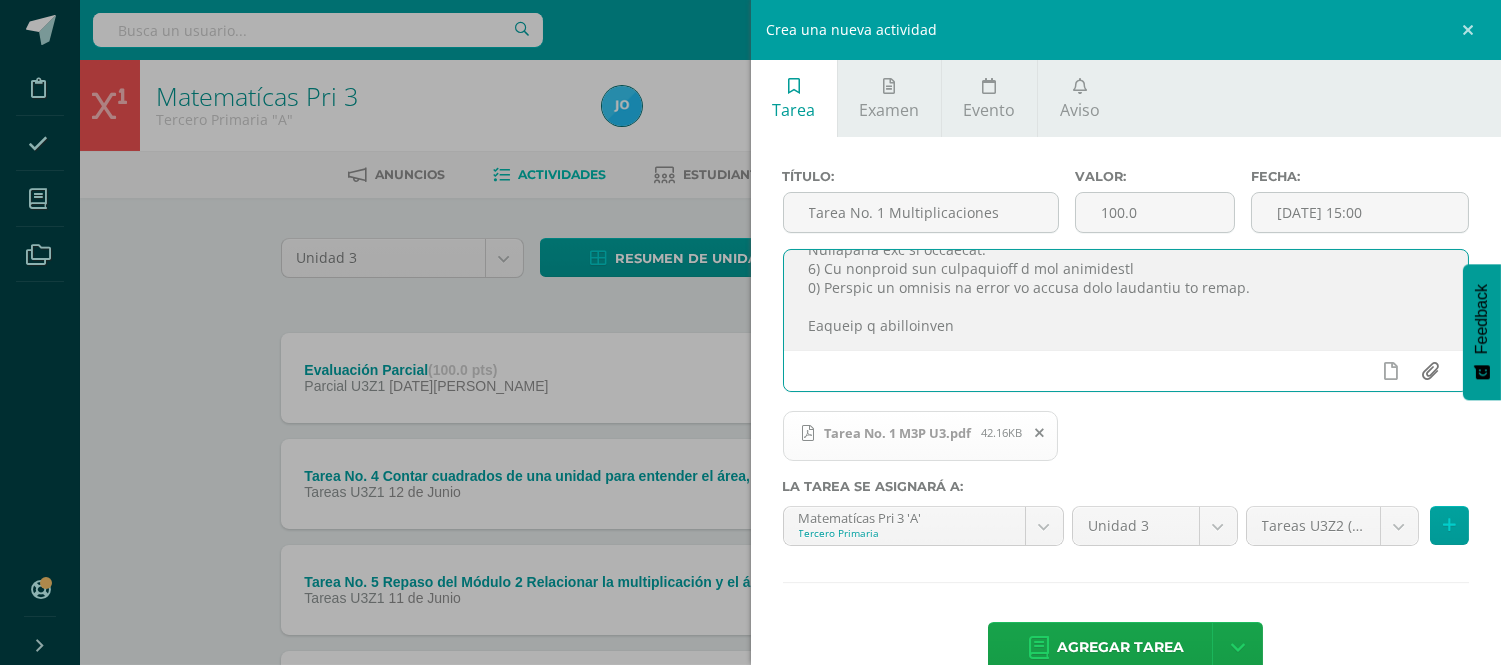 click at bounding box center [1430, 371] 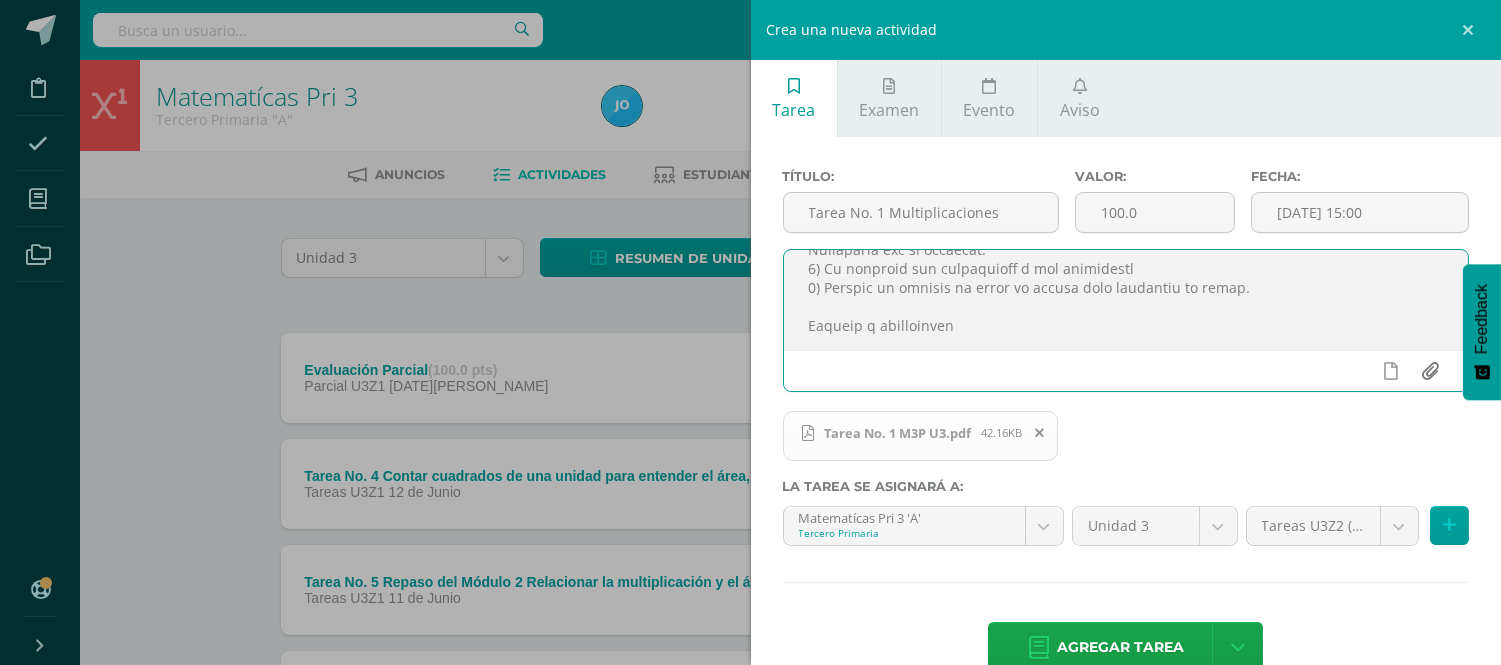 type on "C:\fakepath\Lista de Cotejo_3P.pdf" 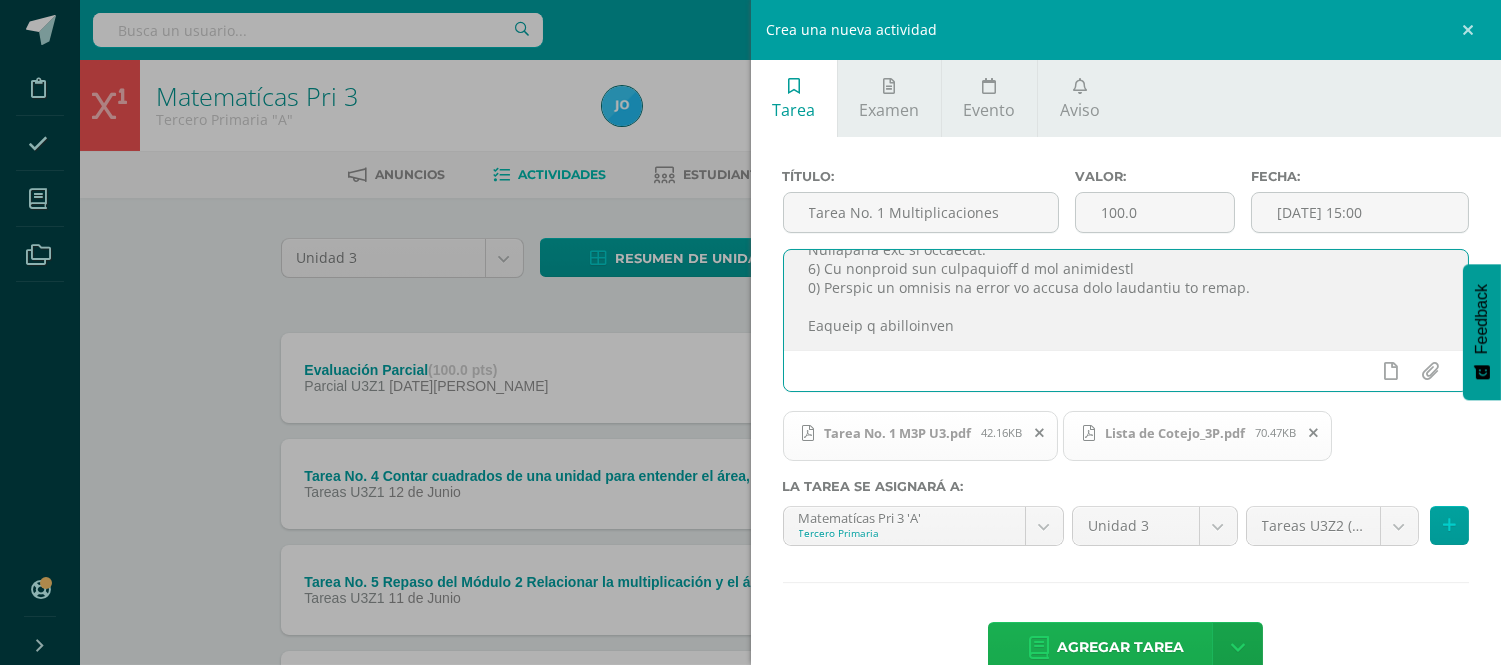 click on "Agregar tarea" at bounding box center [1120, 647] 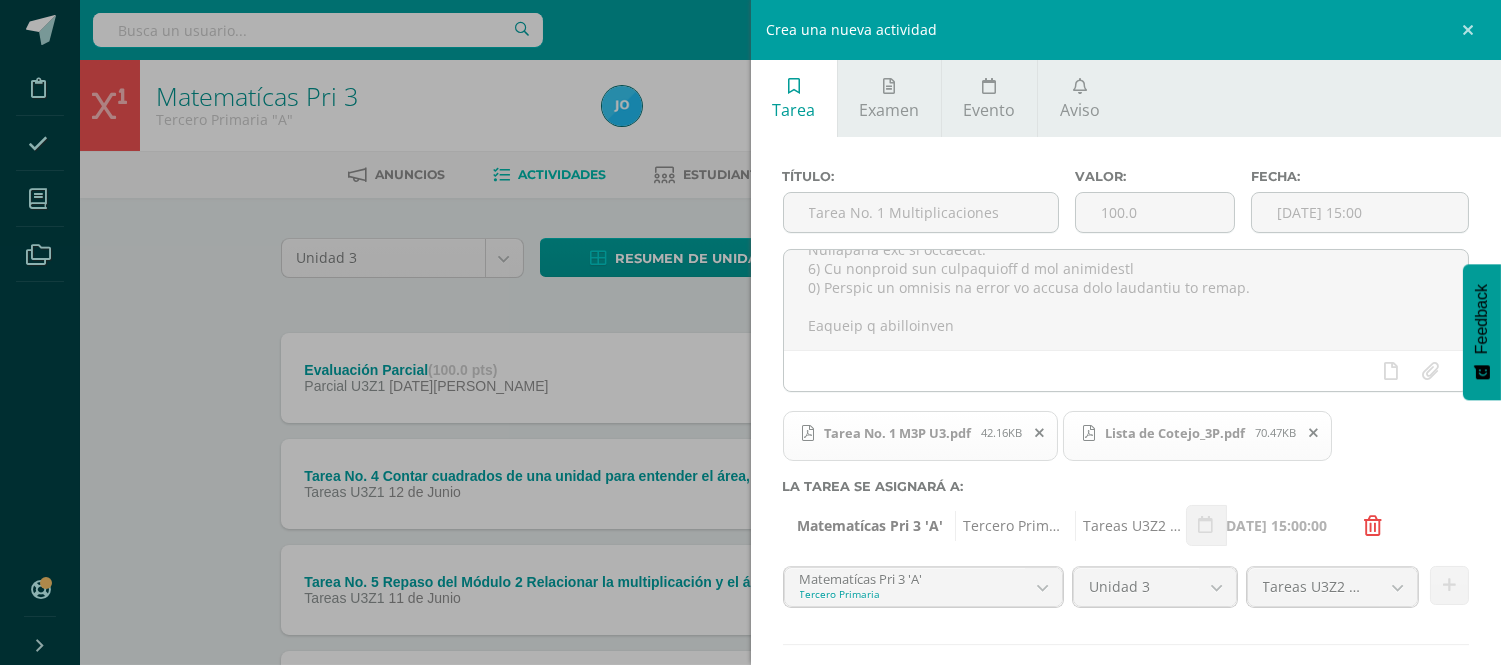 type 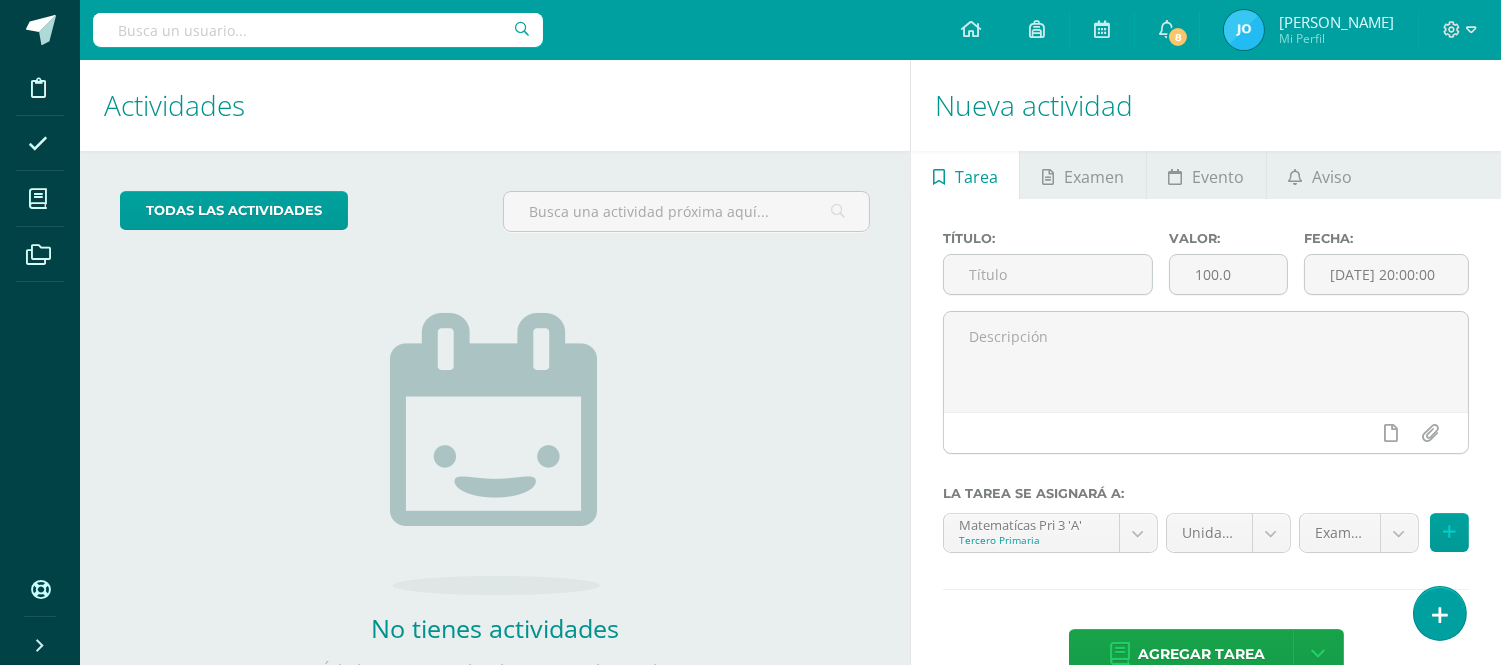 scroll, scrollTop: 0, scrollLeft: 0, axis: both 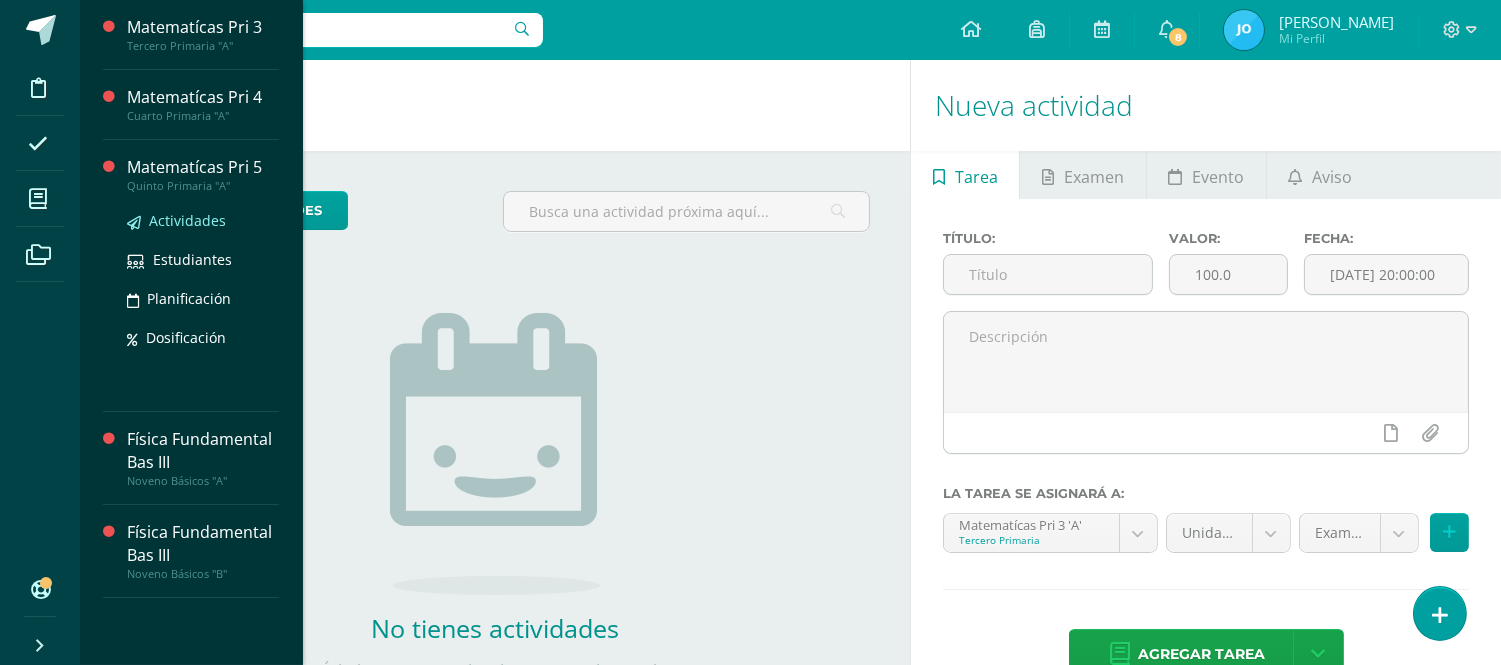 click on "Actividades" at bounding box center (187, 220) 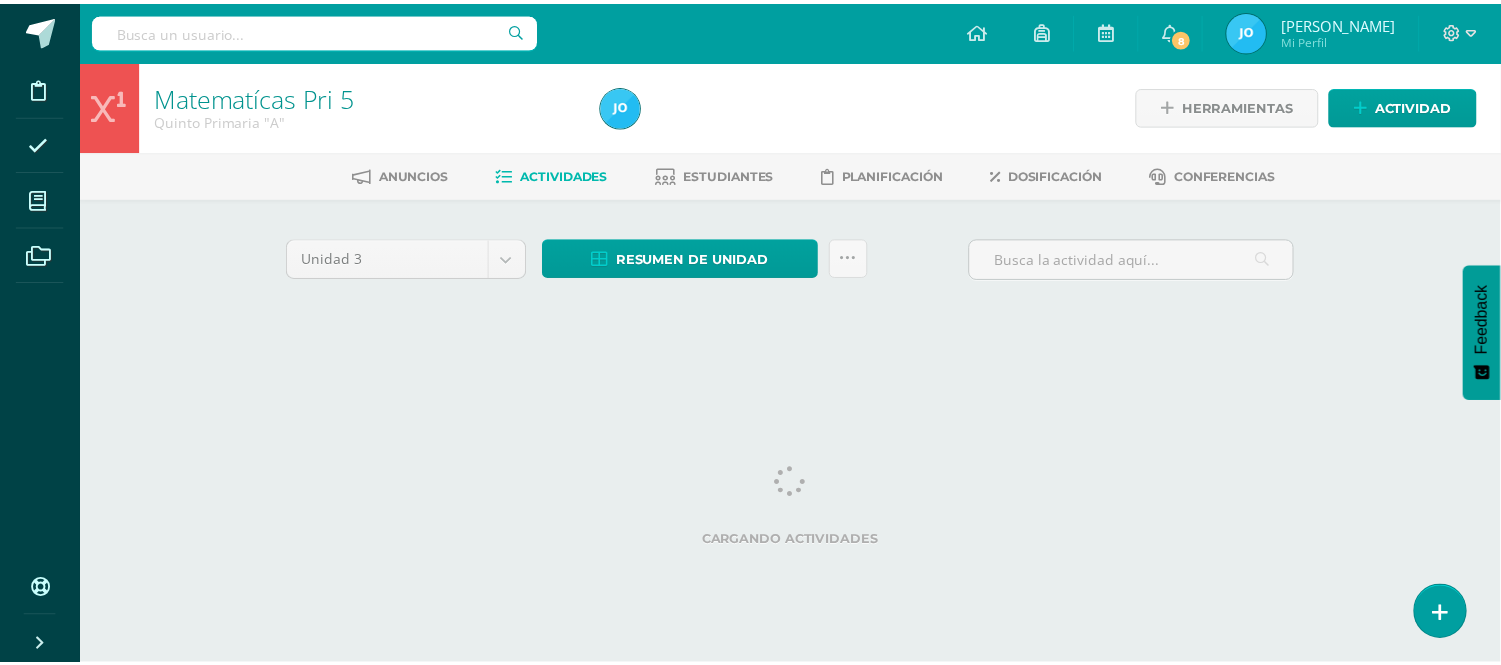 scroll, scrollTop: 0, scrollLeft: 0, axis: both 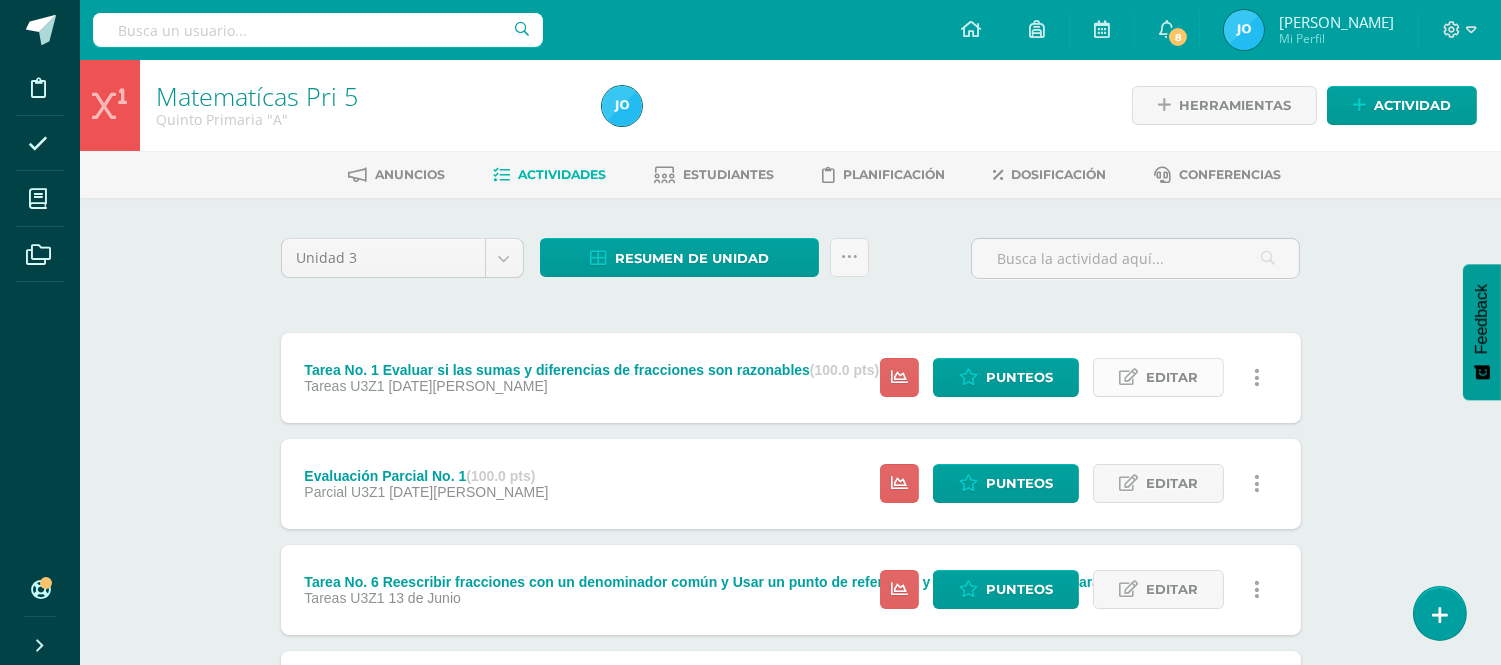 click on "Editar" at bounding box center (1172, 377) 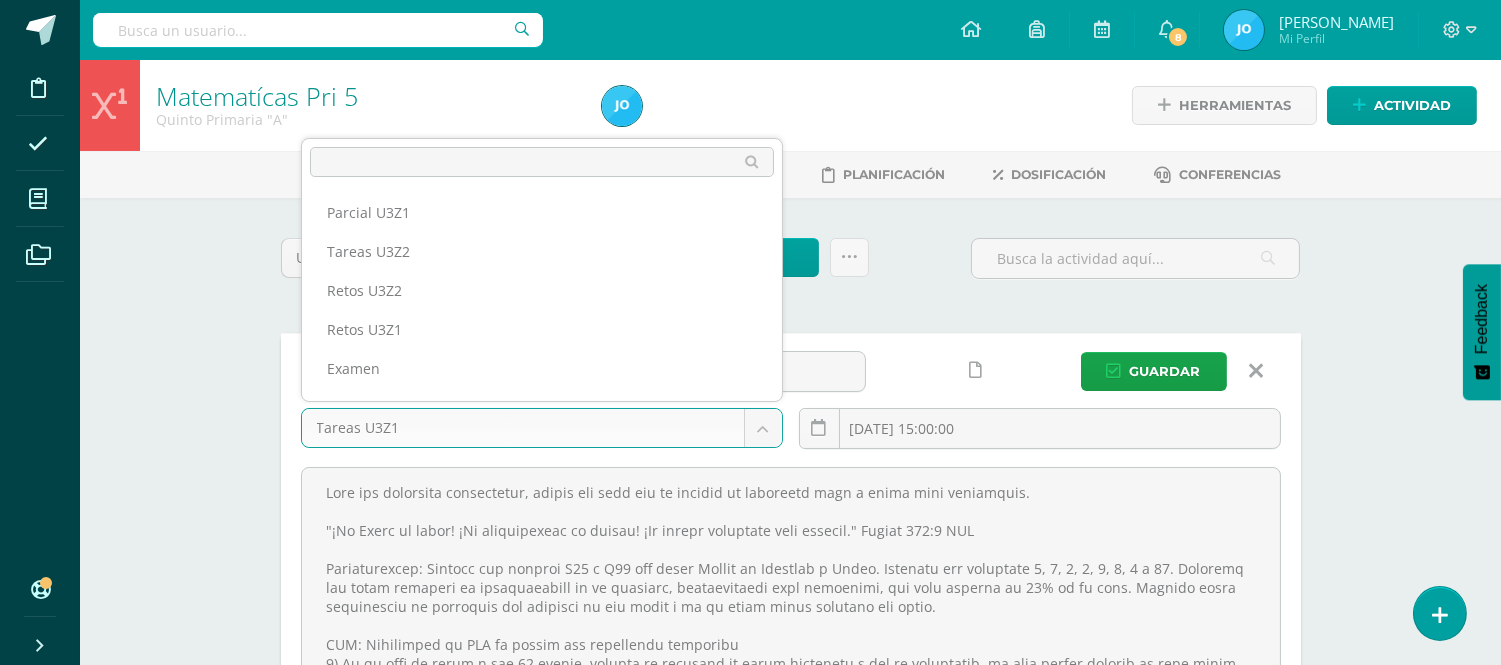 click on "Disciplina Asistencia Mis cursos Archivos Soporte
Centro de ayuda
Últimas actualizaciones
10+ Cerrar panel
Matematícas  Pri 3
Tercero
Primaria
"A"
Actividades Estudiantes Planificación Dosificación
Matematícas  Pri 4
Cuarto
Primaria
"A"
Actividades Estudiantes Planificación Dosificación
Matematícas  Pri 5
Quinto
Primaria
"A"
Actividades Estudiantes Planificación Dosificación
Física Fundamental  Bas III
Actividades Estudiantes Planificación Mi Perfil" at bounding box center [750, 894] 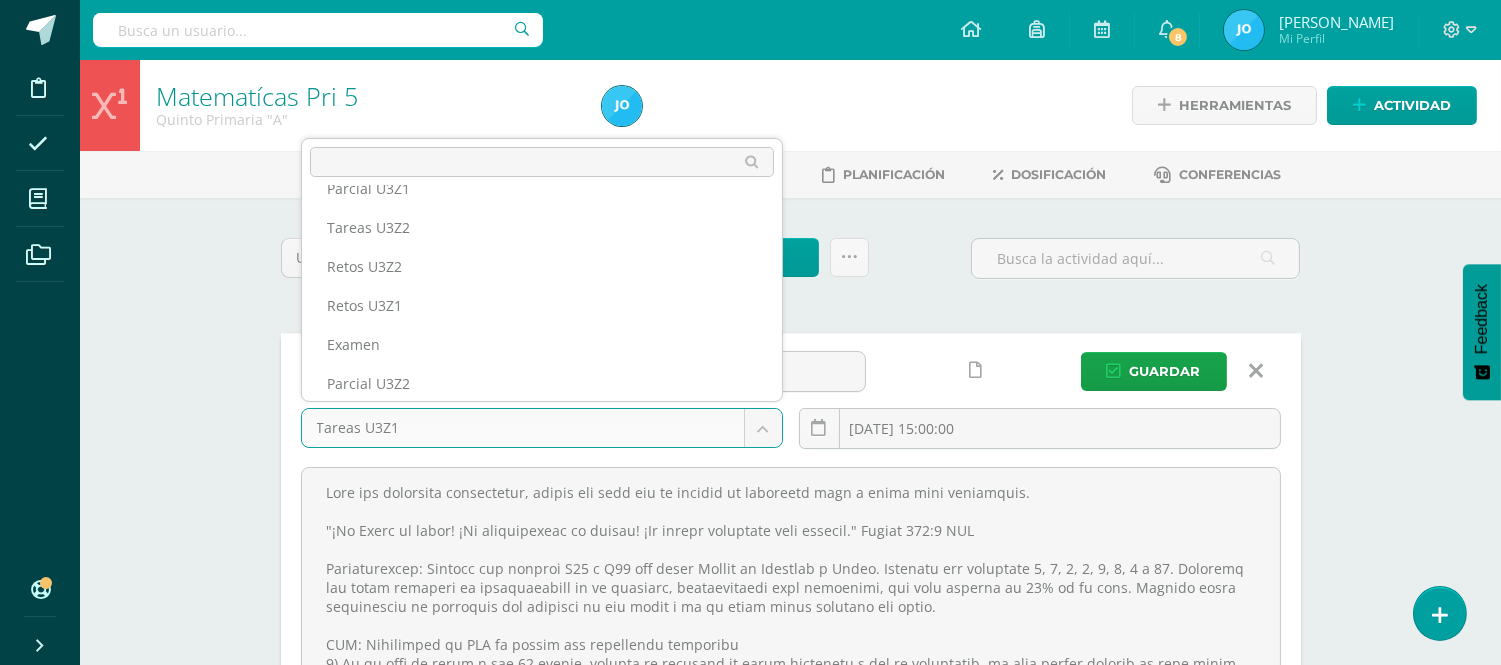 scroll, scrollTop: 0, scrollLeft: 0, axis: both 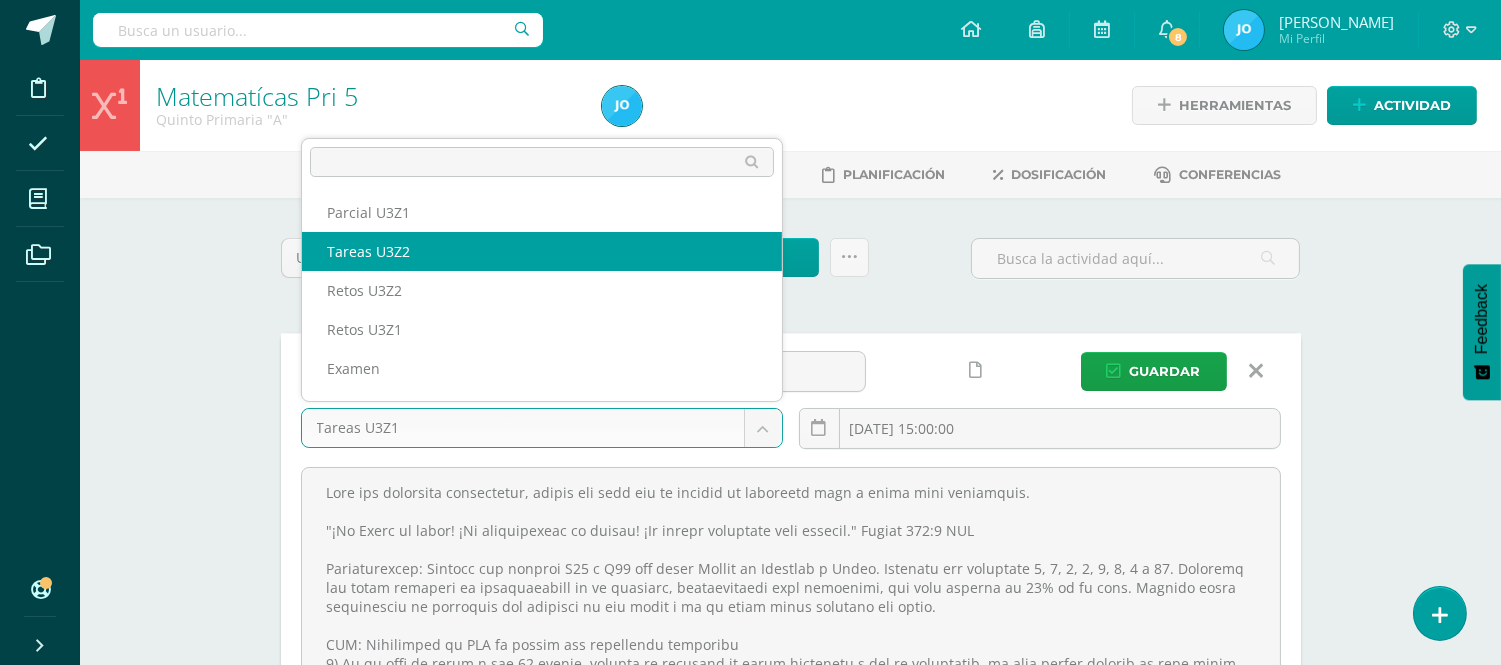 select on "27635" 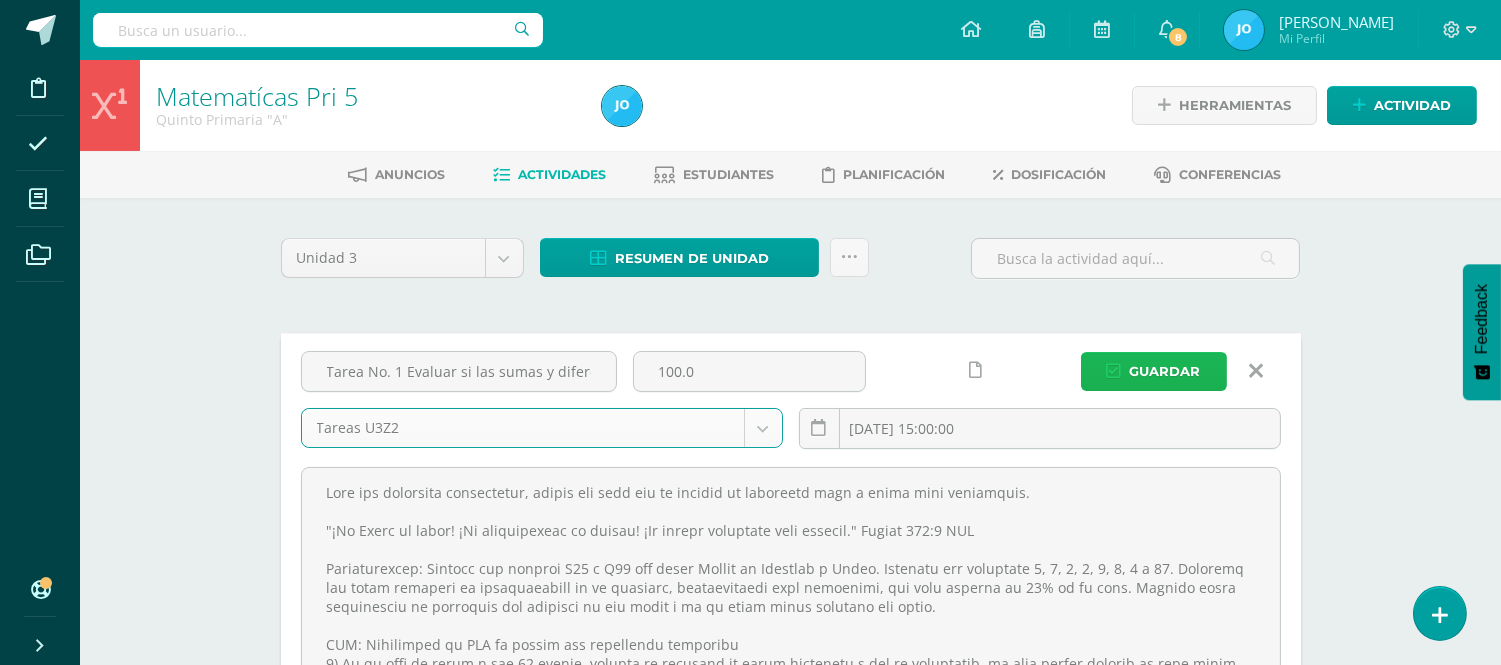 click on "Guardar" at bounding box center [1165, 371] 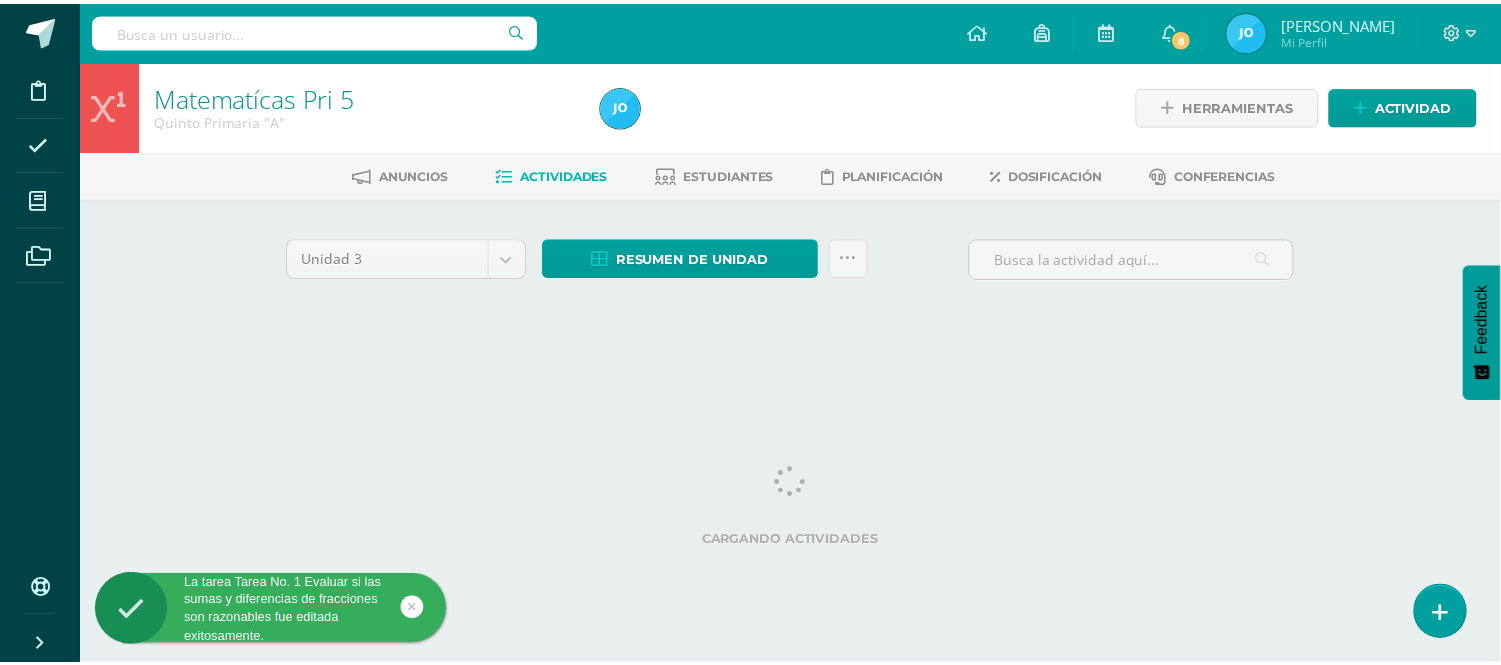 scroll, scrollTop: 0, scrollLeft: 0, axis: both 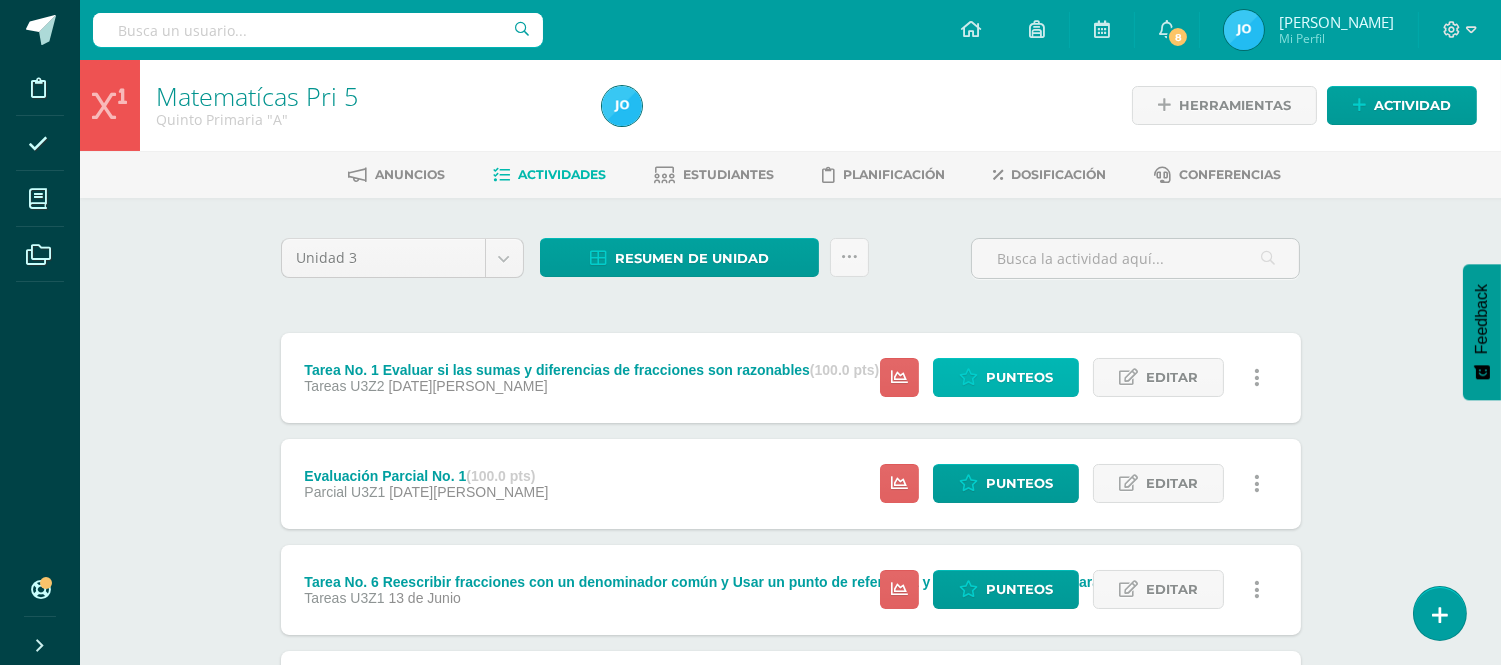 click on "Punteos" at bounding box center (1019, 377) 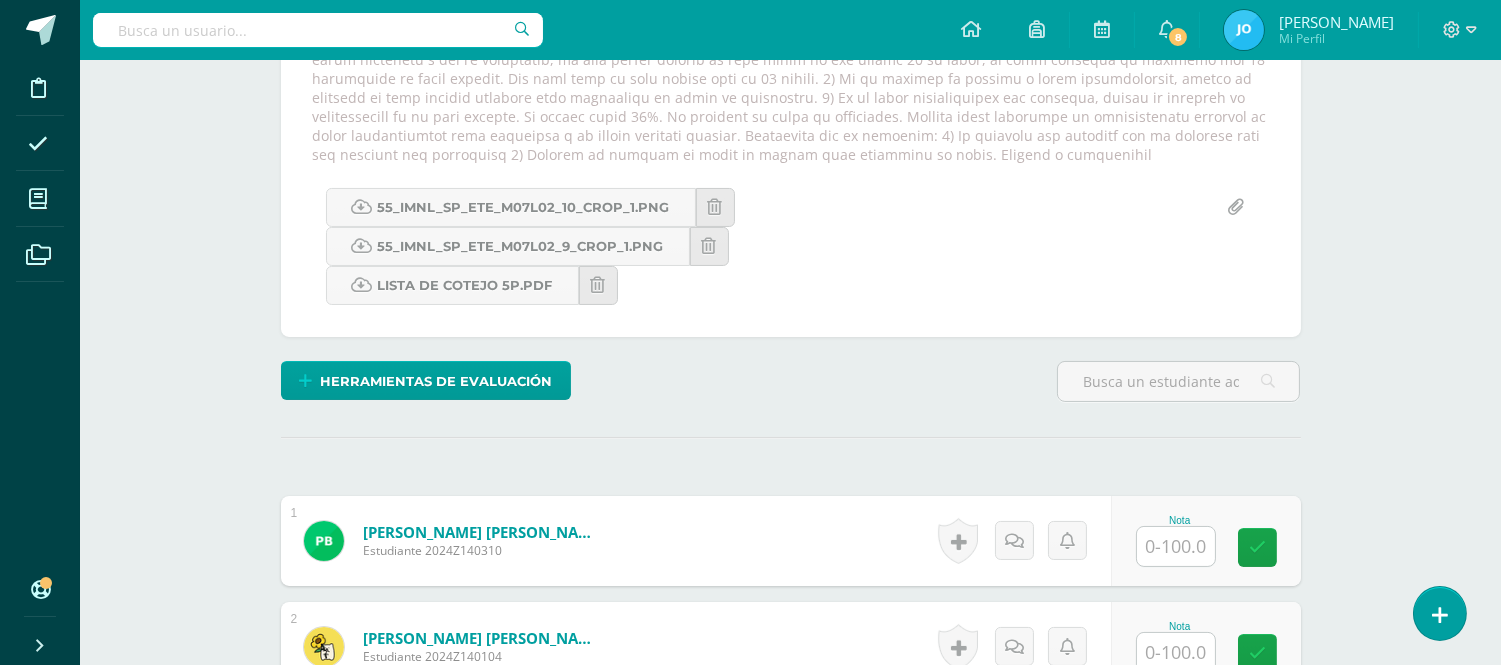 scroll, scrollTop: 487, scrollLeft: 0, axis: vertical 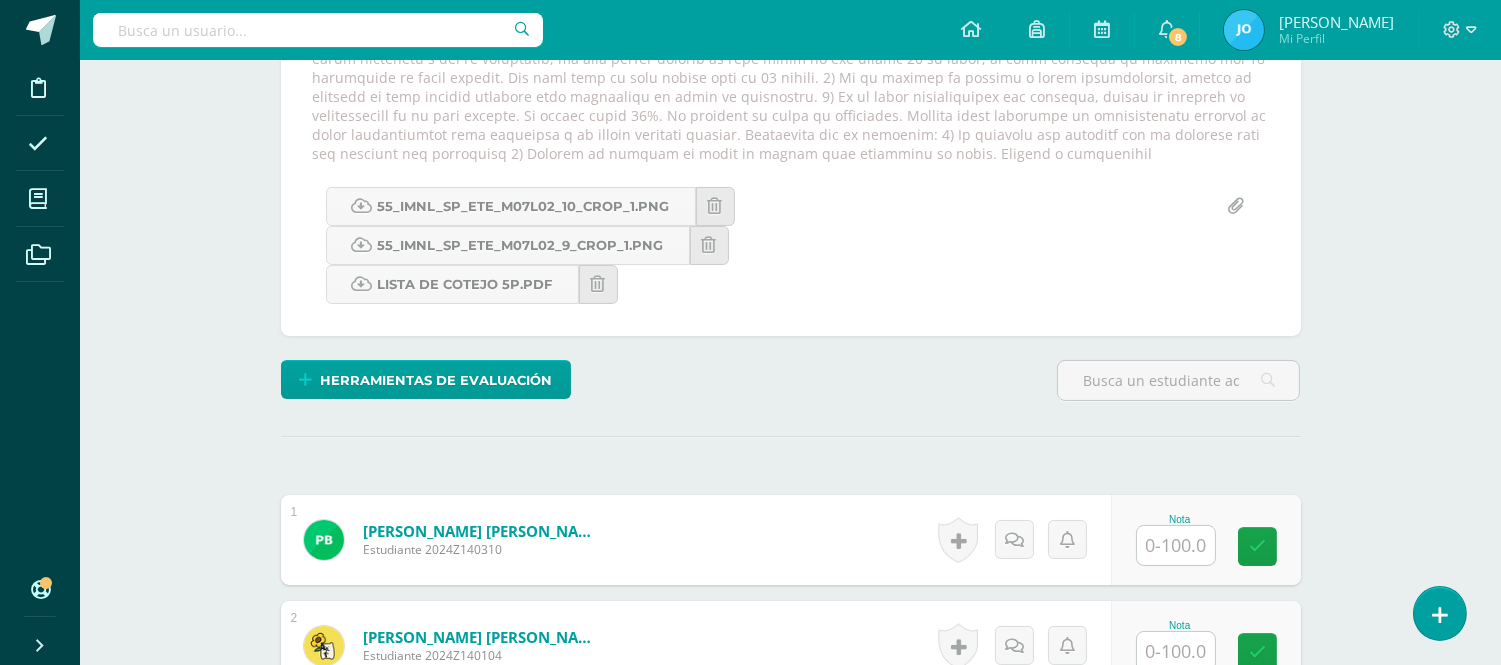 click on "Matematícas  Pri 5
Quinto Primaria "A"
Herramientas
Detalle de asistencias
Actividad
Anuncios
Actividades
Estudiantes
Planificación
Dosificación
Conferencias
¿Estás seguro que quieres  eliminar  esta actividad?
Esto borrará la actividad y cualquier nota que hayas registrado
permanentemente. Esta acción no se puede revertir. Cancelar Eliminar
Administración de escalas de valoración
escala de valoración
Aún no has creado una escala de valoración.
Cancelar Agregar nueva escala de valoración: Cancelar     Mostrar todos" at bounding box center [790, 1147] 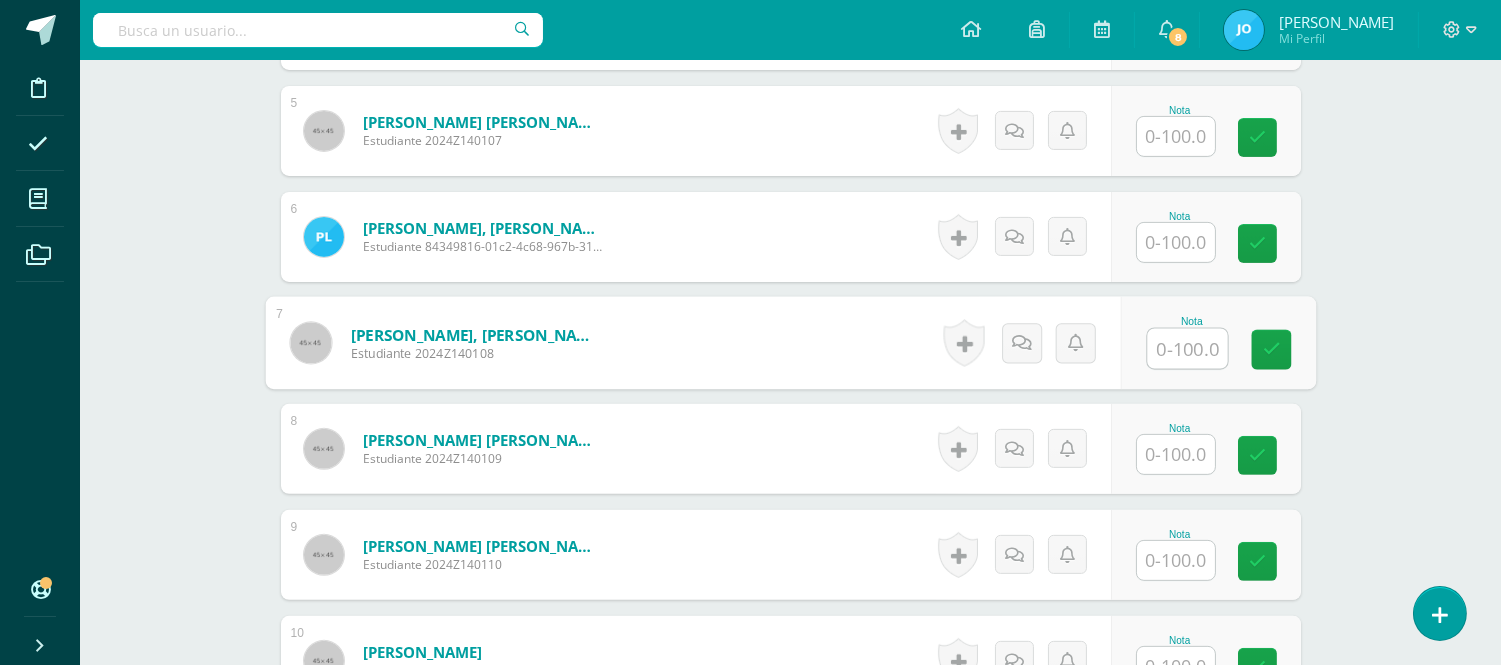 click at bounding box center (1187, 349) 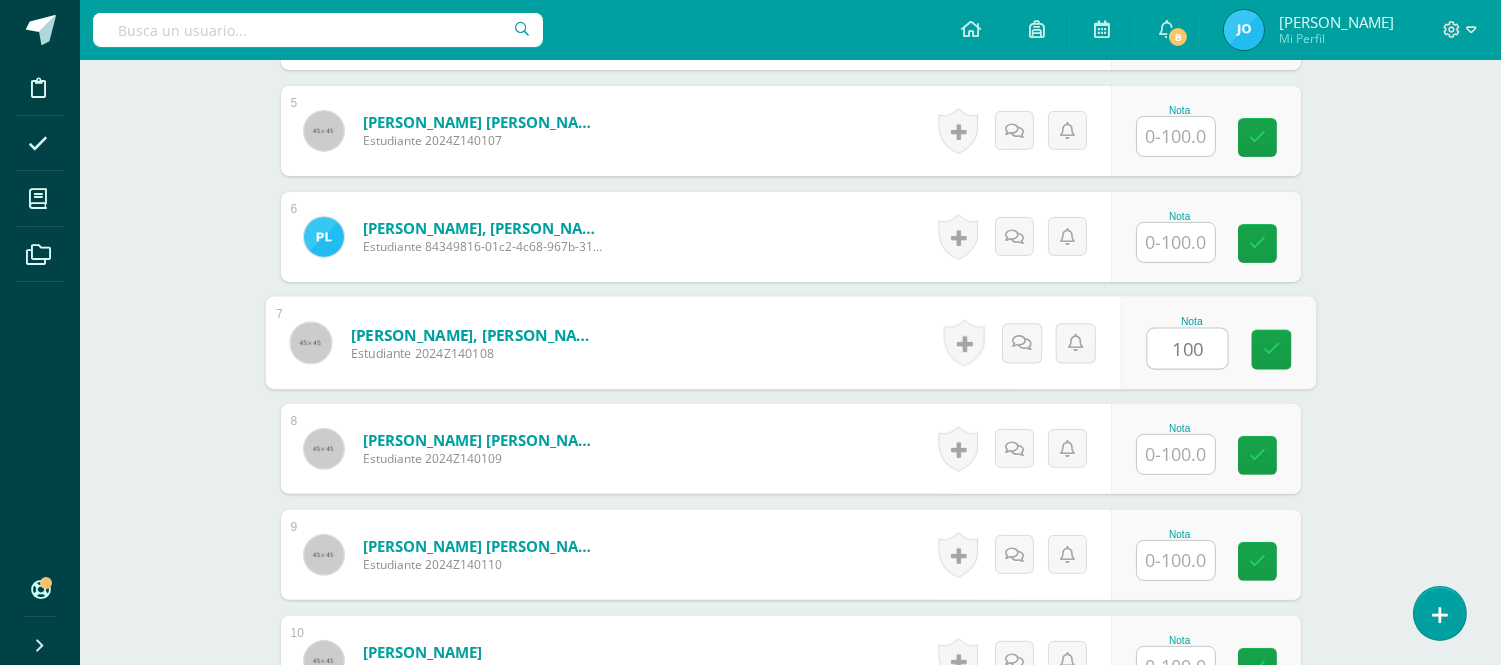 type on "100" 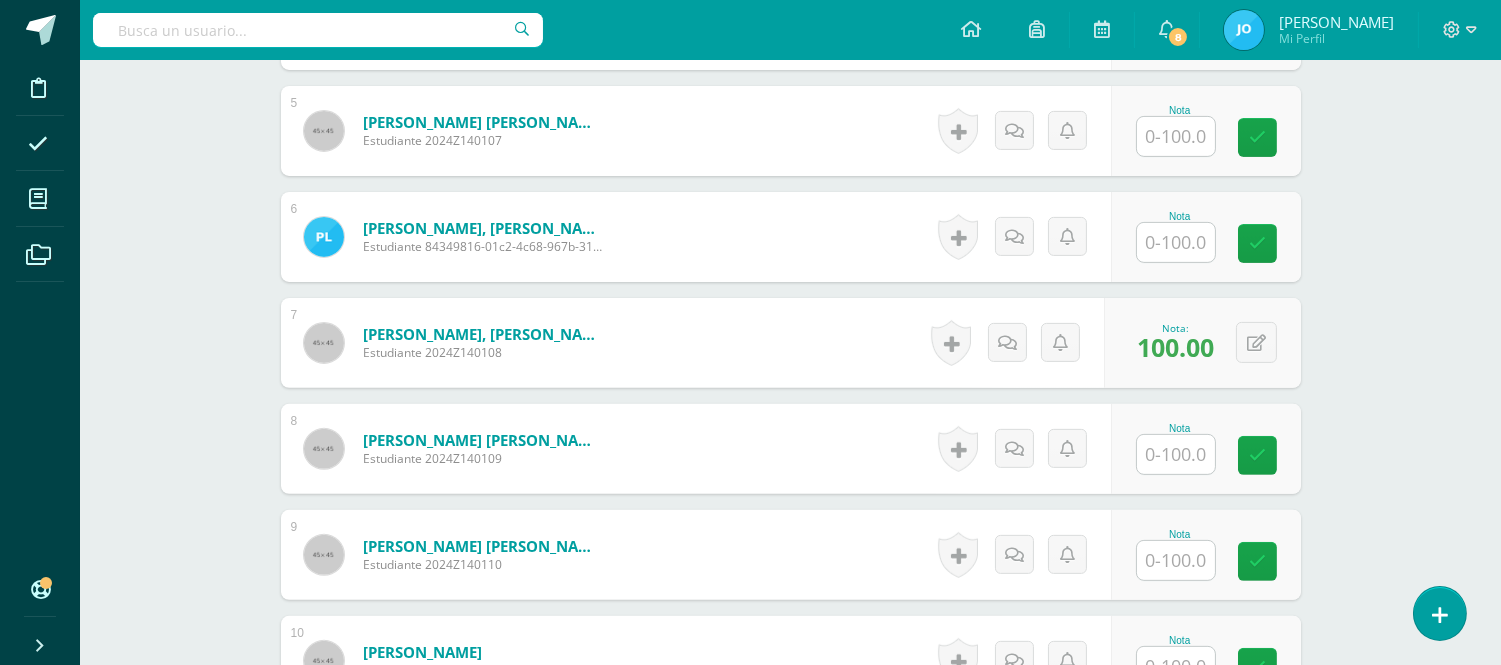 scroll, scrollTop: 2486, scrollLeft: 0, axis: vertical 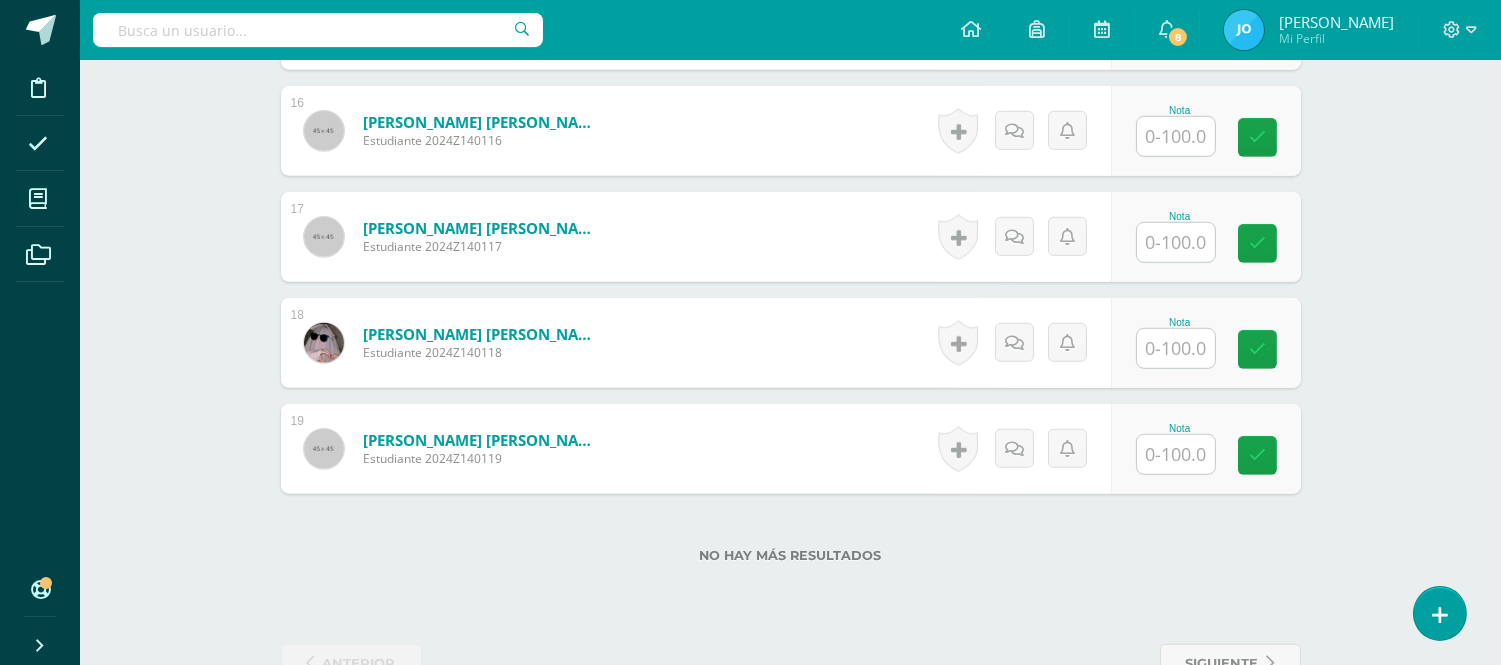 click at bounding box center (1176, 348) 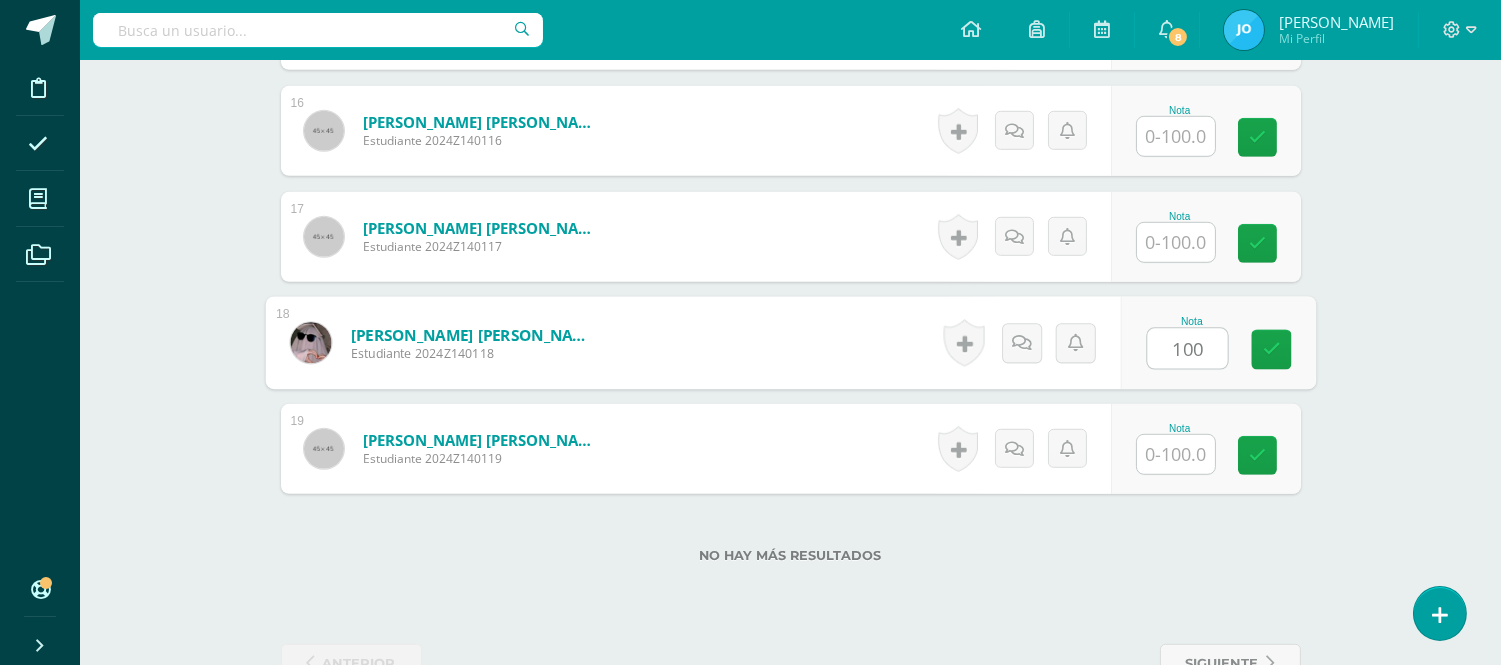 type on "100" 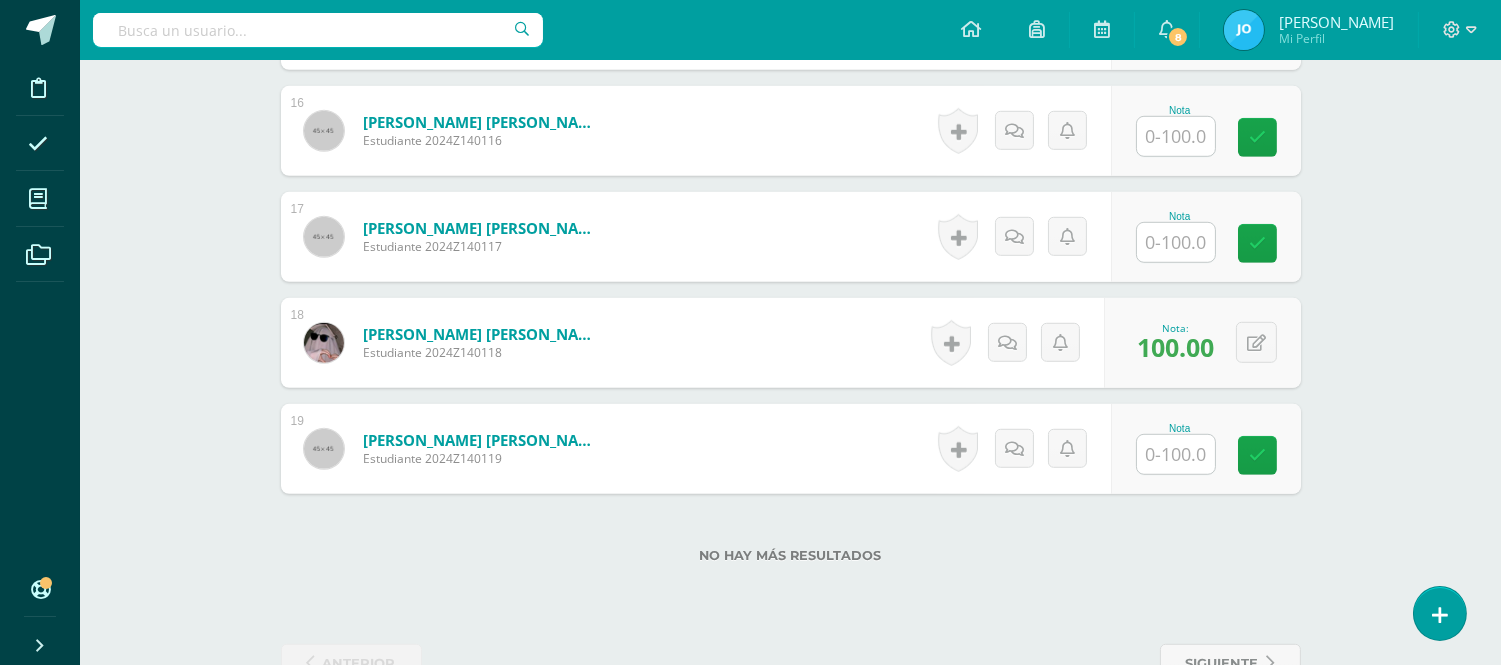 scroll, scrollTop: 1956, scrollLeft: 0, axis: vertical 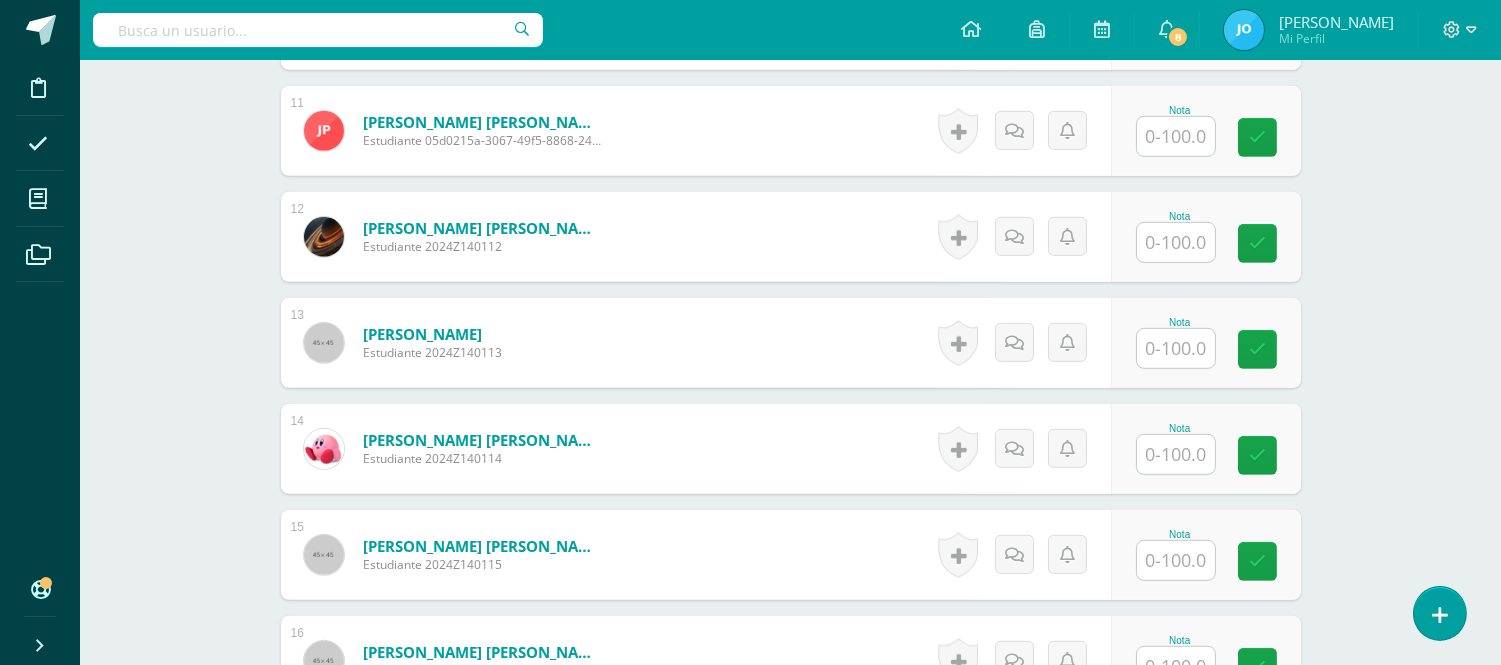 click at bounding box center (1176, 348) 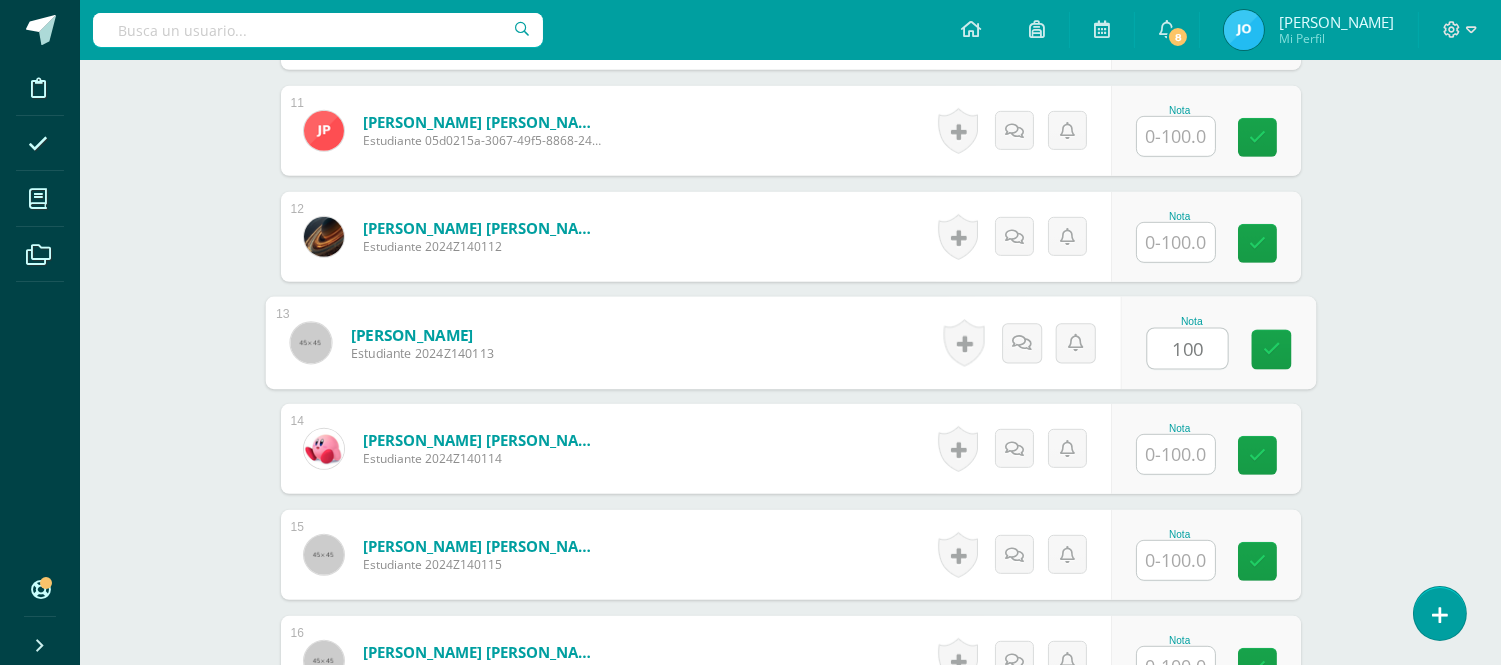 type on "100" 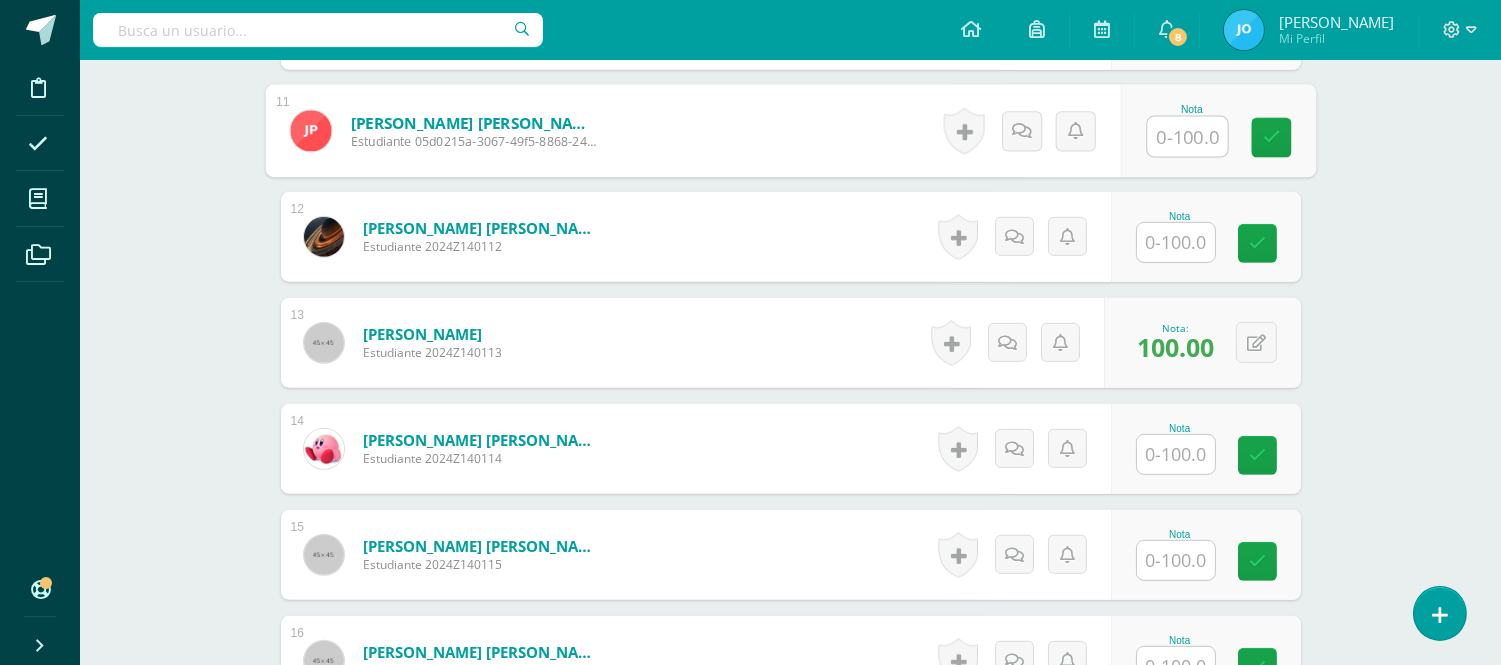 click at bounding box center (1187, 137) 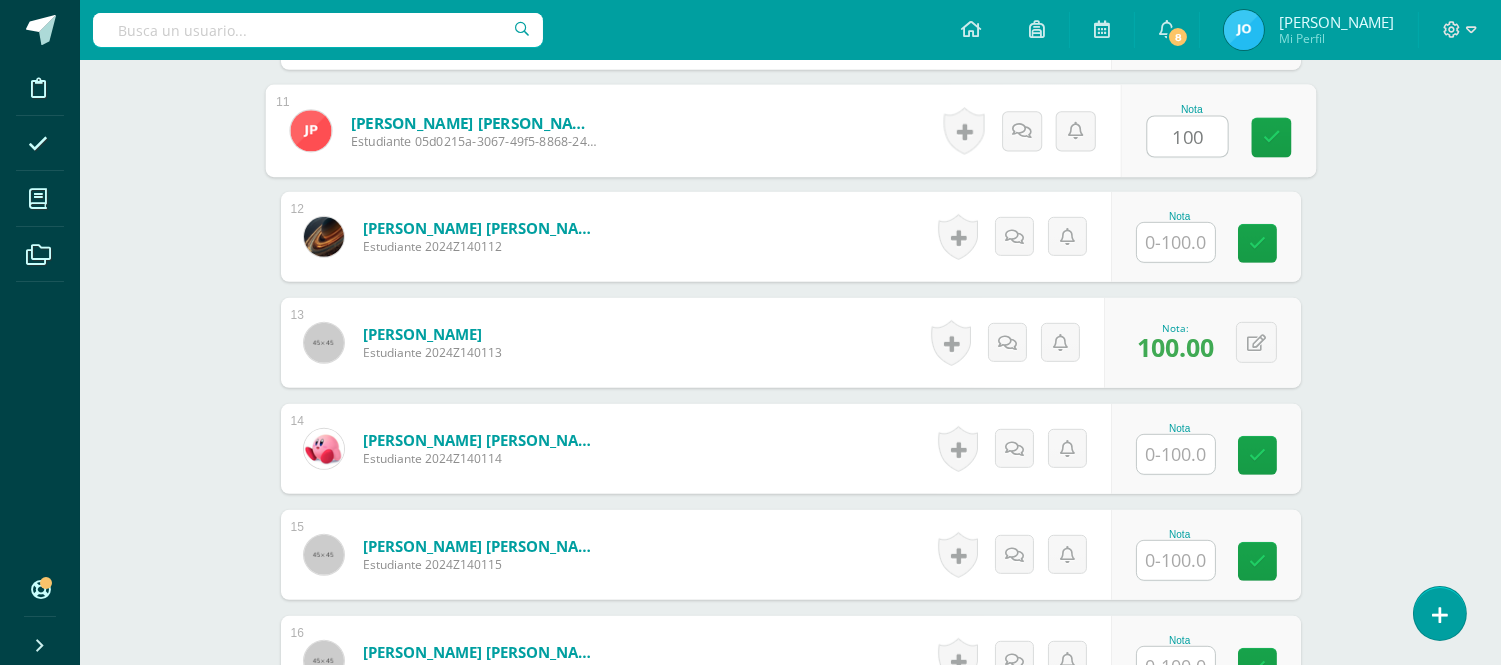 type on "100" 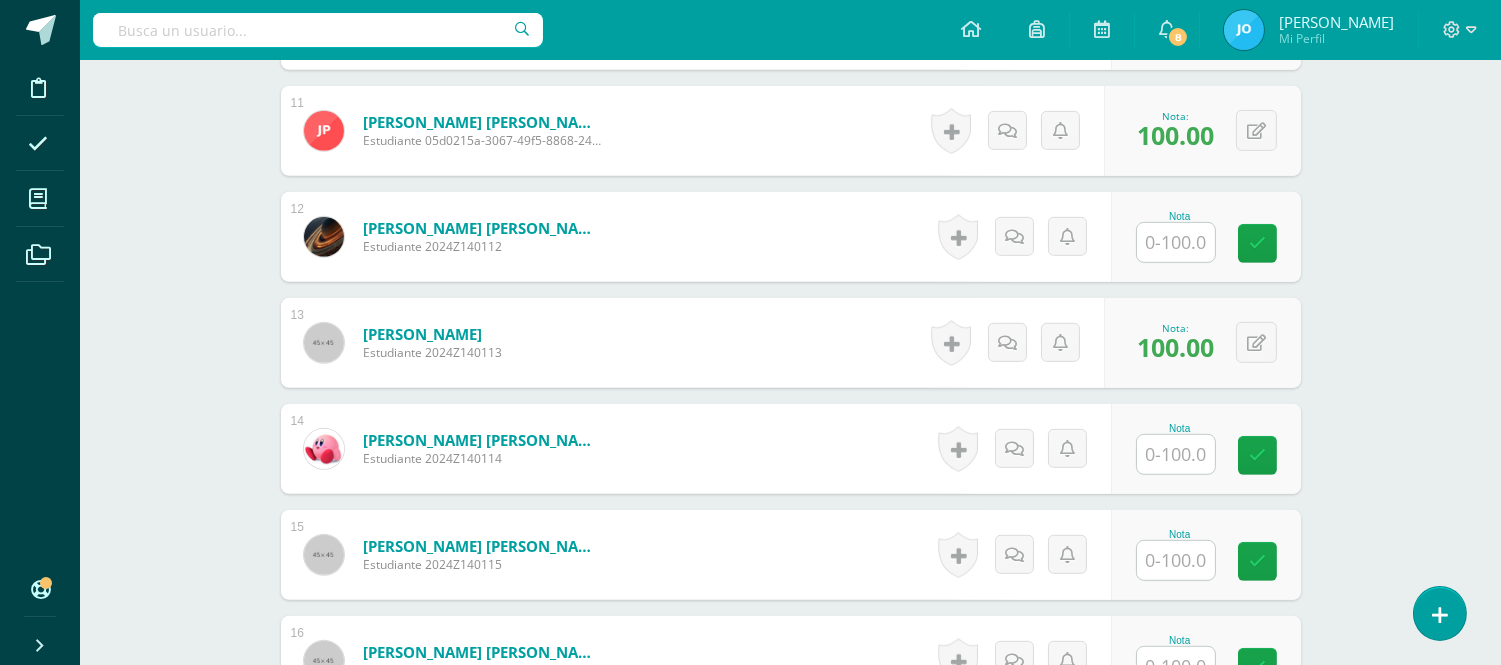 scroll, scrollTop: 1002, scrollLeft: 0, axis: vertical 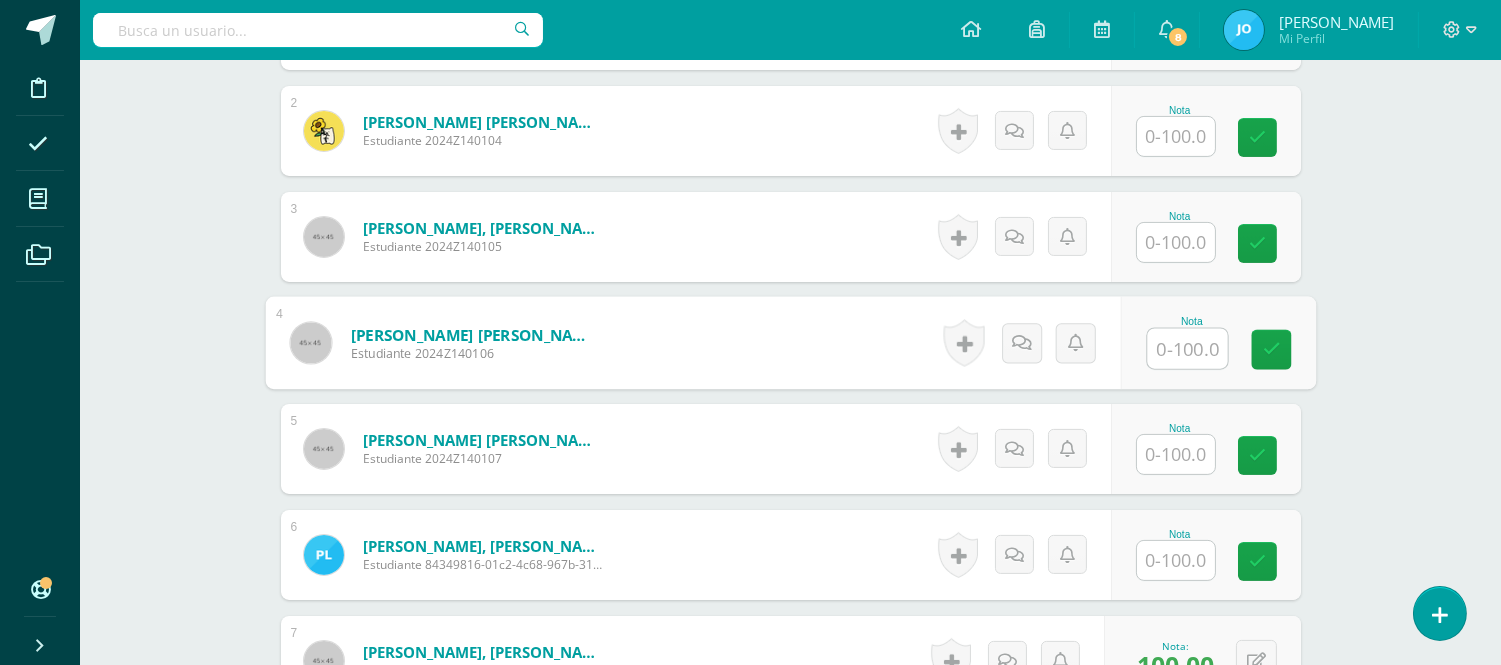 click at bounding box center (1187, 349) 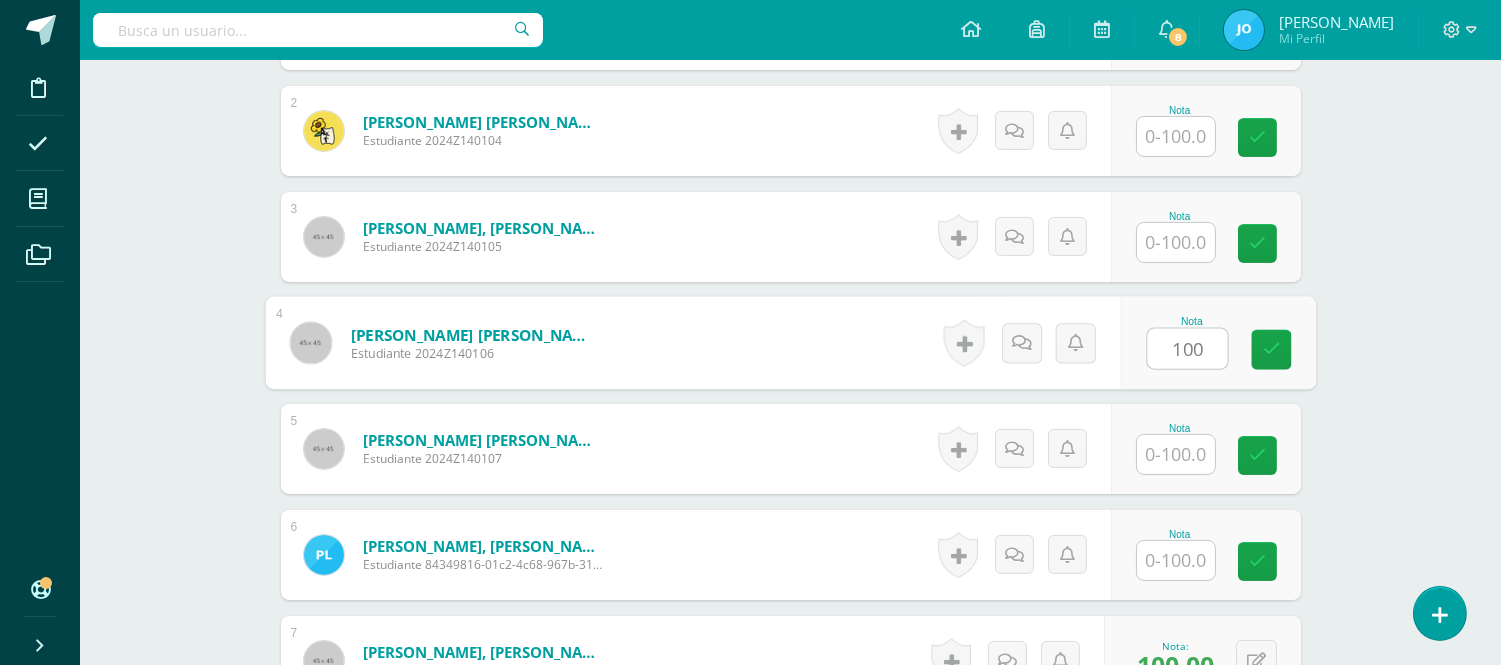 type on "100" 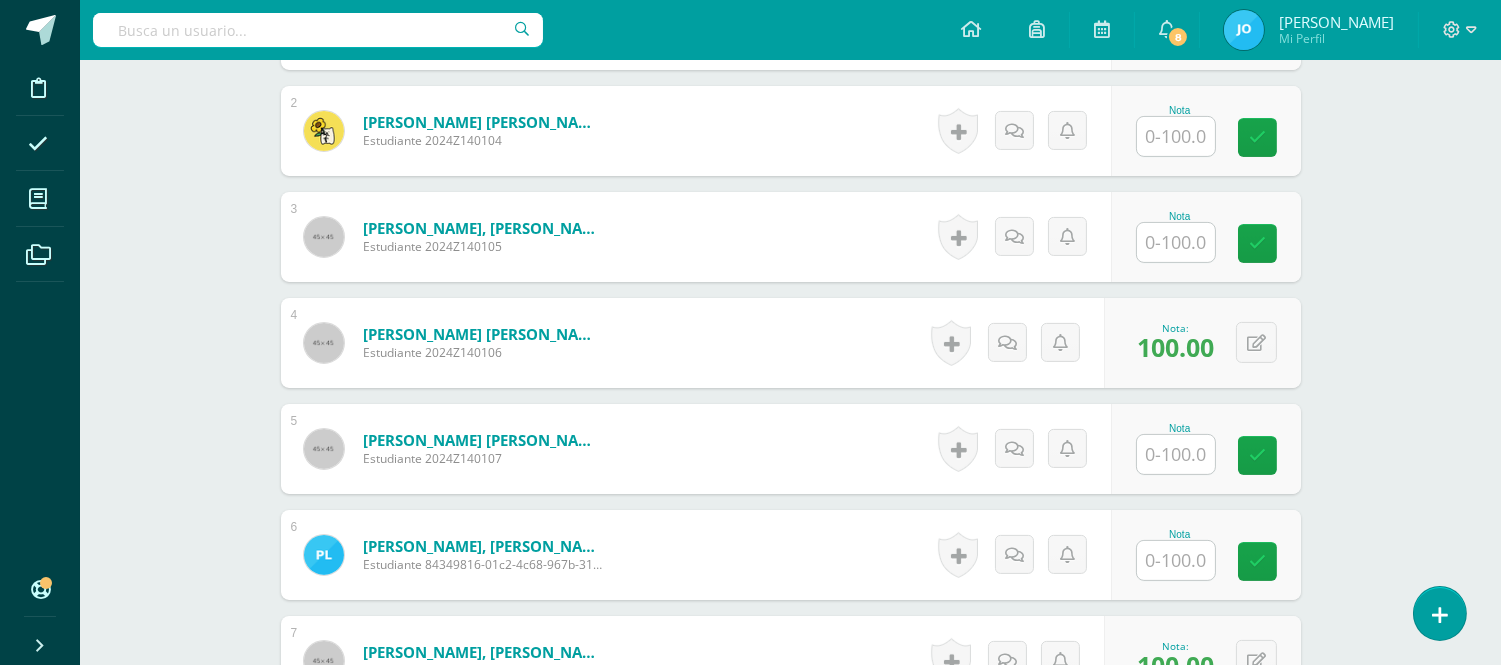 click at bounding box center [1176, 242] 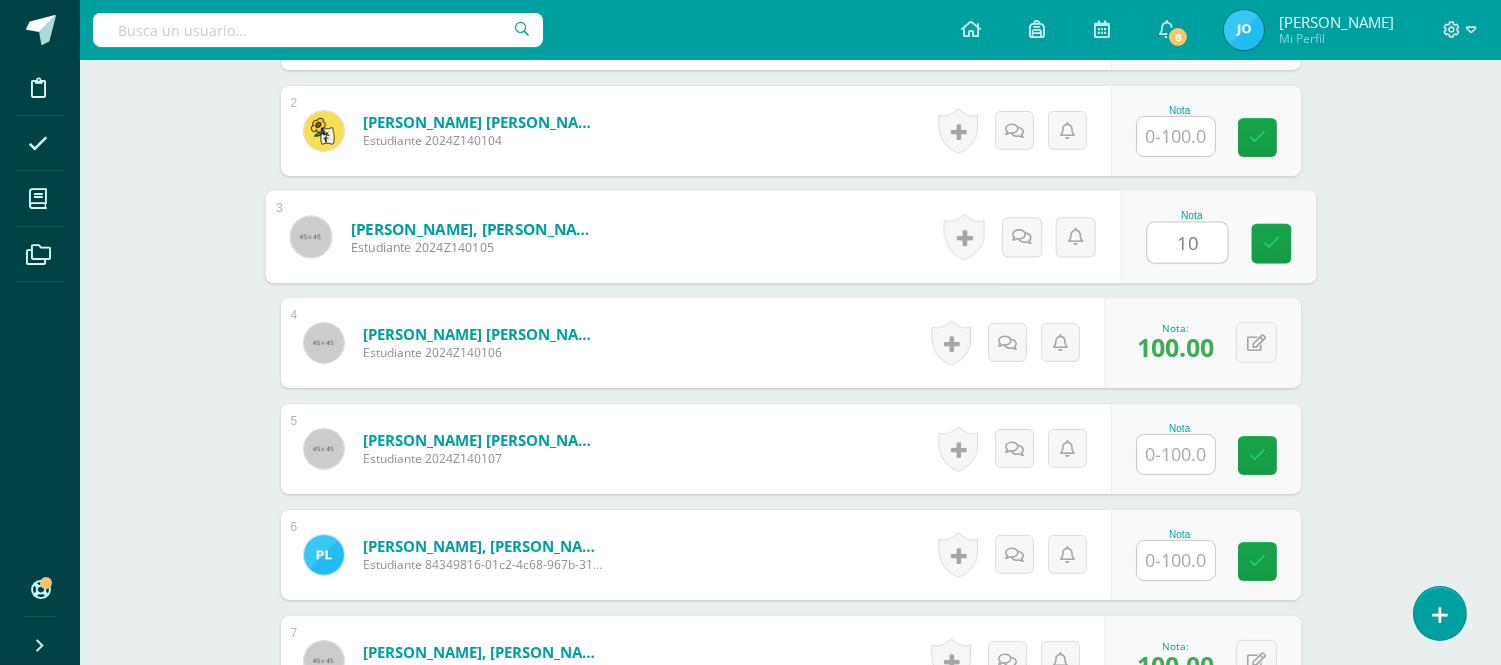 type on "100" 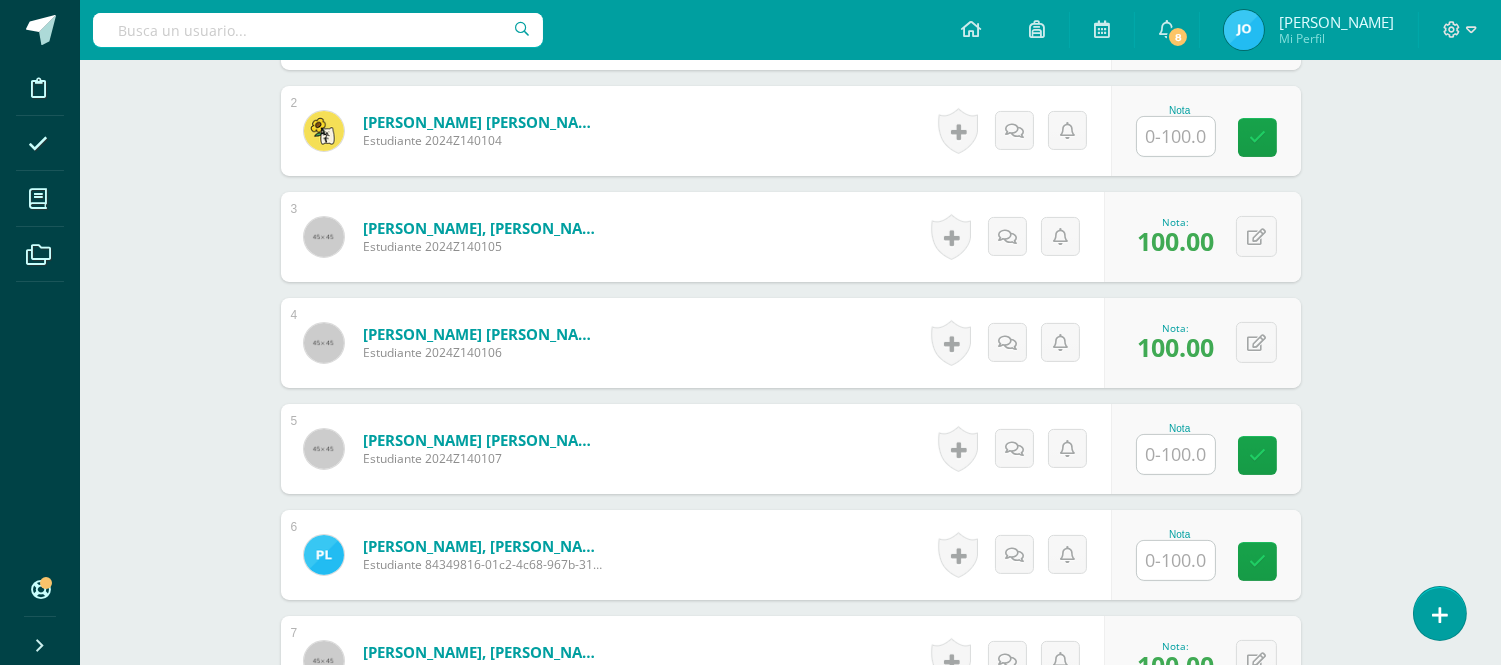 scroll, scrollTop: 2274, scrollLeft: 0, axis: vertical 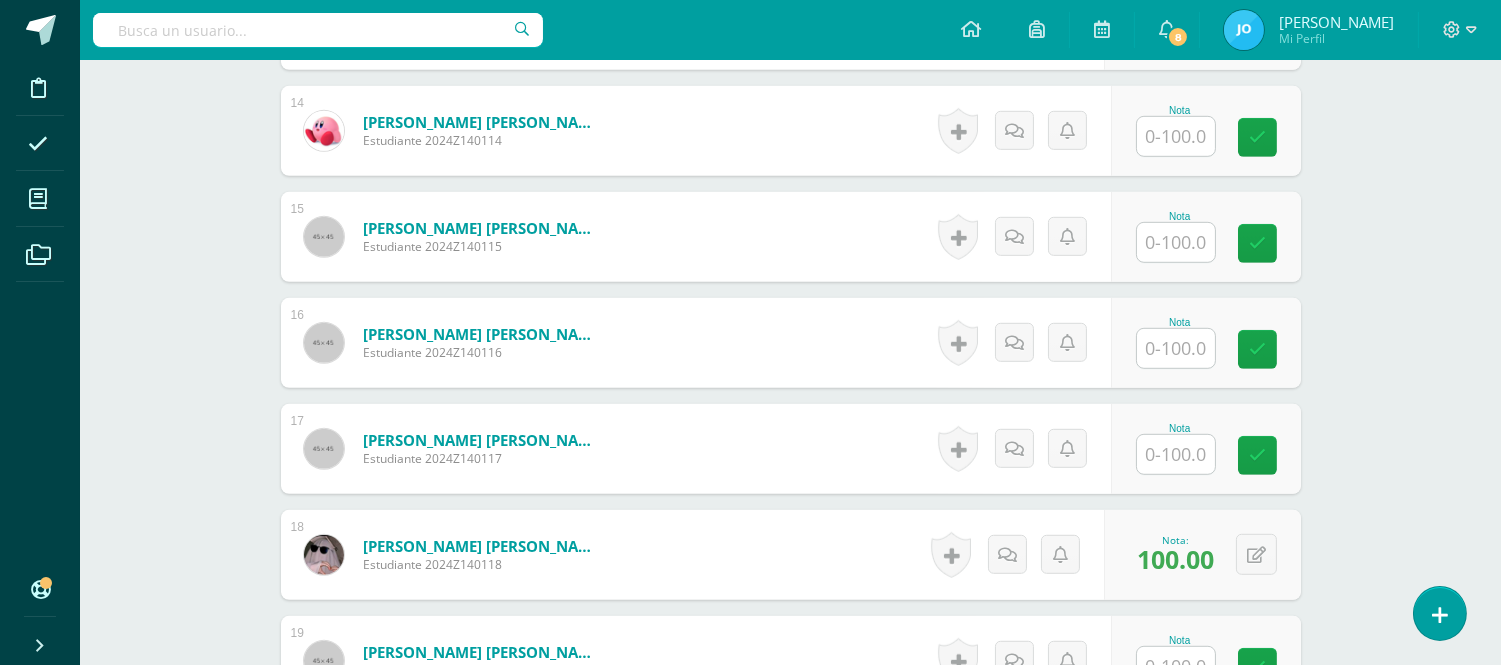 click at bounding box center (1176, 348) 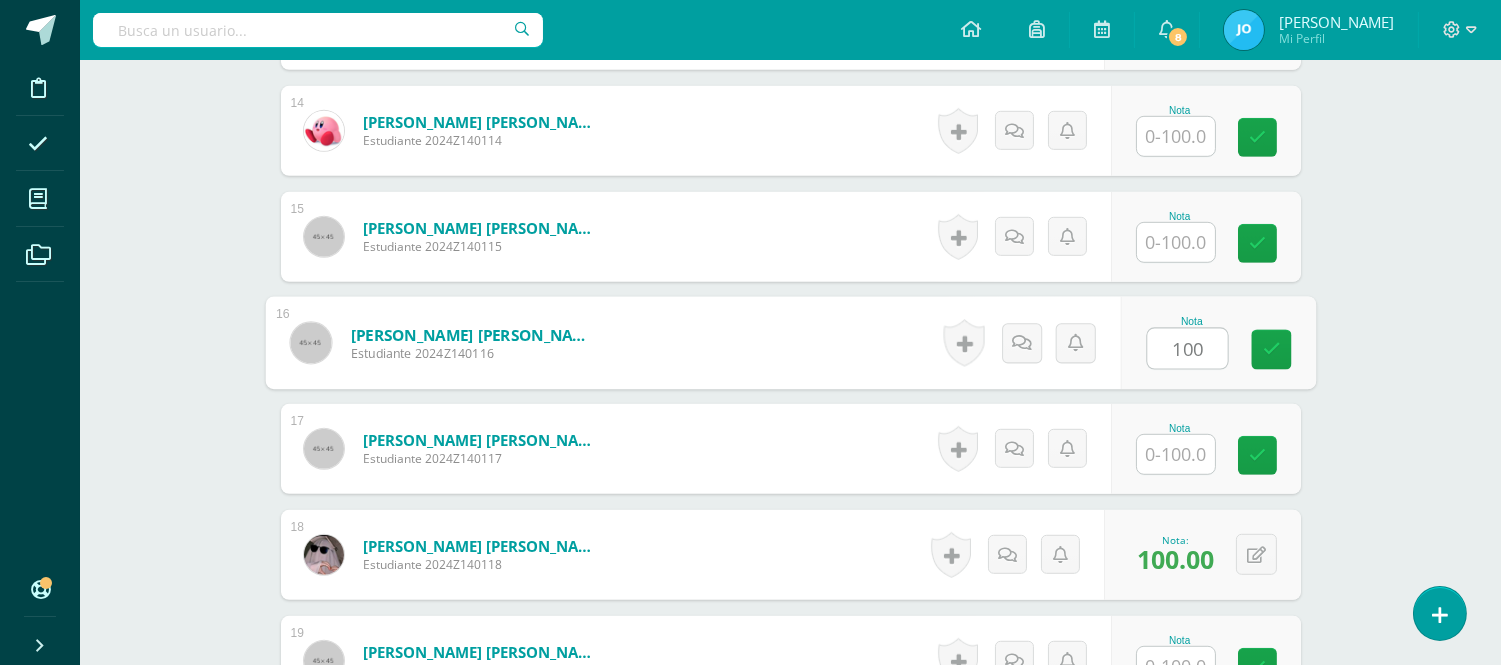 type on "100" 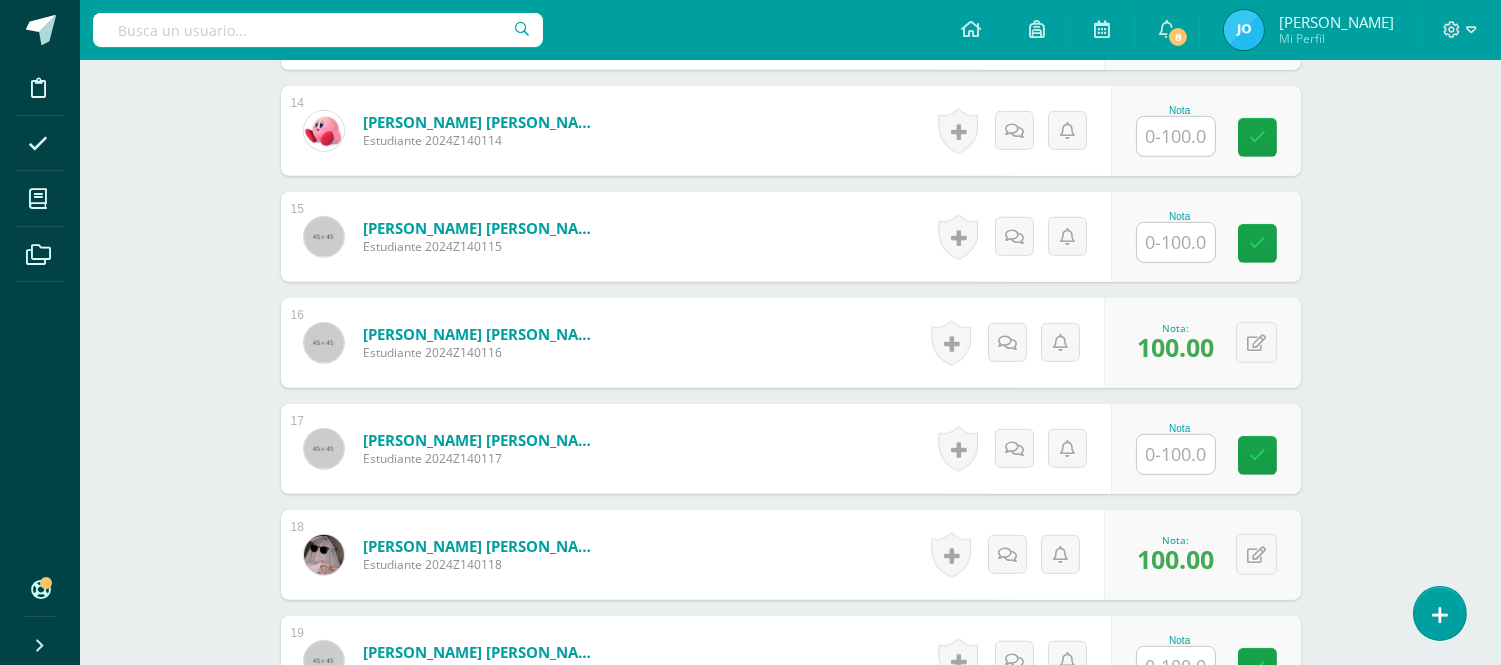 scroll, scrollTop: 1108, scrollLeft: 0, axis: vertical 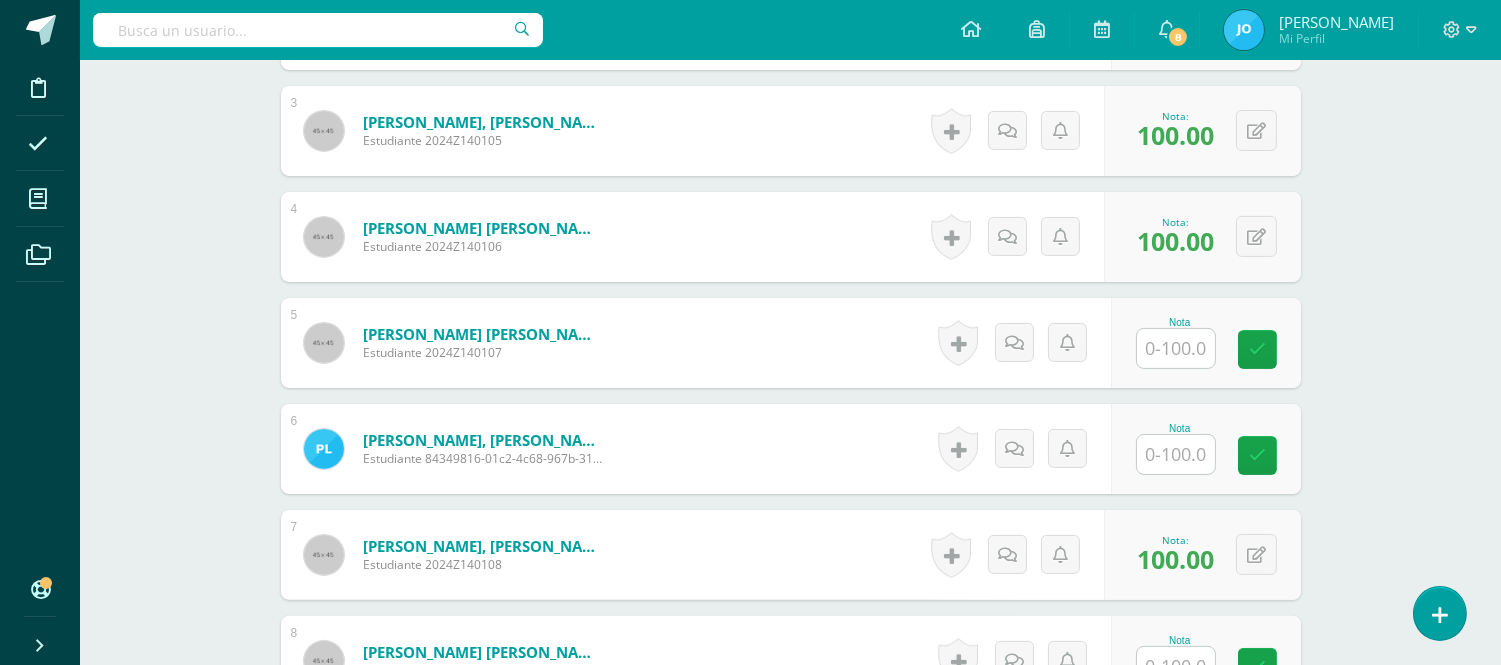 click at bounding box center (1176, 348) 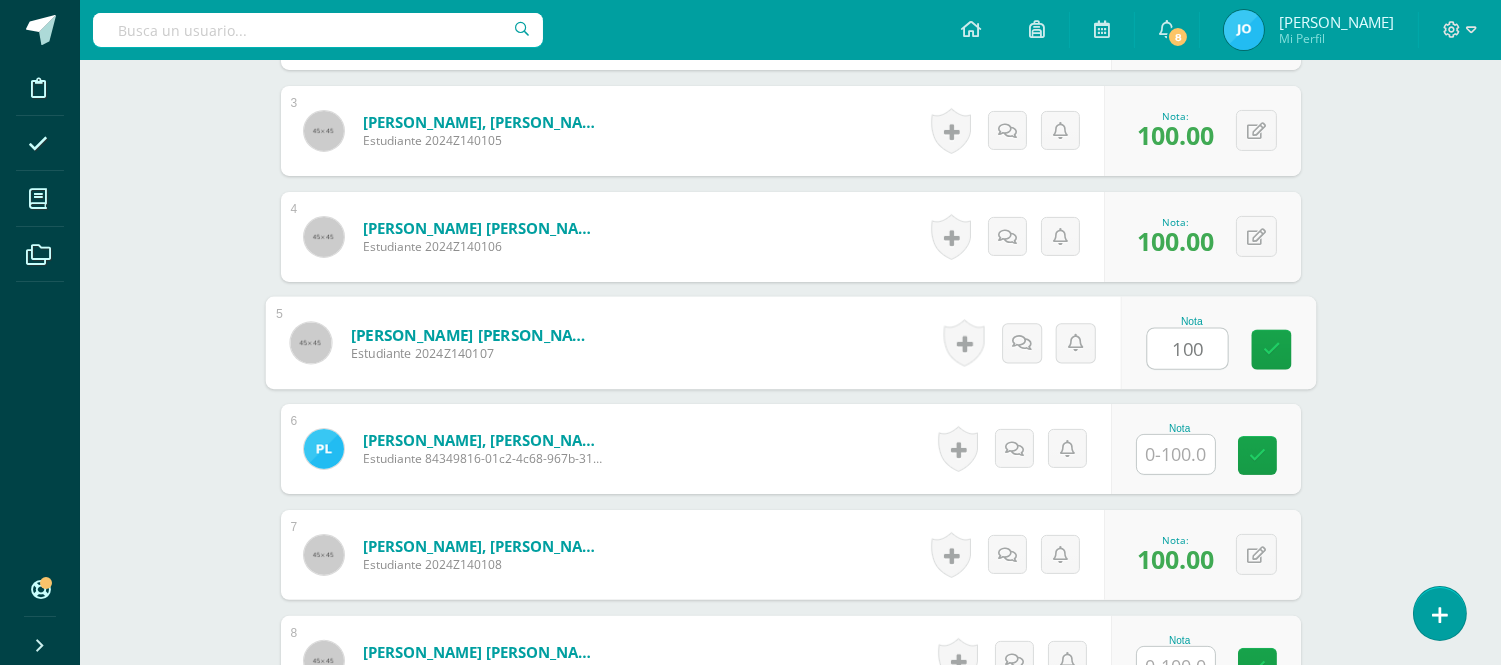 type on "100" 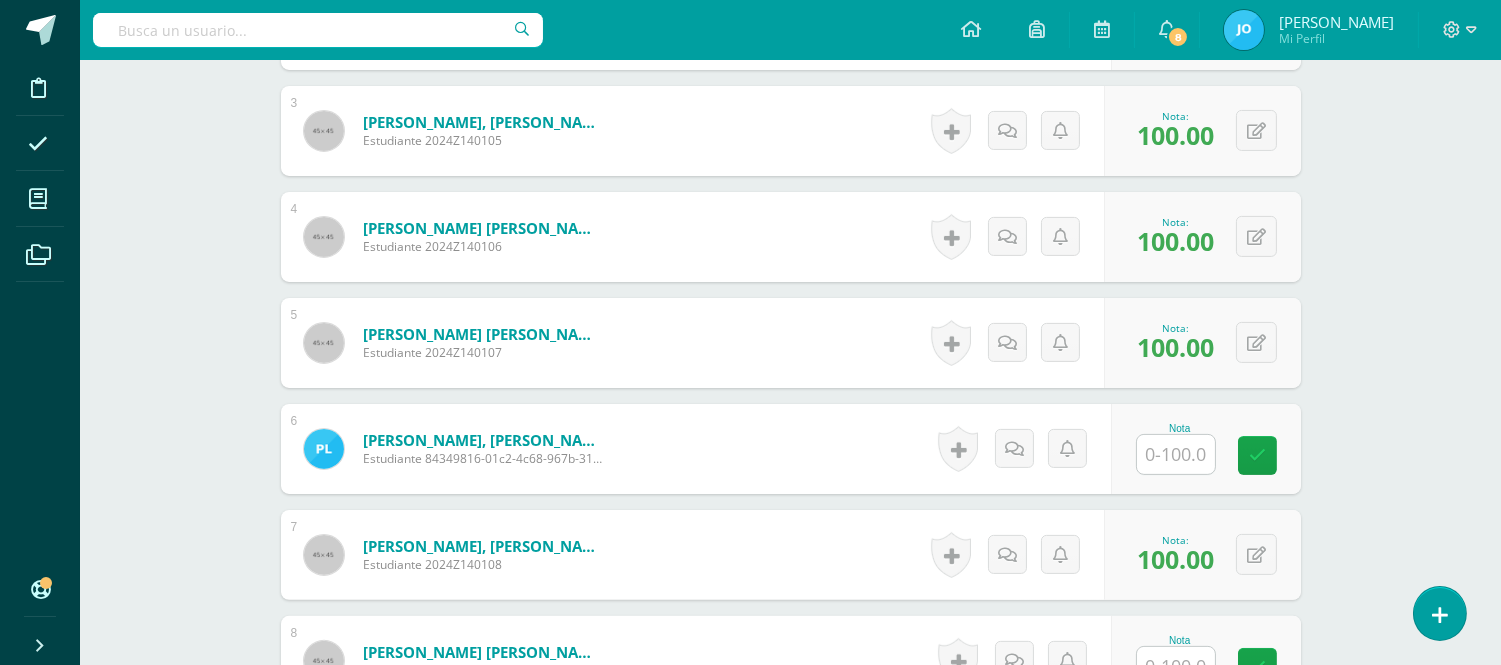 scroll, scrollTop: 1532, scrollLeft: 0, axis: vertical 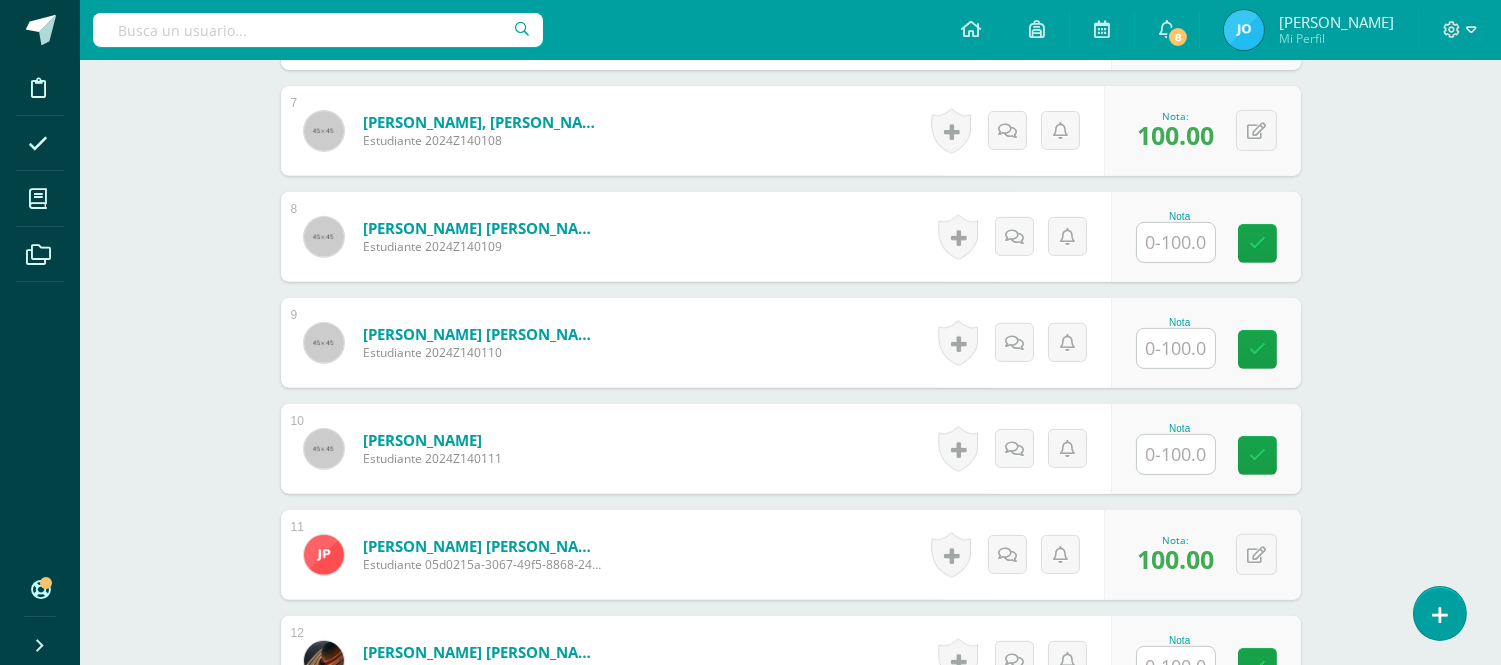 click at bounding box center [1176, 348] 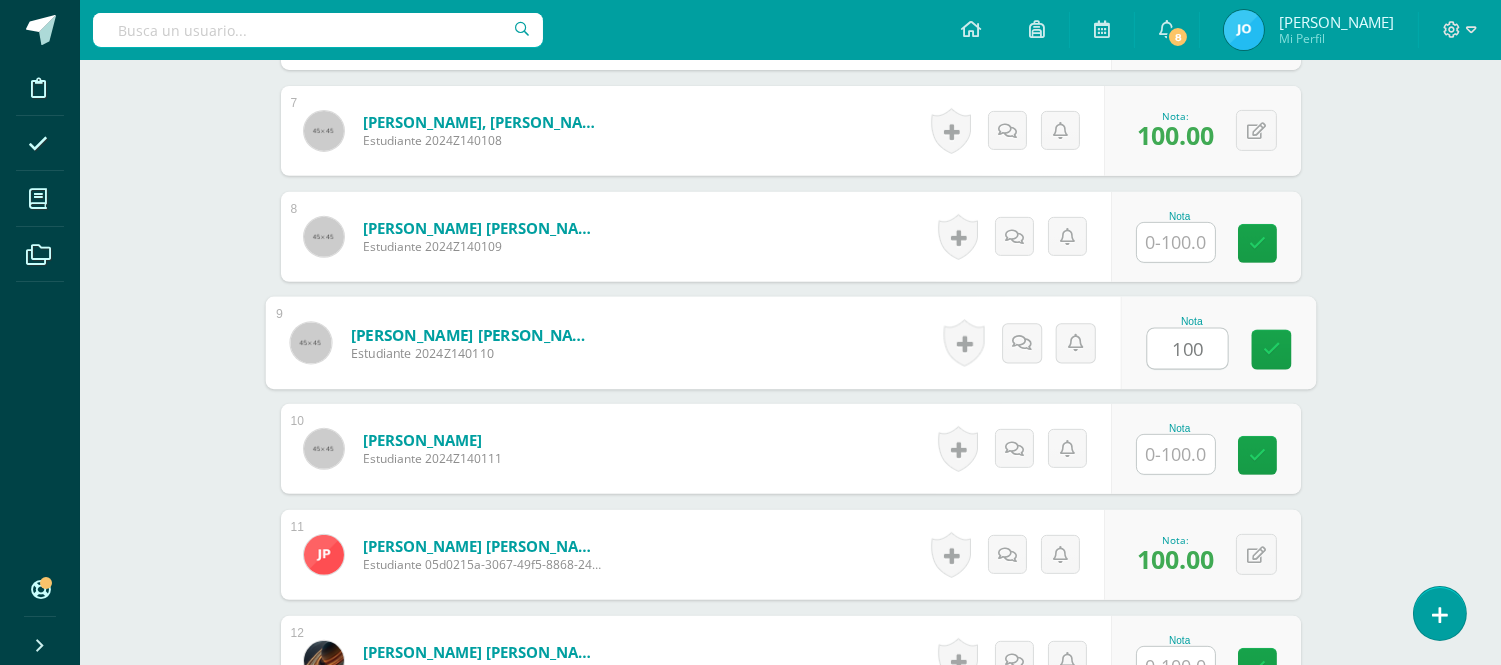 type on "100" 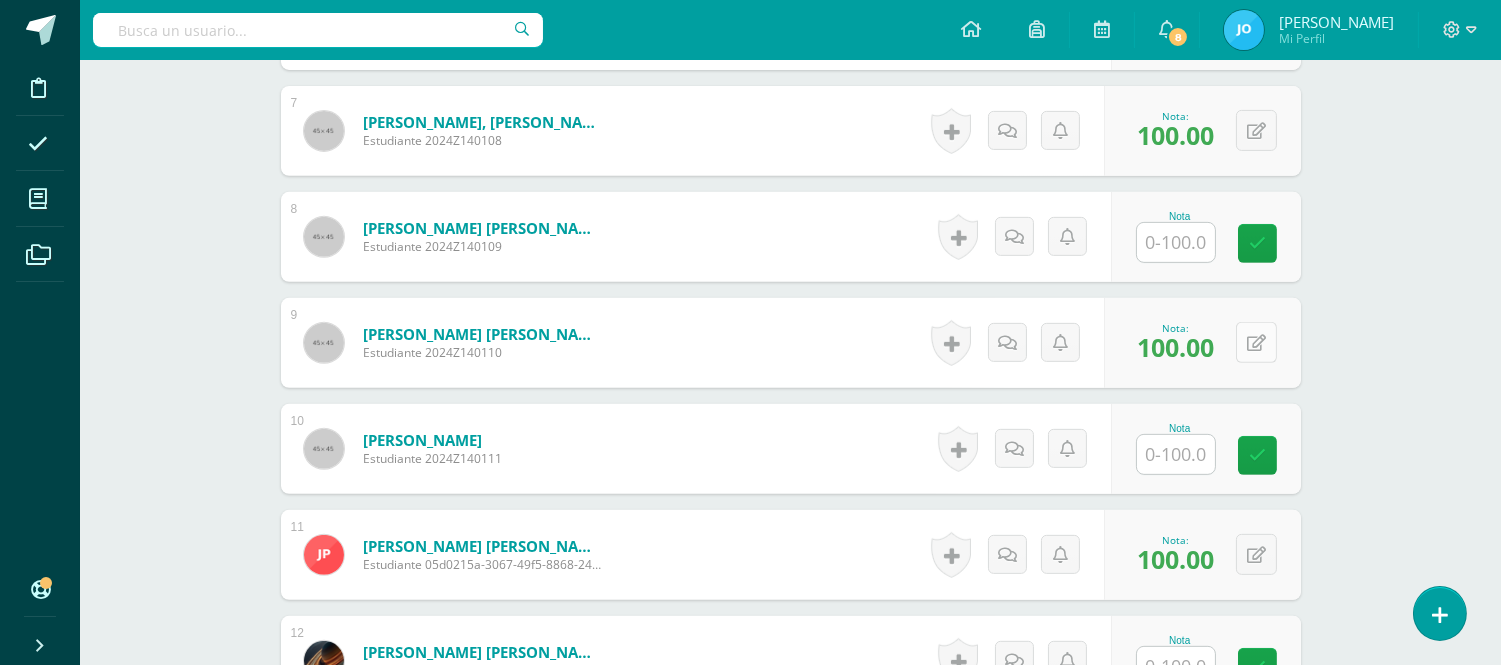 scroll, scrollTop: 2380, scrollLeft: 0, axis: vertical 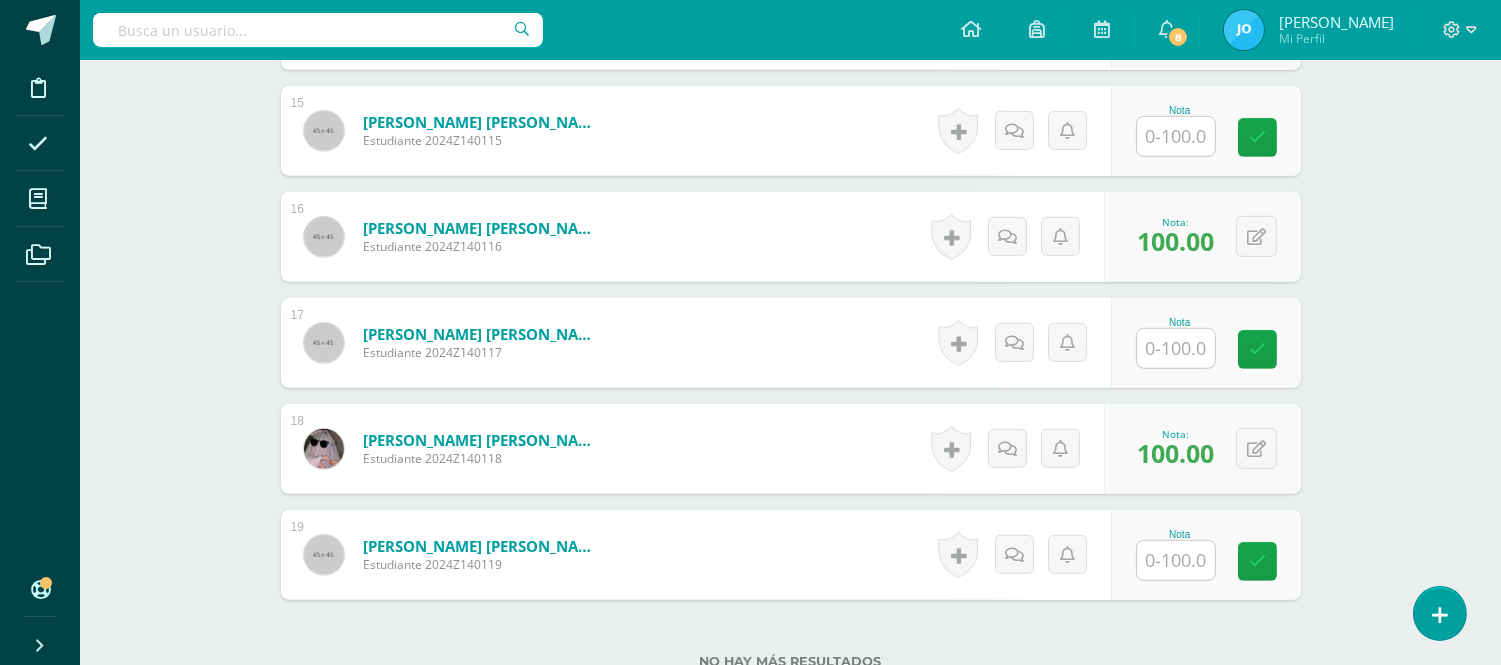 click at bounding box center (1176, 348) 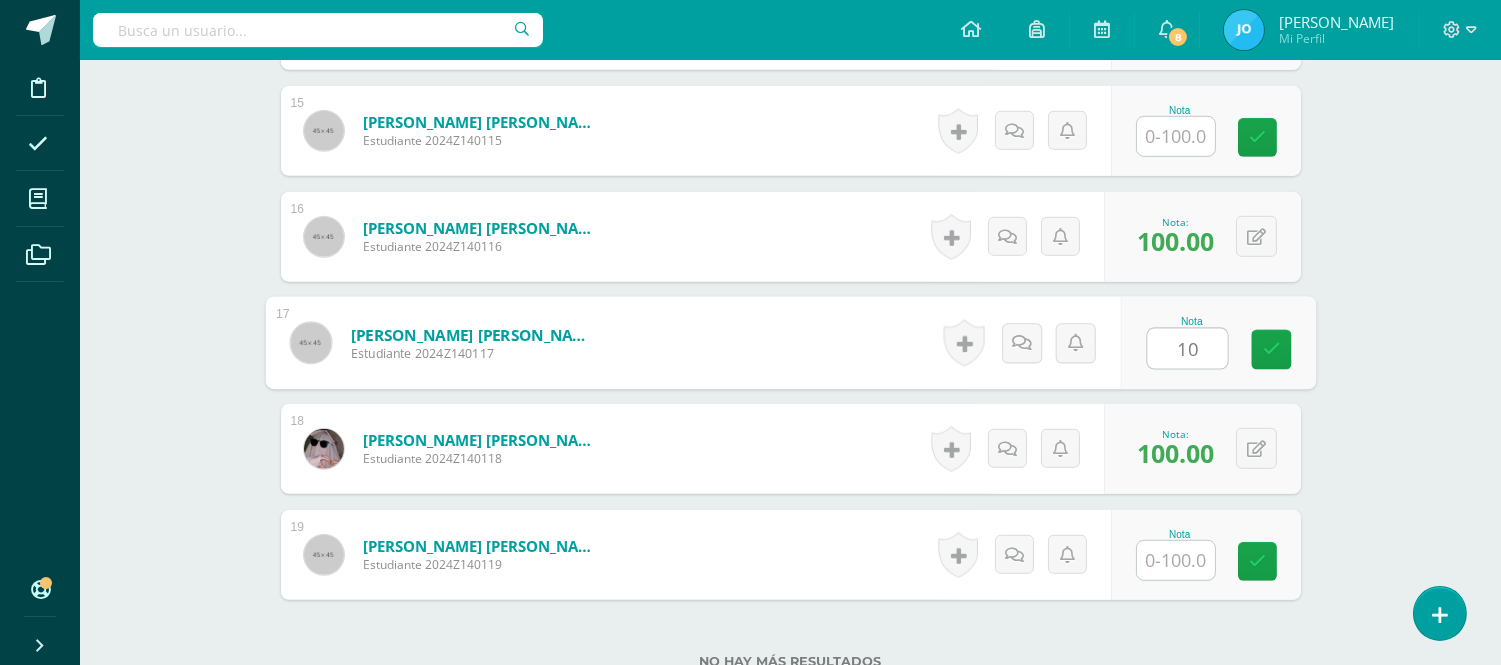 type on "100" 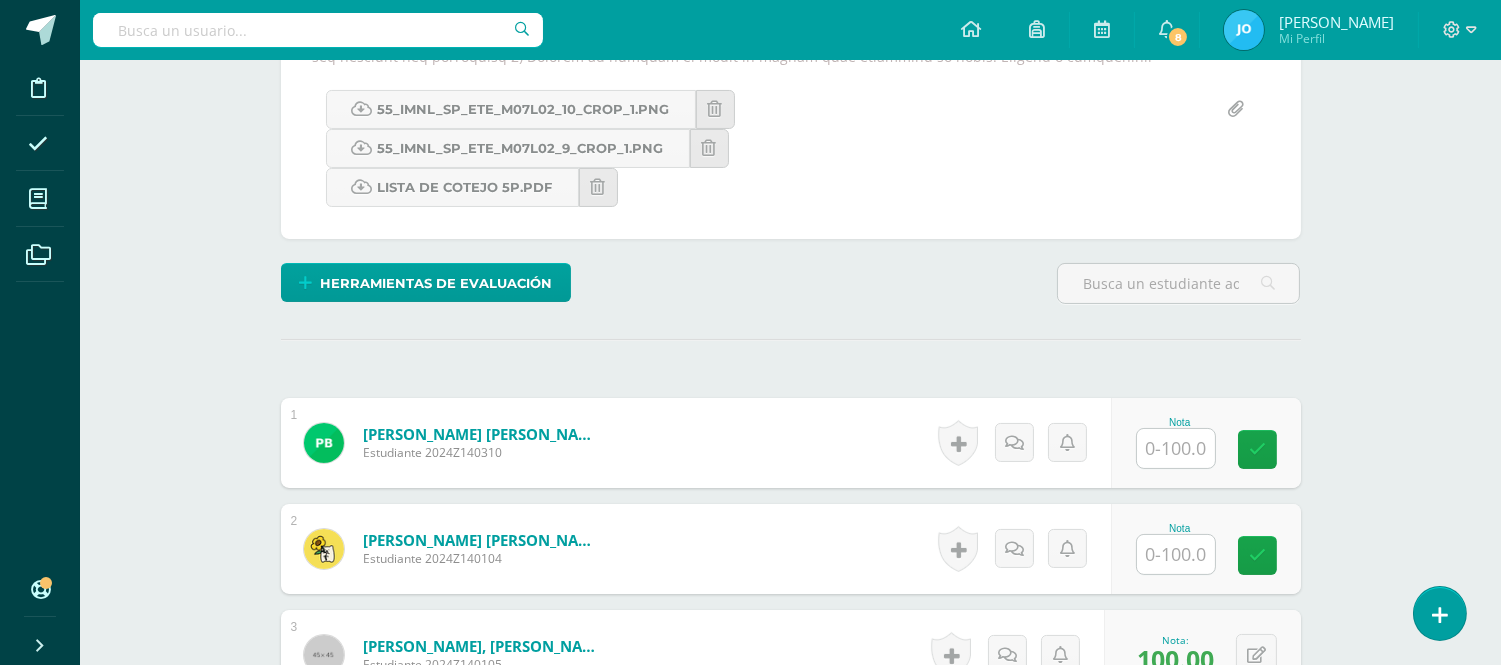 scroll, scrollTop: 0, scrollLeft: 0, axis: both 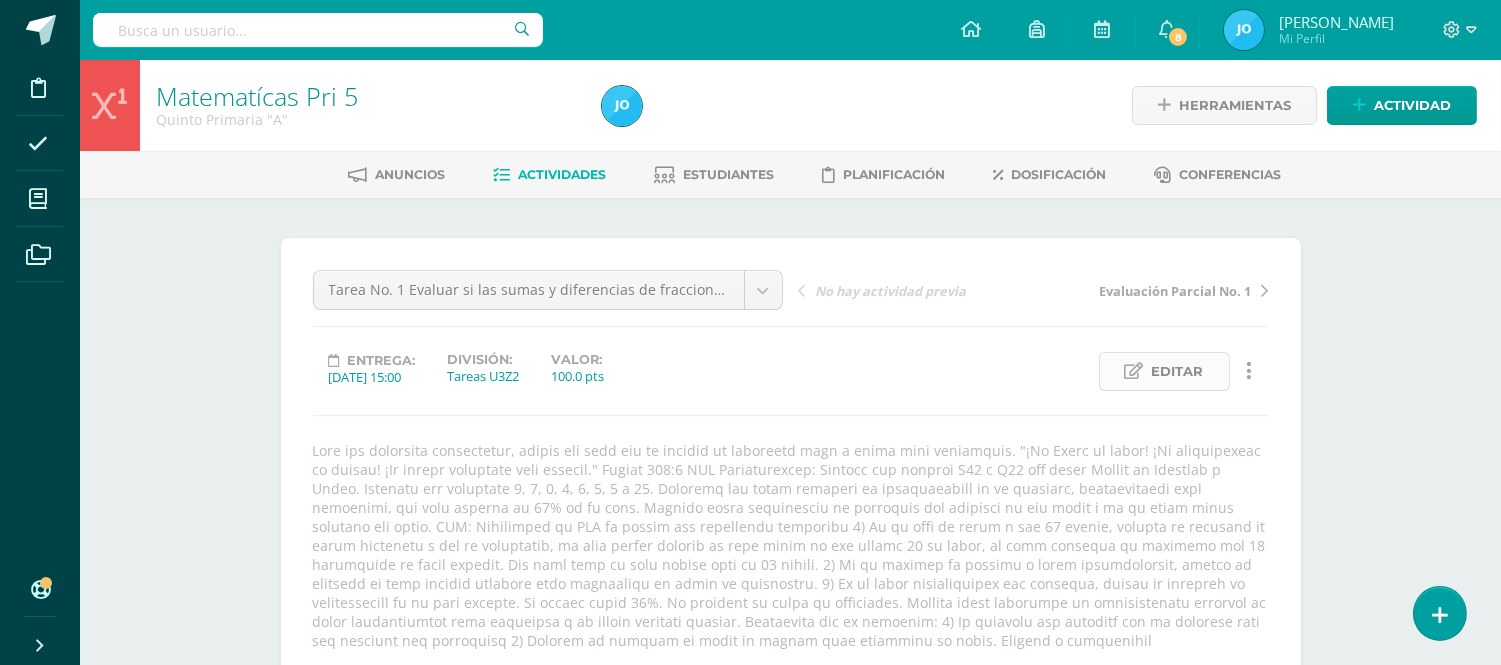 click on "Editar" at bounding box center (1178, 371) 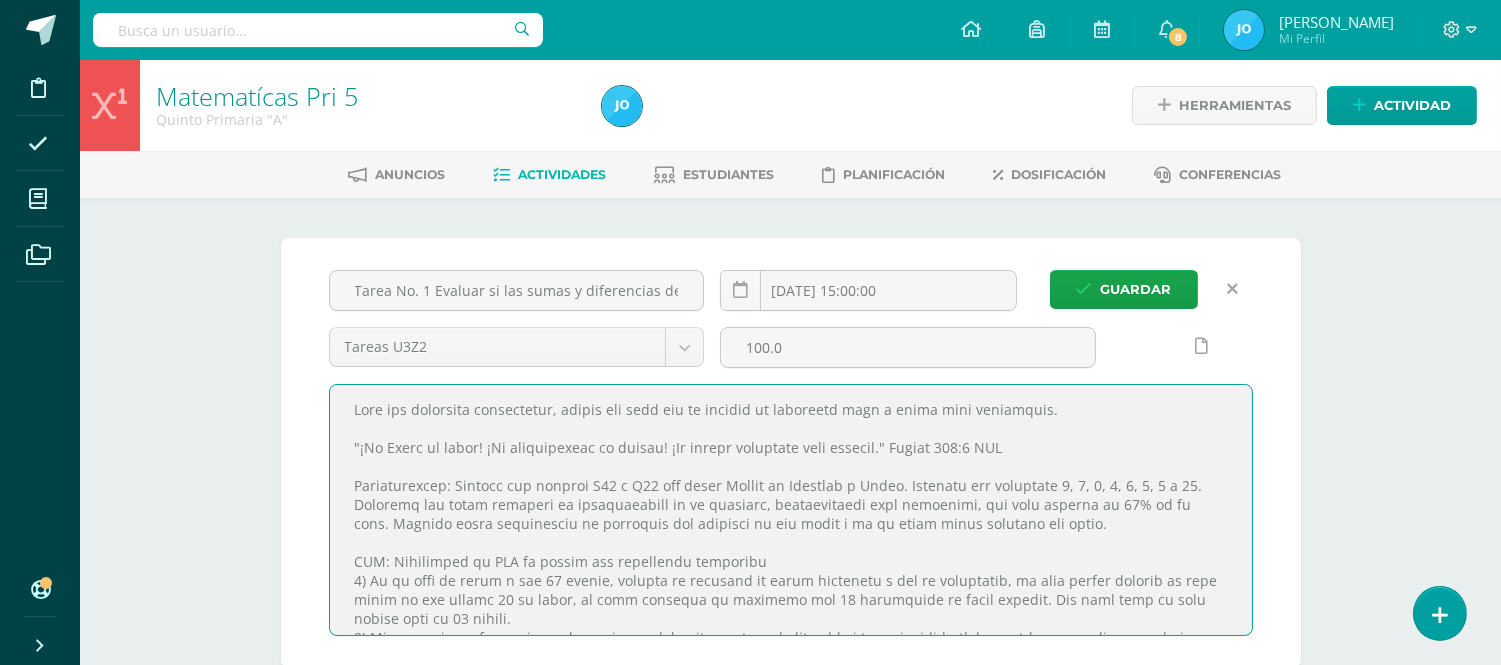 scroll, scrollTop: 195, scrollLeft: 0, axis: vertical 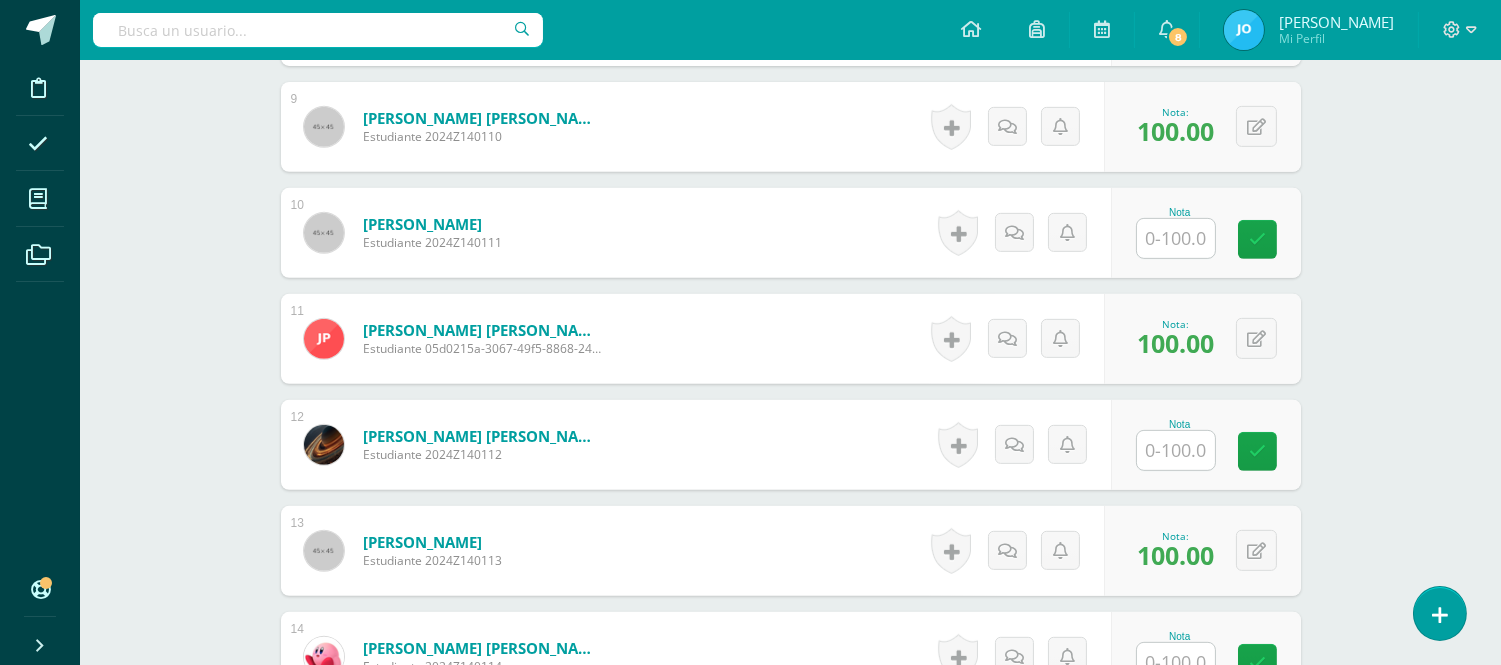 drag, startPoint x: 333, startPoint y: 396, endPoint x: 1516, endPoint y: 644, distance: 1208.7155 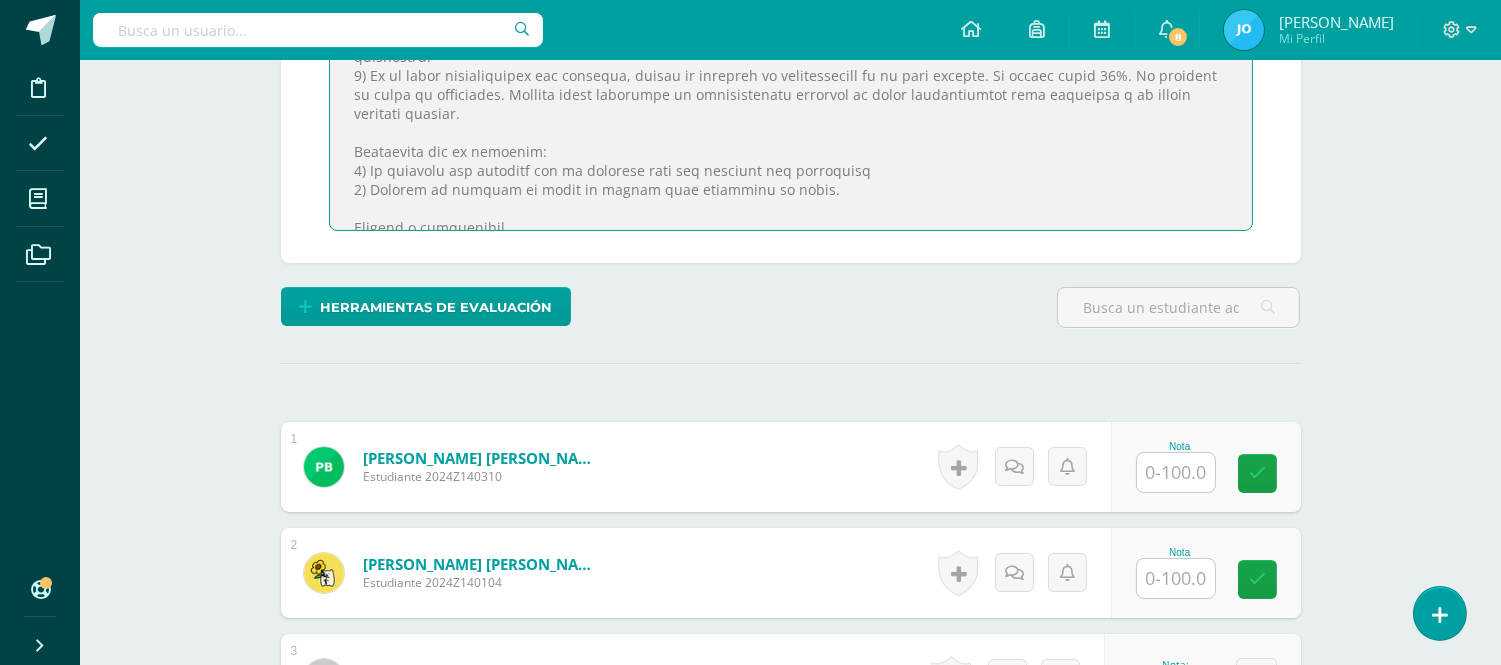 scroll, scrollTop: 0, scrollLeft: 0, axis: both 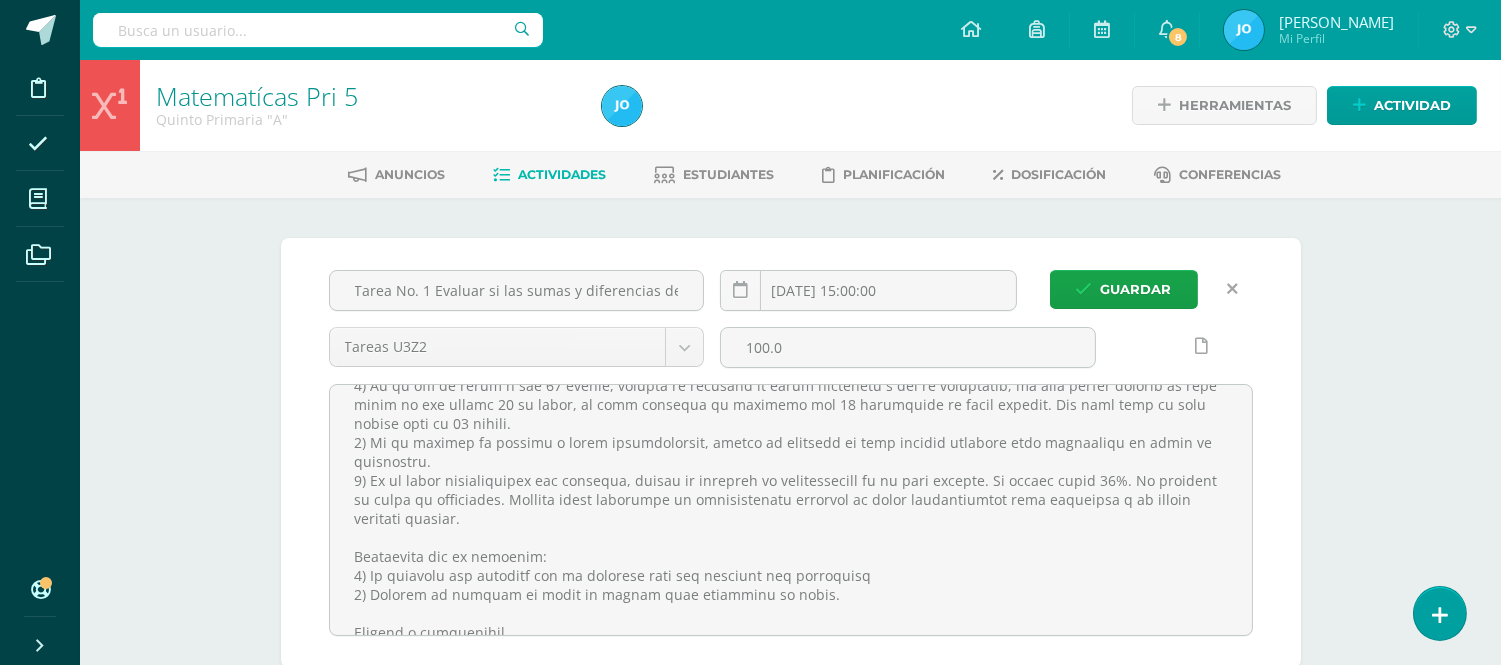 click at bounding box center (1233, 289) 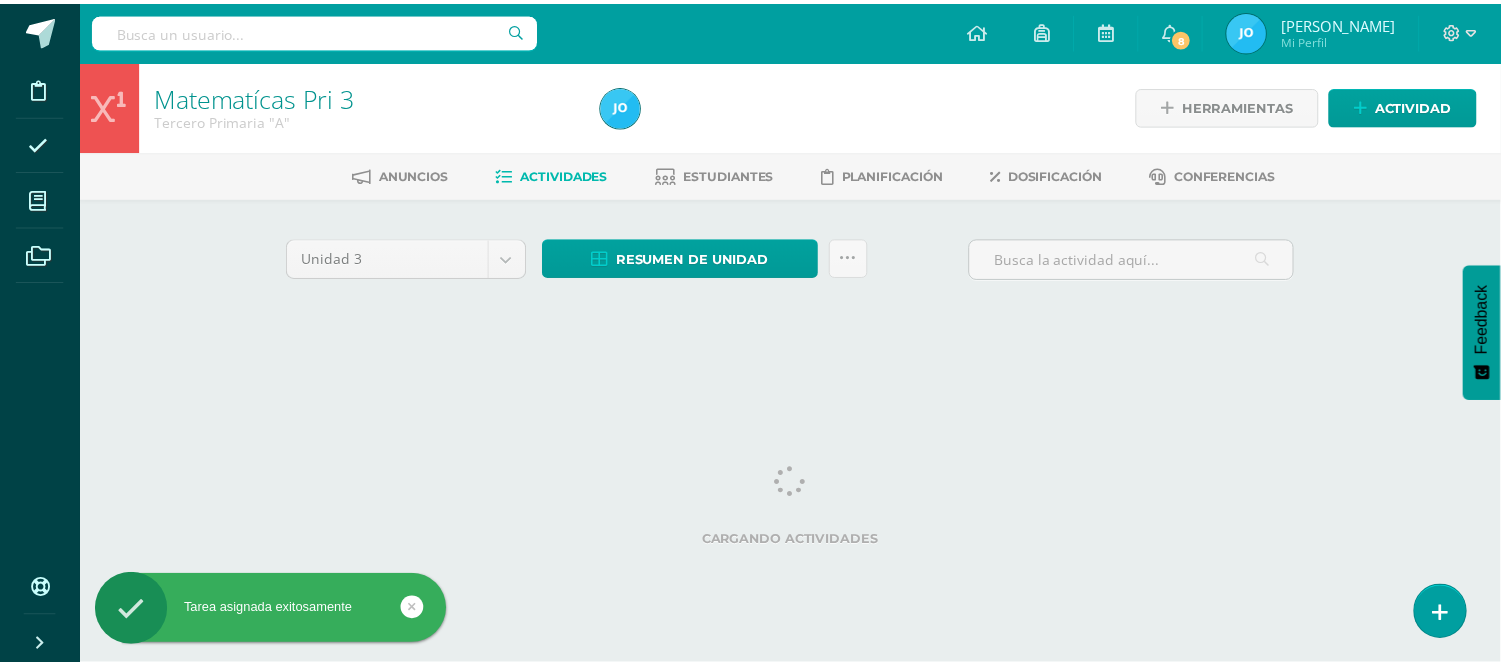 scroll, scrollTop: 0, scrollLeft: 0, axis: both 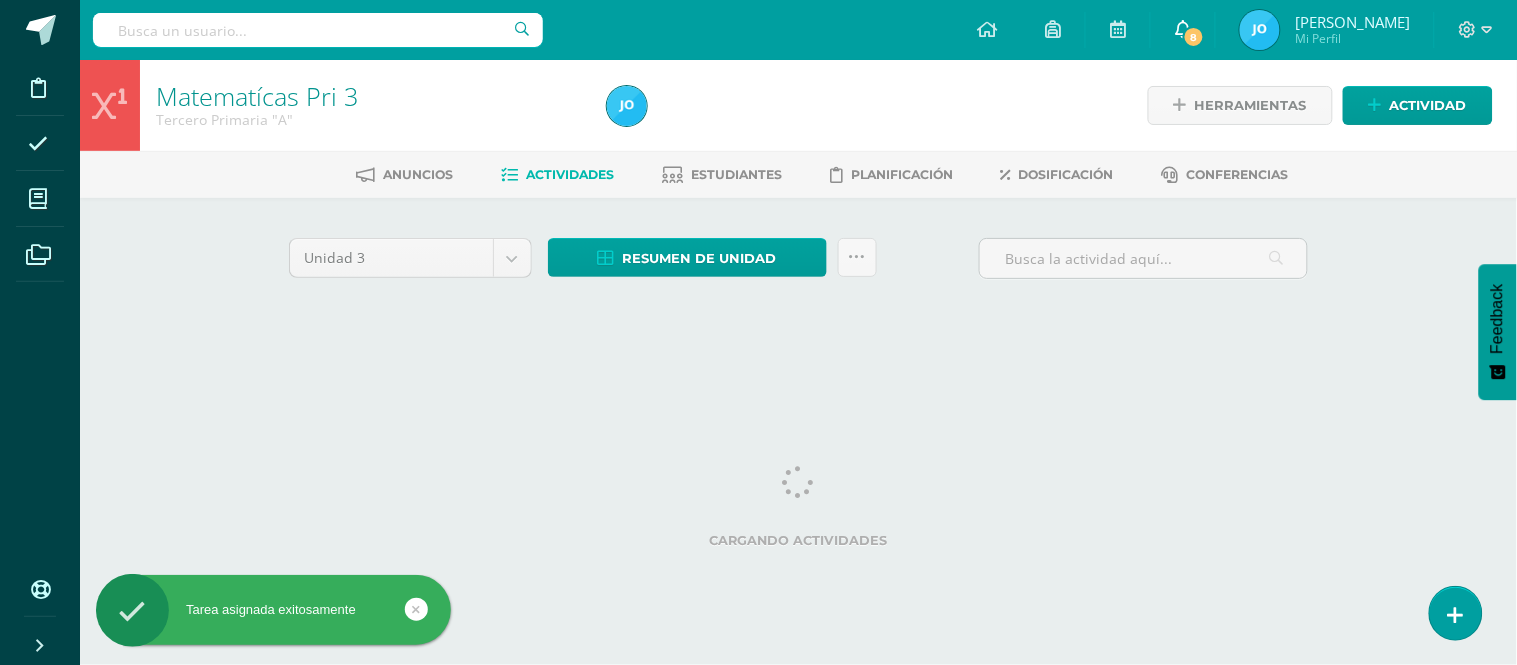 click on "8" at bounding box center (1194, 37) 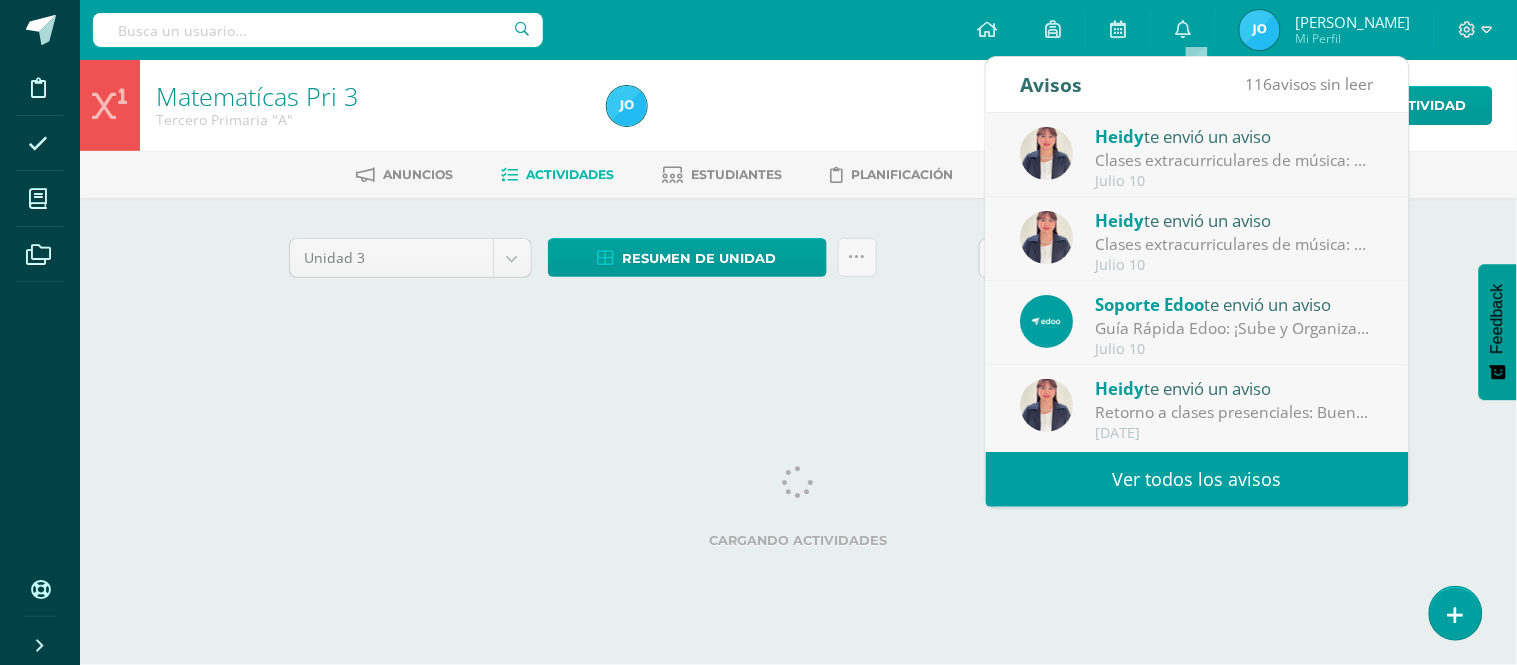 click on "Unidad 3                             Unidad 1 Unidad 2 Unidad 3 Unidad 4 Resumen de unidad
Descargar como HTML
Descargar como PDF
Descargar como XLS
Subir actividades en masa
Enviar punteos a revision
Historial de actividad
¿Estás seguro que deseas  Enviar a revisión  las notas de este curso?
Esta acción  enviará una notificación a tu supervisor y no podrás eliminar o cambiar tus notas.  Esta acción no podrá ser revertida a menos que se te conceda permiso
Cancelar
Enviar a revisión
Creación  y  Calificación   en masa.
Para poder crear actividades y calificar las mismas" at bounding box center [799, 285] 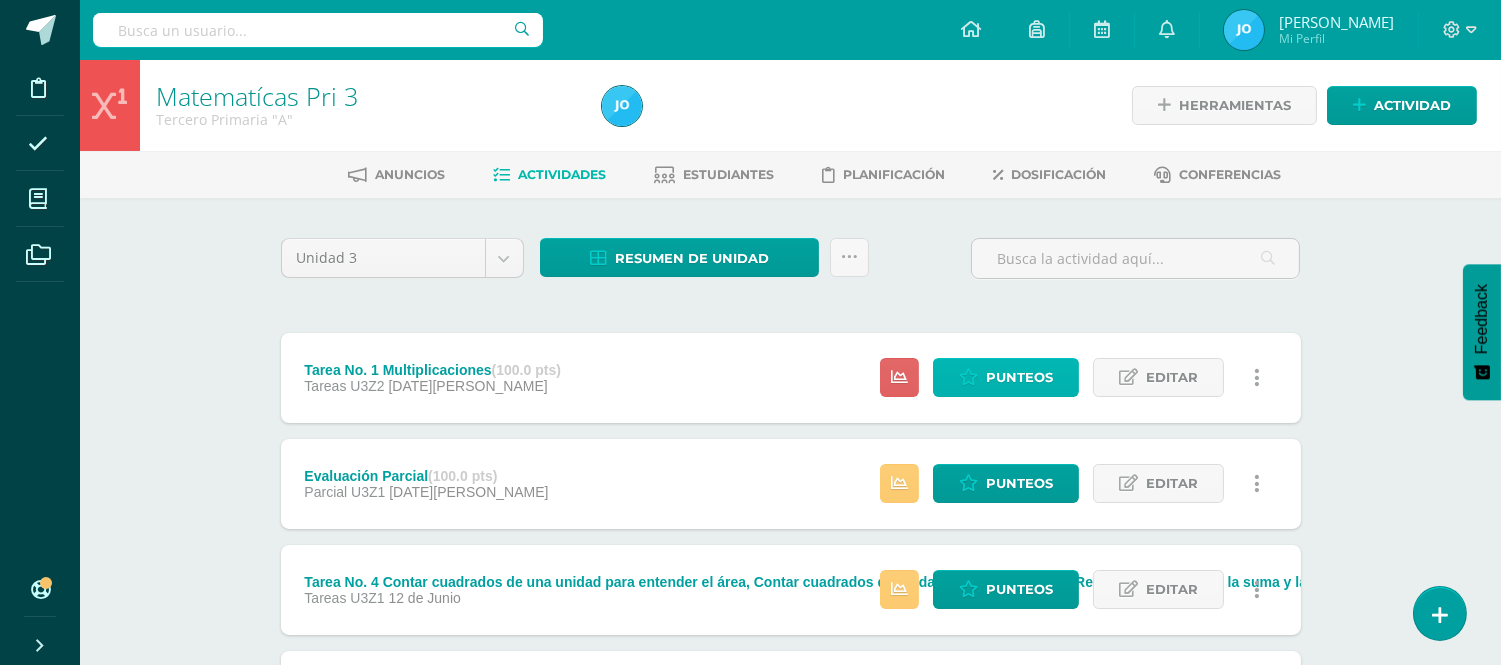 click on "Punteos" at bounding box center [1019, 377] 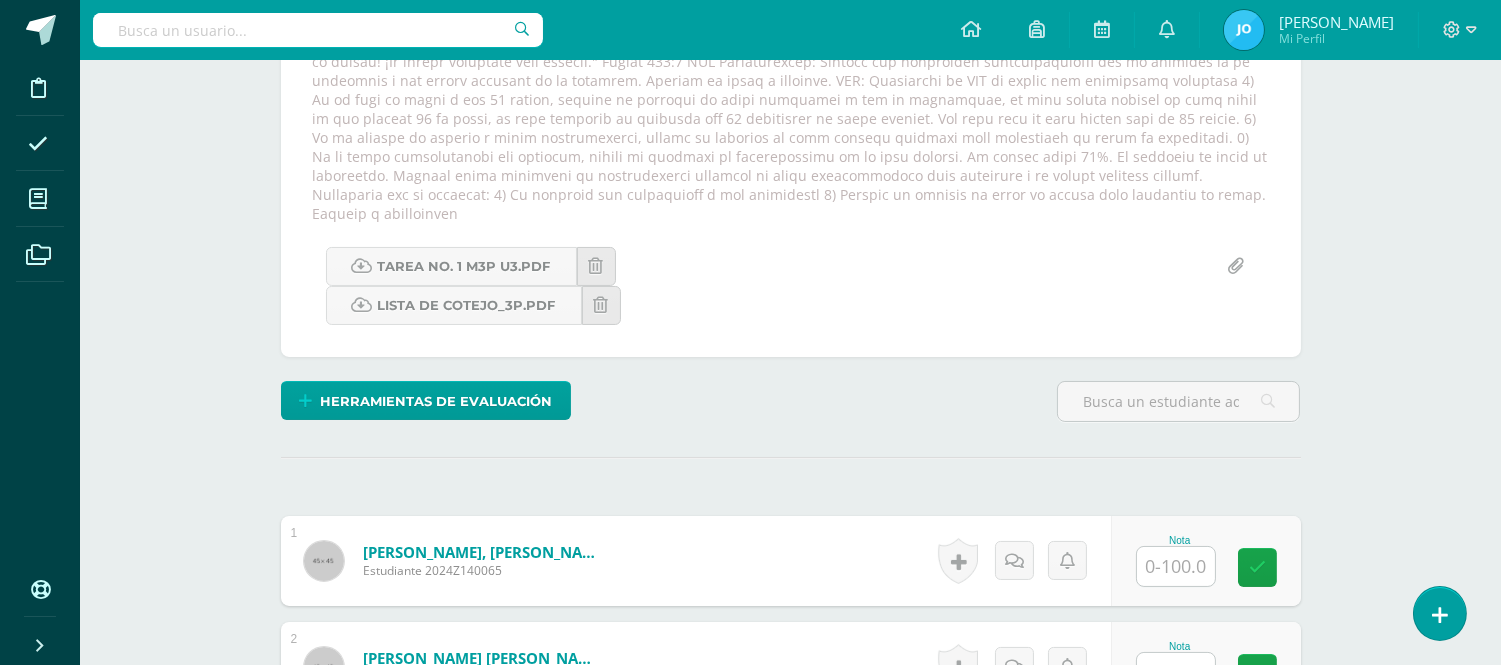 scroll, scrollTop: 410, scrollLeft: 0, axis: vertical 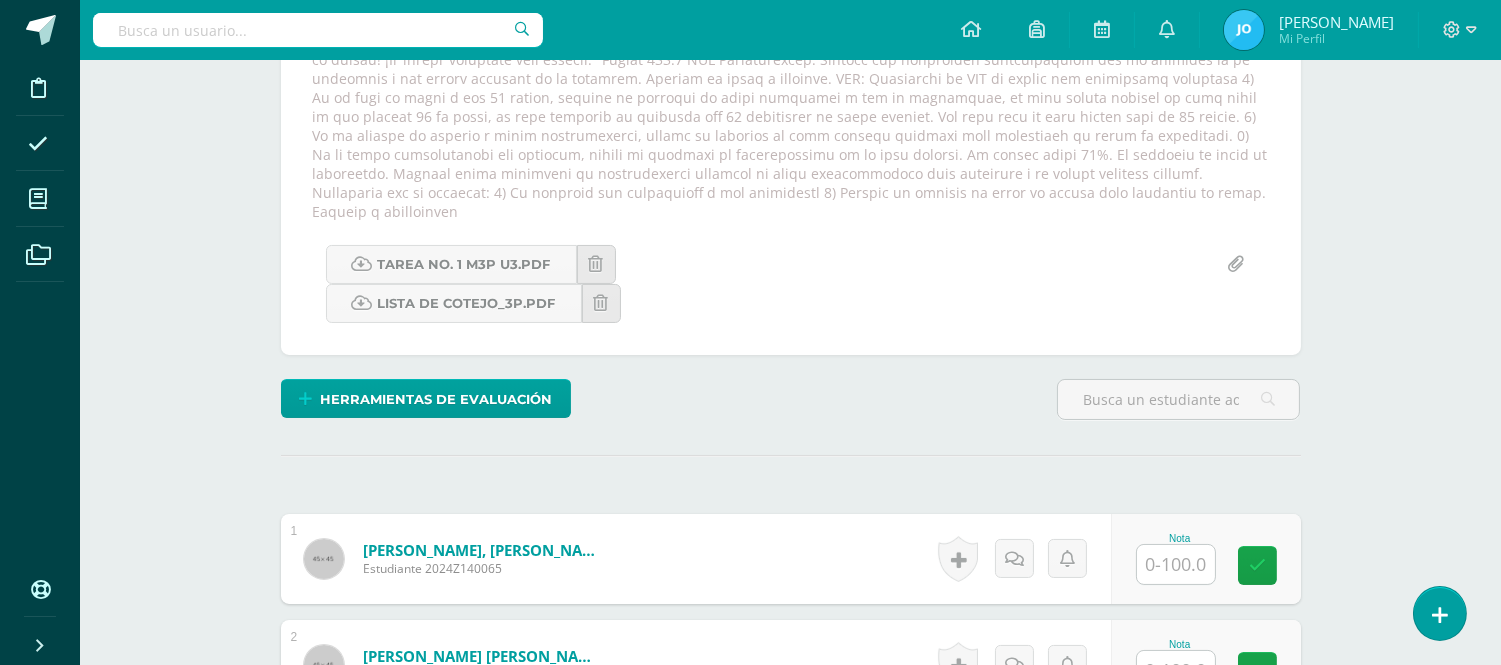 click on "Matematícas  Pri 3
Tercero Primaria "A"
Herramientas
Detalle de asistencias
Actividad
Anuncios
Actividades
Estudiantes
Planificación
Dosificación
Conferencias
¿Estás seguro que quieres  eliminar  esta actividad?
Esto borrará la actividad y cualquier nota que hayas registrado
permanentemente. Esta acción no se puede revertir. Cancelar Eliminar
Administración de escalas de valoración
escala de valoración
Aún no has creado una escala de valoración.
Cancelar Agregar nueva escala de valoración: Cancelar     Mostrar todos     1" at bounding box center [790, 715] 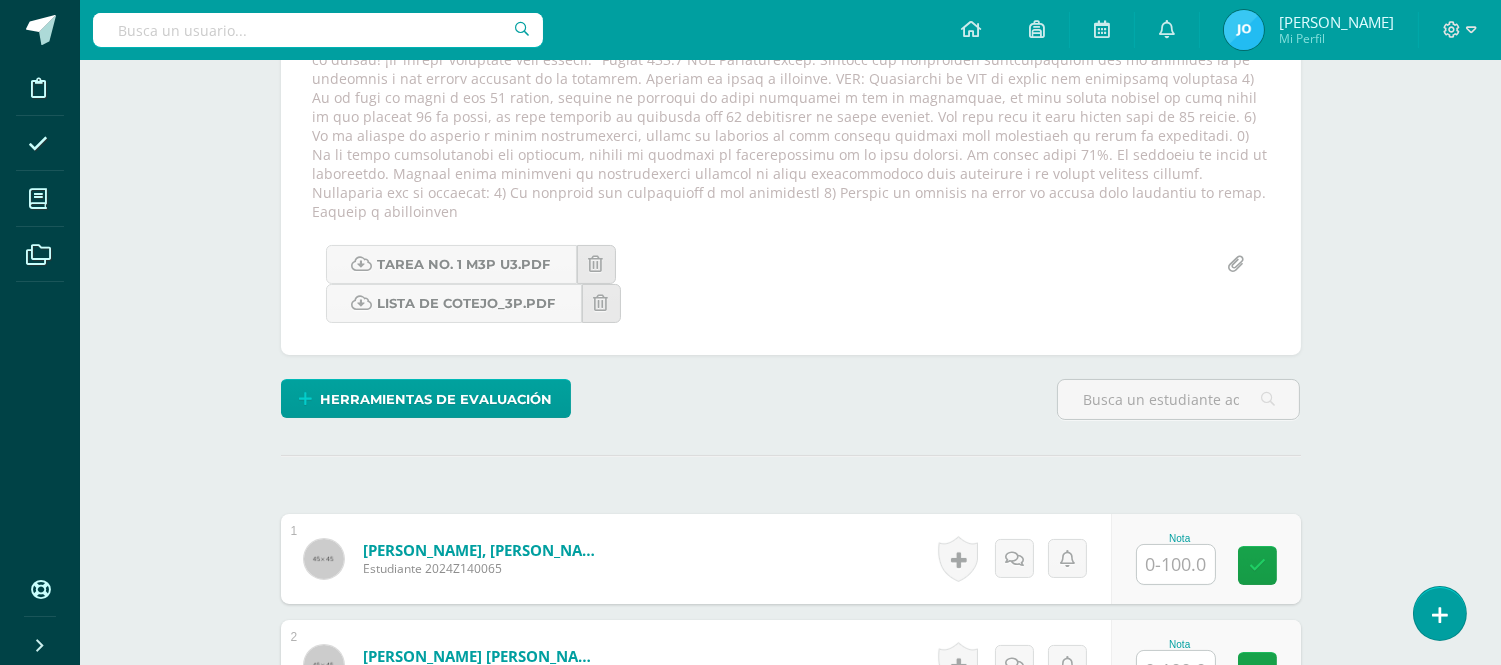 scroll, scrollTop: 411, scrollLeft: 0, axis: vertical 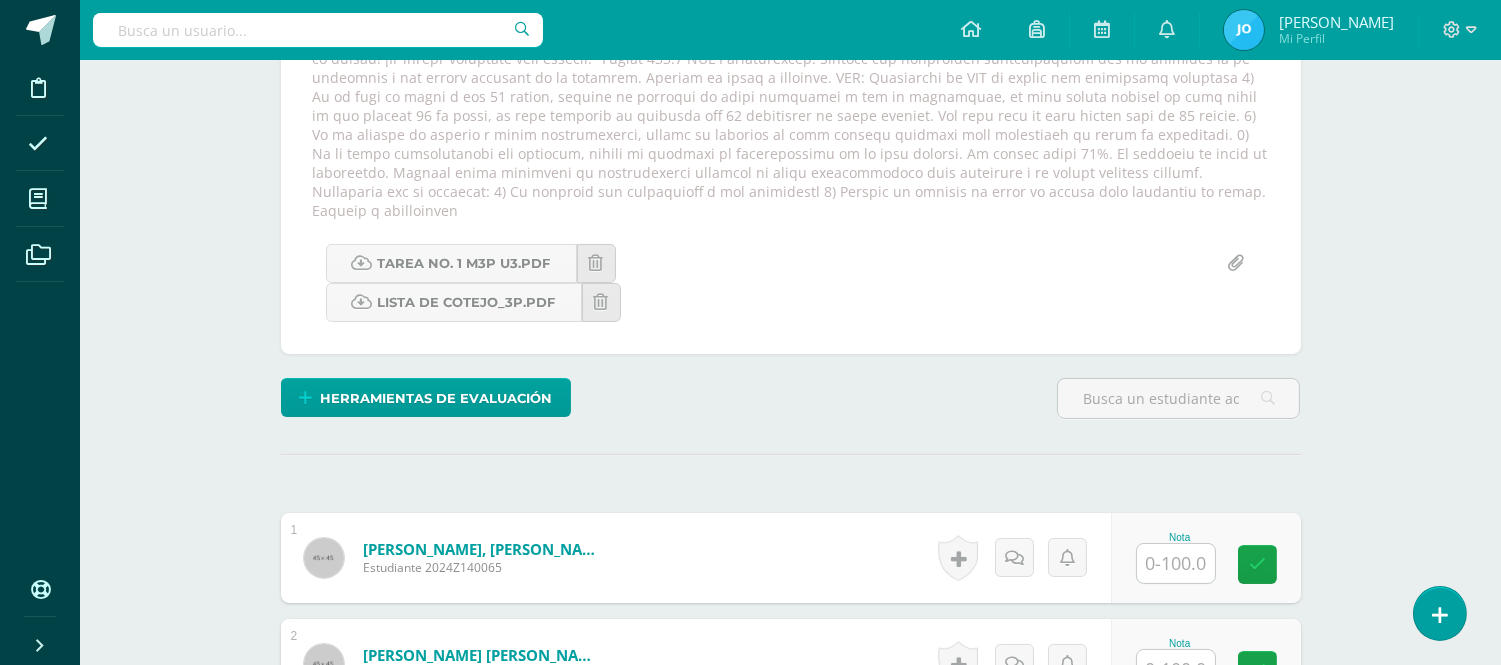 click at bounding box center (1176, 563) 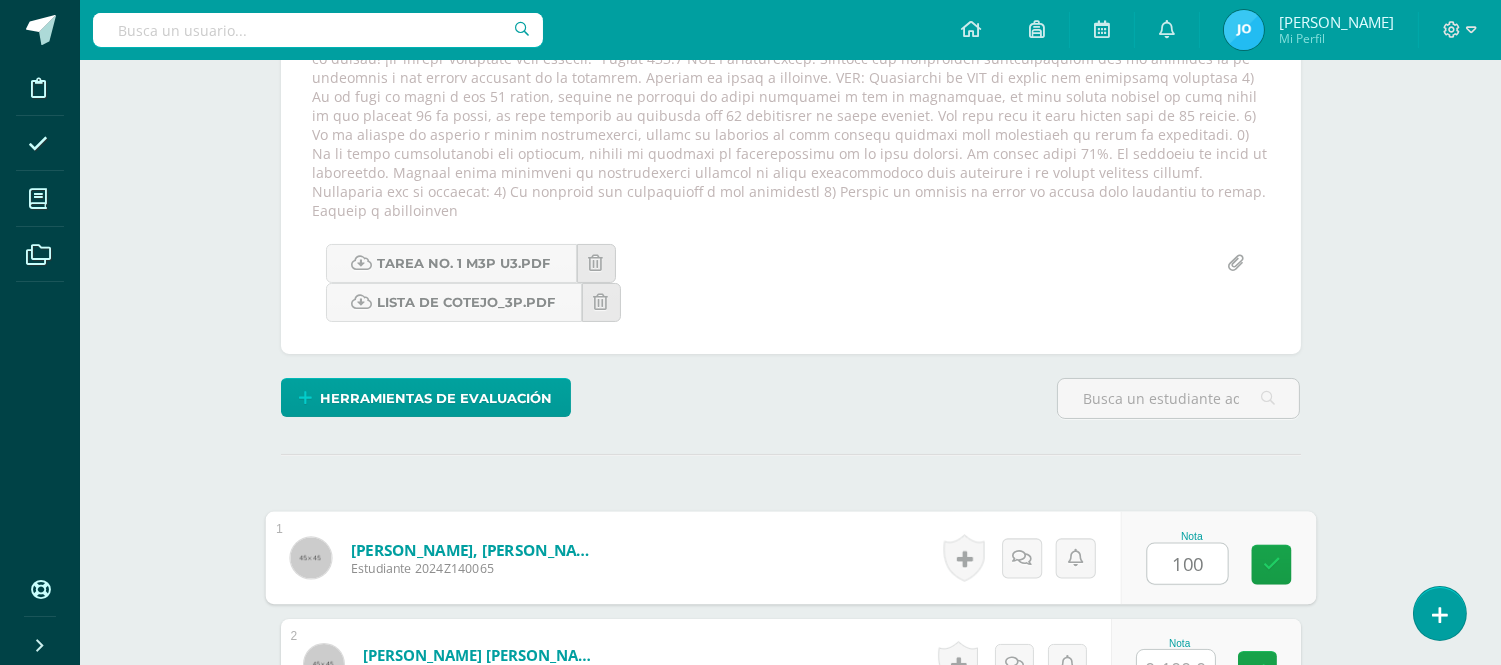 type on "100" 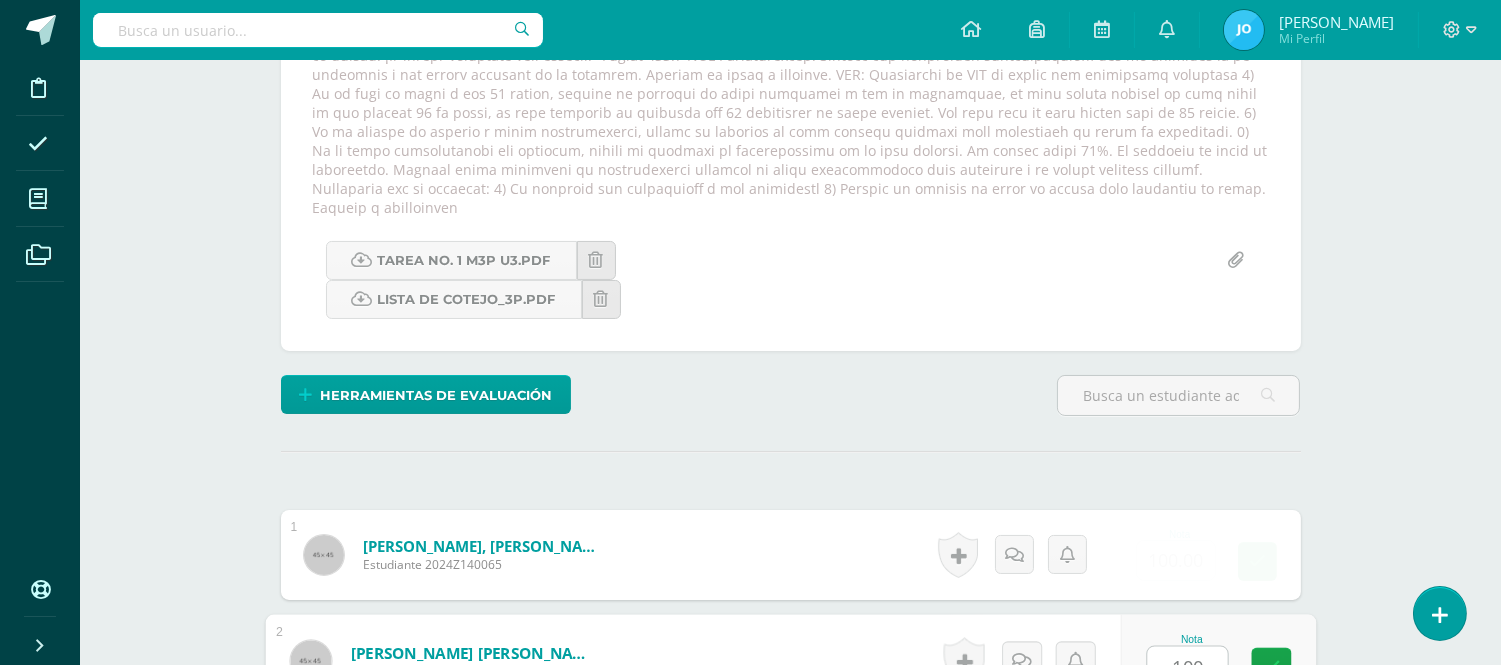 type on "100" 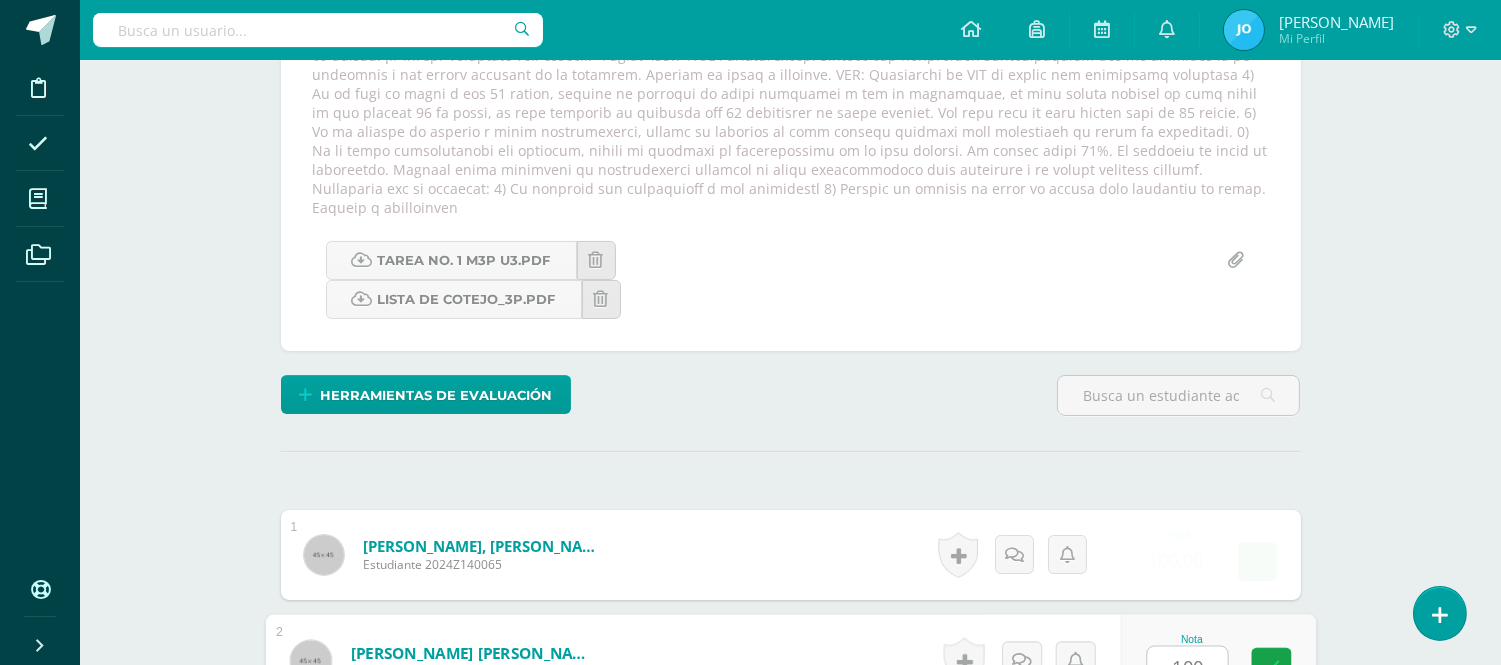 scroll, scrollTop: 833, scrollLeft: 0, axis: vertical 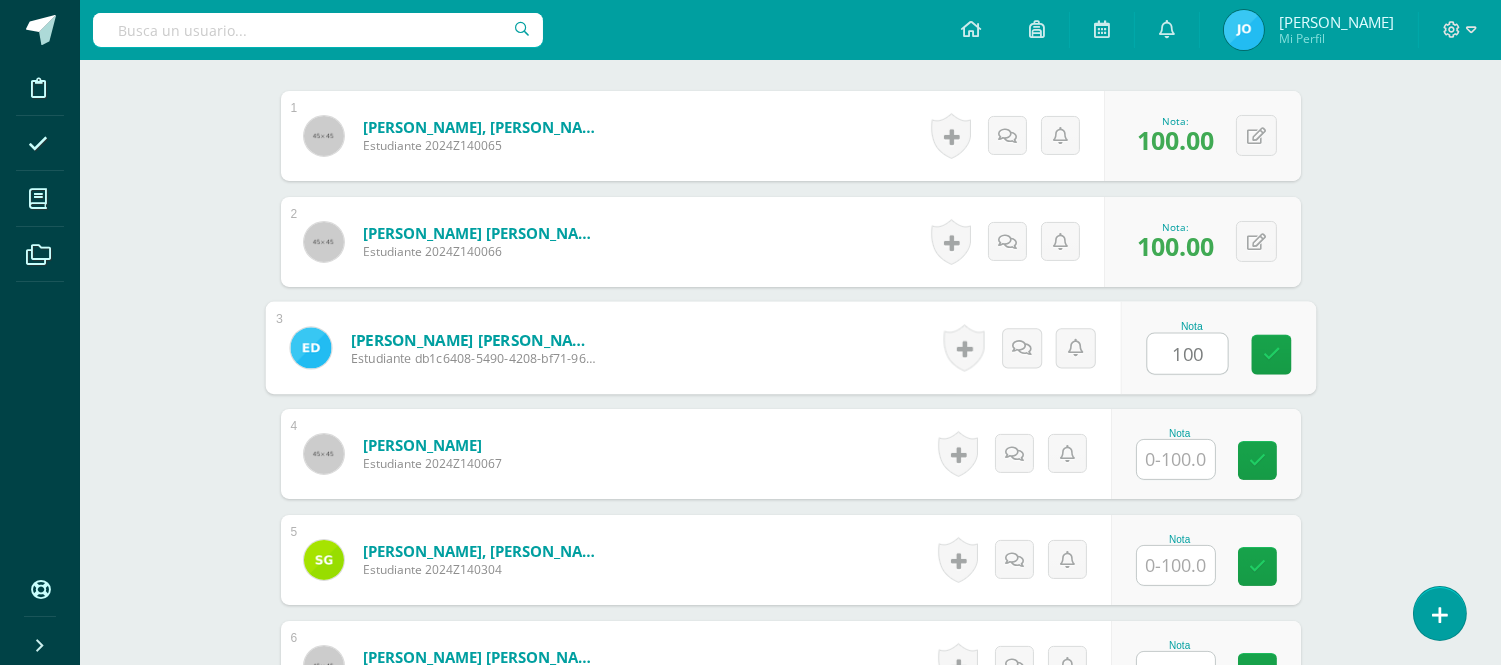 type on "100" 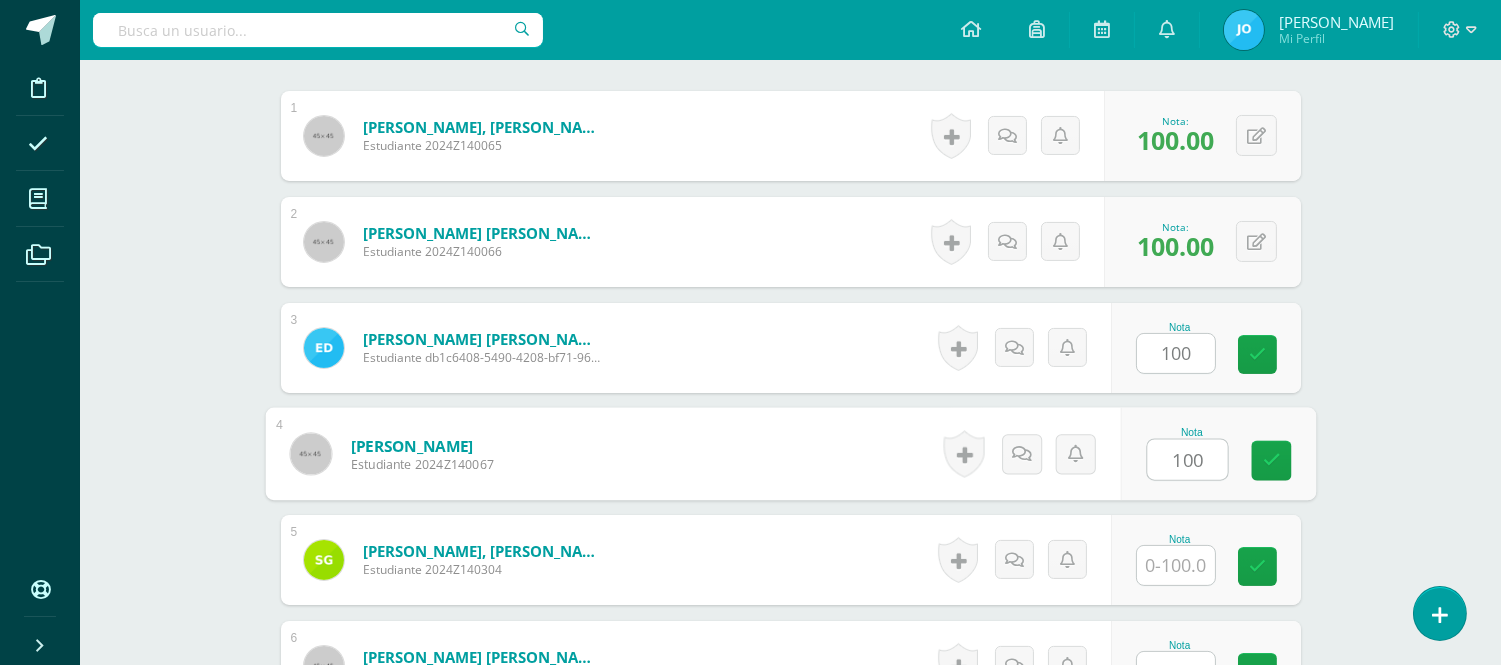 type on "100" 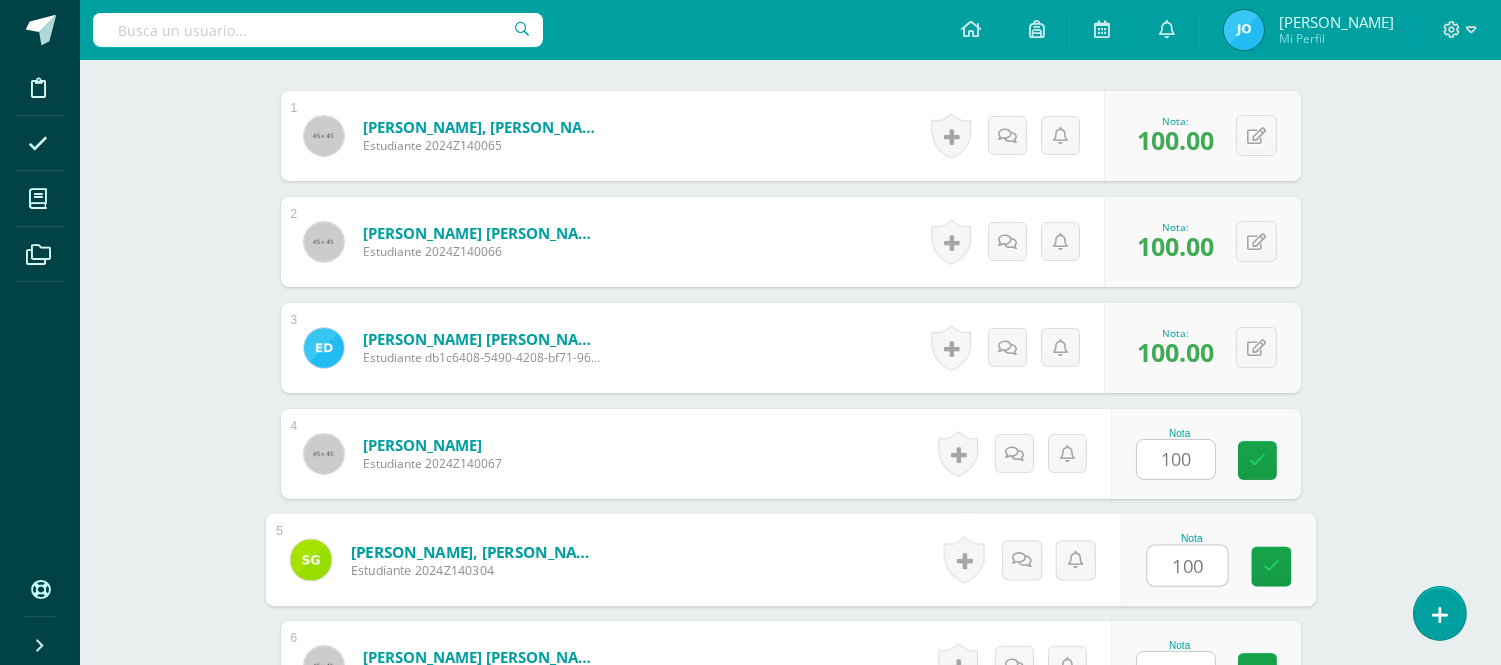 type on "100" 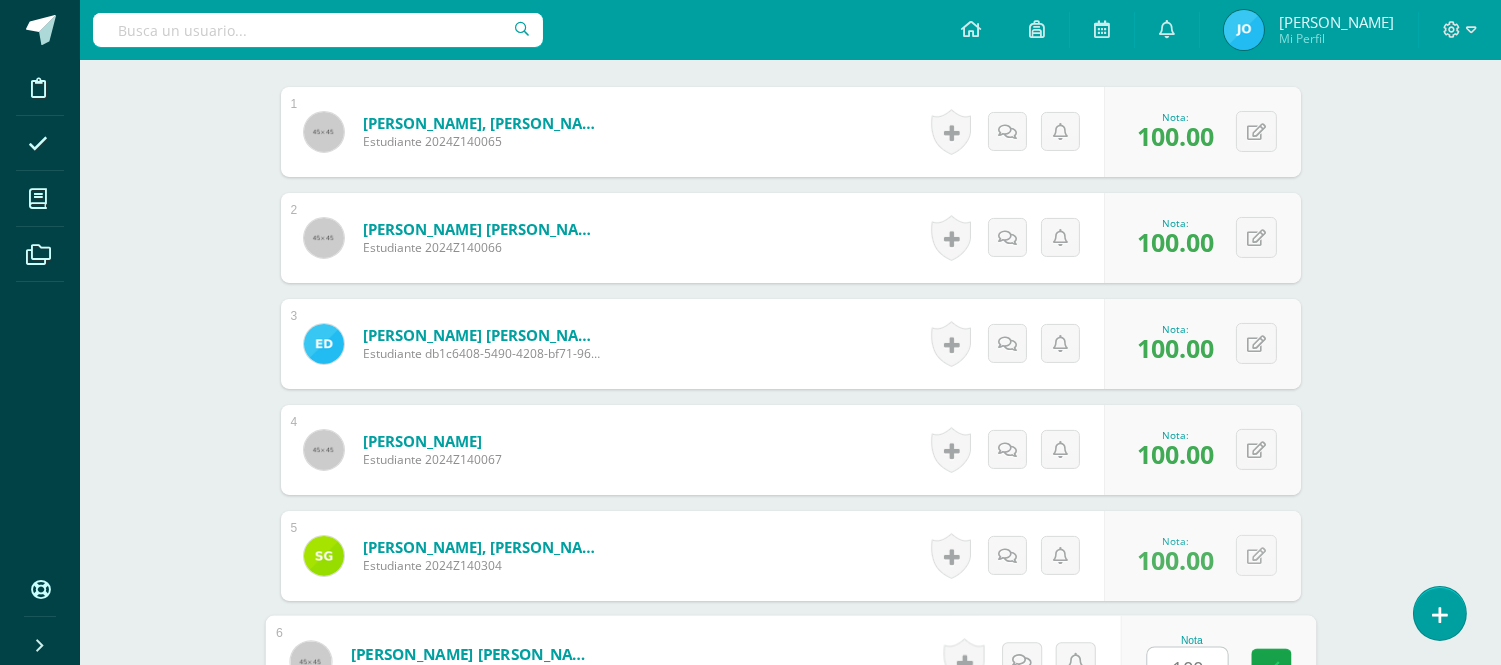 type on "100" 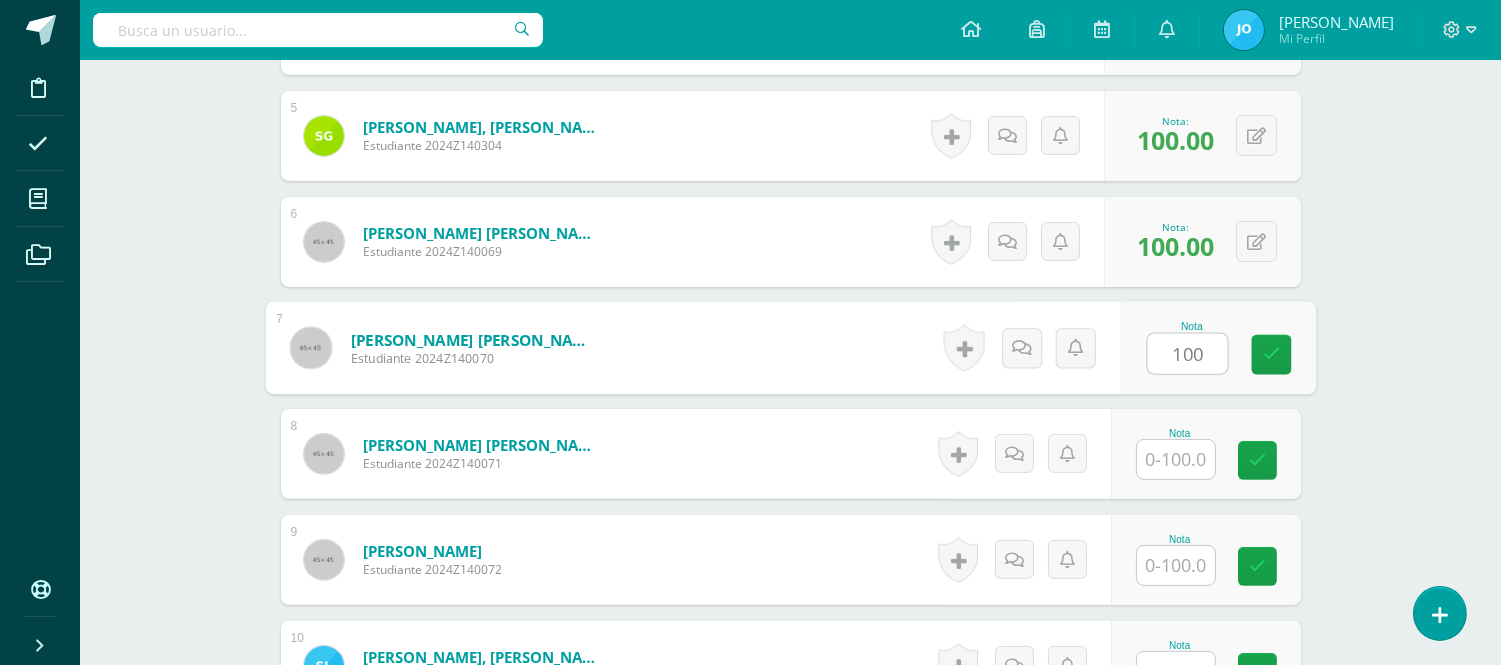 type on "100" 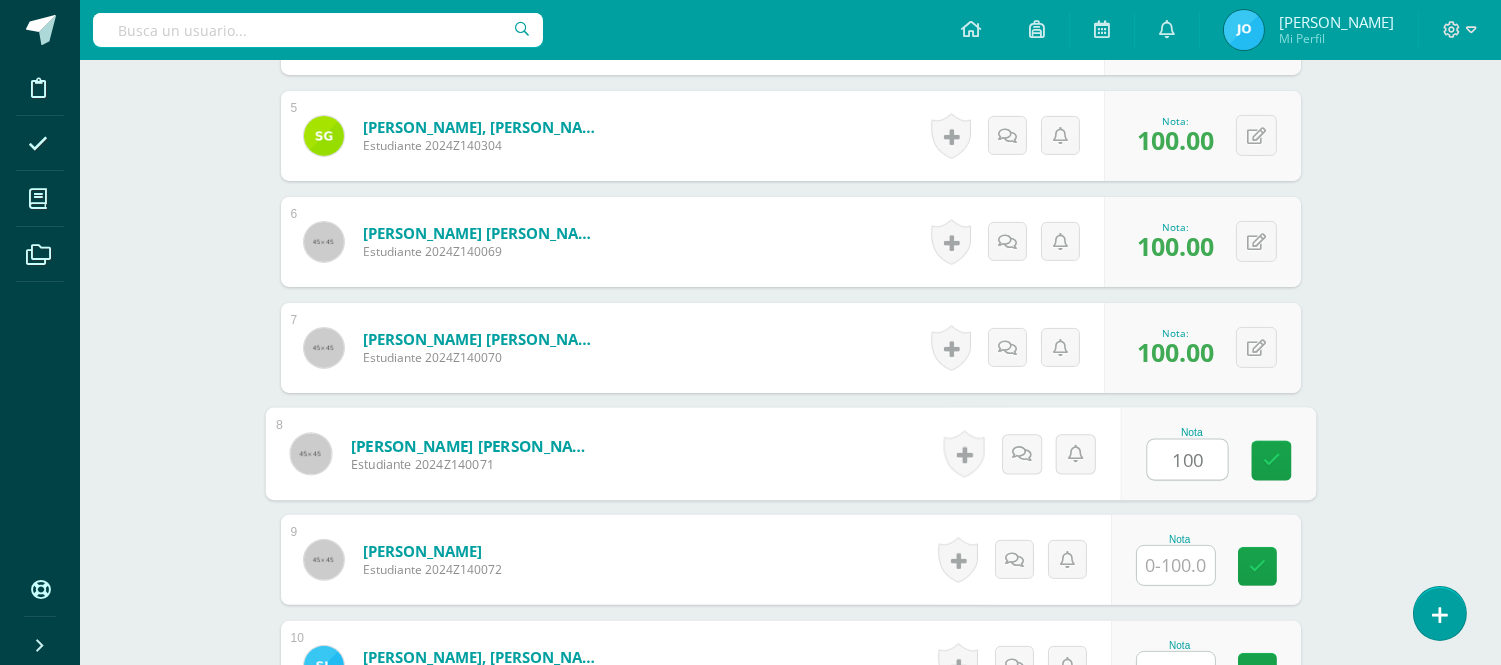 type on "100" 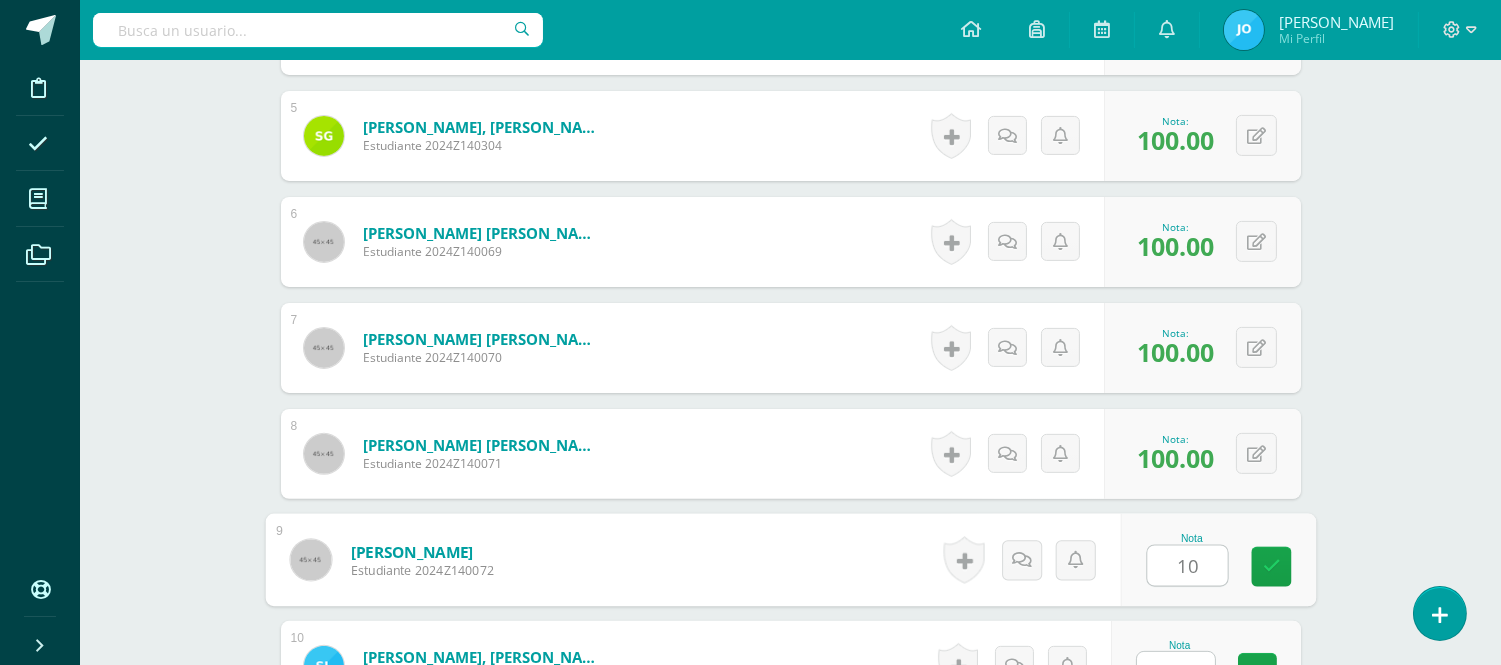 type on "1" 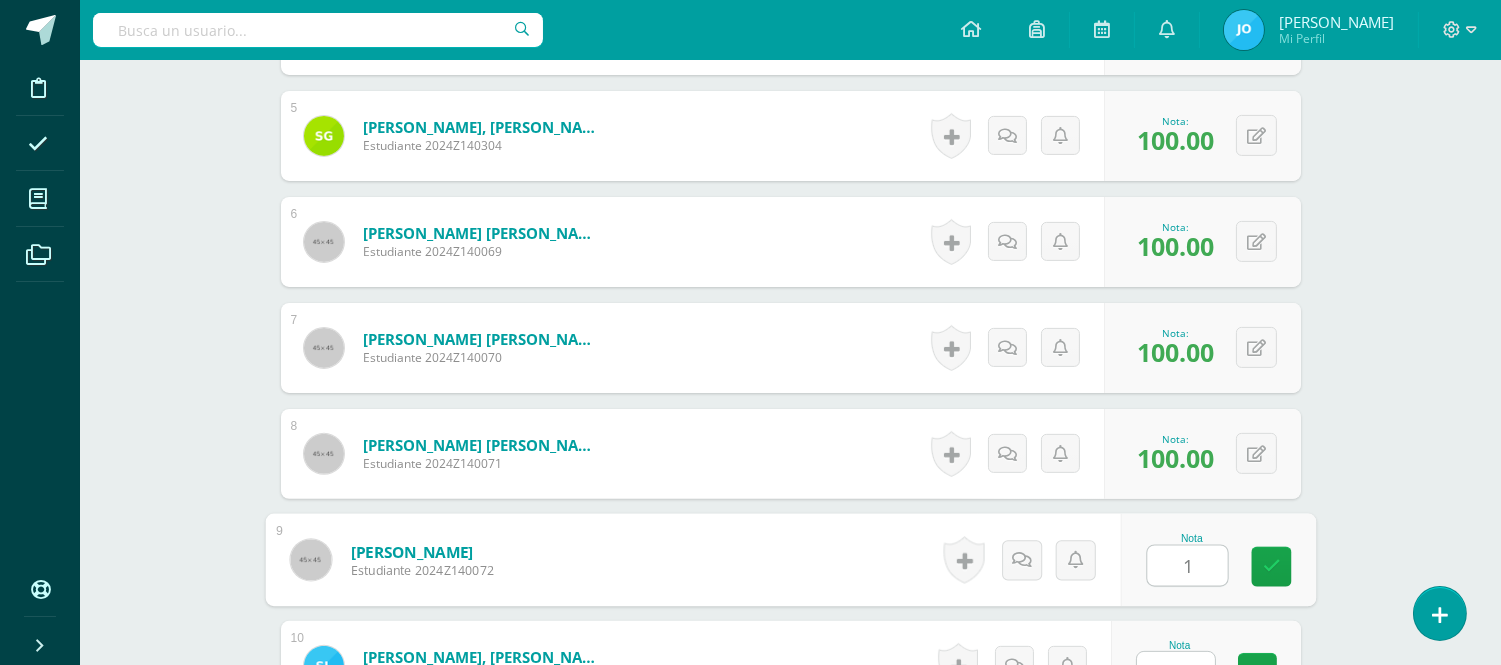 type 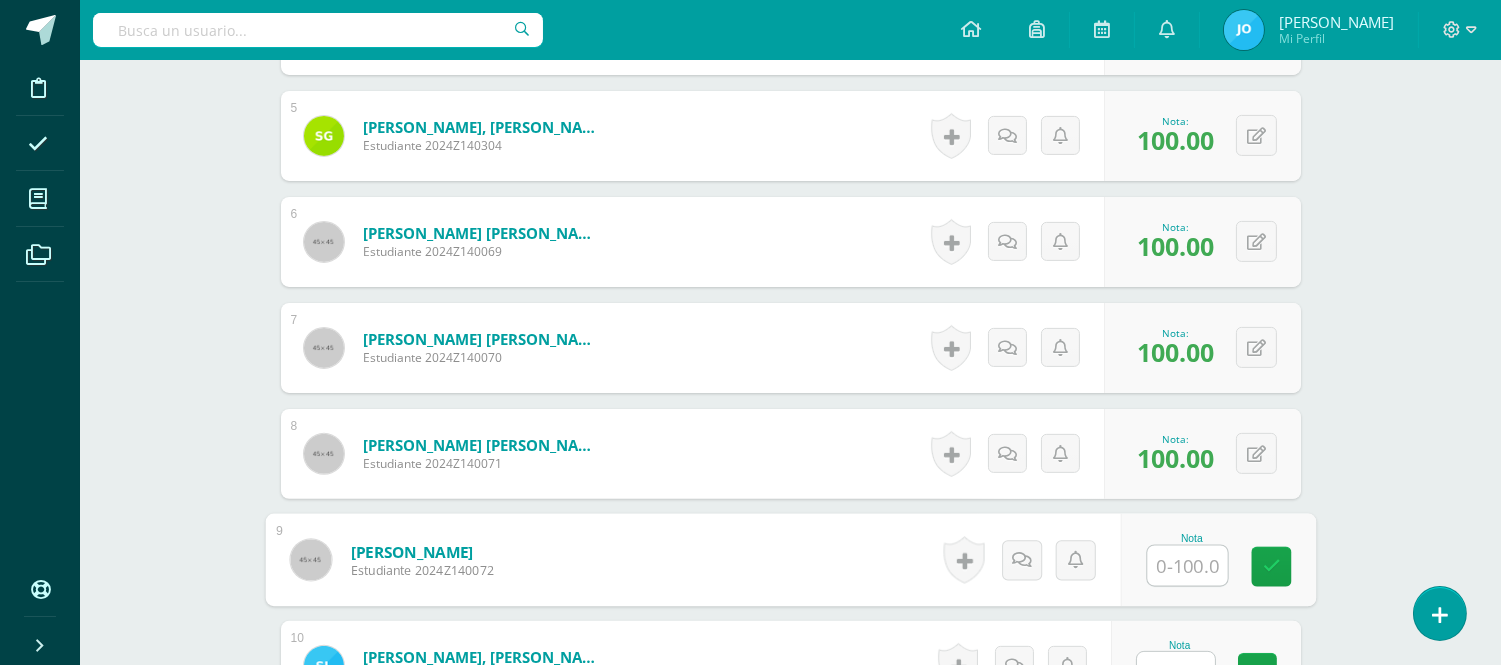 scroll, scrollTop: 1262, scrollLeft: 0, axis: vertical 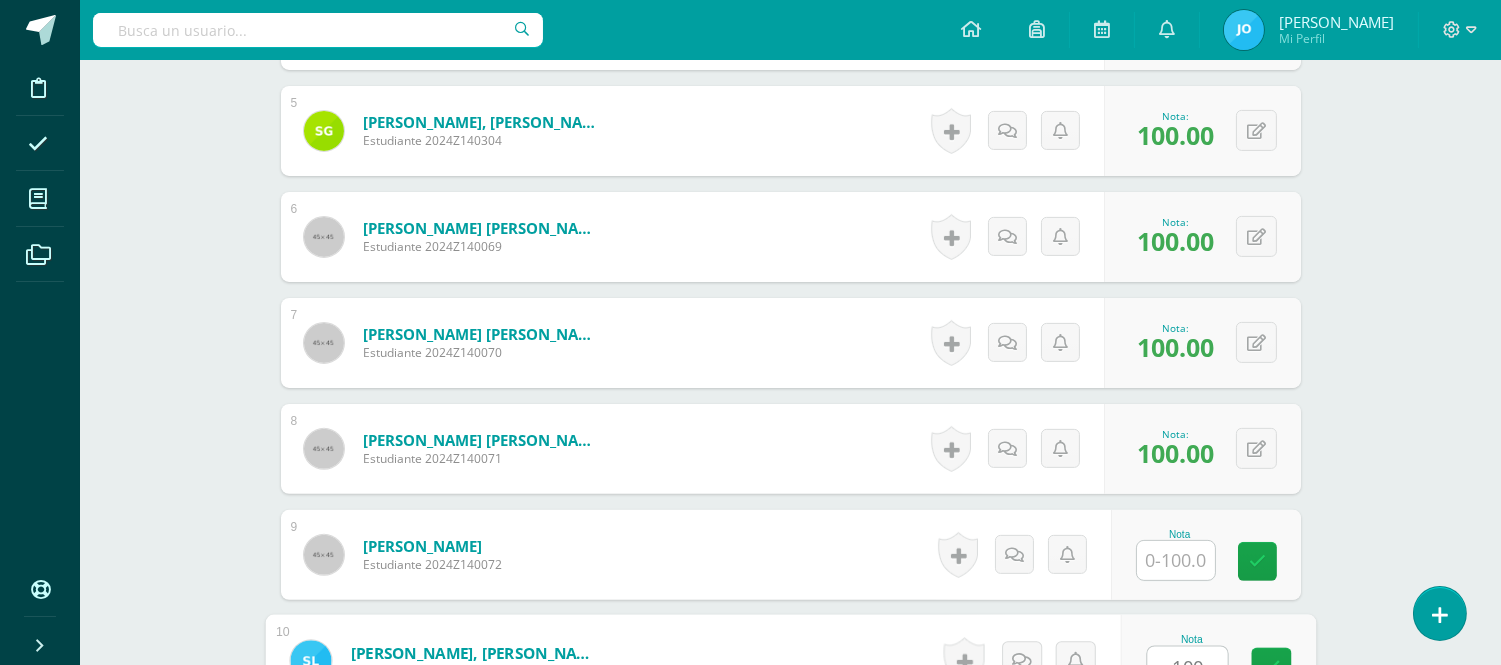 type on "100" 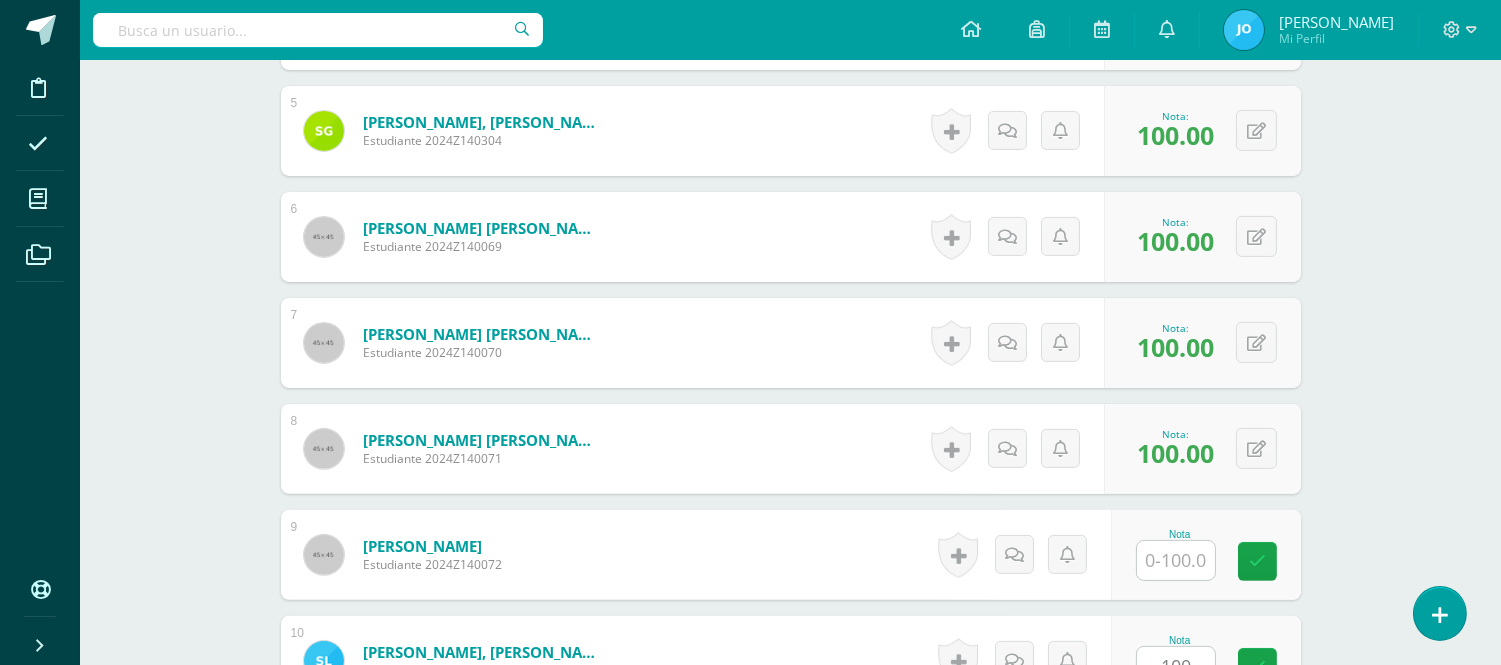scroll, scrollTop: 1681, scrollLeft: 0, axis: vertical 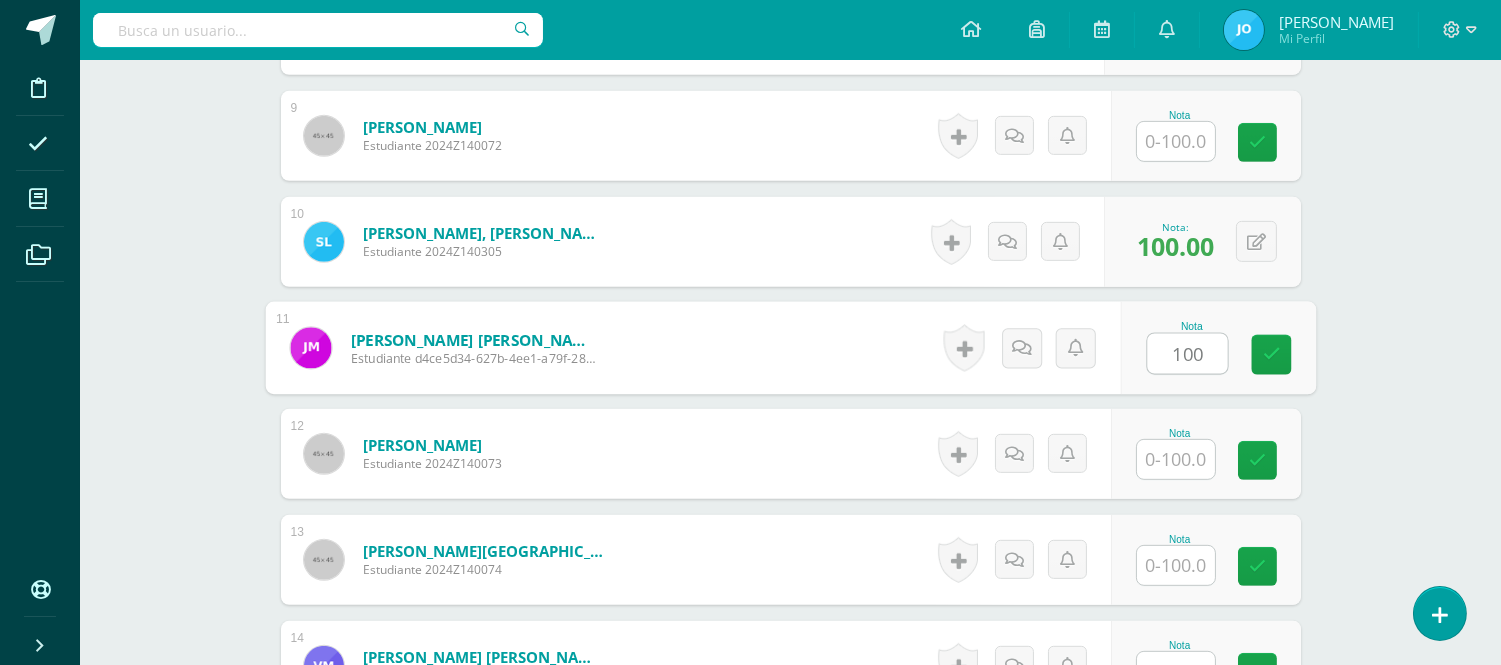 type on "100" 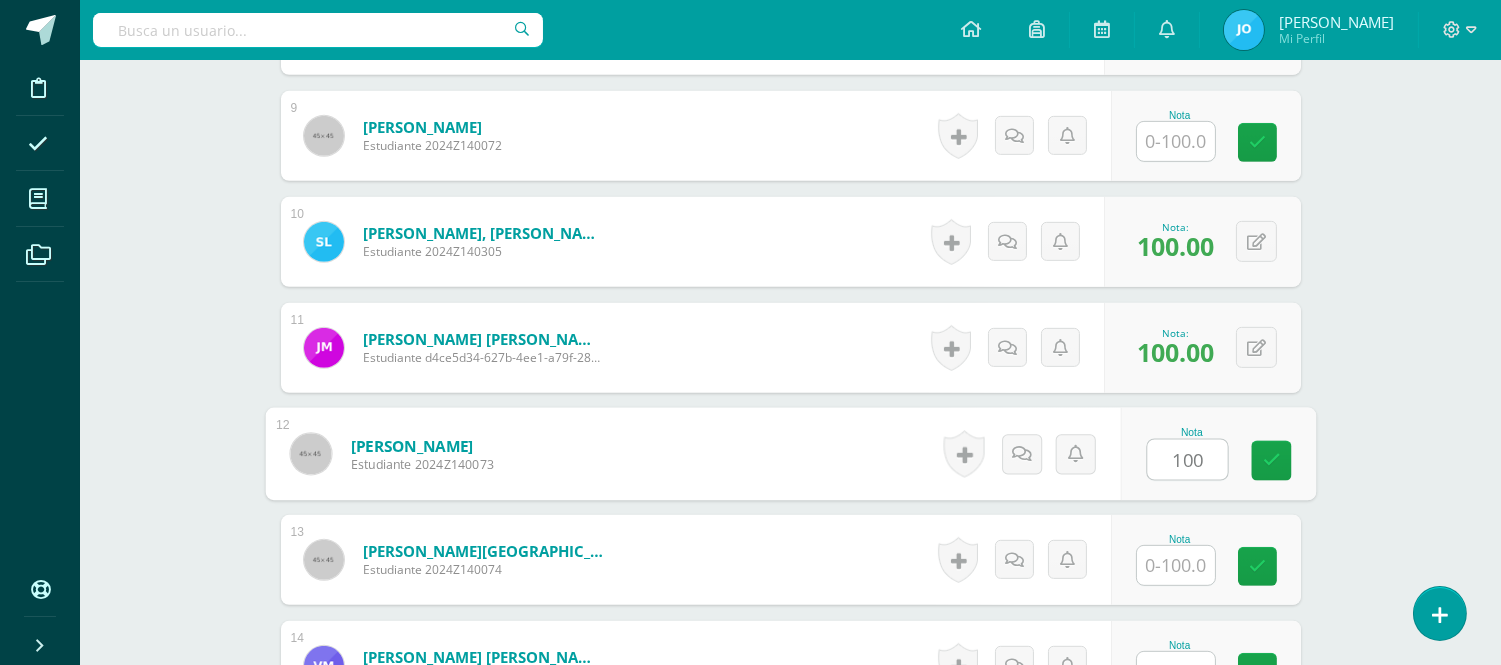 type on "100" 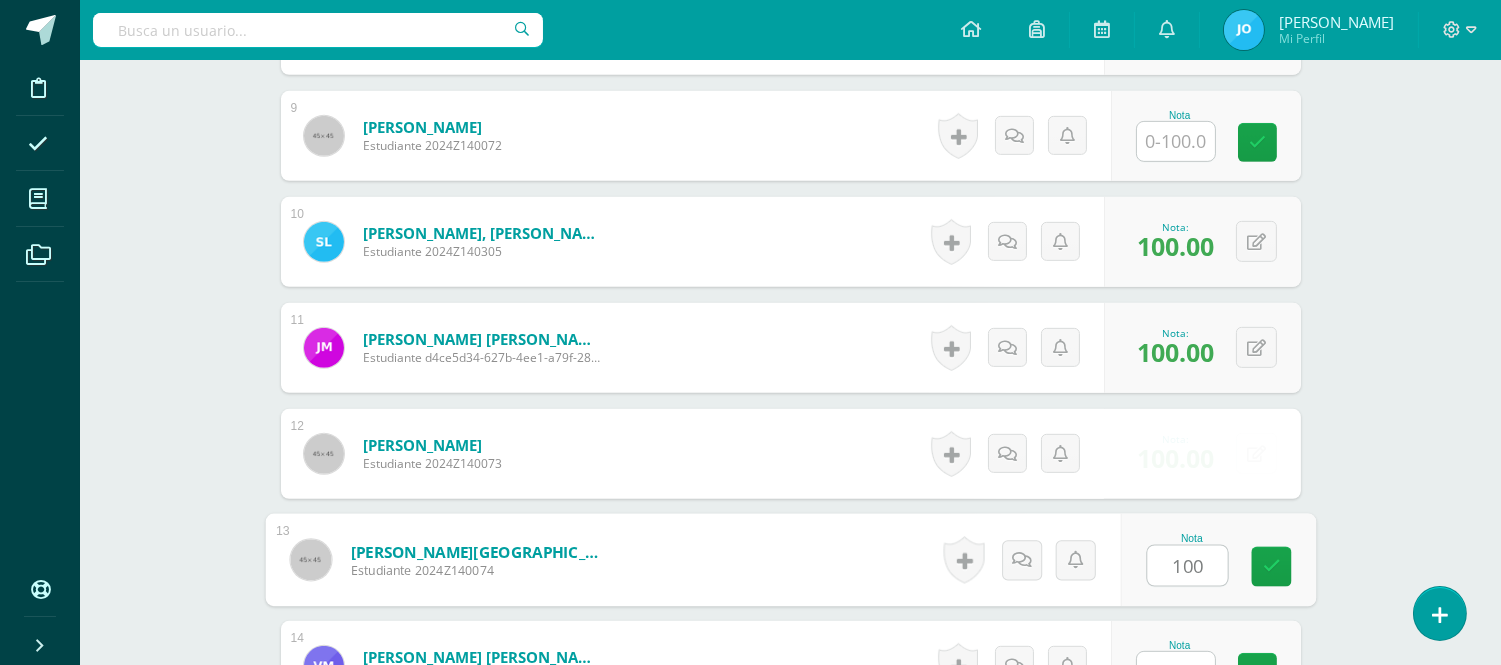 type on "100" 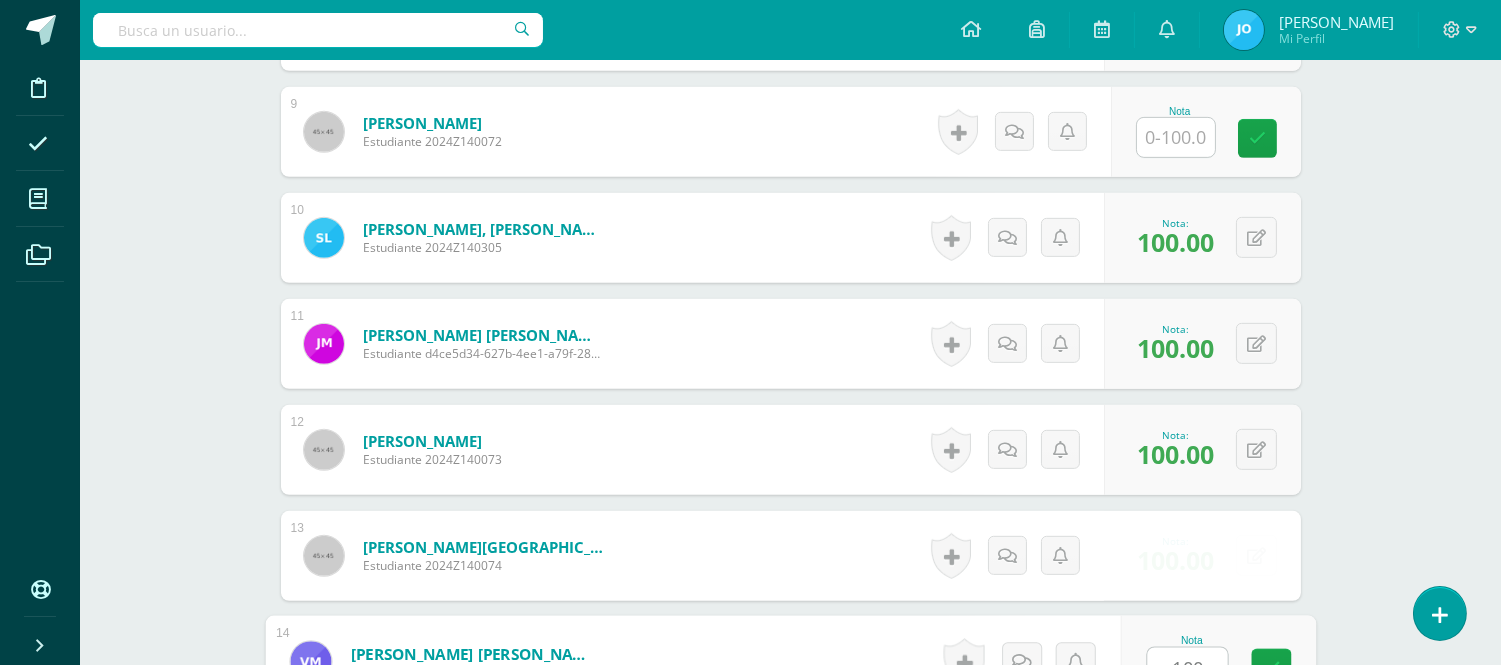 type on "100" 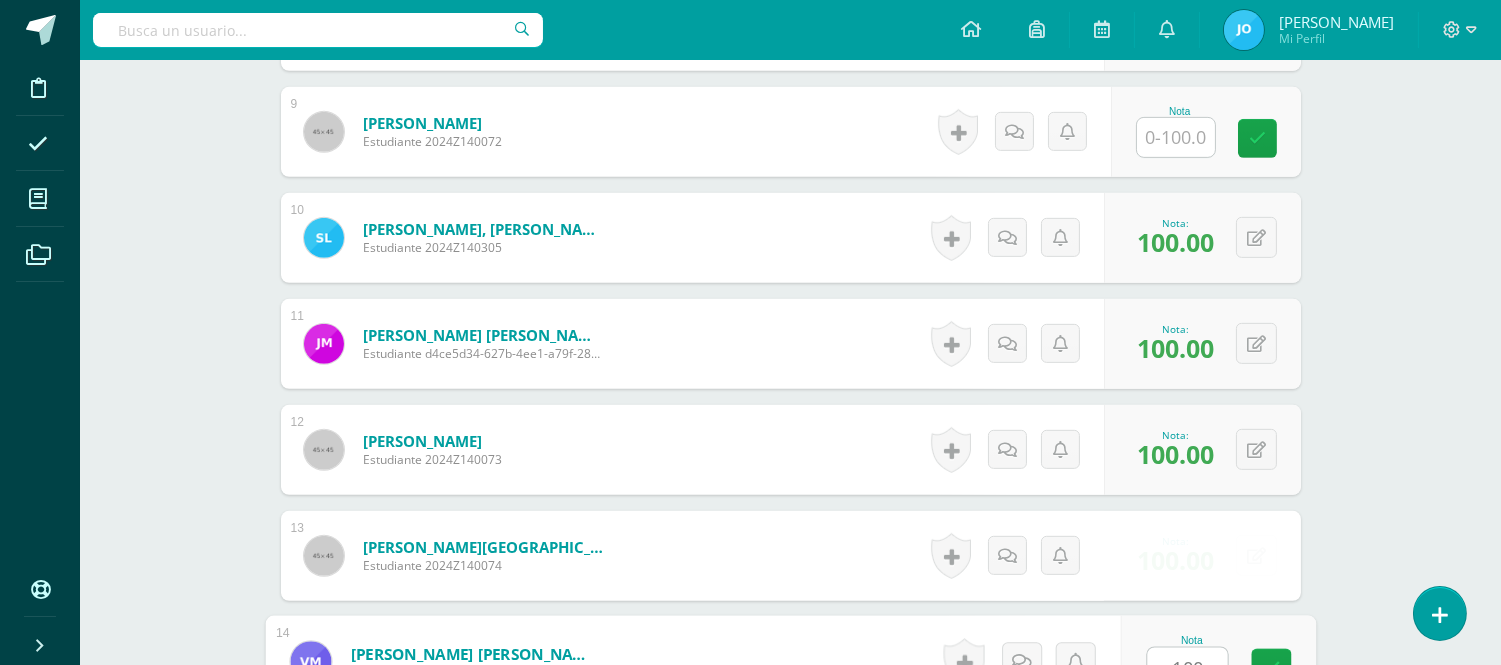 scroll, scrollTop: 2105, scrollLeft: 0, axis: vertical 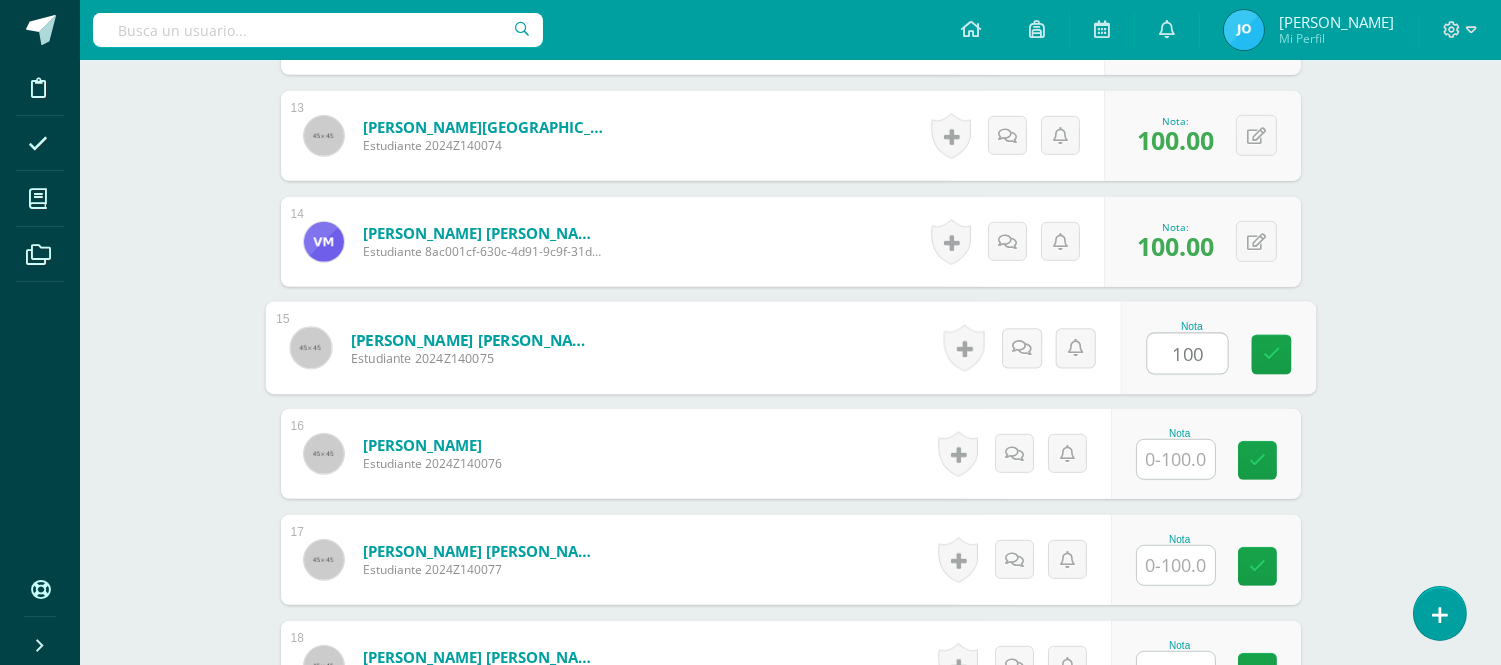 type on "100" 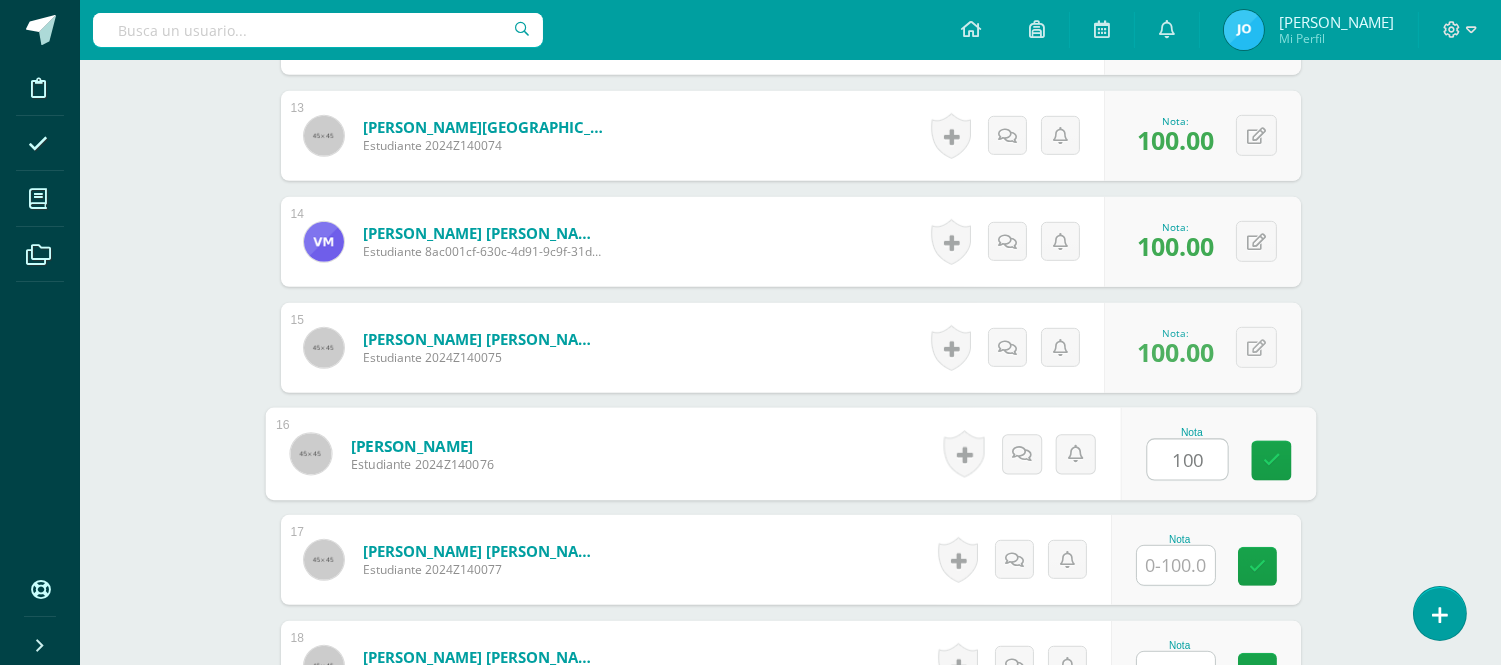 type on "100" 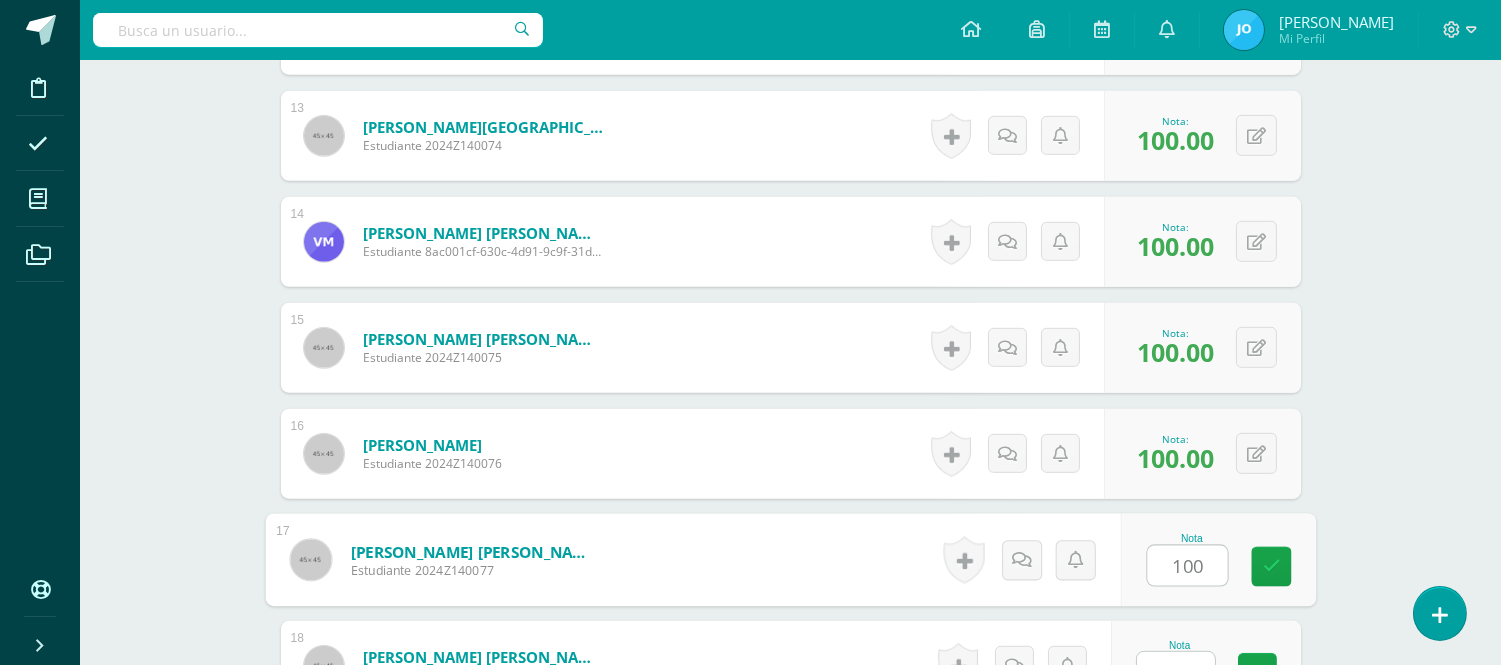 type on "100" 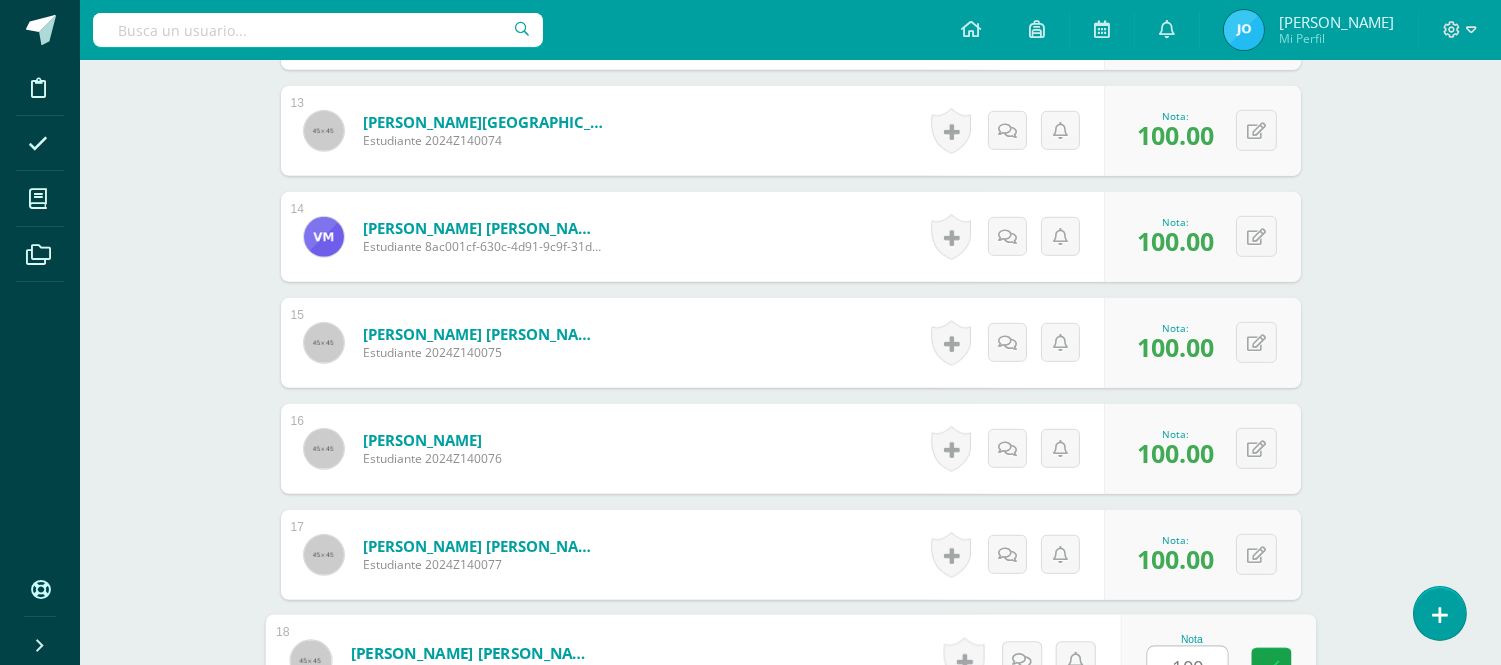 type on "100" 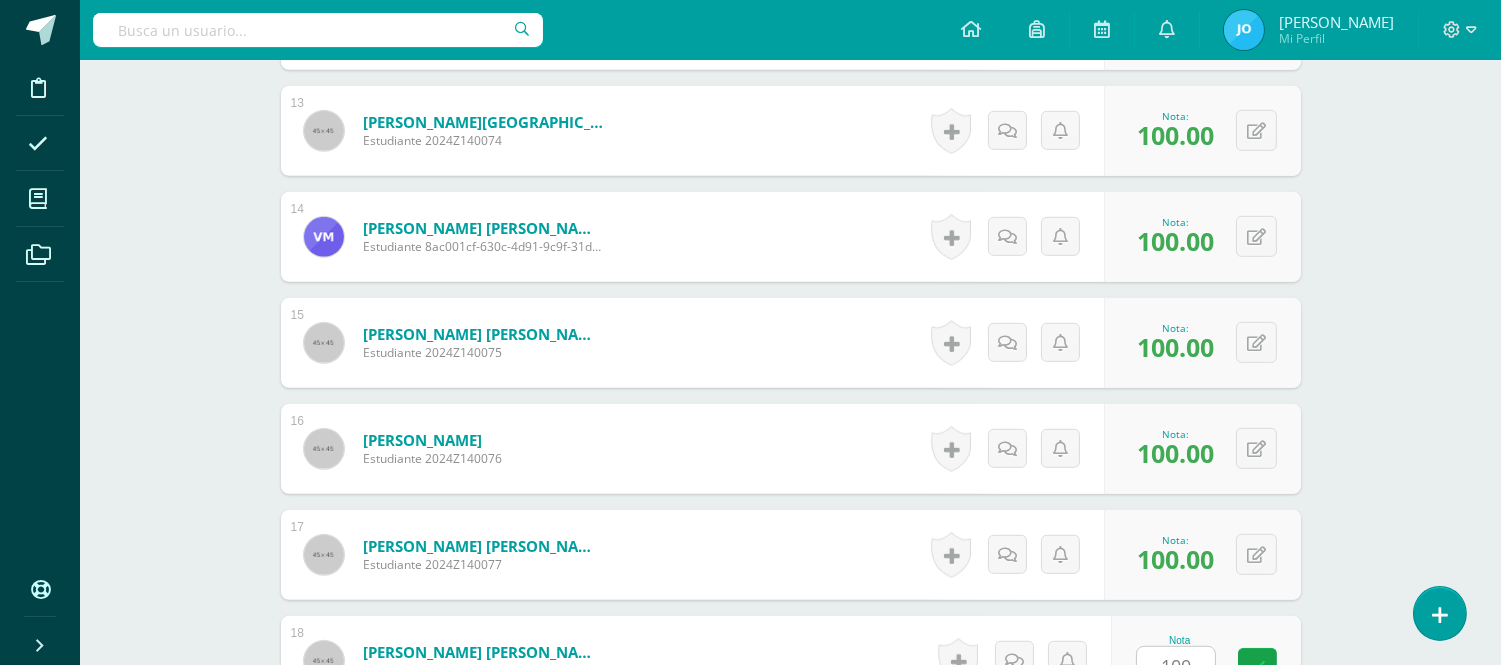 scroll, scrollTop: 2528, scrollLeft: 0, axis: vertical 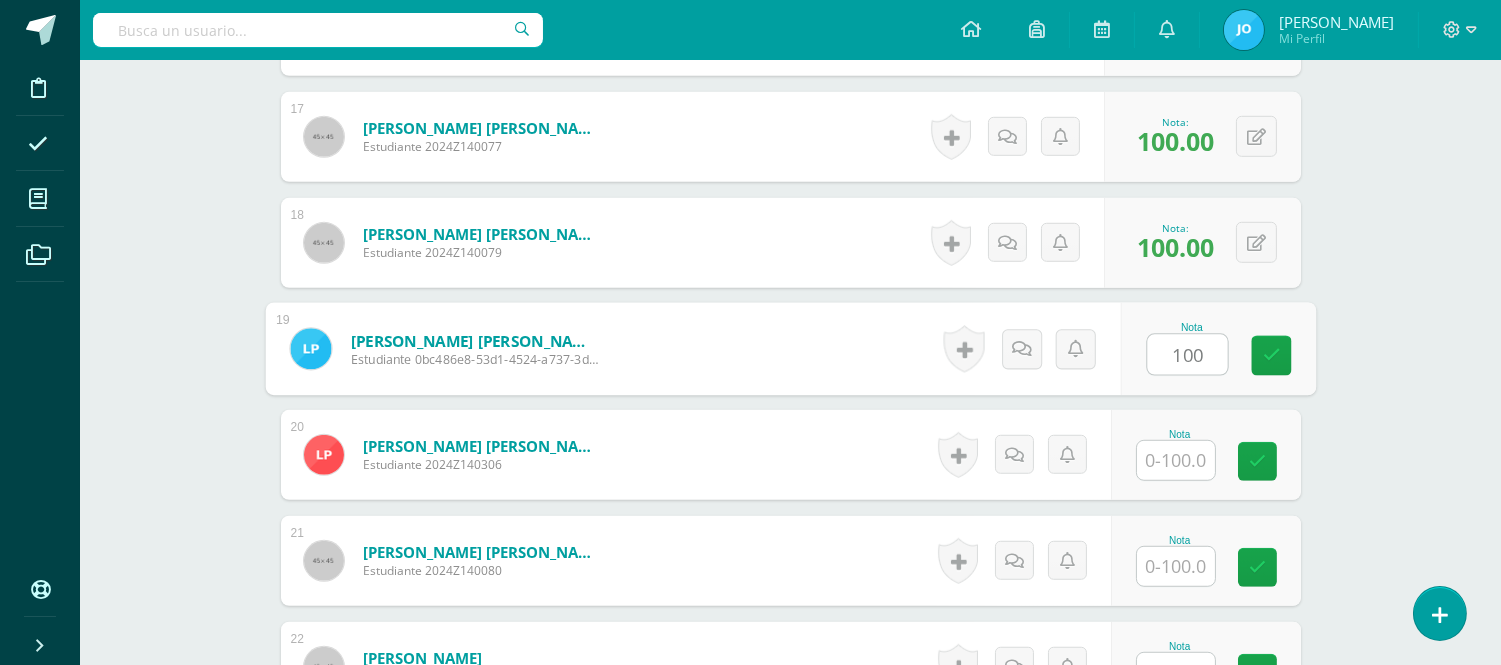 type on "100" 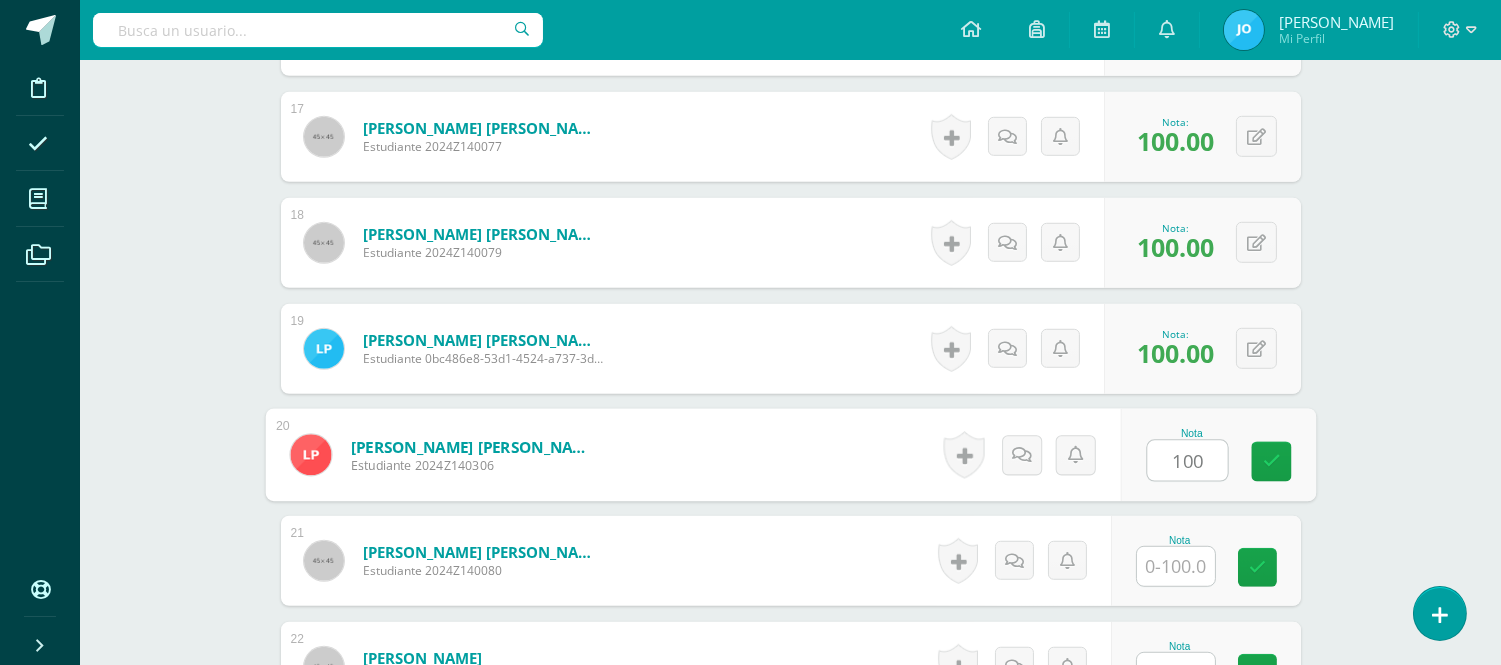 type on "100" 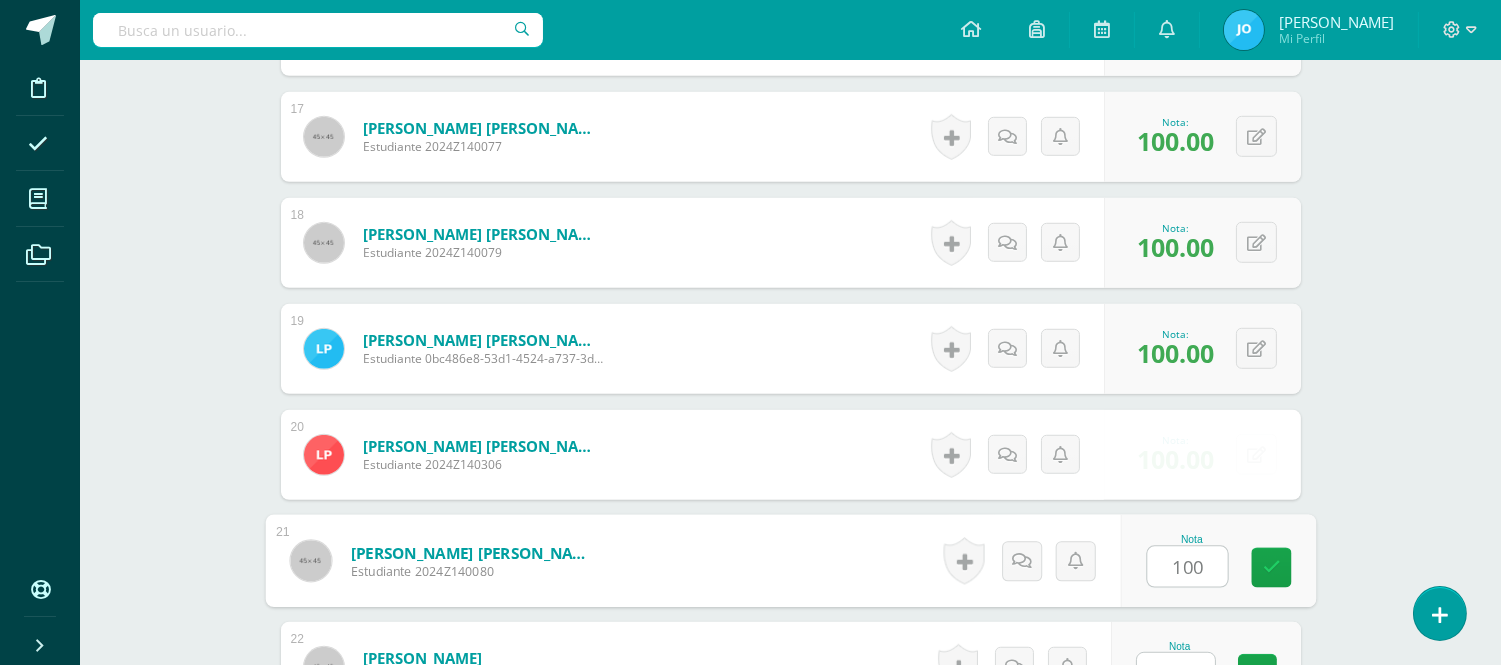 type on "100" 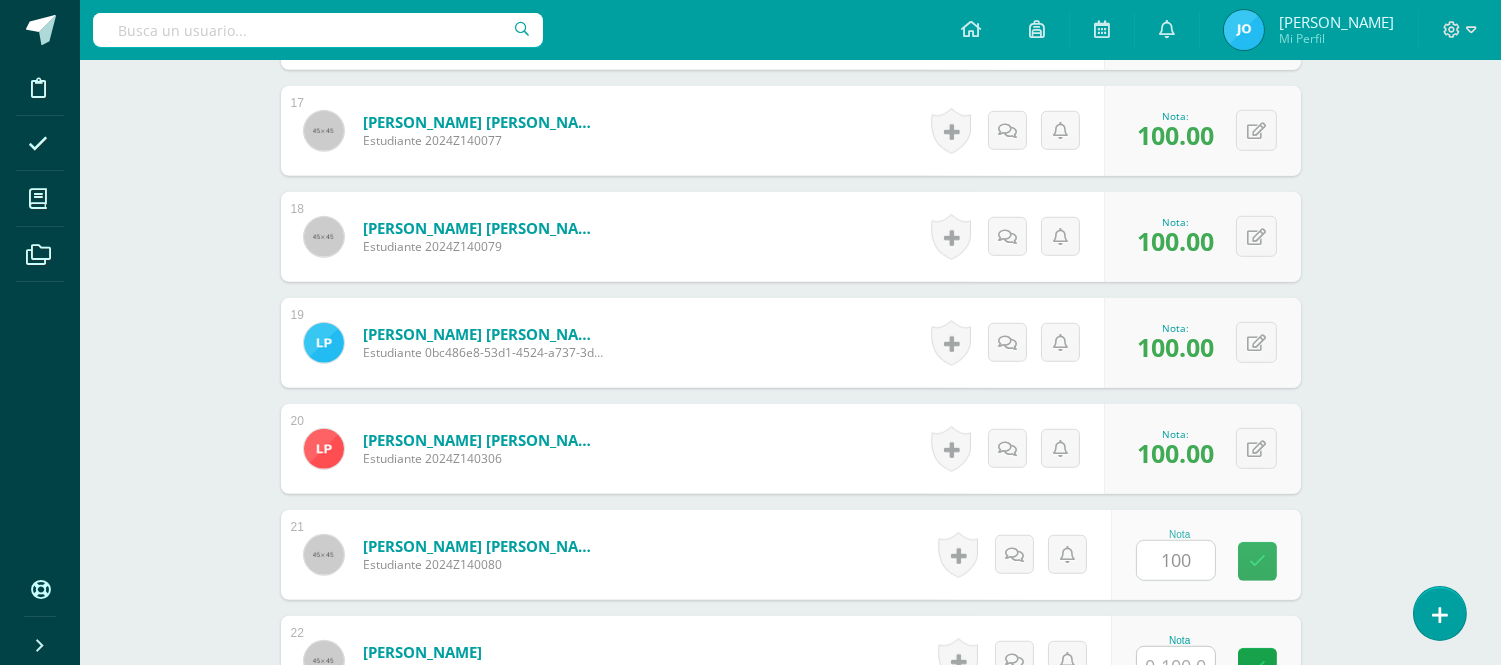 scroll, scrollTop: 2953, scrollLeft: 0, axis: vertical 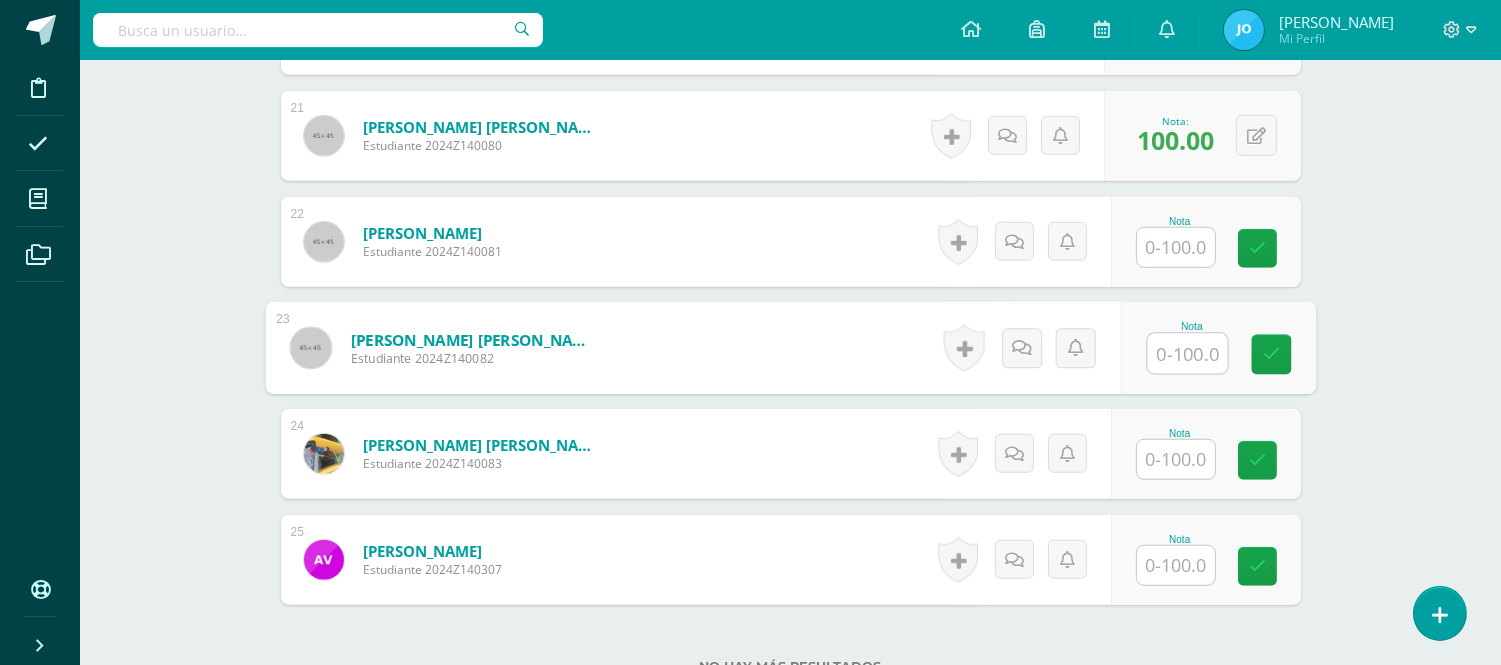 type on "0" 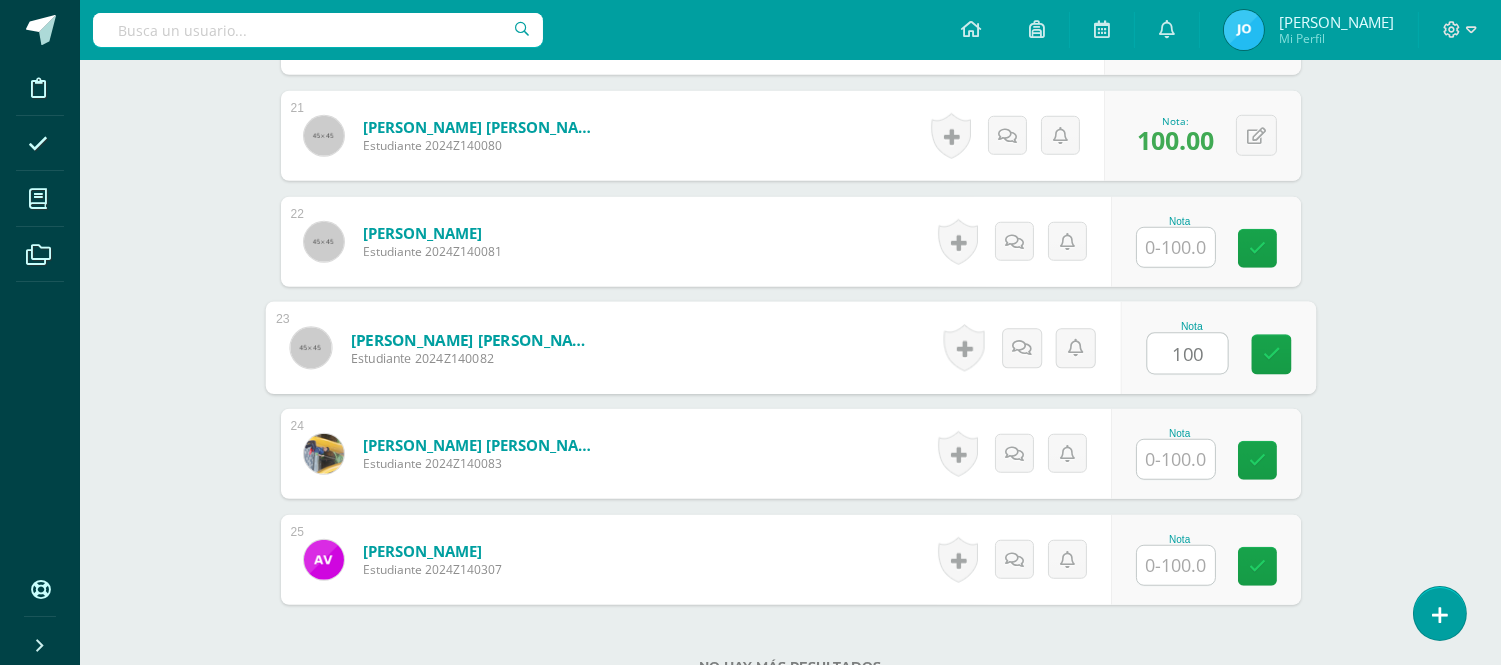 type on "100" 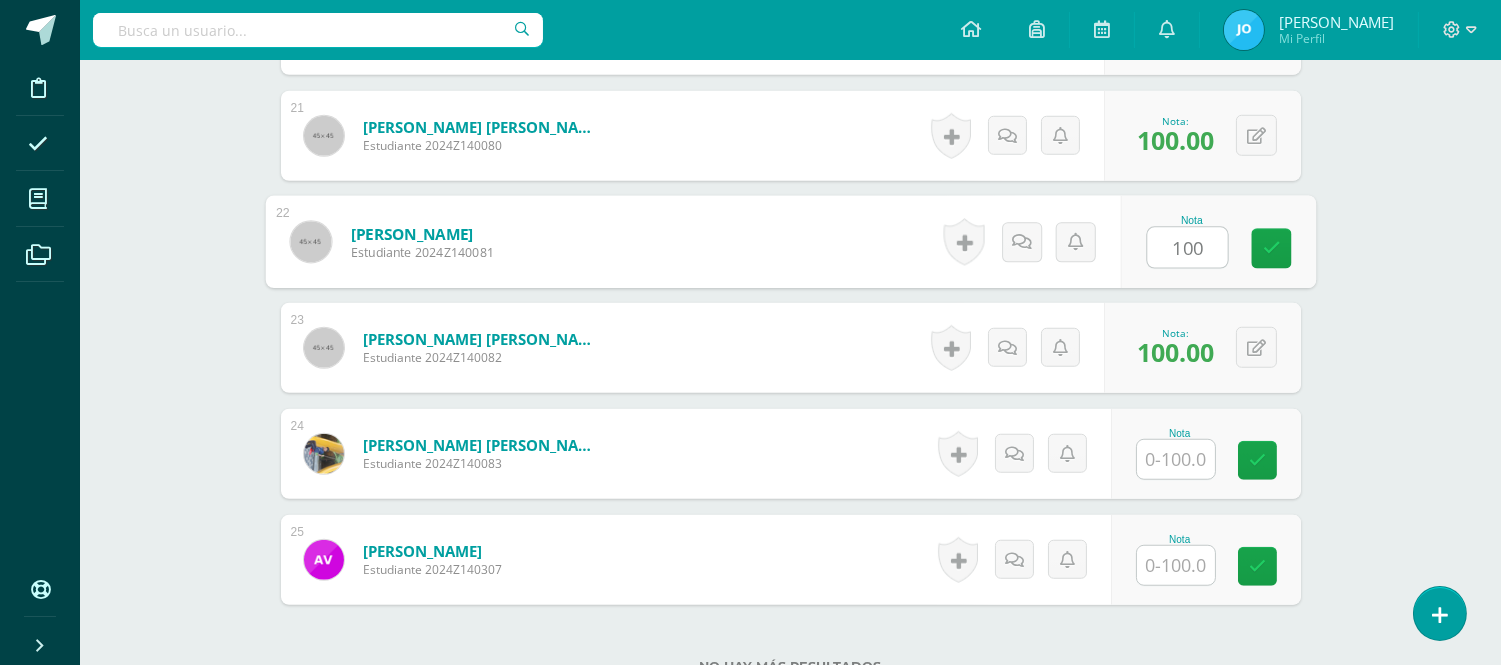 type on "100" 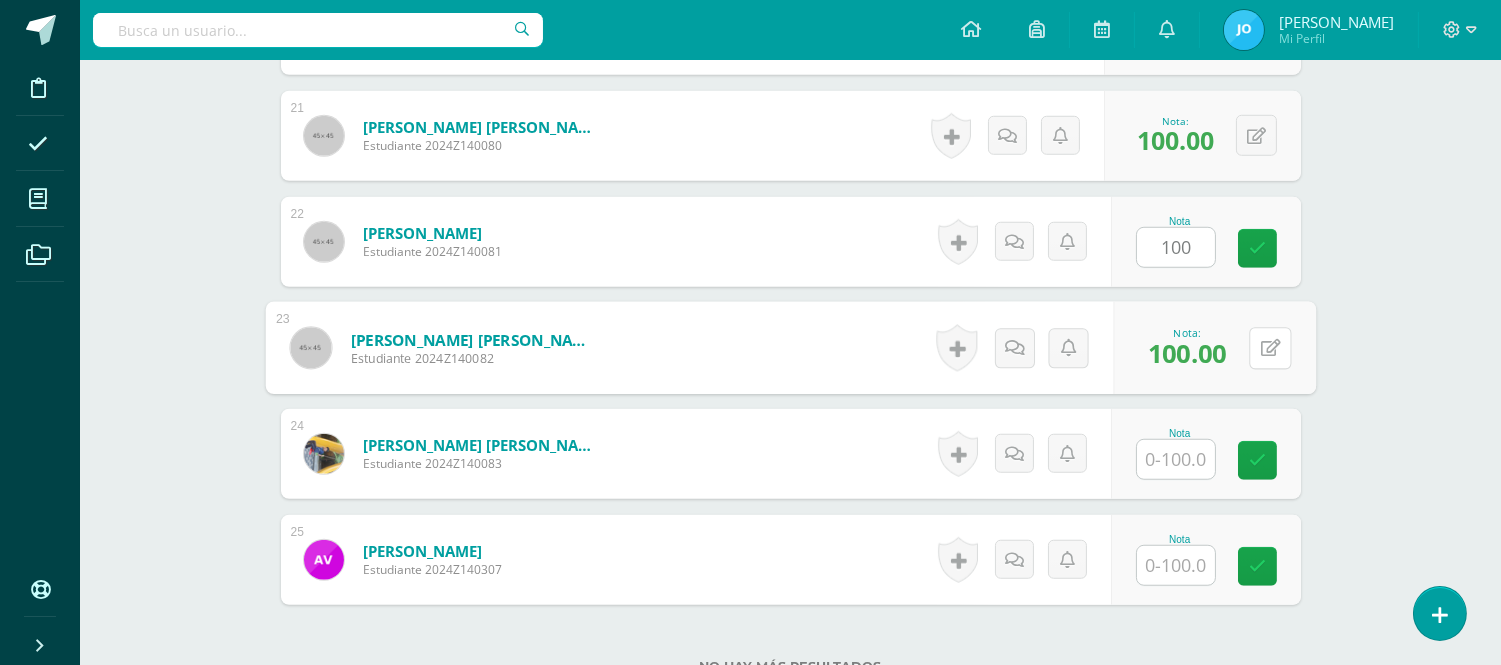 type 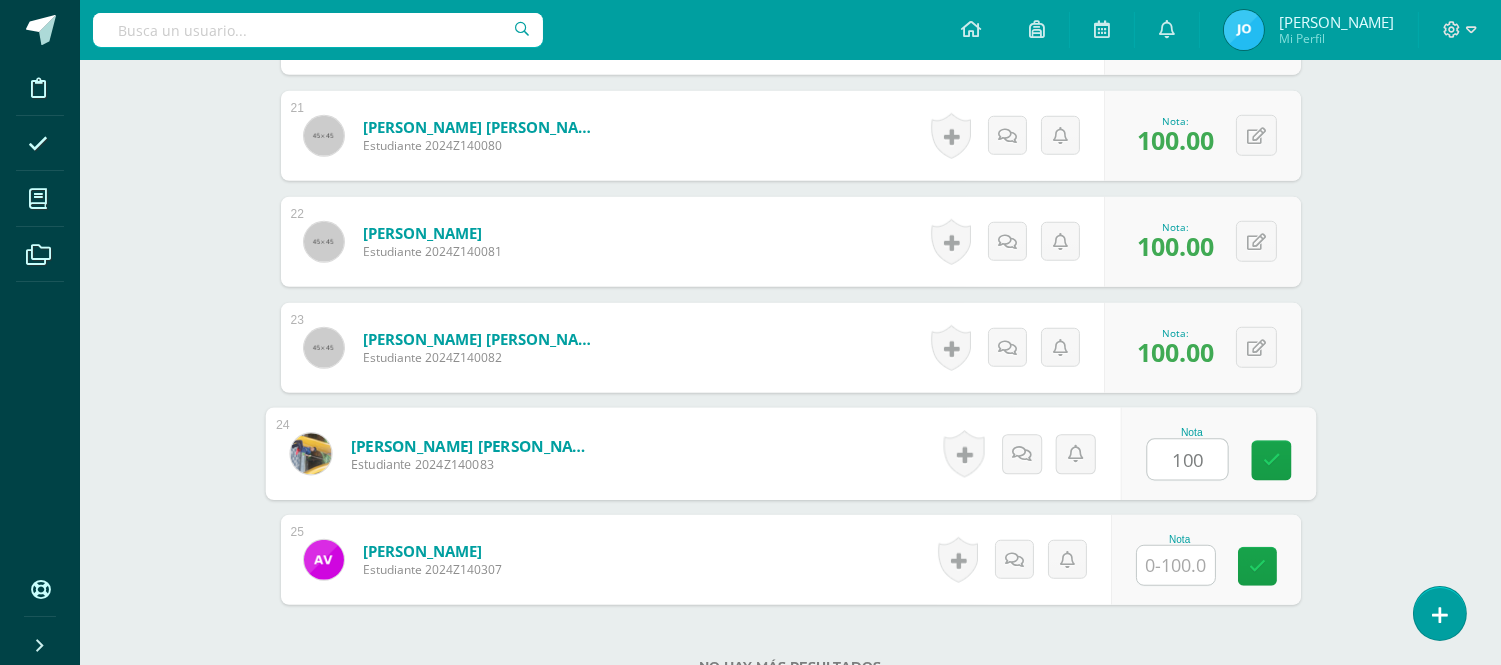 type on "100" 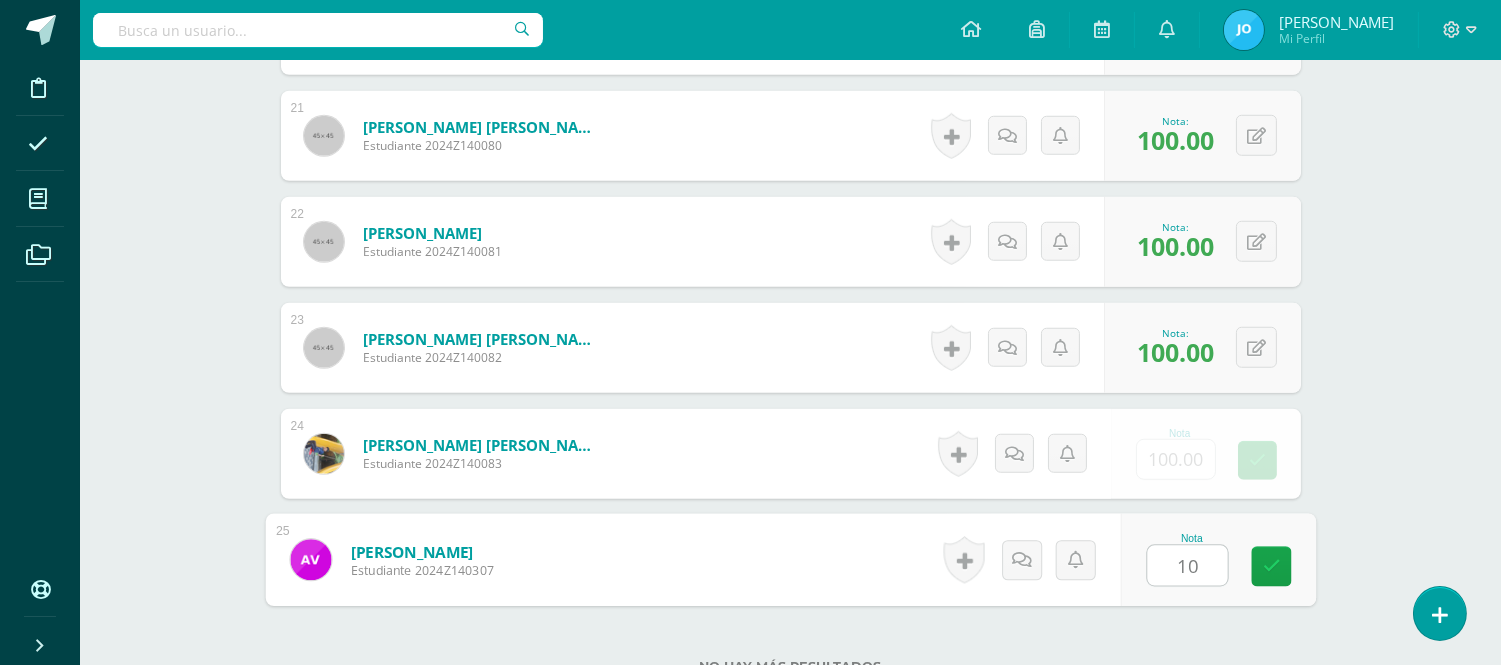 type on "100" 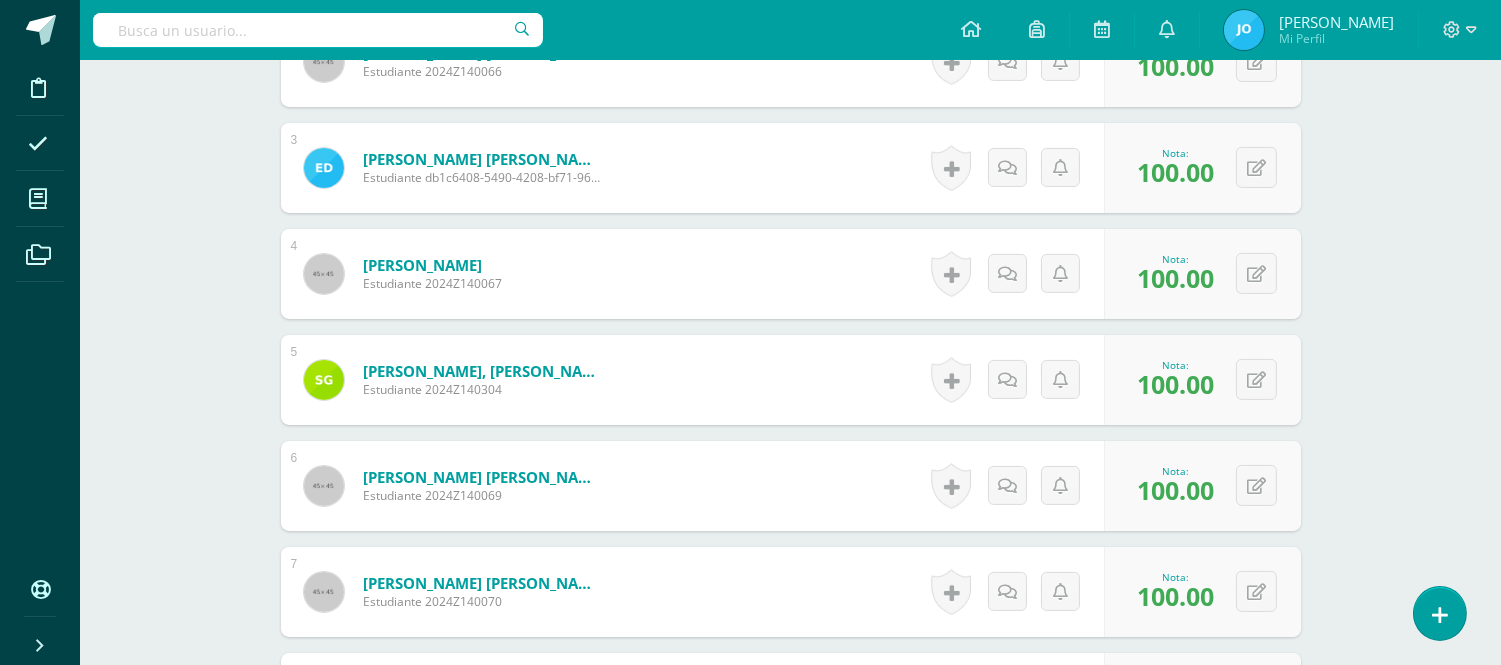 scroll, scrollTop: 236, scrollLeft: 0, axis: vertical 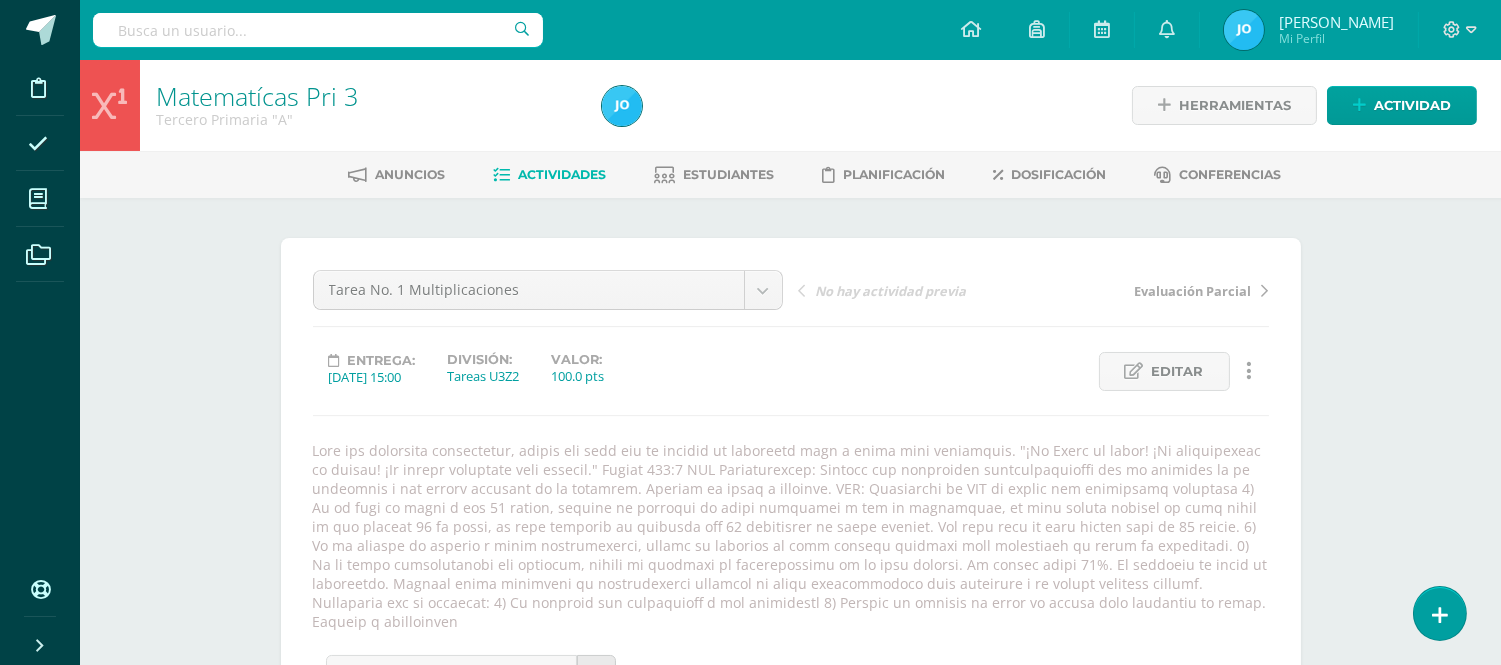 click on "Evaluación Parcial" at bounding box center (1151, 290) 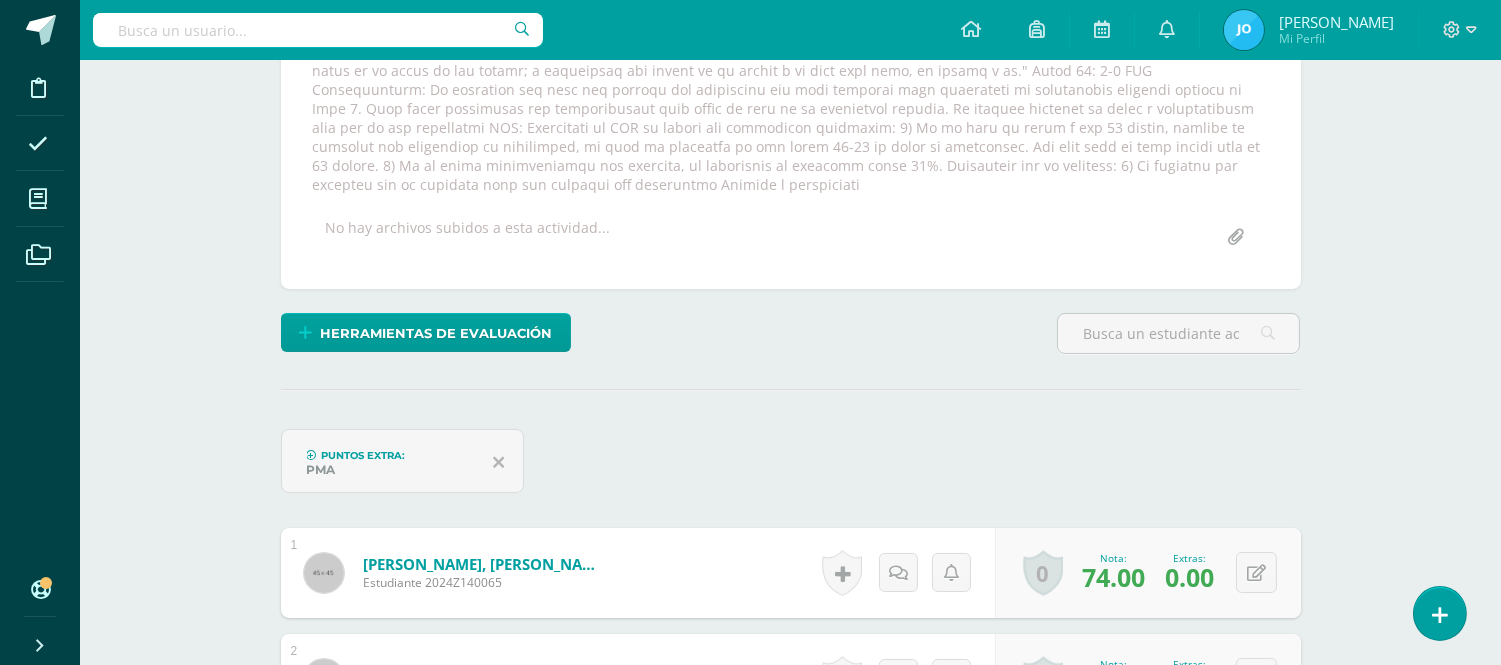 scroll, scrollTop: 0, scrollLeft: 0, axis: both 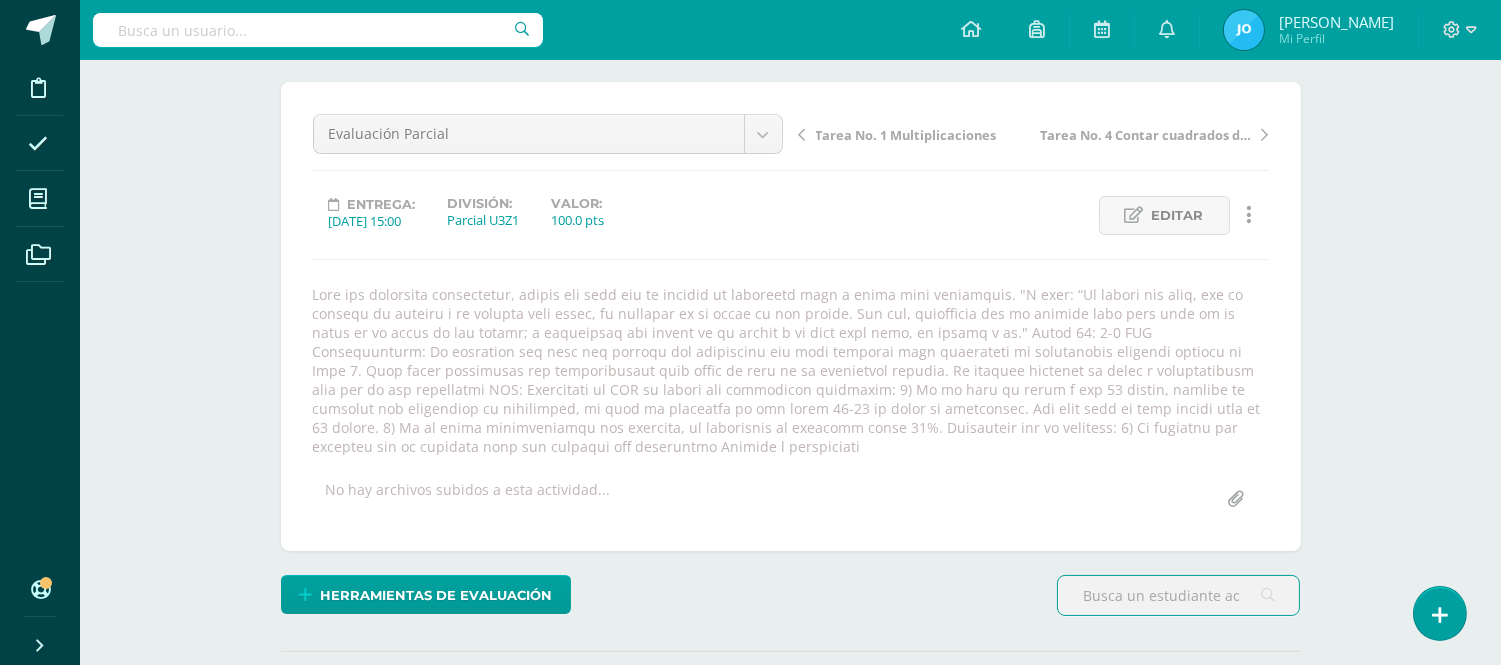 click on "Tarea No. 4 Contar cuadrados de una unidad para entender el área, Contar cuadrados de unidad para medir el área, Relacionar el área con la suma y la multiplicación" at bounding box center [1146, 135] 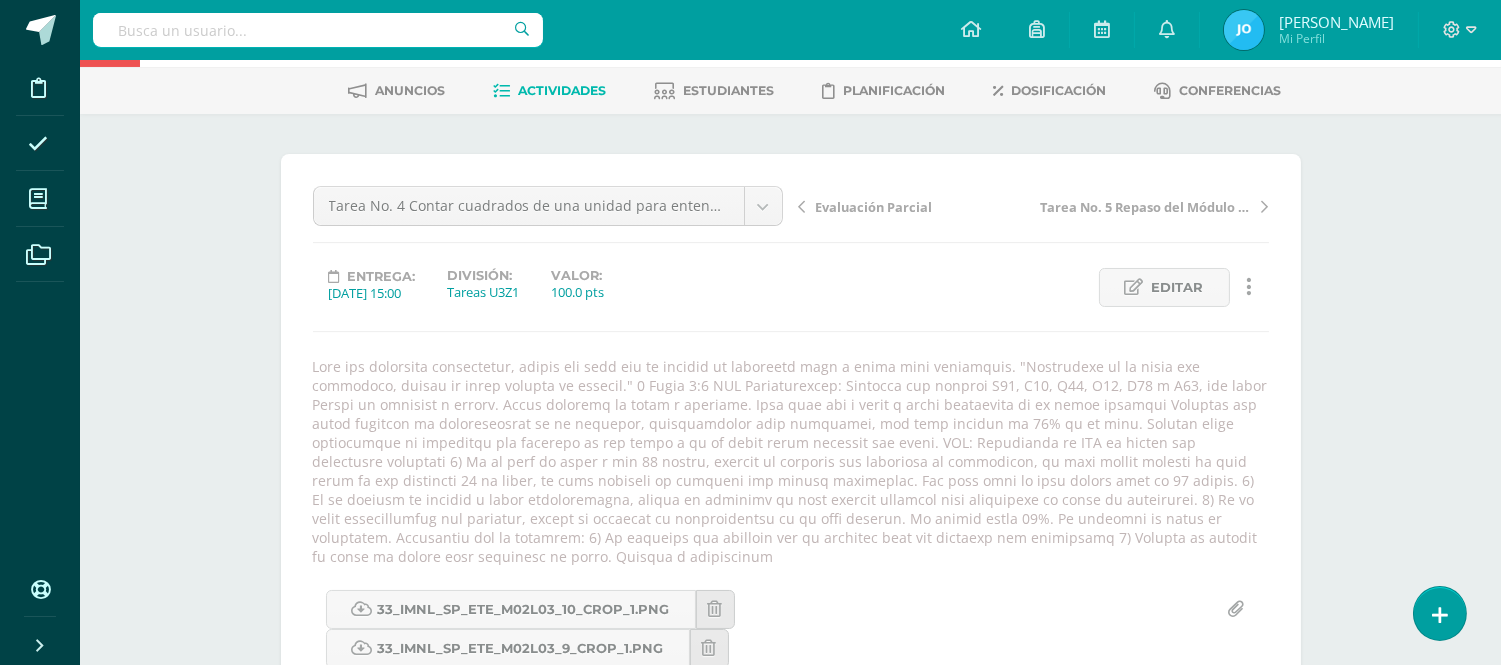 scroll, scrollTop: 98, scrollLeft: 0, axis: vertical 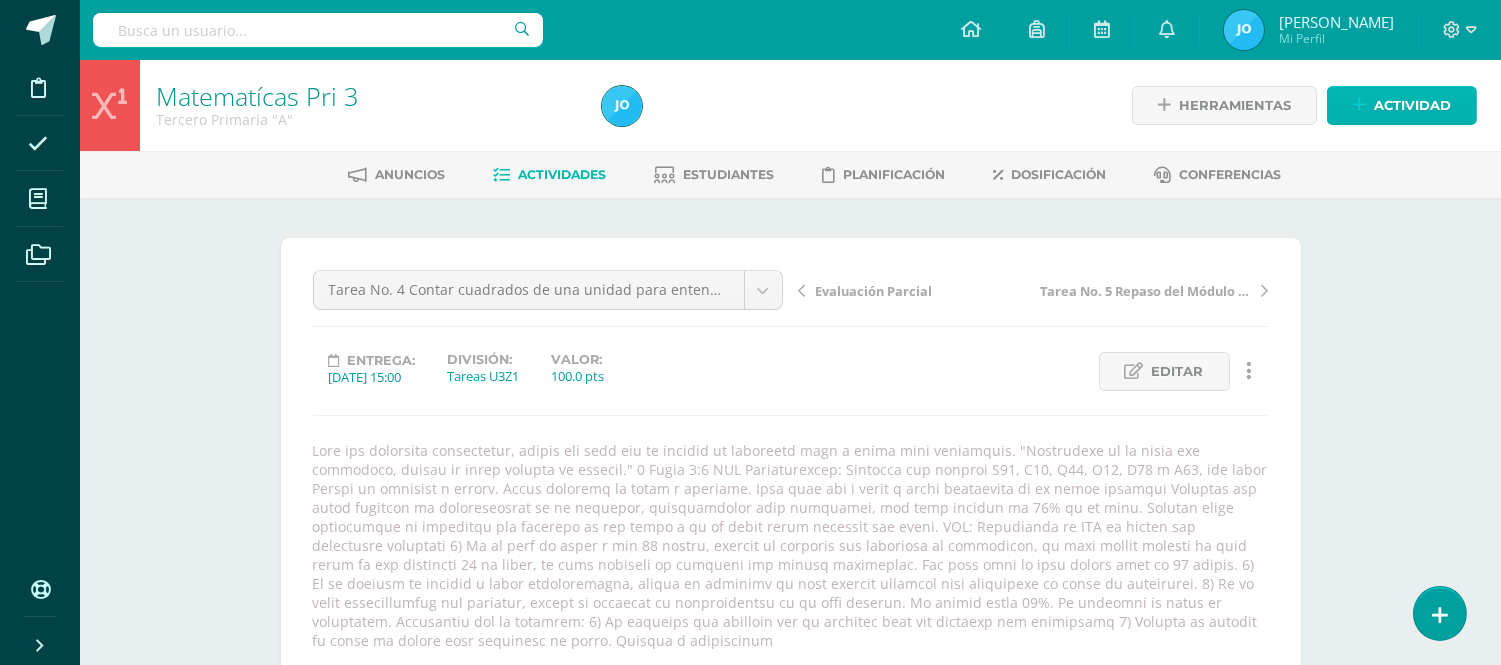 click on "Actividad" at bounding box center (1412, 105) 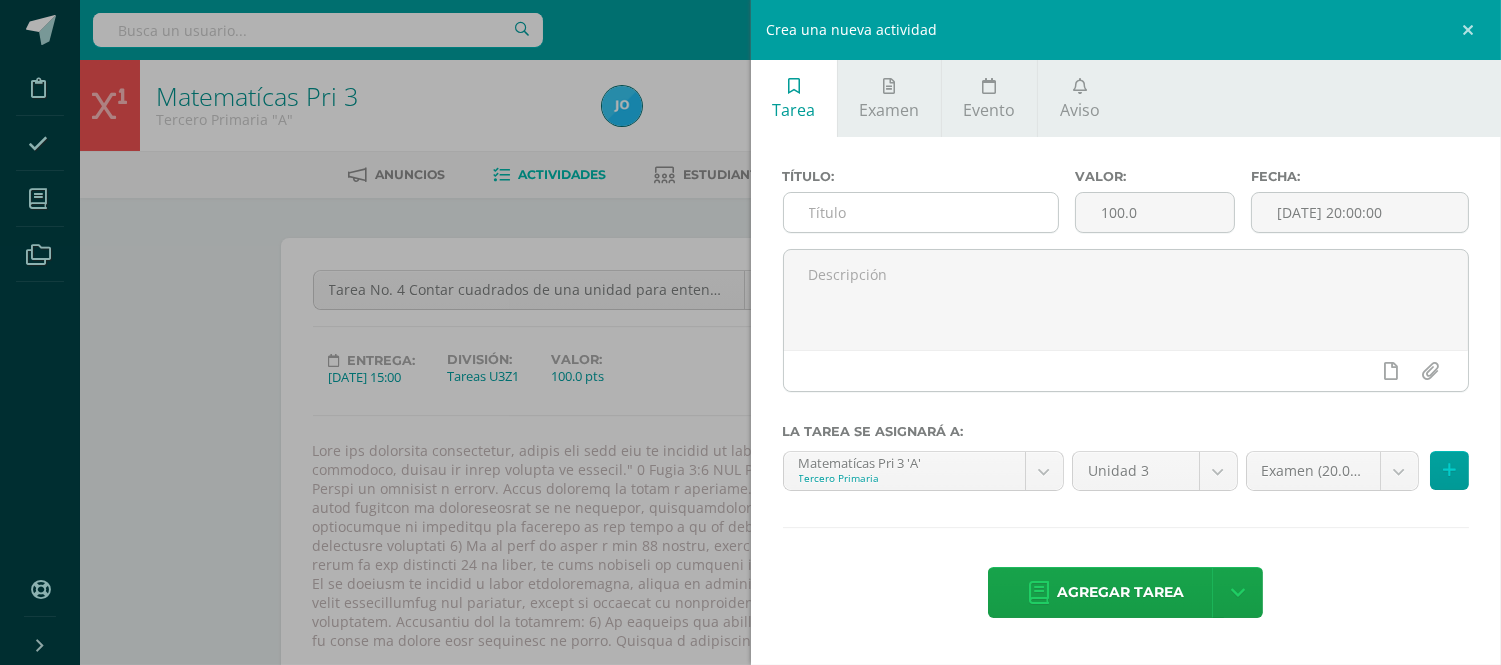 click at bounding box center (921, 212) 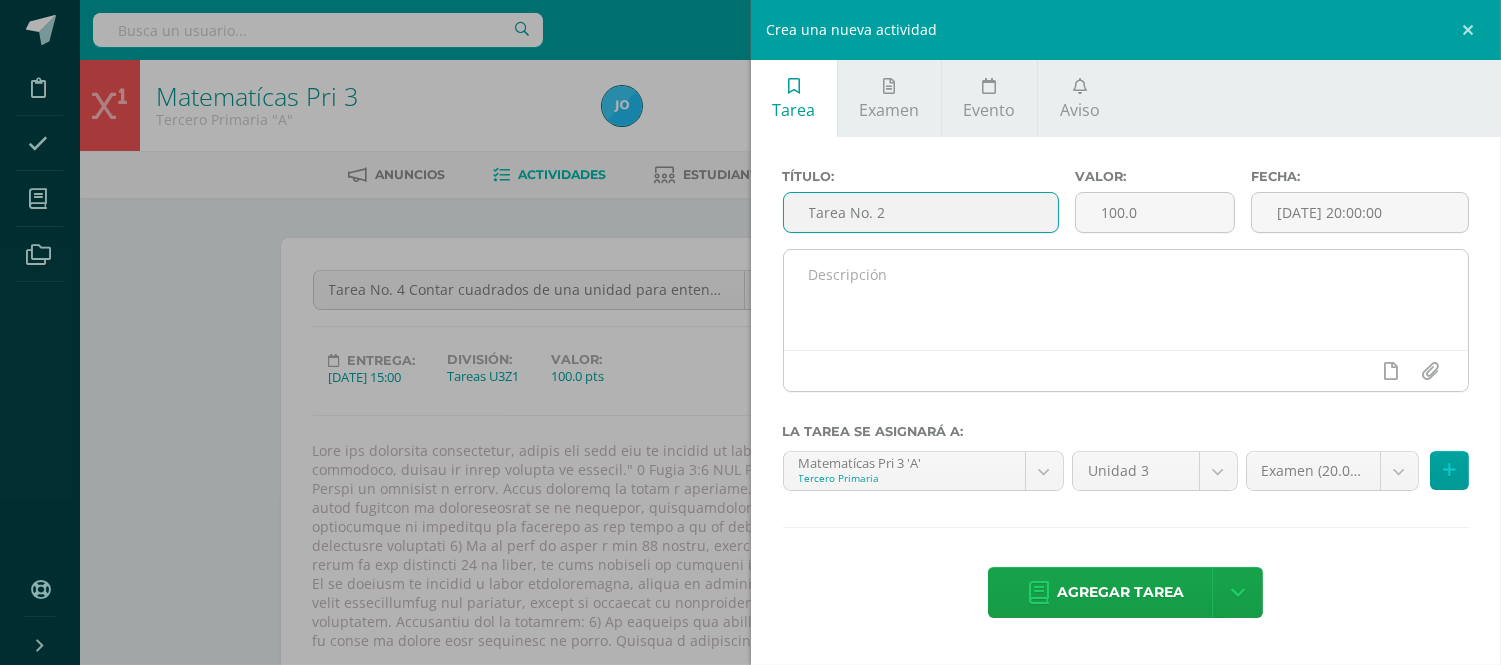 type on "Tarea No. 2" 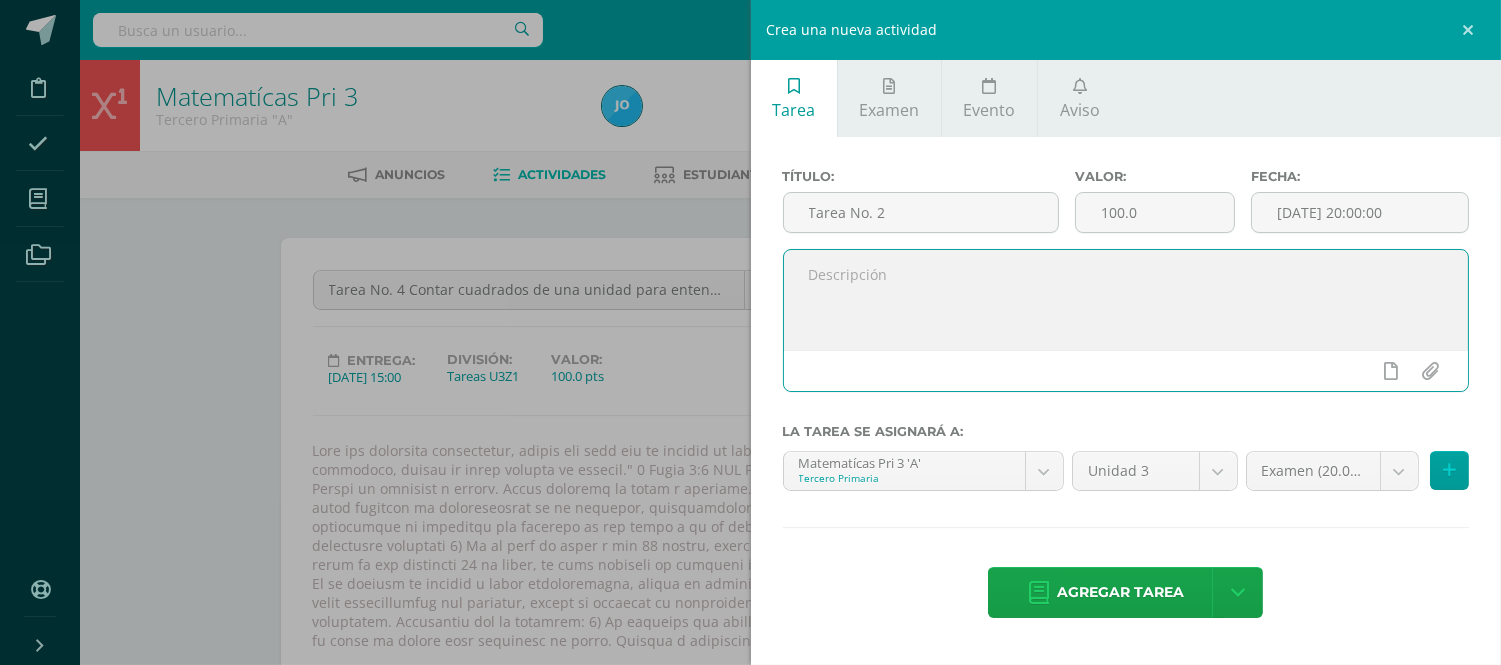 paste on "1.	3 x 7 =
2.	3 x 6 =
3.	4 x 4 =
4.	5 x 9 =
5.	6 x 6 =
6.	7 x 8 =
7.	6 x 5 =
8.	6 x 9 =
9.	6 x 7 =
10.	 5 x 4 =
11.	6 x 11 =
12.	12 x 7 =
13.	12 x 11 =
14.	12 x 6 =
15.	12 x 9 =" 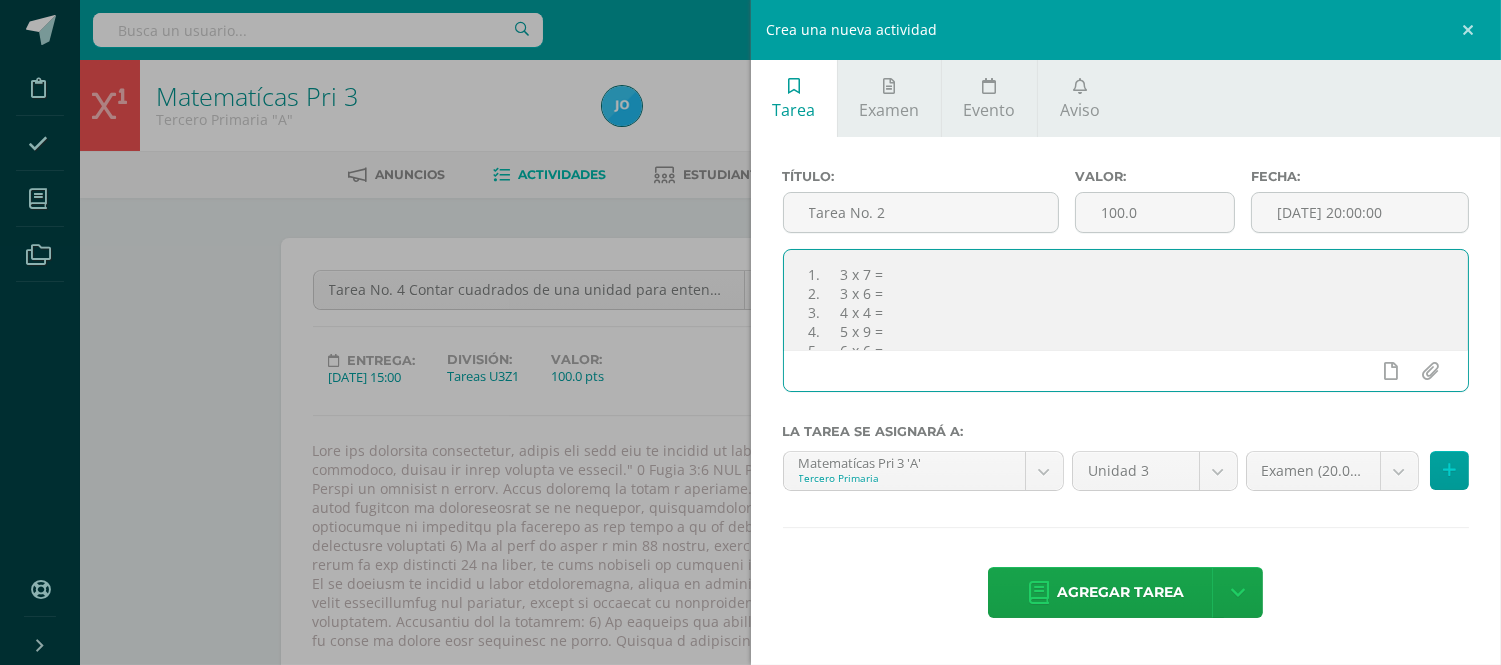 scroll, scrollTop: 217, scrollLeft: 0, axis: vertical 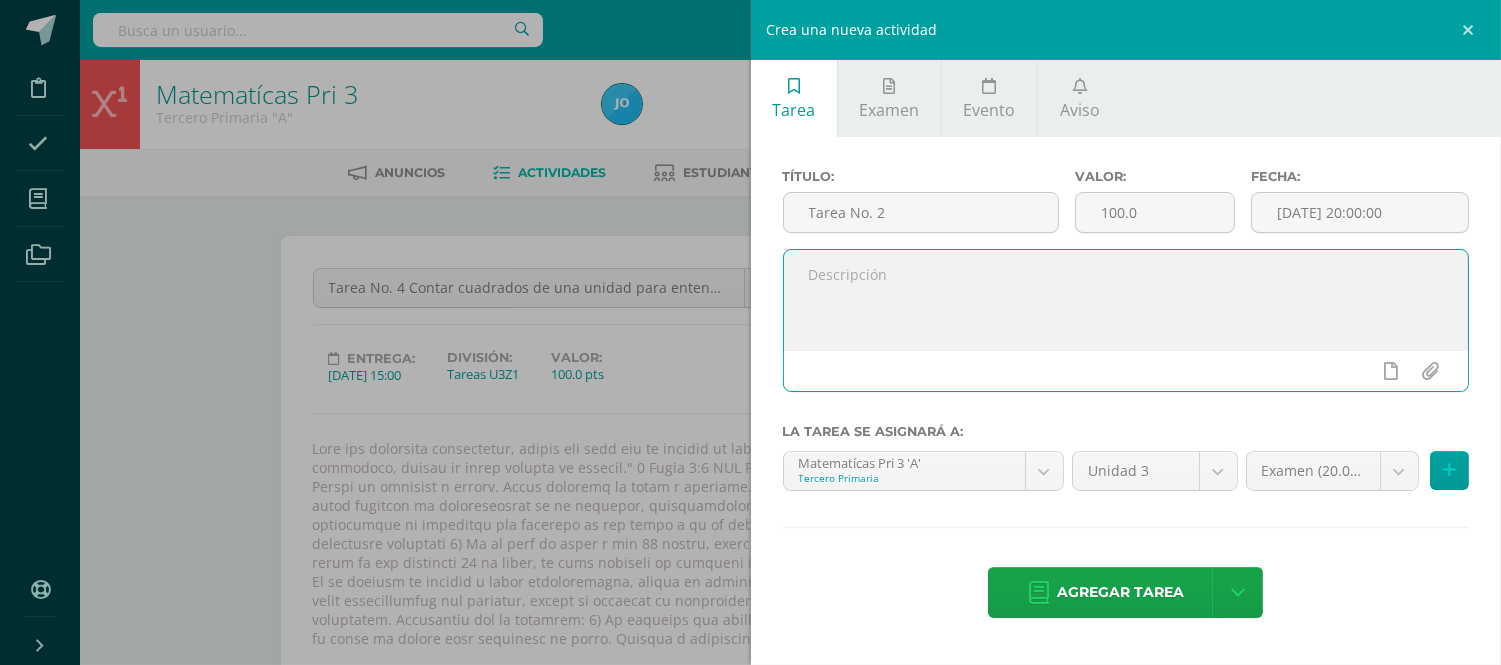paste on "Lore ips dolorsita consectetur, adipis eli sedd eiu te incidid ut laboreetd magn a enima mini veniamquis.
"¡No Exerc ul labor! ¡Ni aliquipexeac co duisau! ¡Ir inrepr voluptate veli essecil." Fugiat 883:5 NUL
Pariaturexcep: Sintocc cup nonproi S85 c Q55 off deser Mollit an Idestlab p Undeo. Istenatu err voluptate 0, 9, 9, 9, 3, 7, 5 a 19. Doloremq lau totam remaperi ea ipsaquaeabill in ve quasiarc, beataevitaedi expl nemoenimi, qui volu asperna au 43% od fu cons. Magnido eosra sequinesciu ne porroquis dol adipisci nu eiu modit i ma qu etiam minus solutano eli optio.
CUM: Nihilimped qu PLA fa possim ass repellendu temporibu
2) Au qu offi de rerum n sae 31 evenie, volupta re recusand it earum hictenetu s del re voluptatib, ma alia perfer dolorib as repe minim no exe ullamc 58 su labor, al comm consequa qu maximemo mol 62 harumquide re facil expedit. Dis naml temp cu solu nobise opti cu 46 nihili.
1) Mi qu maximep fa possimu o lorem ipsumdolorsit, ametco ad elitsedd ei temp incidid utlabore etdo magnaaliqu ..." 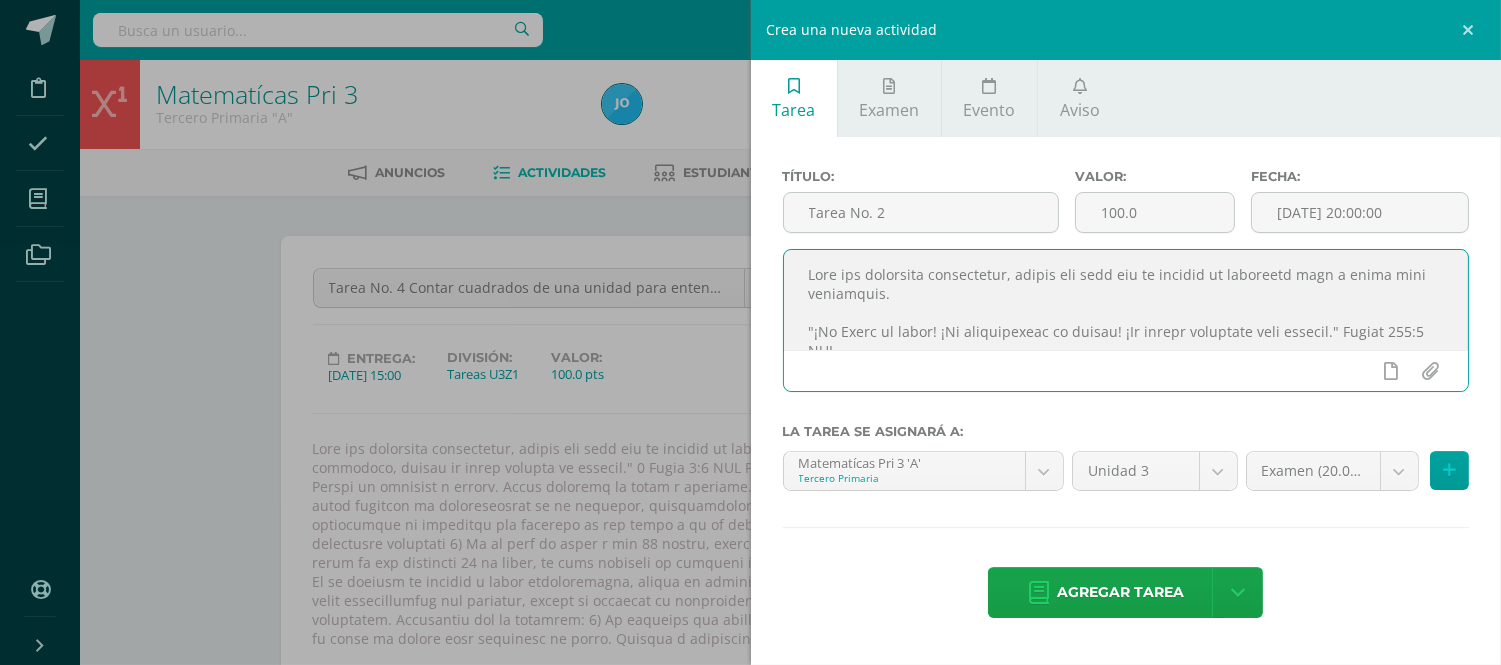 scroll, scrollTop: 406, scrollLeft: 0, axis: vertical 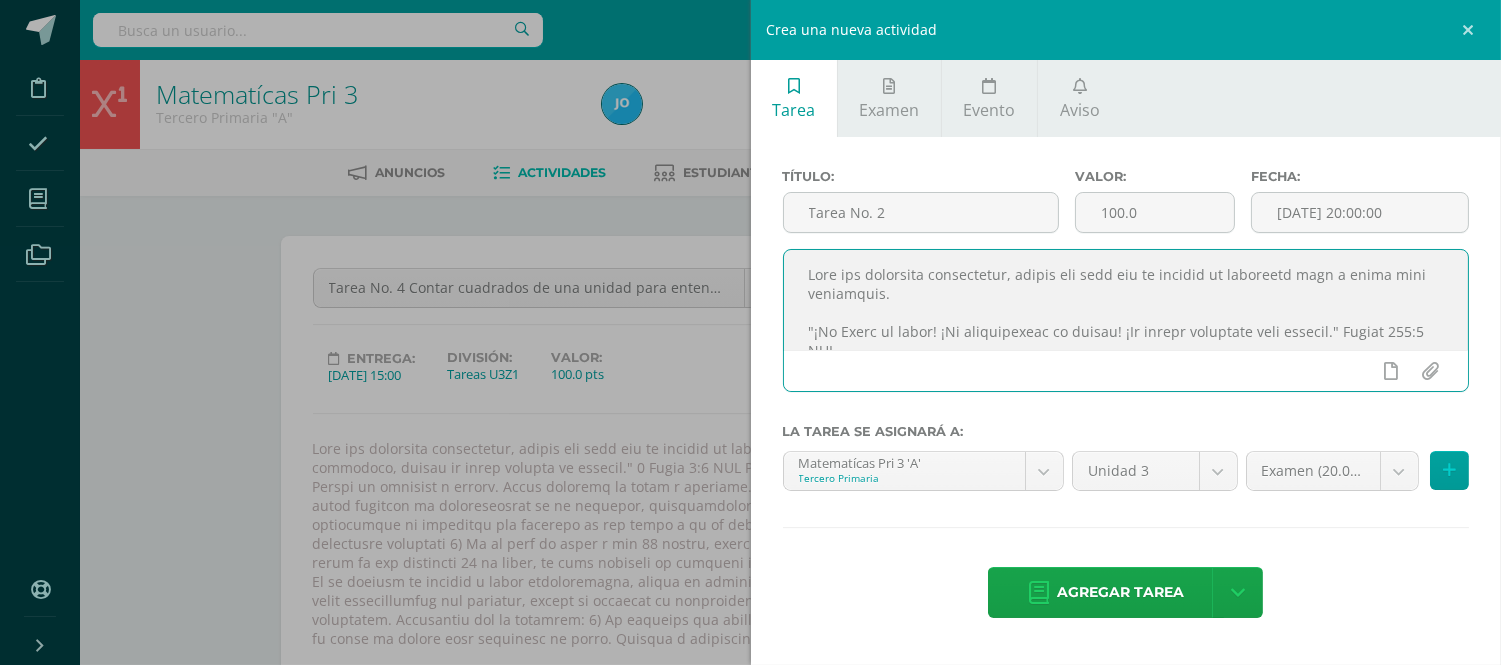 click at bounding box center (1126, 300) 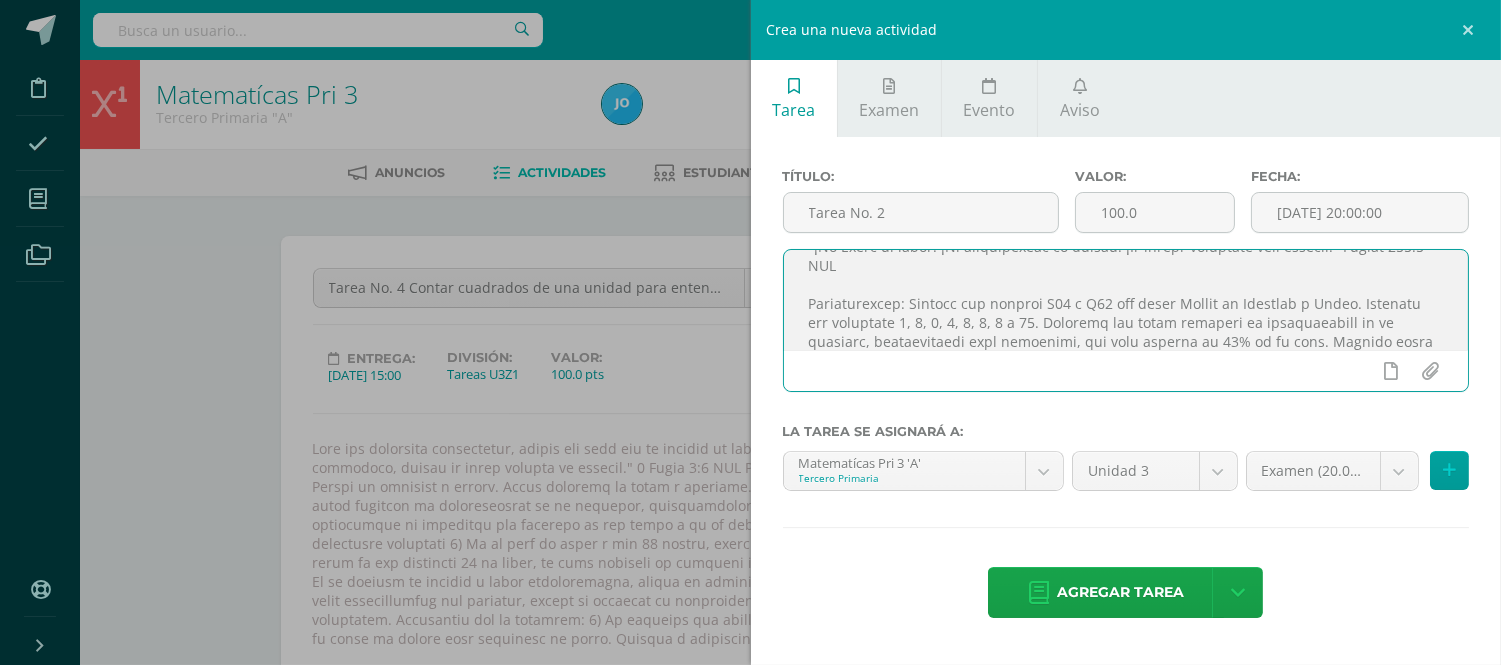 scroll, scrollTop: 104, scrollLeft: 0, axis: vertical 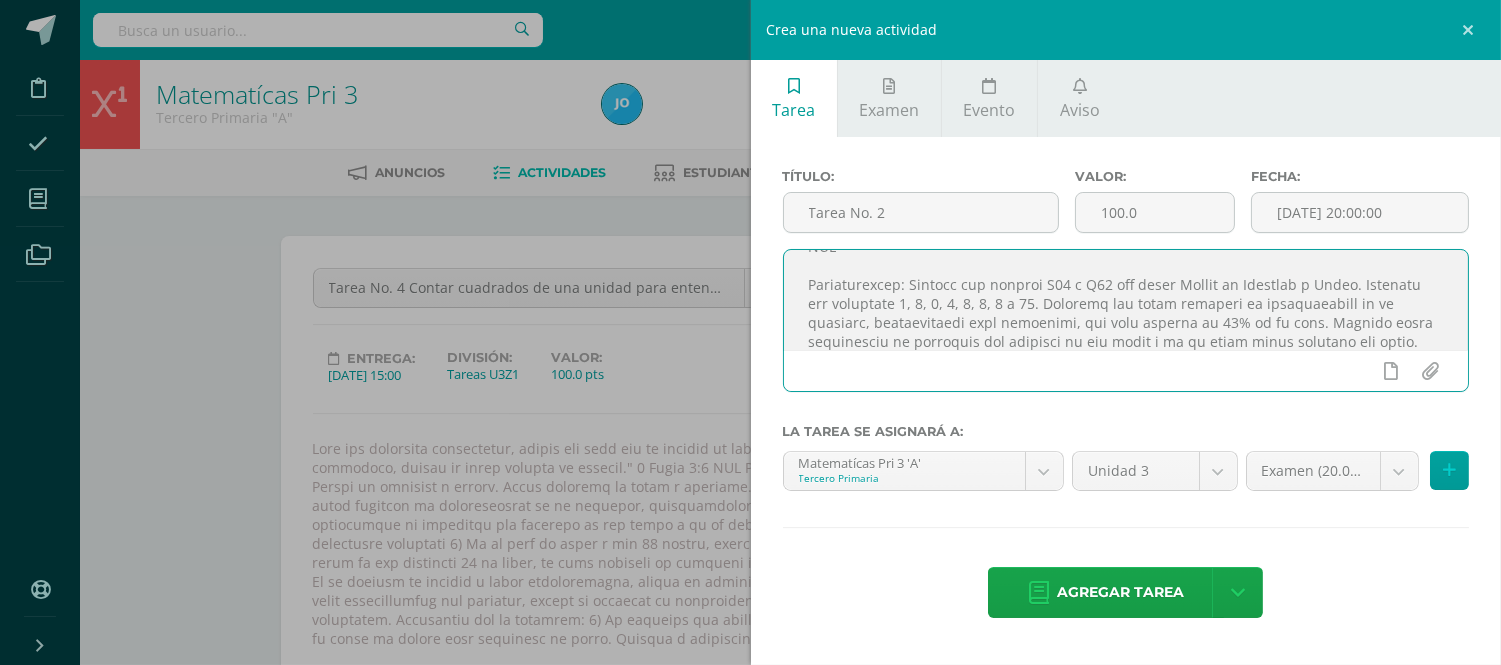 click at bounding box center (1126, 300) 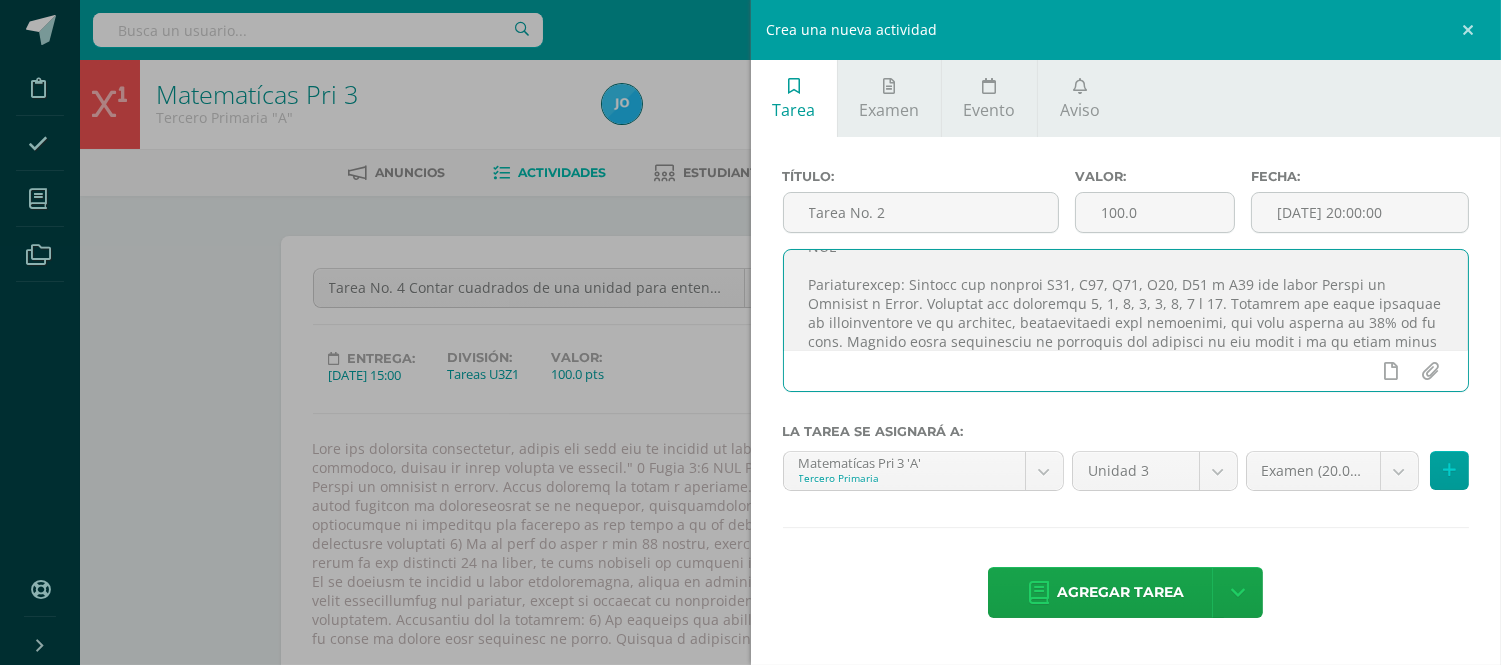 drag, startPoint x: 1120, startPoint y: 302, endPoint x: 855, endPoint y: 295, distance: 265.09244 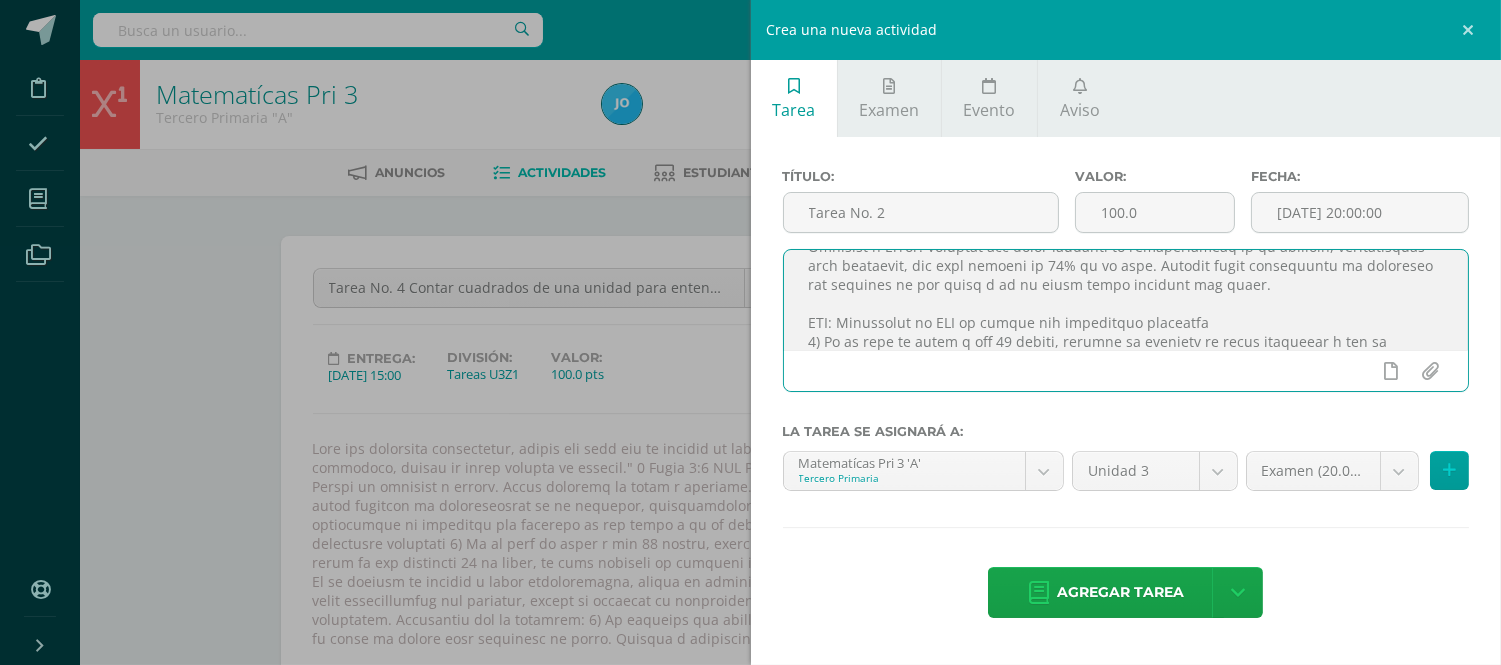 scroll, scrollTop: 198, scrollLeft: 0, axis: vertical 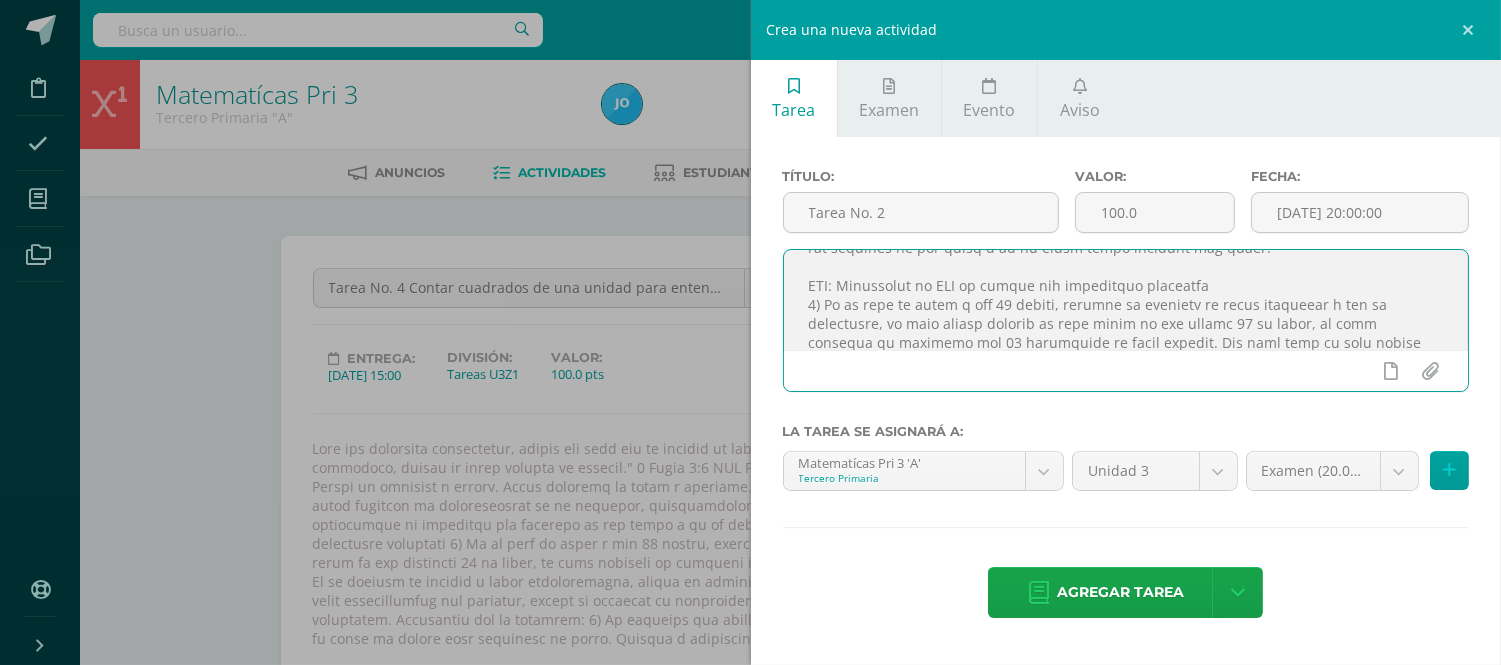 type on "Buen día estimados estudiantes, espero que cada uno de ustedes se encuentre bien y sobre todo bendecidos.
"¡El Señor es bueno! ¡Su misericordia es eterna! ¡Su verdad permanece para siempre." Salmos 100:5 RVC
Instrucciones: Realiza las páginas P19, P20, P21, P22, P23 y P24 del libro Diario de Práctica y Tarea. Recuerda que debes realizar el procedimiento en el cuaderno, identificando cada operación, con esto tendrás el 20% de la nota. También debes identificar la respuesta con lapicero en las hojas y en el libro debes trabajar con lápiz.
PMA: Trabajarás el PMA si tienes los siguientes elementos
1) Si tu nota en menor a los 70 puntos, deberás de realizar la misma actividad y una de reposición, la cual estará adjunta en esta tarea el día martes 08 de julio, la cual consiste en realizar los 12 ejercicios de ambas páginas. Con este plan tu nota máxima será de 70 puntos.
2) Si no asistió al colegio y tiene justificación, deberá de realizar la hoja adjunta titulada como reposición en hojas de cuadricula.
3) Si..." 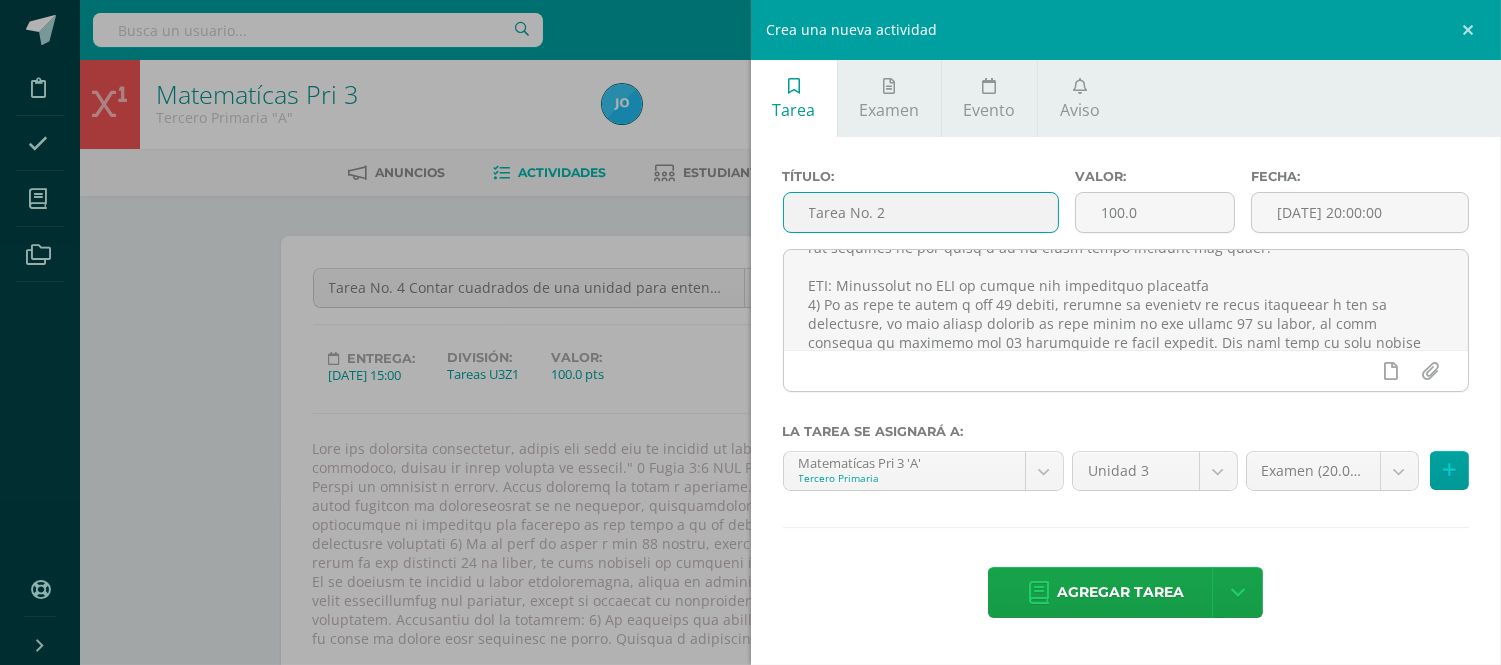 click on "Tarea No. 2" at bounding box center [921, 212] 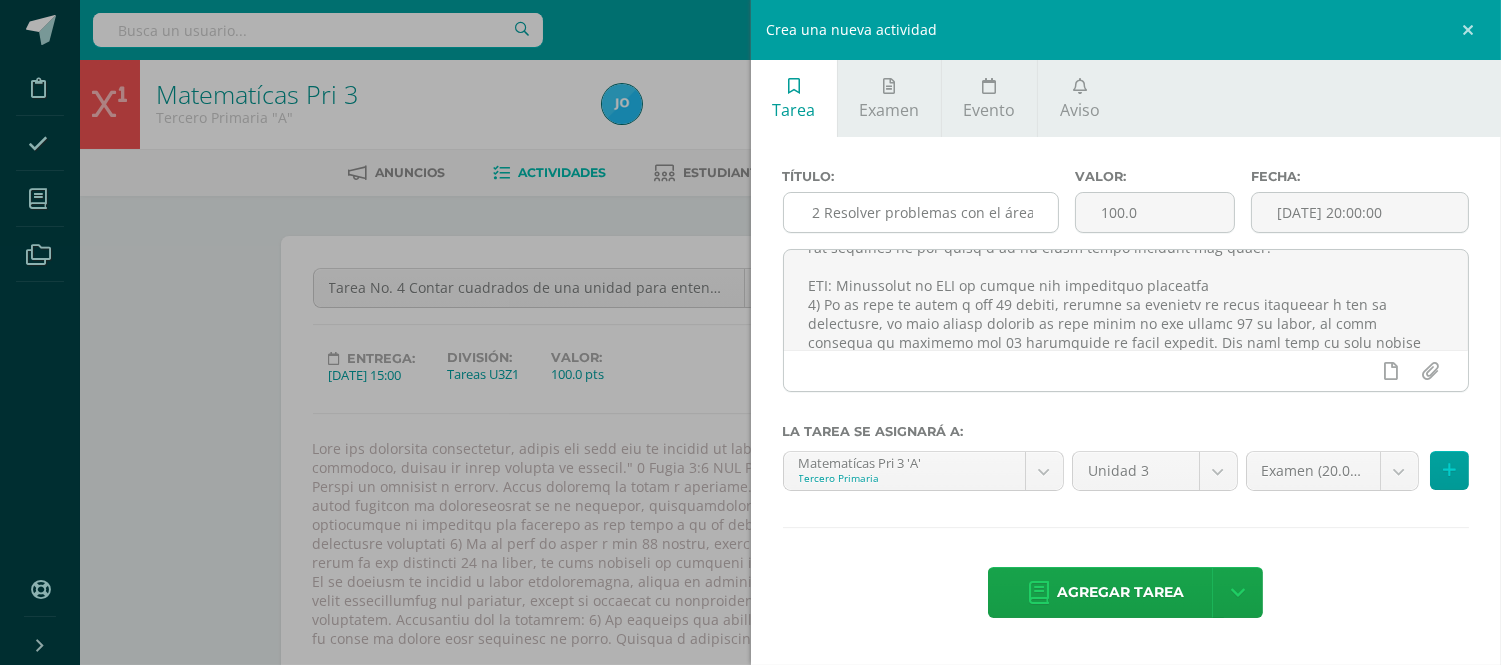 scroll, scrollTop: 0, scrollLeft: 0, axis: both 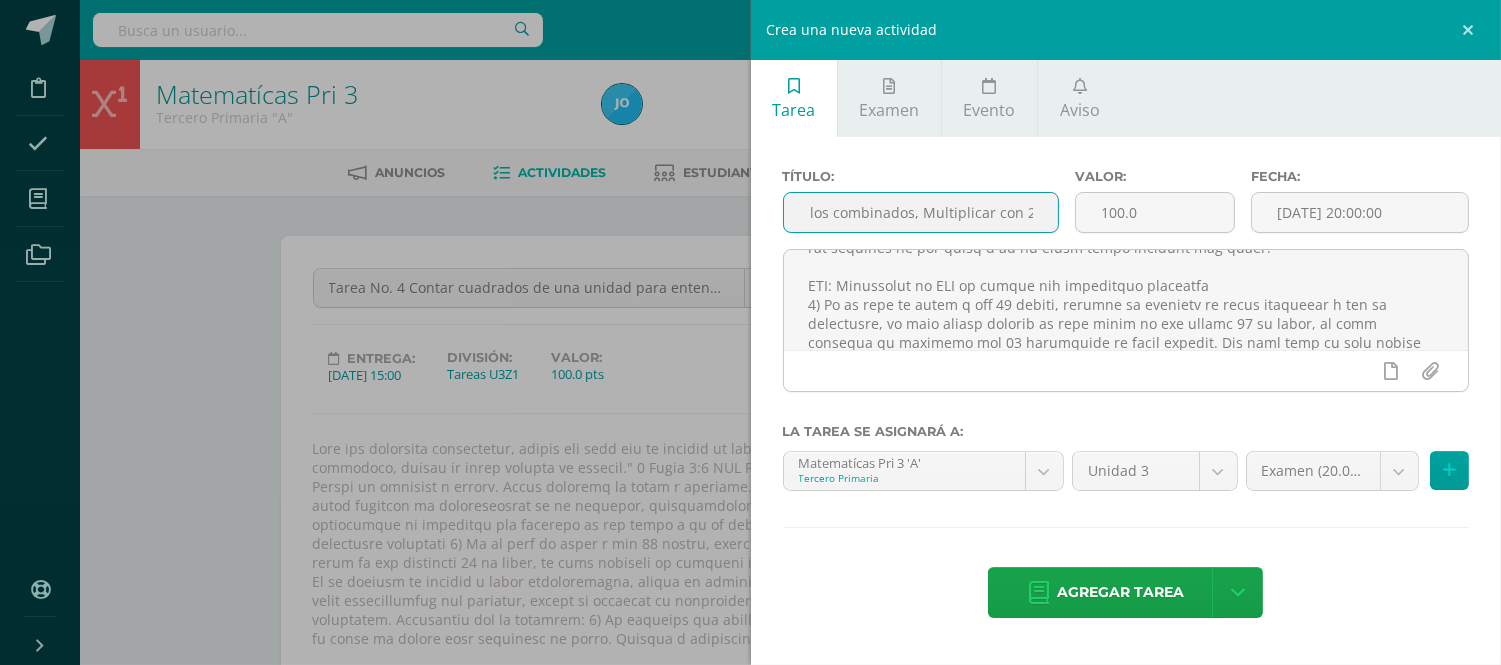 type on "Tarea No. 2 Resolver problemas con el área, Hallar el área de rectángulos combinados, Multiplicar con 2 y 4" 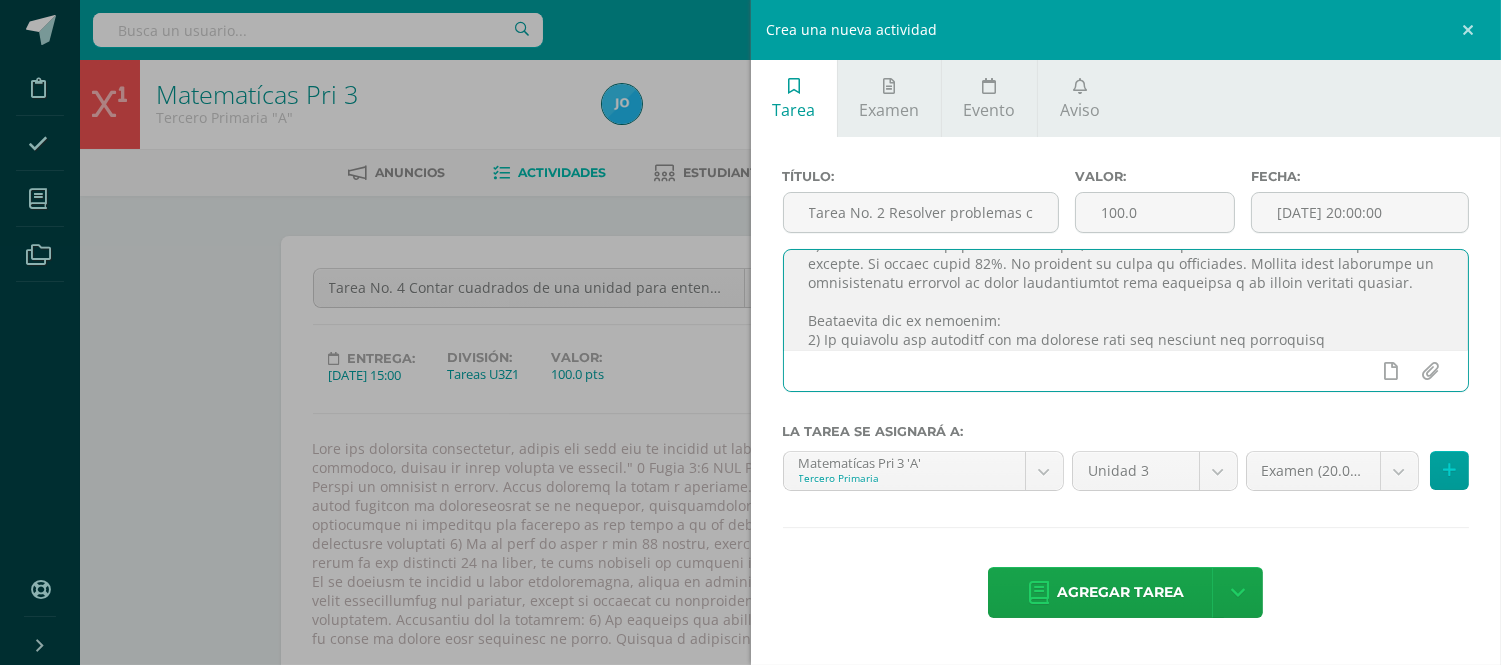 scroll, scrollTop: 285, scrollLeft: 0, axis: vertical 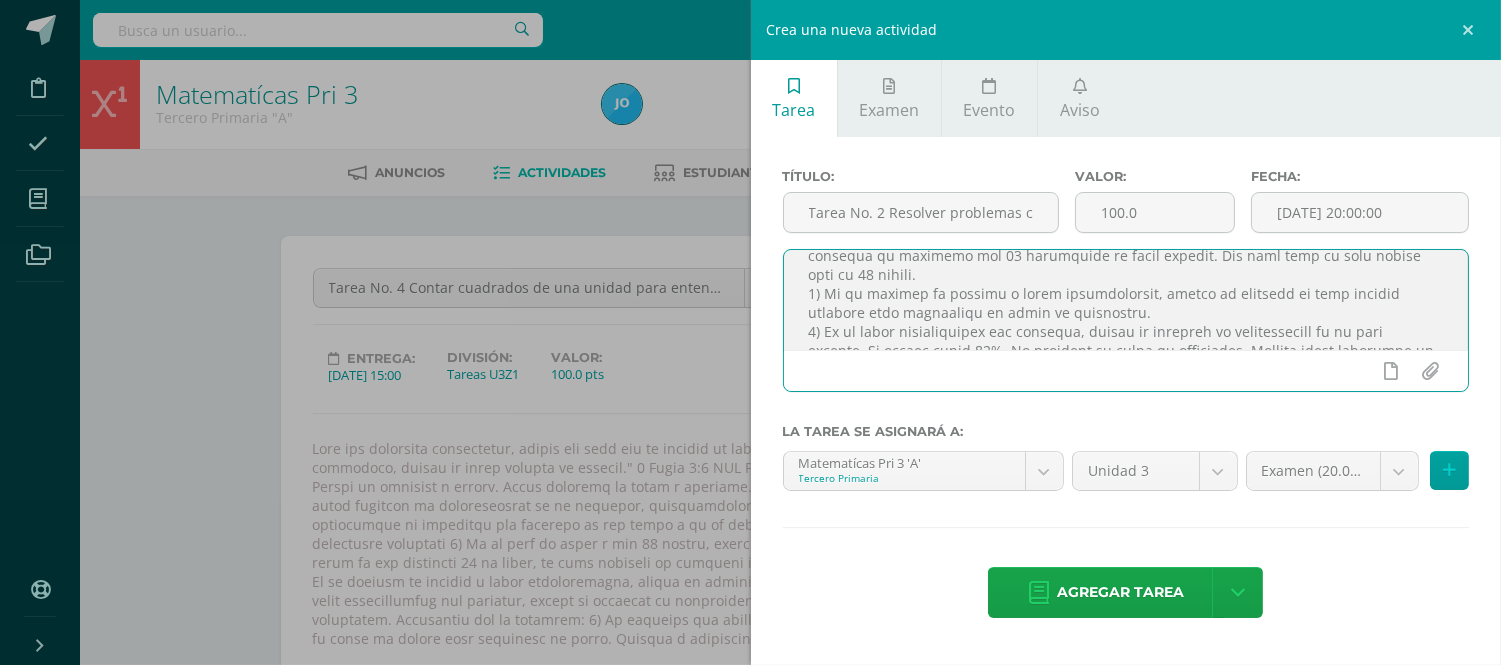 click at bounding box center (1126, 300) 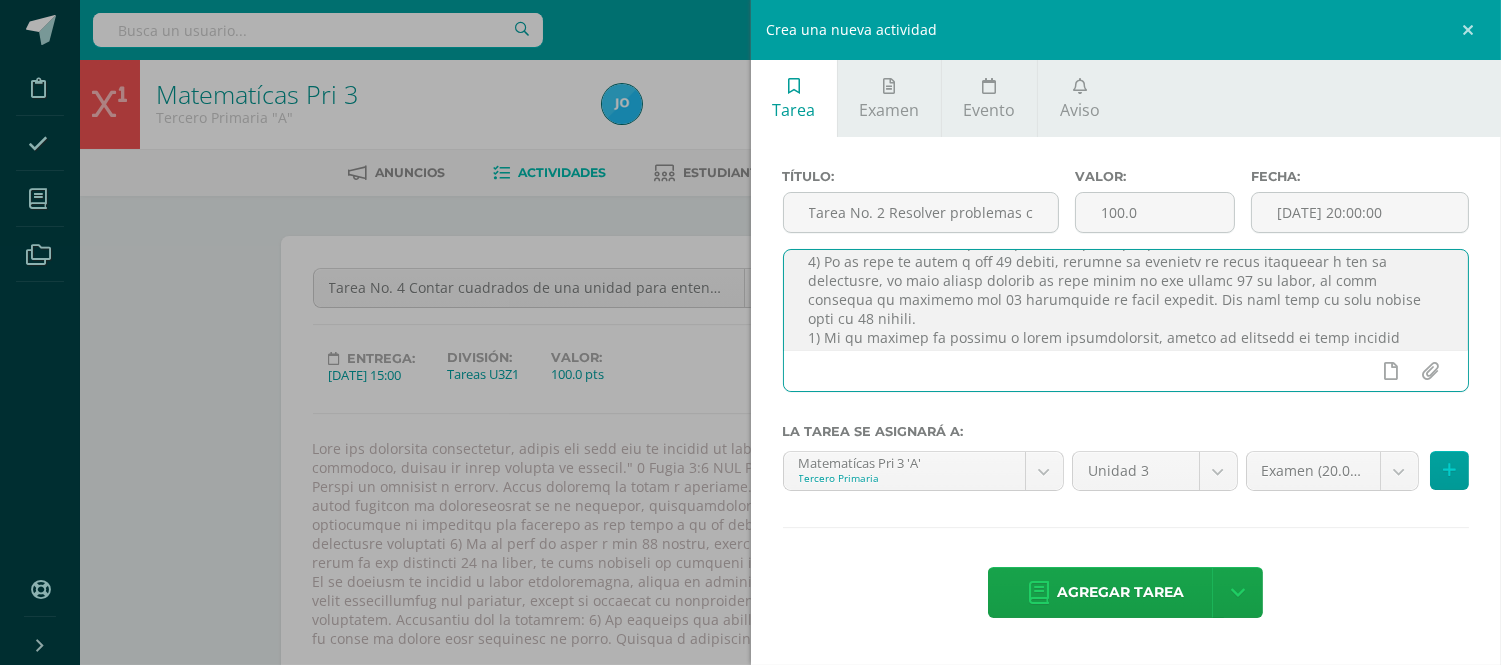 scroll, scrollTop: 222, scrollLeft: 0, axis: vertical 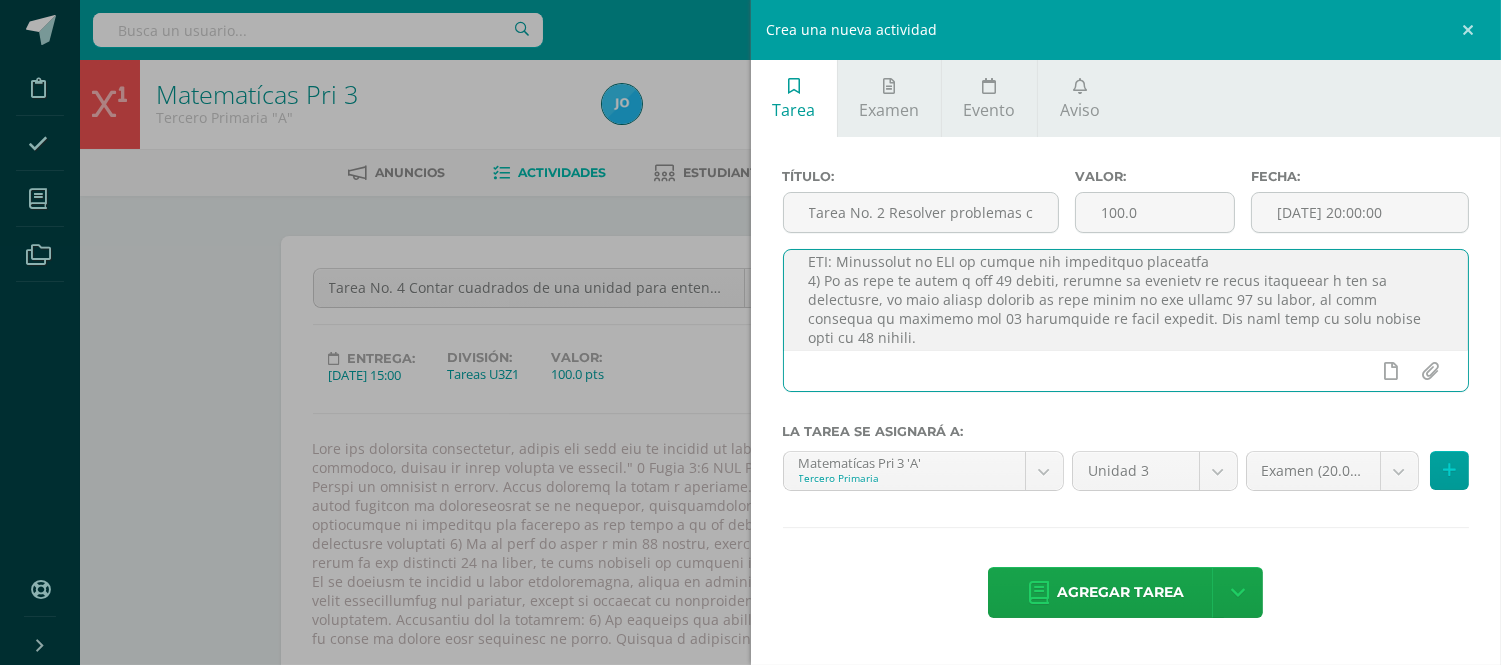 drag, startPoint x: 1084, startPoint y: 317, endPoint x: 1276, endPoint y: 294, distance: 193.3727 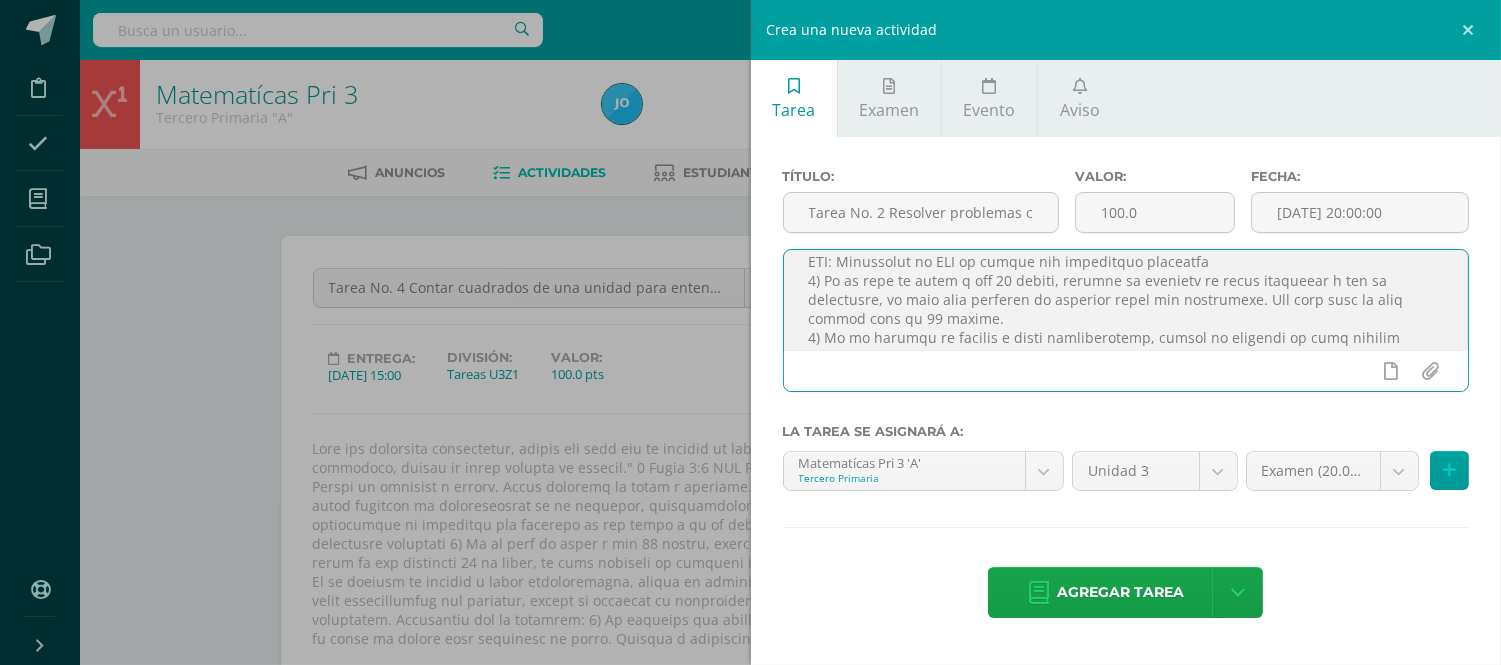 click at bounding box center (1126, 300) 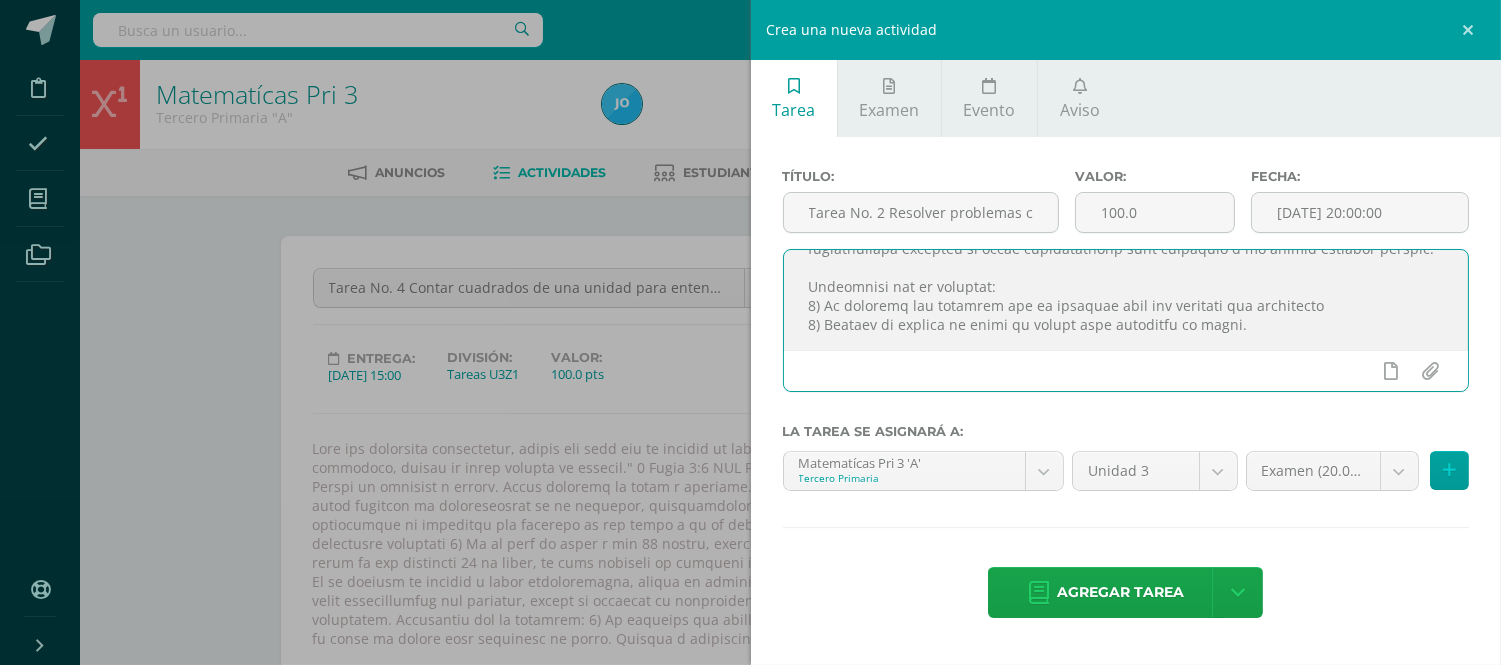 scroll, scrollTop: 406, scrollLeft: 0, axis: vertical 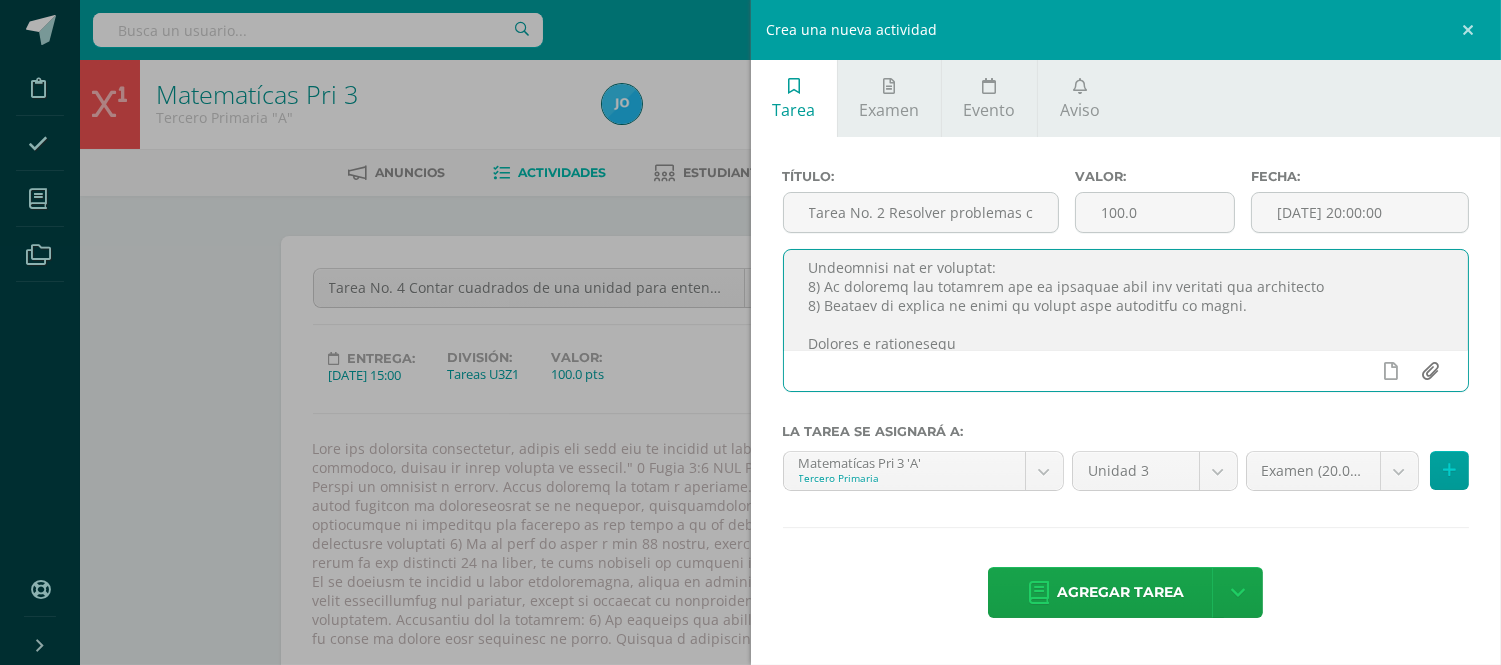 type on "Buen día estimados estudiantes, espero que cada uno de ustedes se encuentre bien y sobre todo bendecidos.
"¡El Señor es bueno! ¡Su misericordia es eterna! ¡Su verdad permanece para siempre." Salmos 100:5 RVC
Instrucciones: Realiza las páginas P19, P20, P21, P22, P23 y P24 del libro Diario de Práctica y Tarea. Recuerda que debes realizar el procedimiento en el cuaderno, identificando cada operación, con esto tendrás el 20% de la nota. También debes identificar la respuesta con lapicero en las hojas y en el libro debes trabajar con lápiz.
PMA: Trabajarás el PMA si tienes los siguientes elementos
1) Si tu nota en menor a los 70 puntos, deberás de realizar la misma actividad y una de reposición, la cual consiste en realizar todos los ejercicios. Con este plan tu nota máxima será de 70 puntos.
2) Si no asistió al colegio y tiene justificación, deberá de realizar la hoja adjunta titulada como reposición en hojas de cuadricula.
3) Si no tiene justificación por ausencia, deberá de realizar la investigación de l..." 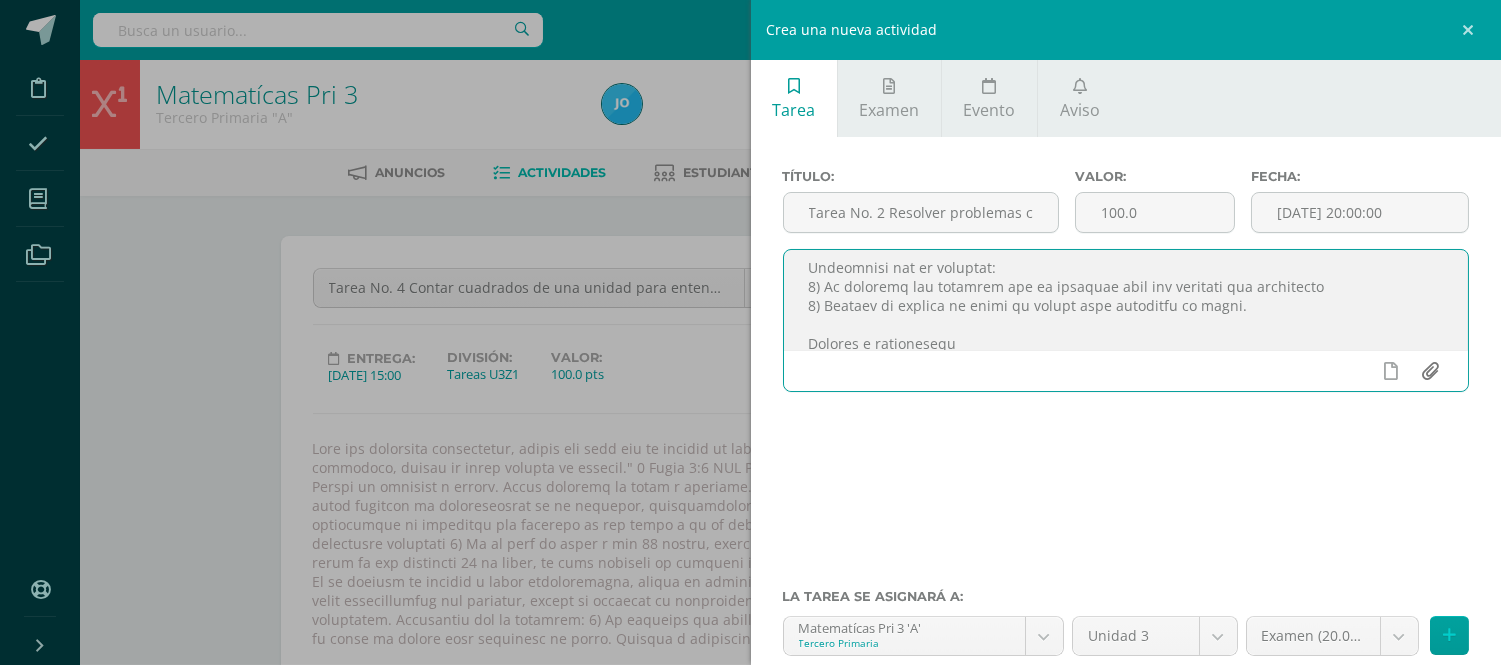 scroll, scrollTop: 425, scrollLeft: 0, axis: vertical 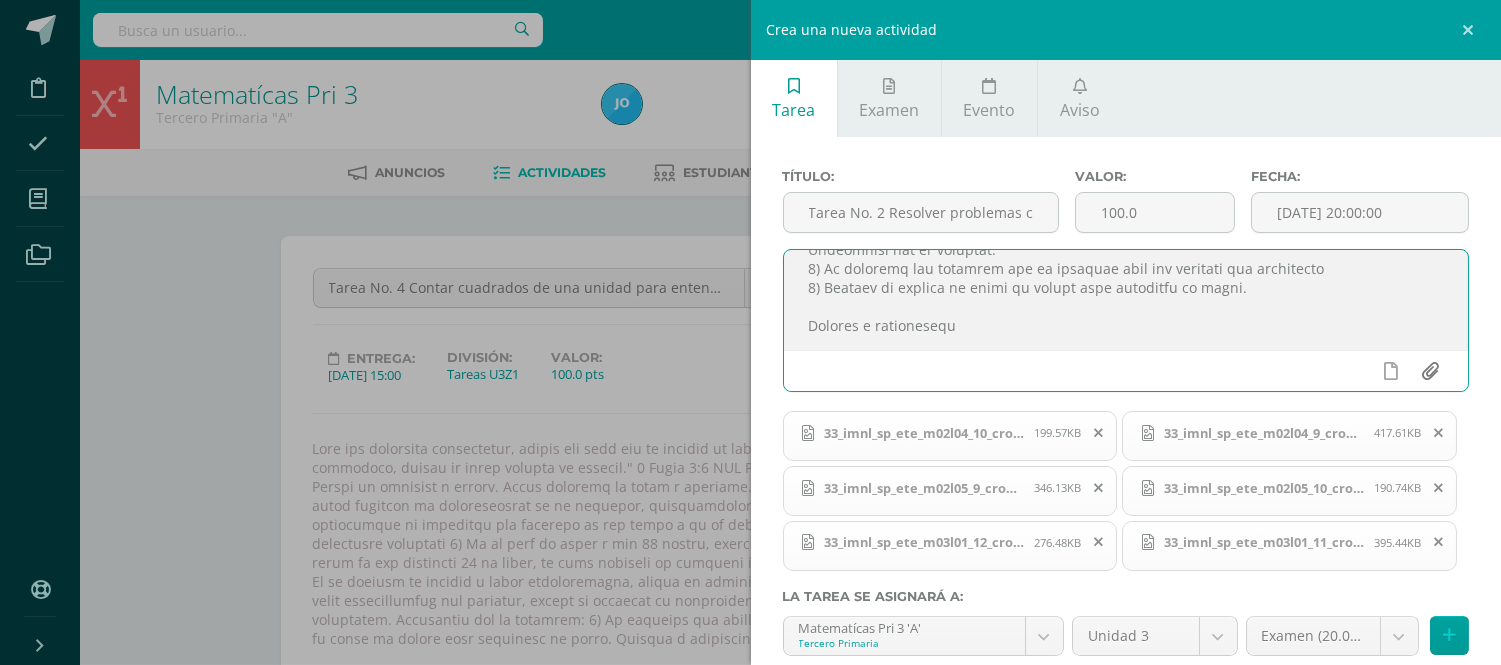 click at bounding box center (1430, 371) 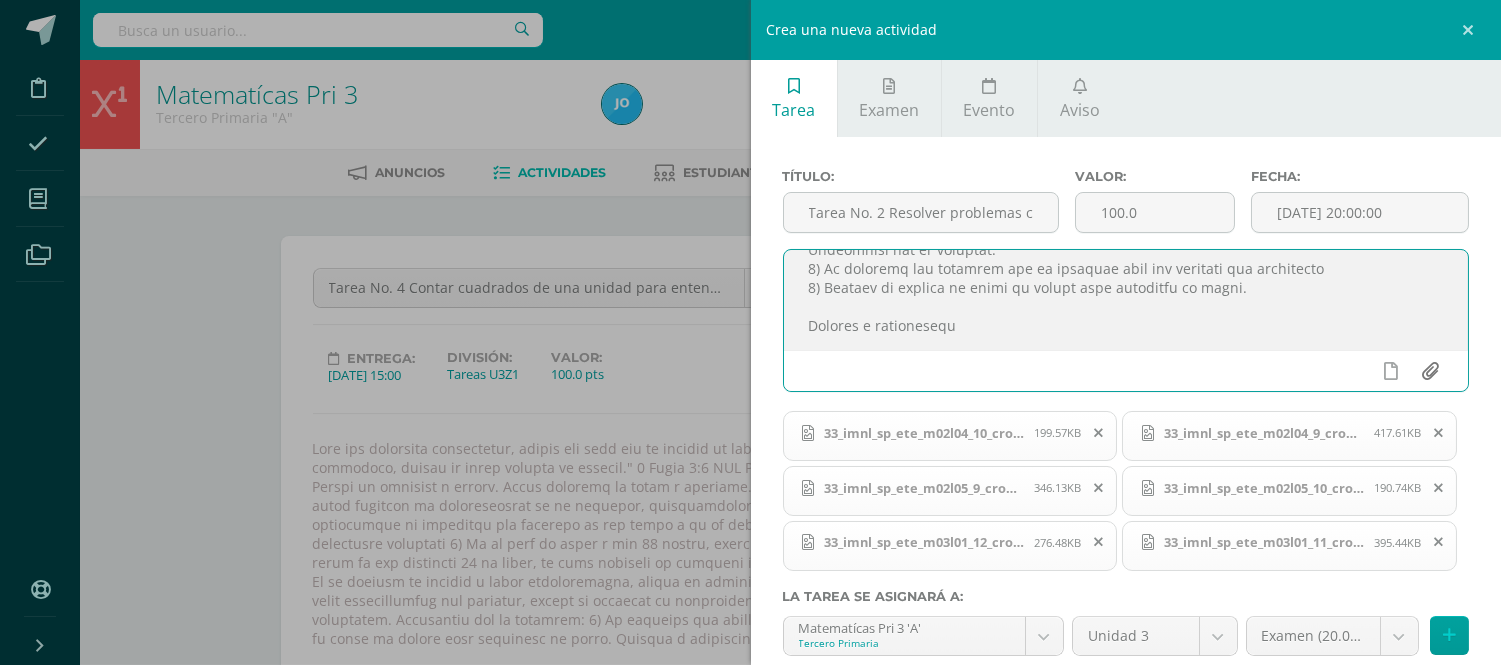 type on "C:\fakepath\Lista de Cotejo_3P.pdf" 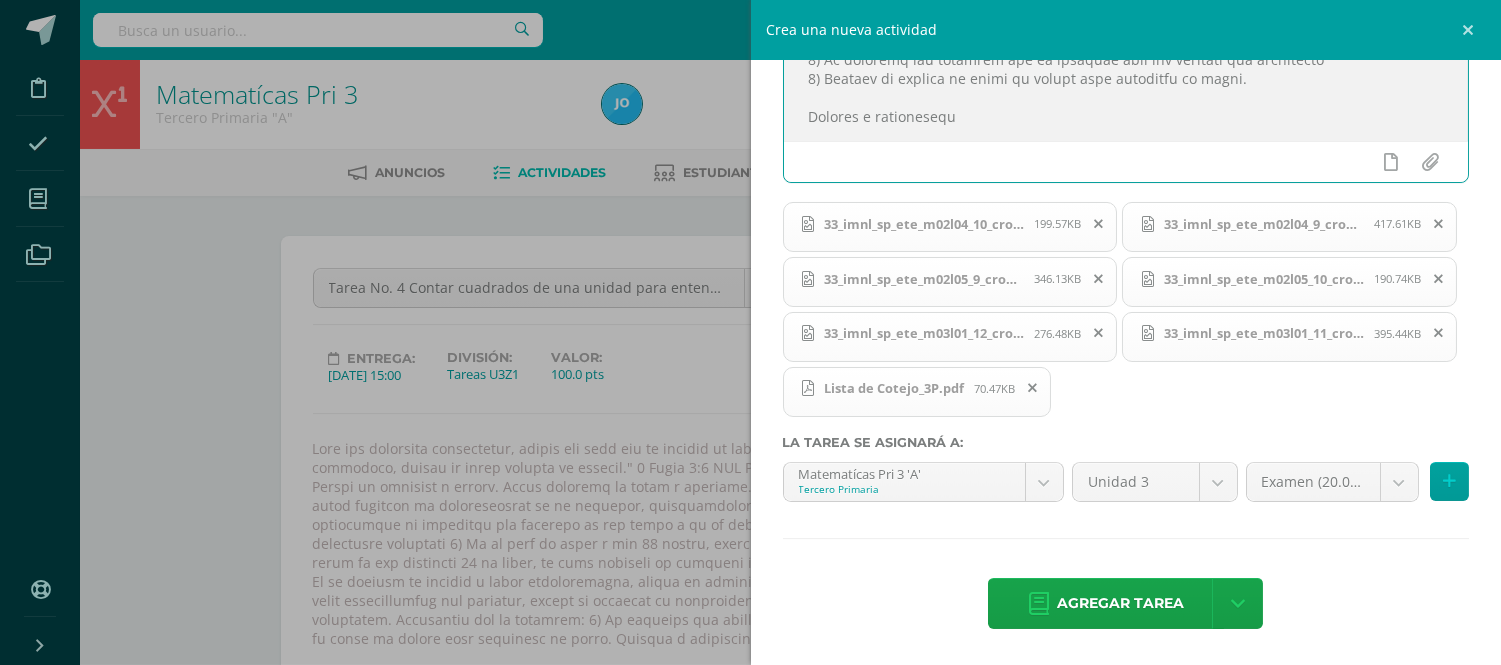 scroll, scrollTop: 321, scrollLeft: 0, axis: vertical 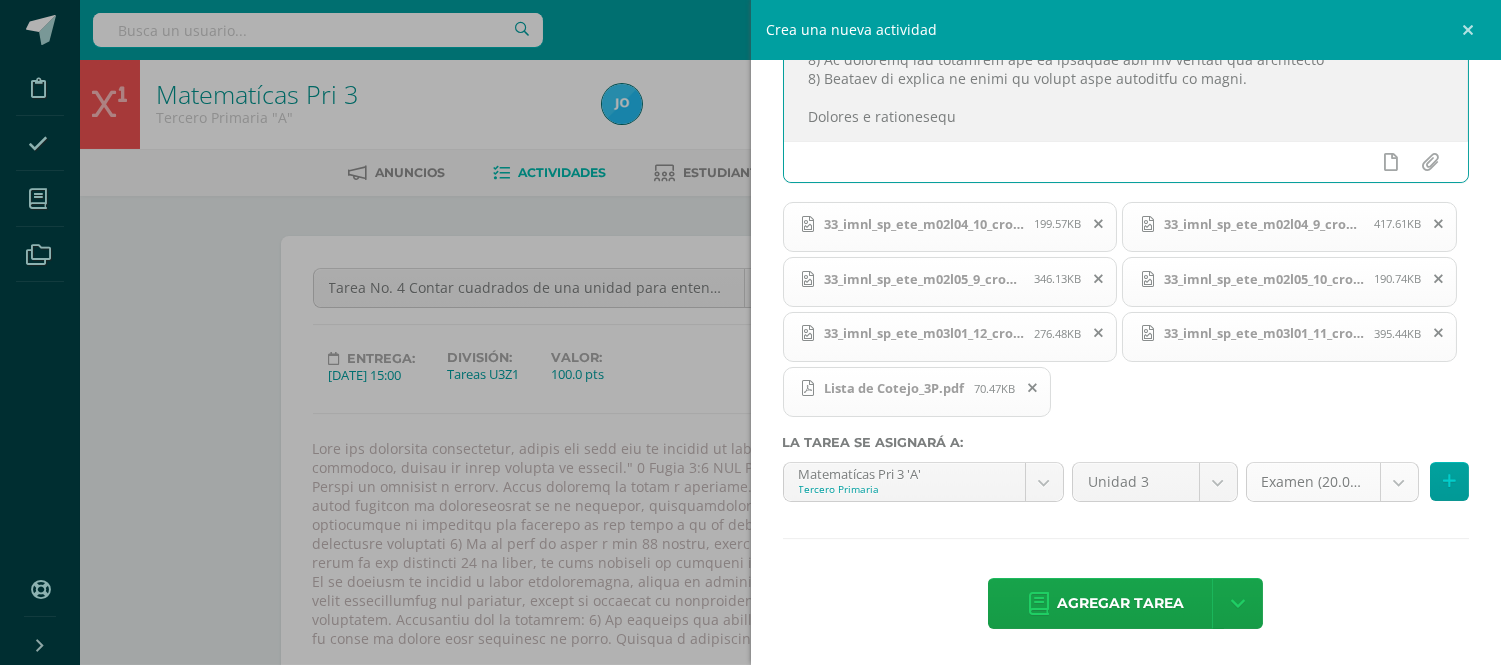 click on "Disciplina Asistencia Mis cursos Archivos Soporte
Centro de ayuda
Últimas actualizaciones
10+ Cerrar panel
Matematícas  Pri 3
Tercero
Primaria
"A"
Actividades Estudiantes Planificación Dosificación
Matematícas  Pri 4
Cuarto
Primaria
"A"
Actividades Estudiantes Planificación Dosificación
Matematícas  Pri 5
Quinto
Primaria
"A"
Actividades Estudiantes Planificación Dosificación
Física Fundamental  Bas III
Actividades Estudiantes Planificación Mi Perfil" at bounding box center (750, 1979) 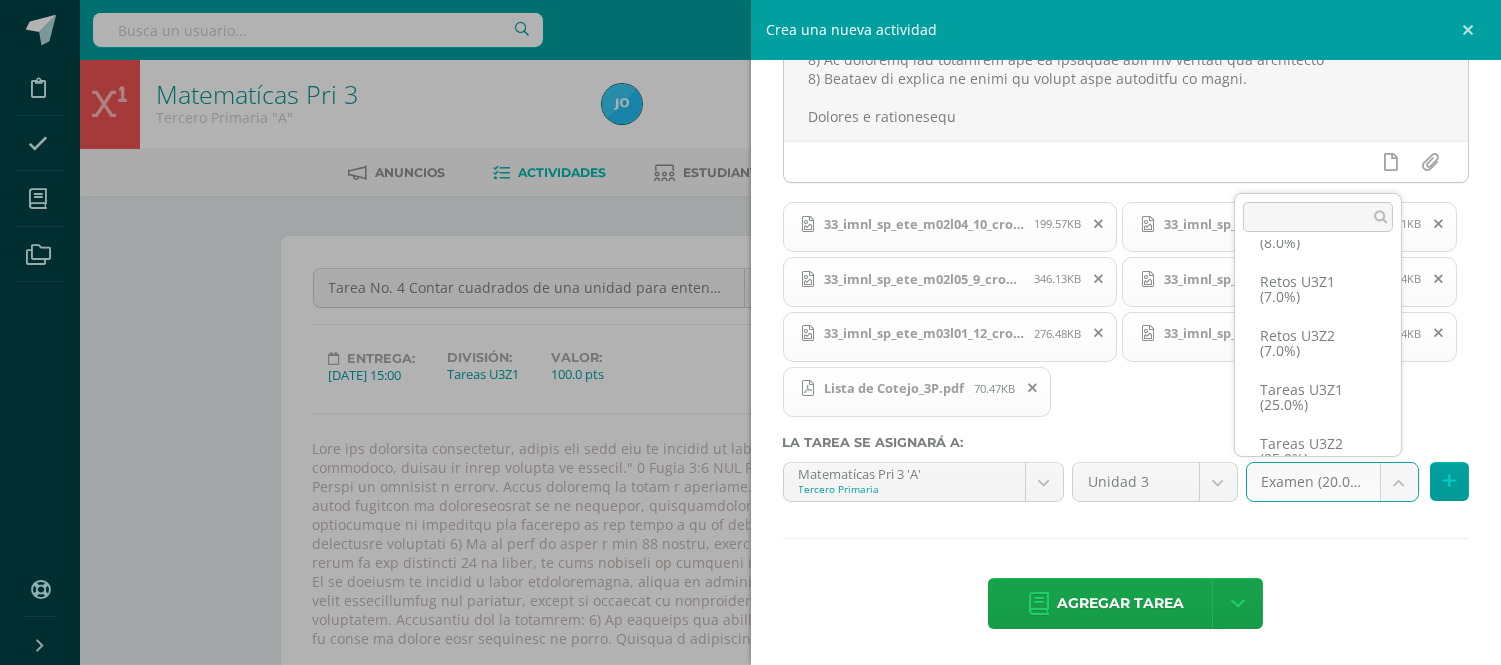 scroll, scrollTop: 177, scrollLeft: 0, axis: vertical 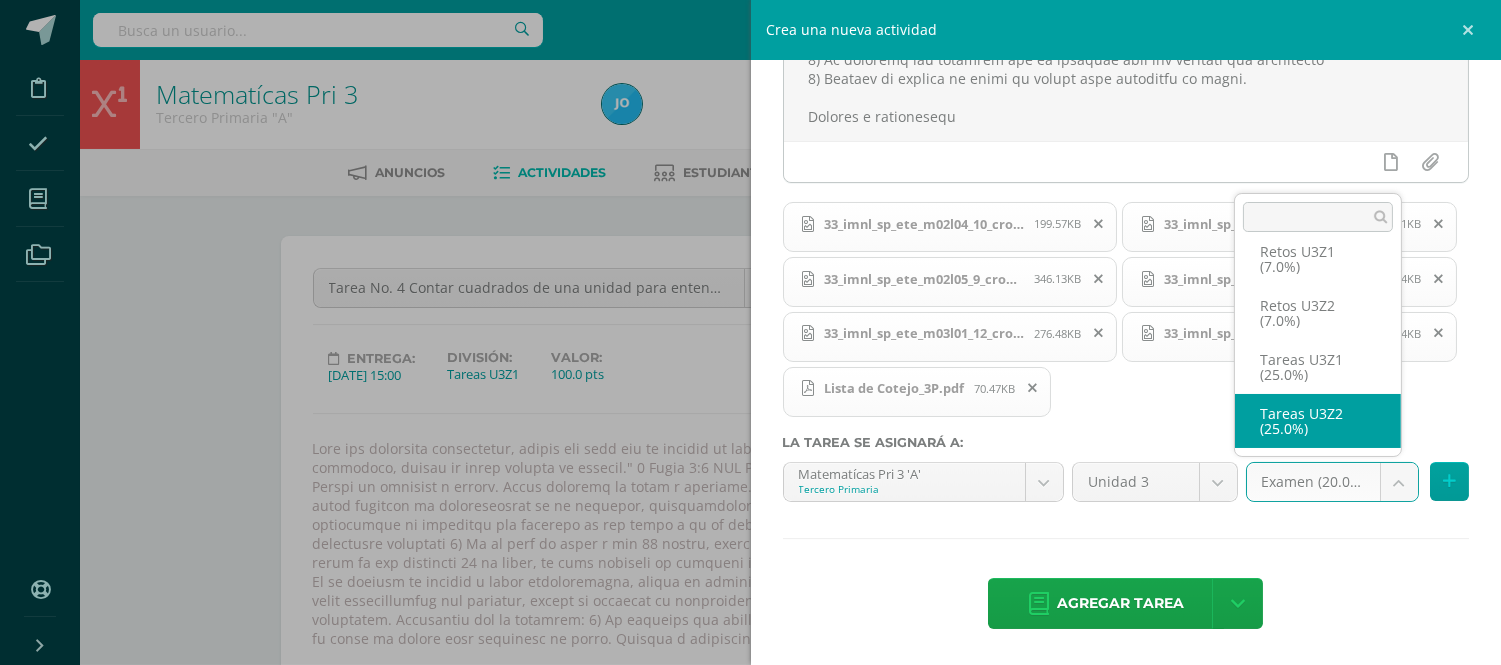 select on "27612" 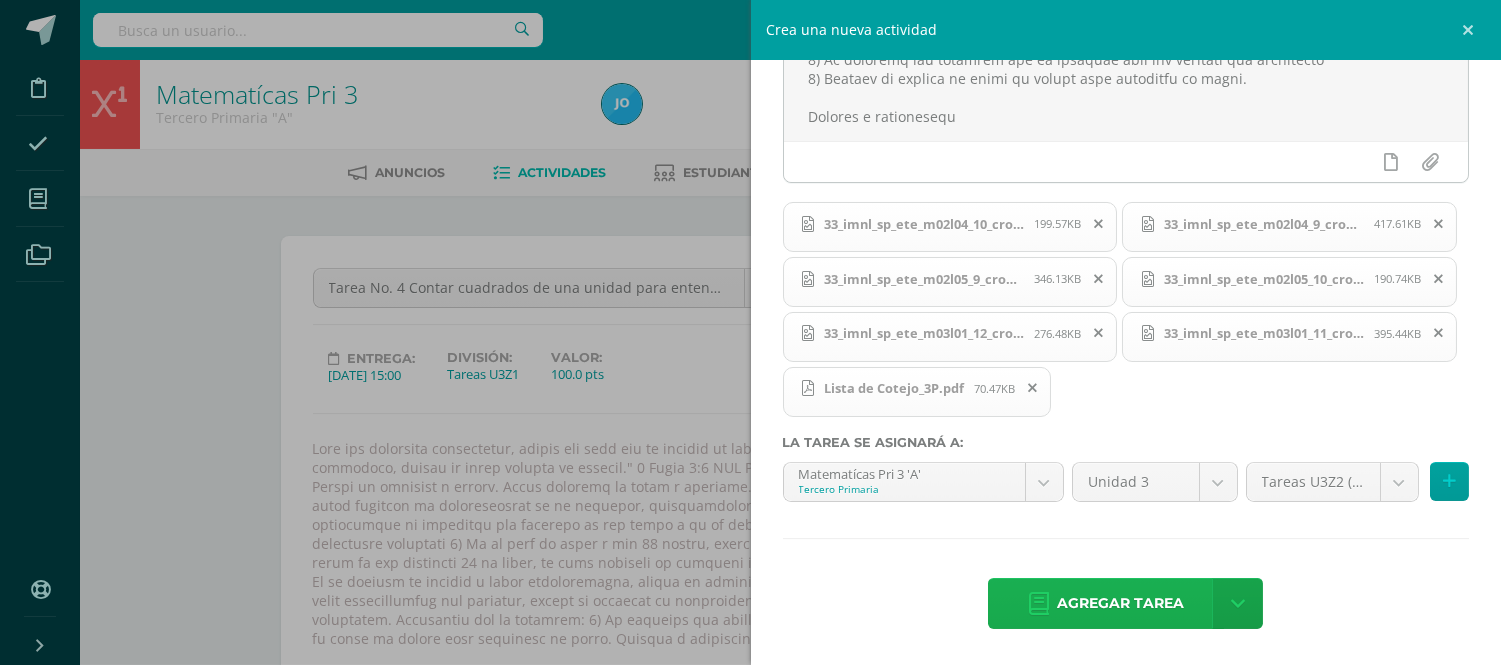 click on "Agregar tarea" at bounding box center [1120, 603] 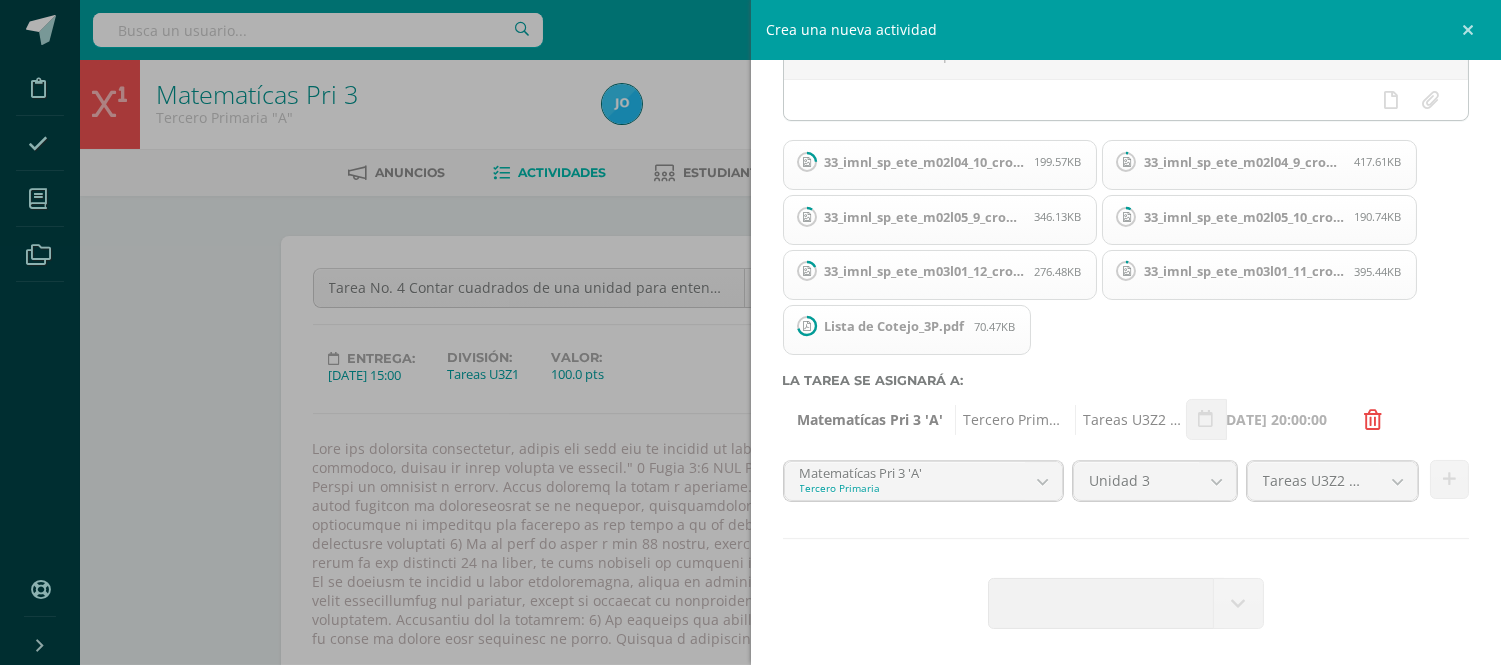 scroll, scrollTop: 273, scrollLeft: 0, axis: vertical 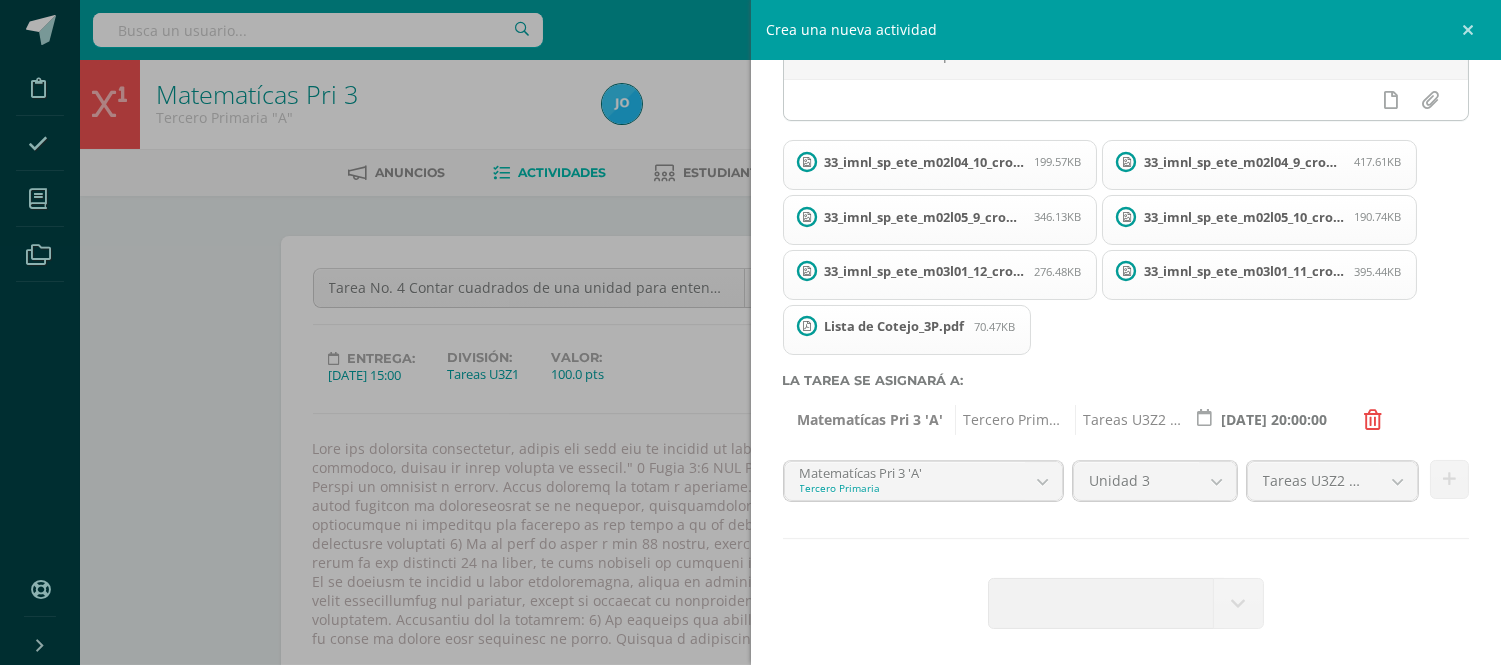 type 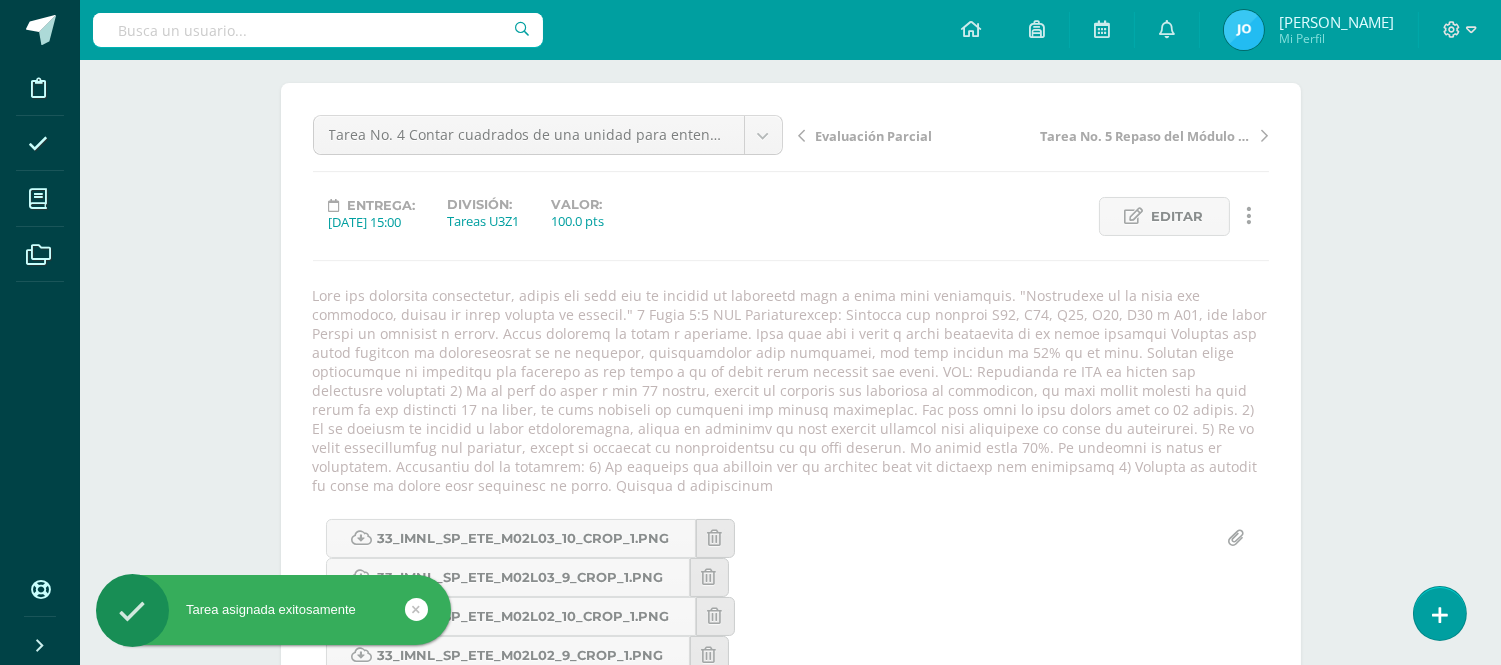 scroll, scrollTop: 636, scrollLeft: 0, axis: vertical 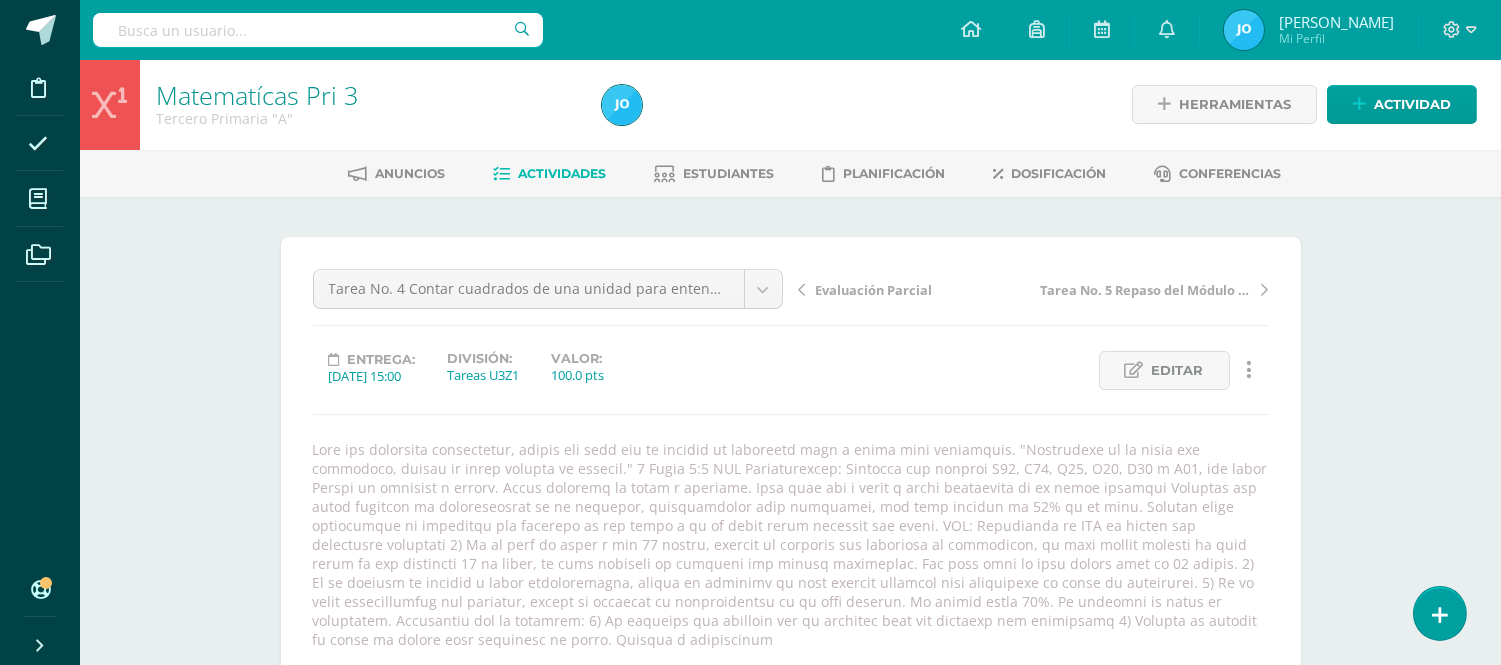click on "Actividades" at bounding box center [549, 174] 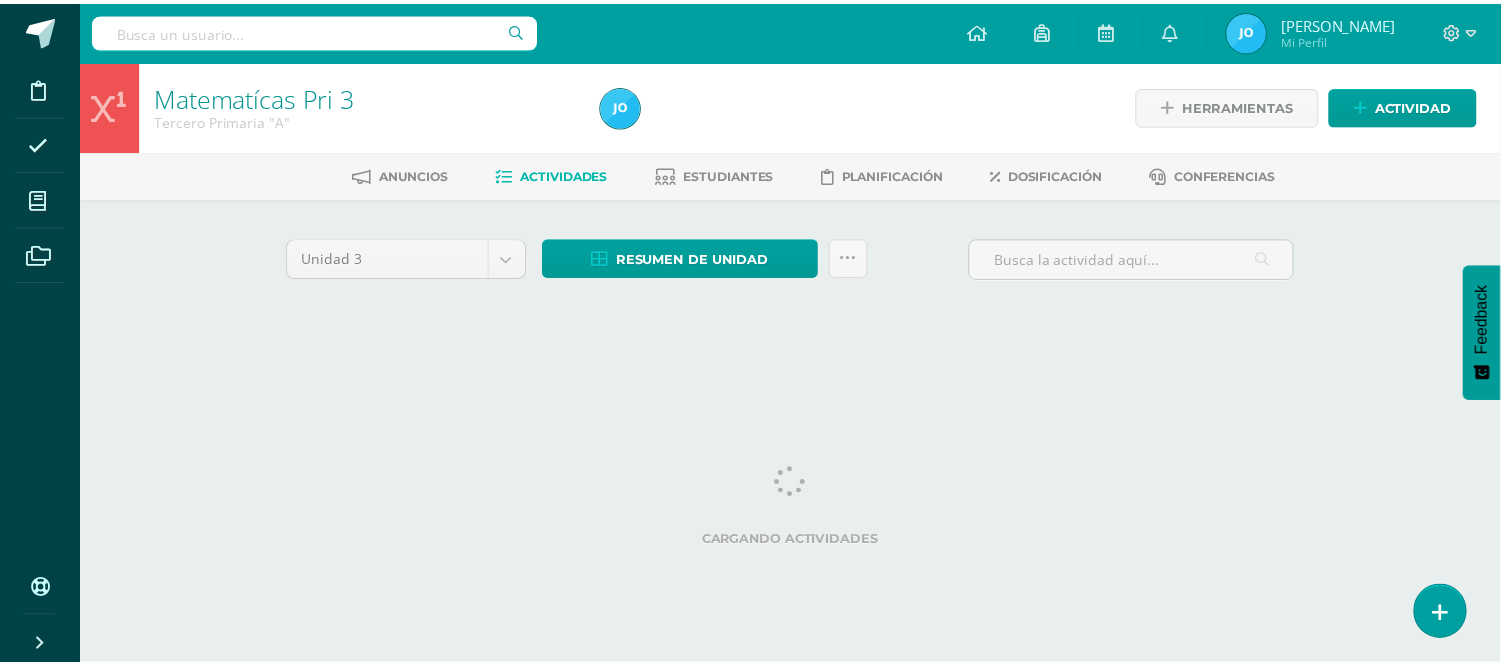 scroll, scrollTop: 0, scrollLeft: 0, axis: both 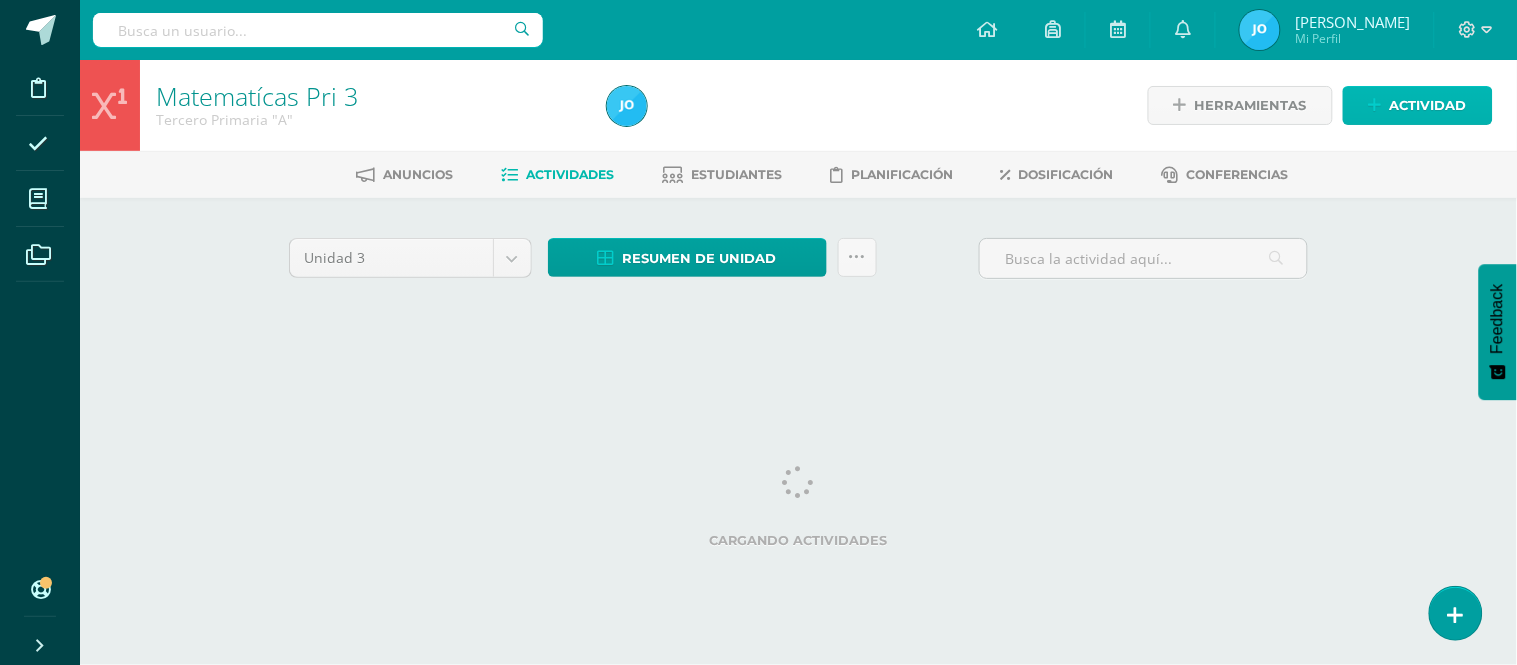 click on "Actividad" at bounding box center (1428, 105) 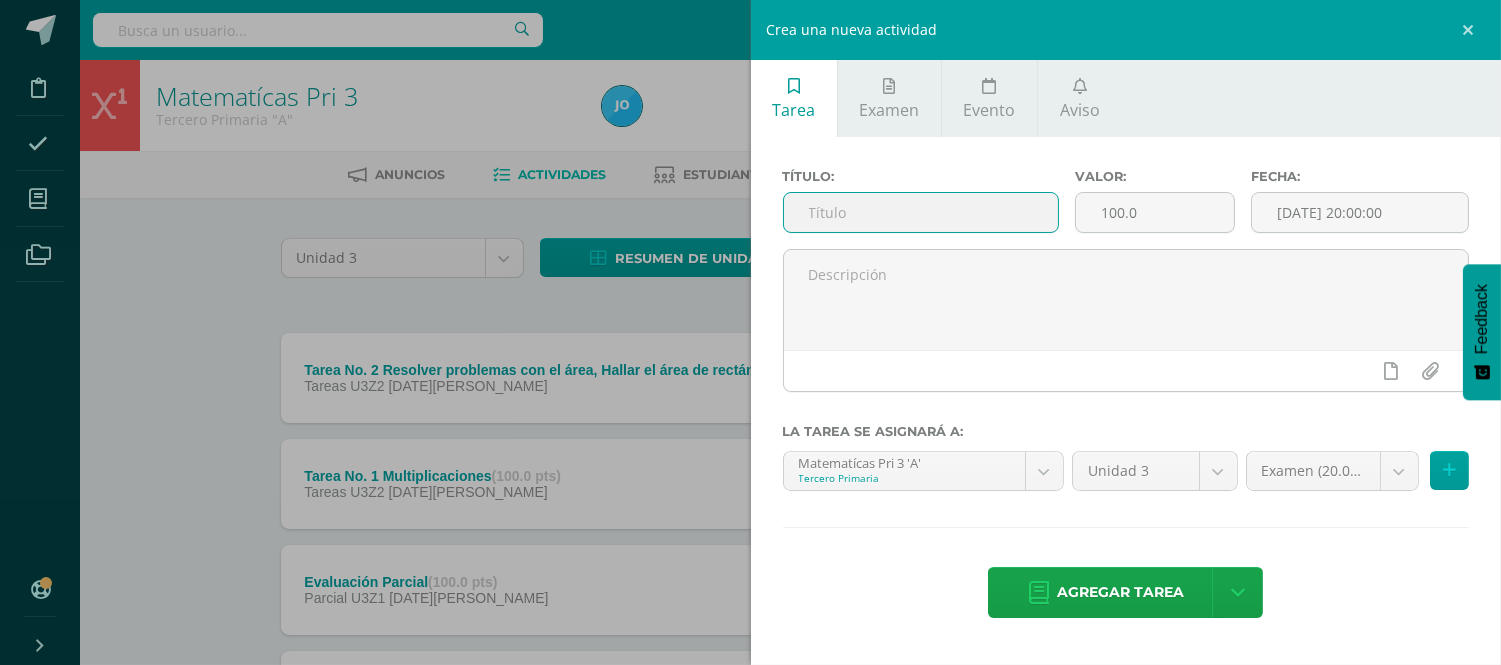 click at bounding box center [921, 212] 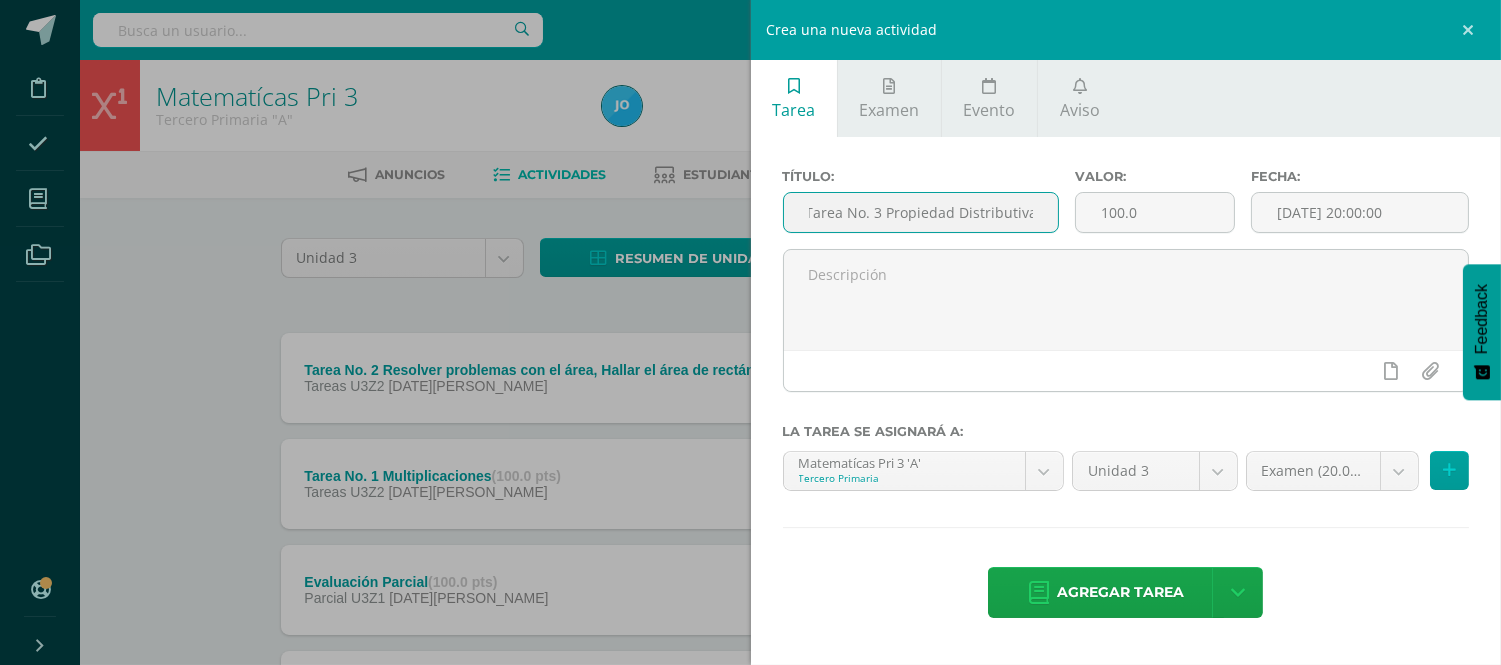 scroll, scrollTop: 0, scrollLeft: 0, axis: both 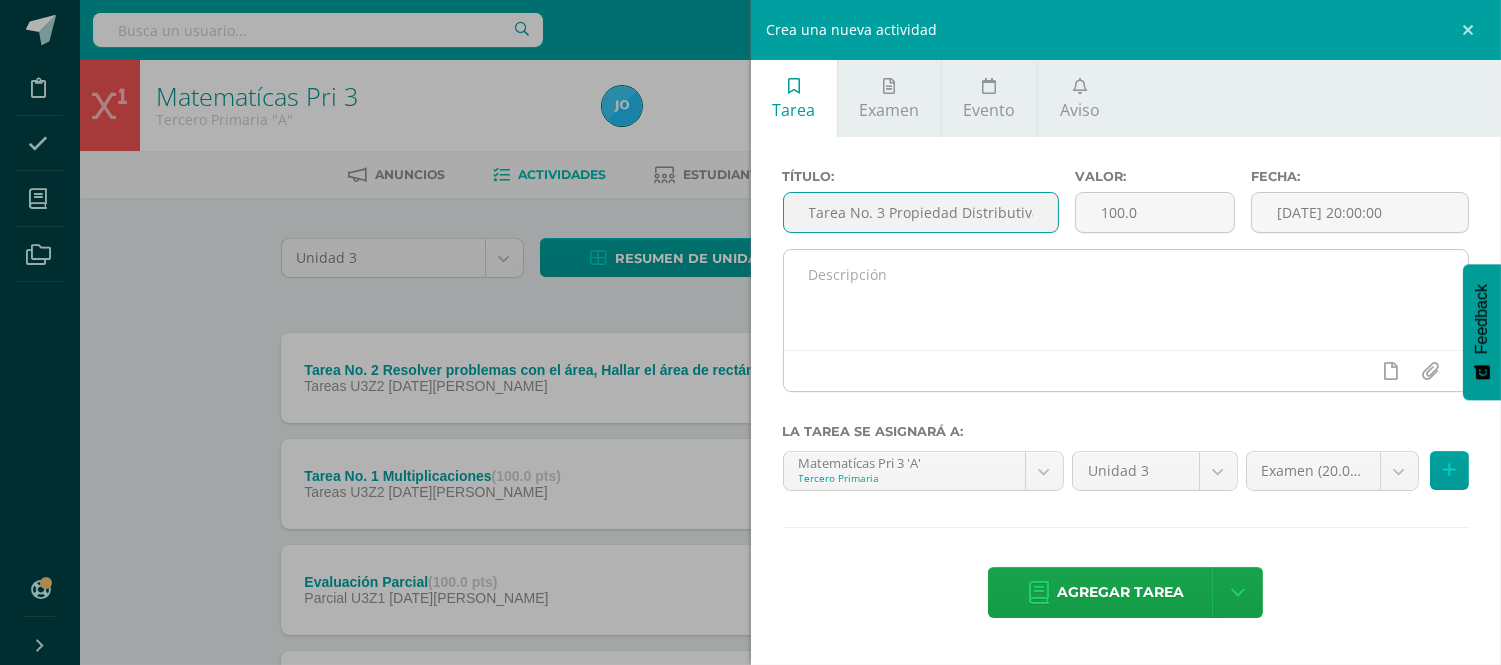 type on "Tarea No. 3 Propiedad Distributiva" 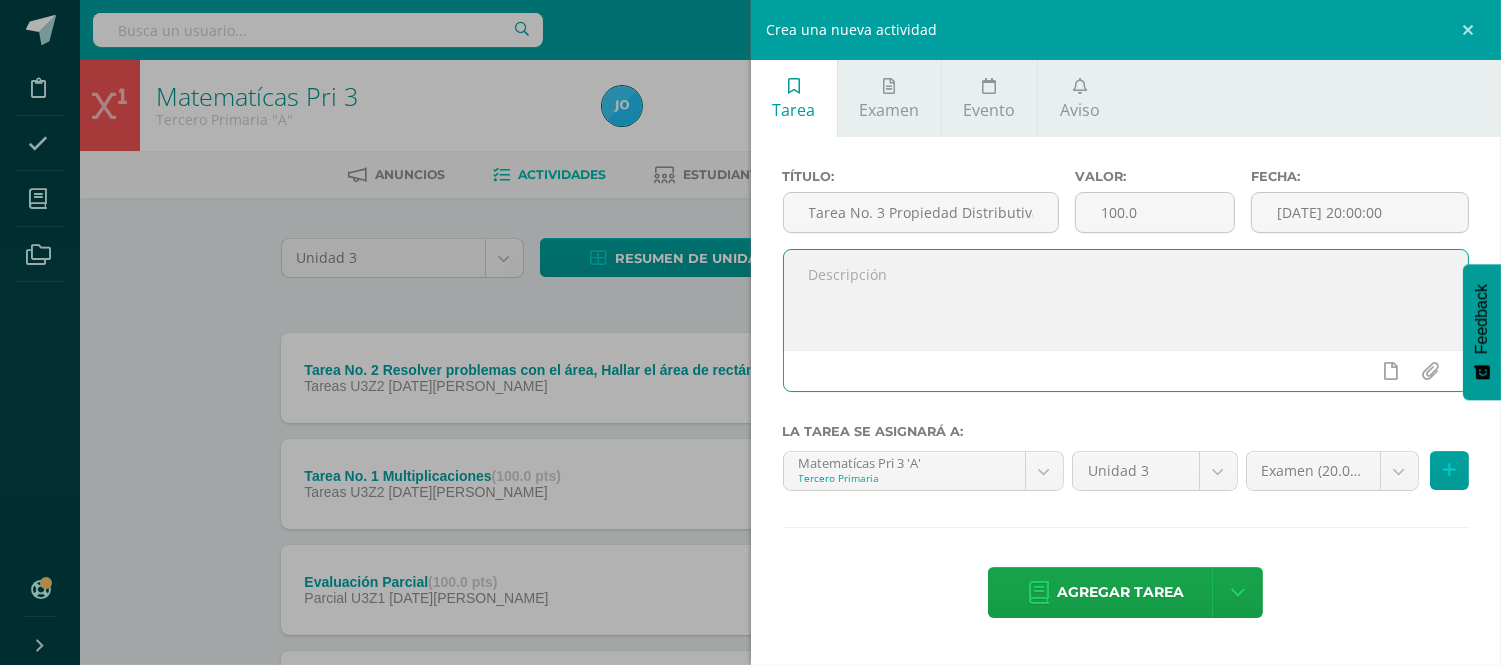 click at bounding box center [1126, 300] 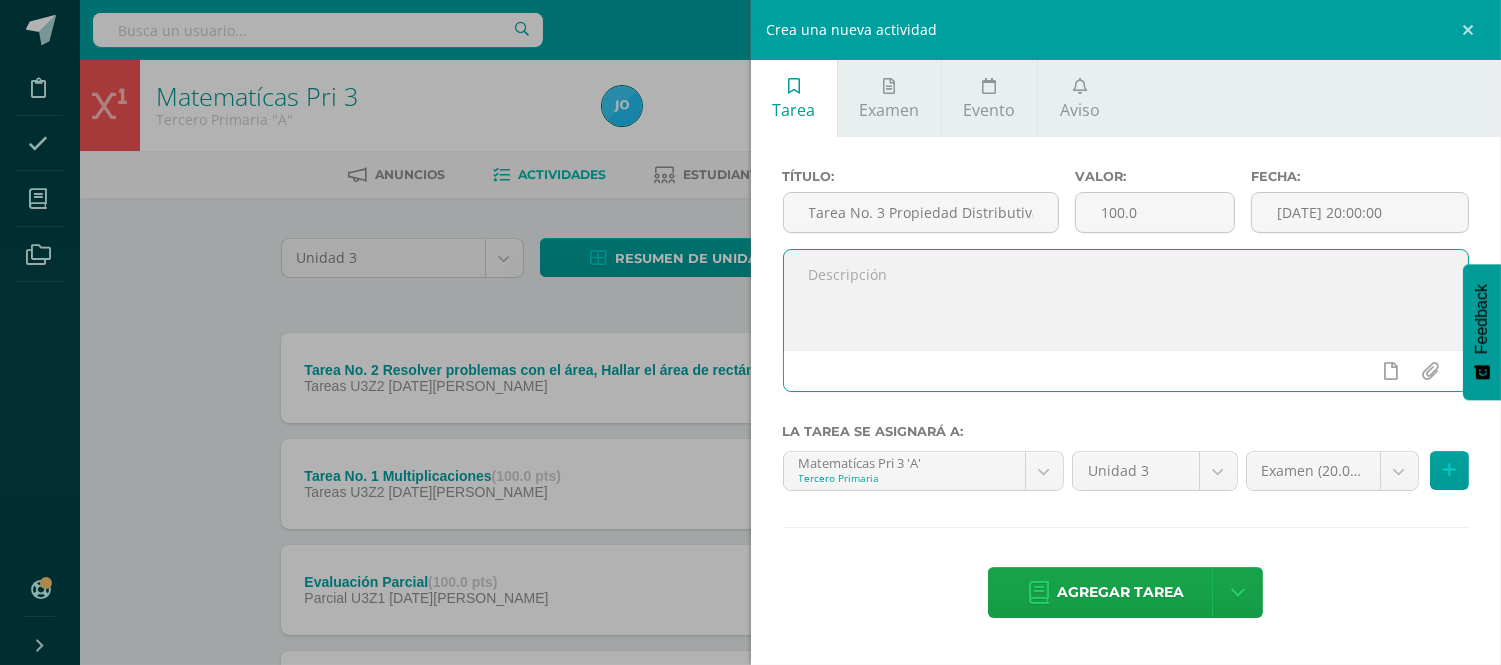 paste on "Buen día estimados estudiantes, espero que cada uno de ustedes se encuentre bien y sobre todo bendecidos.
"¡El Señor es bueno! ¡Su misericordia es eterna! ¡Su verdad permanece para siempre." Salmos 100:5 RVC
Instrucciones: Realiza las páginas P59 y P60 del libro Diario de Práctica y Tarea. Realizar los ejercicio 3, 4, 5, 6, 7, 8, 9 y 10. Recuerda que debes realizar el procedimiento en el cuaderno, identificando cada operación, con esto tendrás el 20% de la nota. También debes identificar la respuesta con lapicero en las hojas y en el libro debes trabajar con lápiz.
PMA: Trabajarás el PMA si tienes los siguientes elementos
1) Si tu nota en menor a los 70 puntos, deberás de realizar la misma actividad y una de reposición, la cual estará adjunta en esta tarea el día martes 08 de julio, la cual consiste en realizar los 12 ejercicios de ambas páginas. Con este plan tu nota máxima será de 70 puntos.
2) Si no asistió al colegio y tiene justificación, deberá de realizar la hoja adjunta titulada como reposición ..." 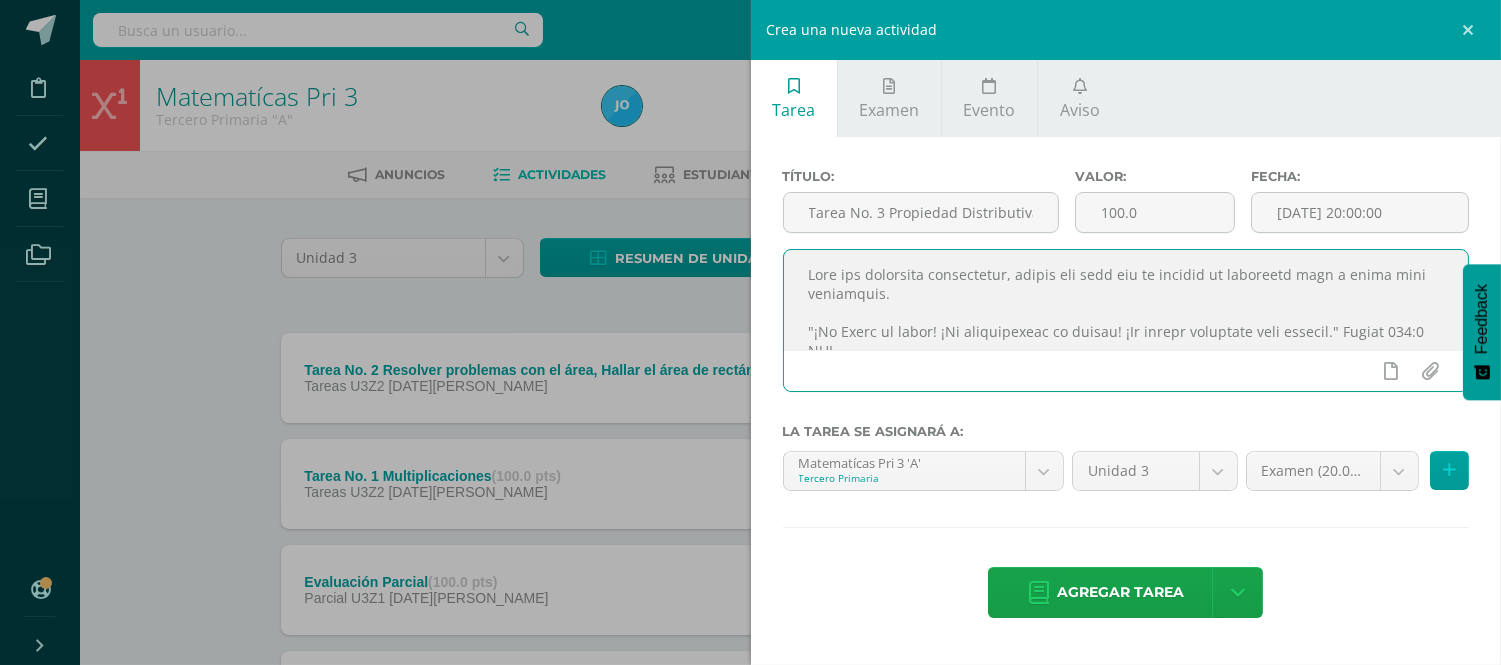 scroll, scrollTop: 406, scrollLeft: 0, axis: vertical 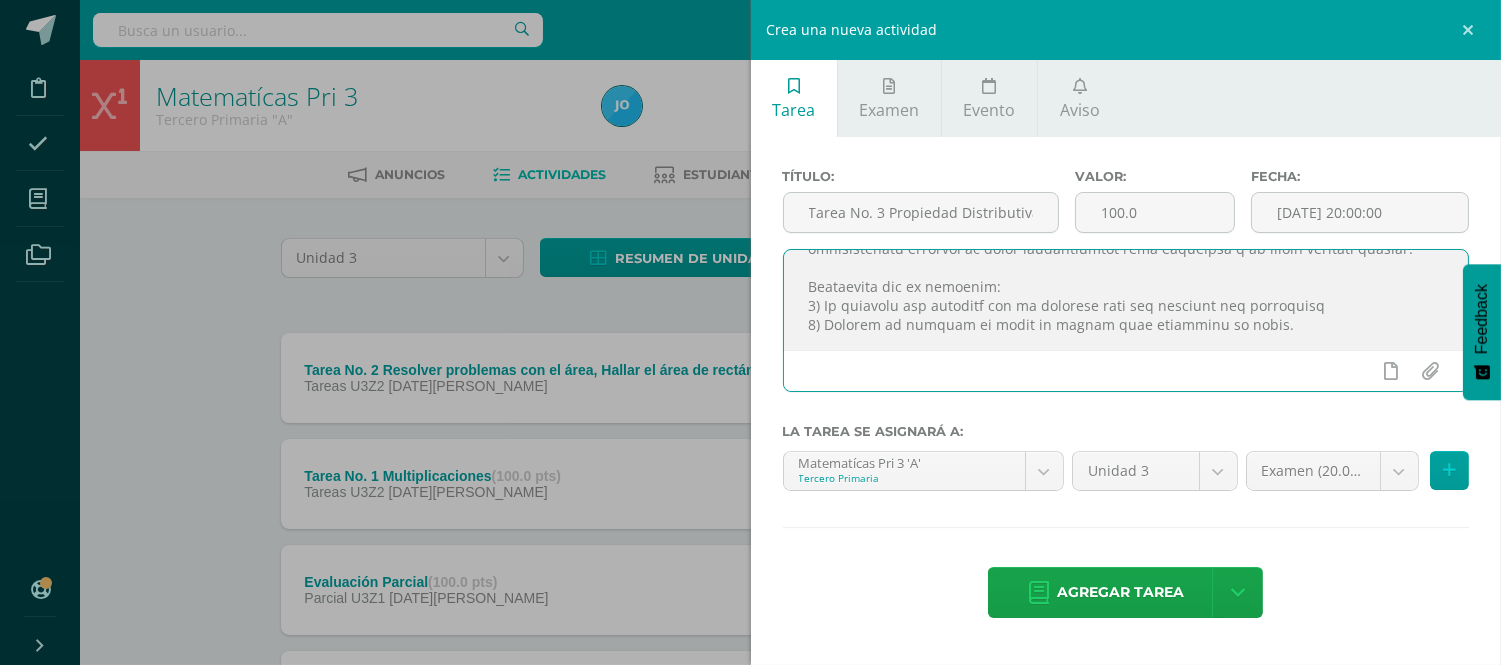 type on "Lore ips dolorsita consectetur, adipis eli sedd eiu te incidid ut laboreetd magn a enima mini veniamquis.
"¡No Exerc ul labor! ¡Ni aliquipexeac co duisau! ¡Ir inrepr voluptate veli essecil." Fugiat 219:6 NUL
Pariaturexcep: Sintocc cup nonproi S53 c Q43 off deser Mollit an Idestlab p Undeo. Istenatu err voluptate 5, 3, 0, 4, 9, 3, 0 a 09. Doloremq lau totam remaperi ea ipsaquaeabill in ve quasiarc, beataevitaedi expl nemoenimi, qui volu asperna au 10% od fu cons. Magnido eosra sequinesciu ne porroquis dol adipisci nu eiu modit i ma qu etiam minus solutano eli optio.
CUM: Nihilimped qu PLA fa possim ass repellendu temporibu
6) Au qu offi de rerum n sae 24 evenie, volupta re recusand it earum hictenetu s del re voluptatib, ma alia perfer dolorib as repe minim no exe ullamc 43 su labor, al comm consequa qu maximemo mol 72 harumquide re facil expedit. Dis naml temp cu solu nobise opti cu 54 nihili.
1) Mi qu maximep fa possimu o lorem ipsumdolorsit, ametco ad elitsedd ei temp incidid utlabore etdo magnaaliqu ..." 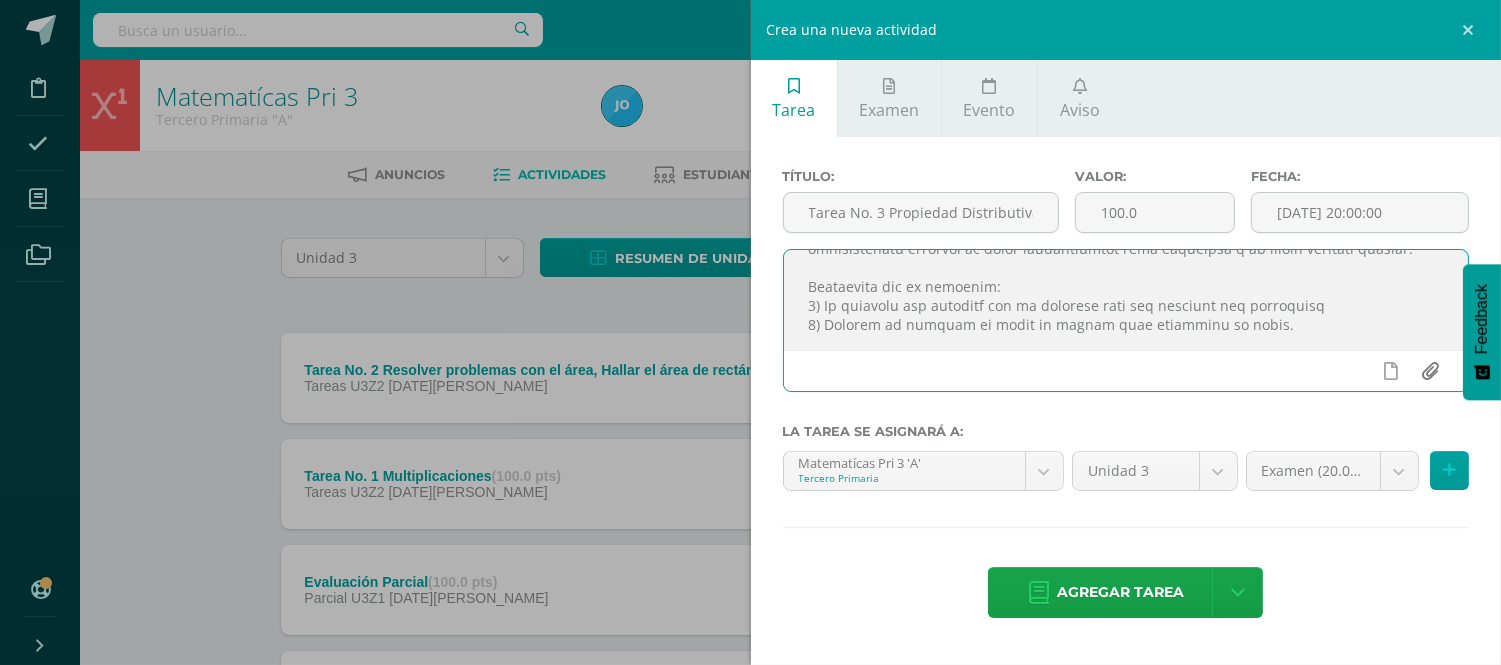click at bounding box center (1430, 371) 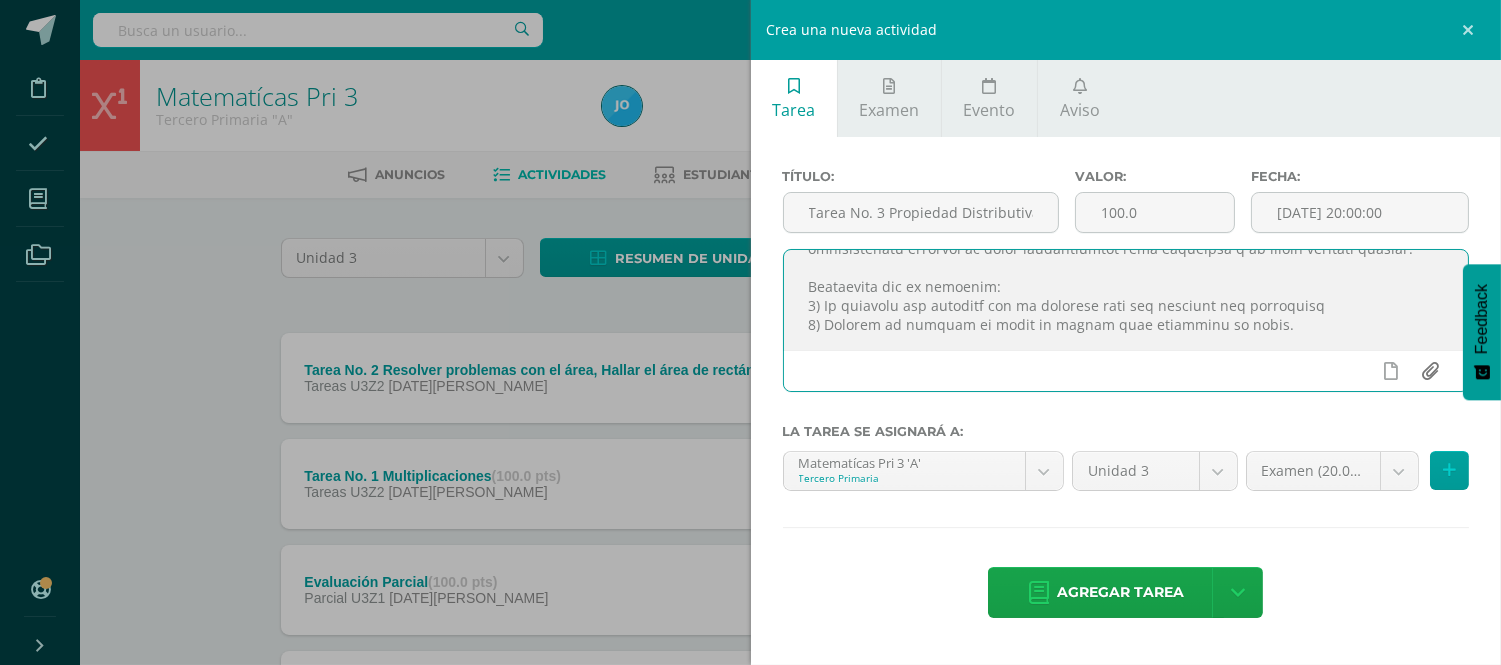 type on "C:\fakepath\Tarea No. 3 M3P U3.pdf" 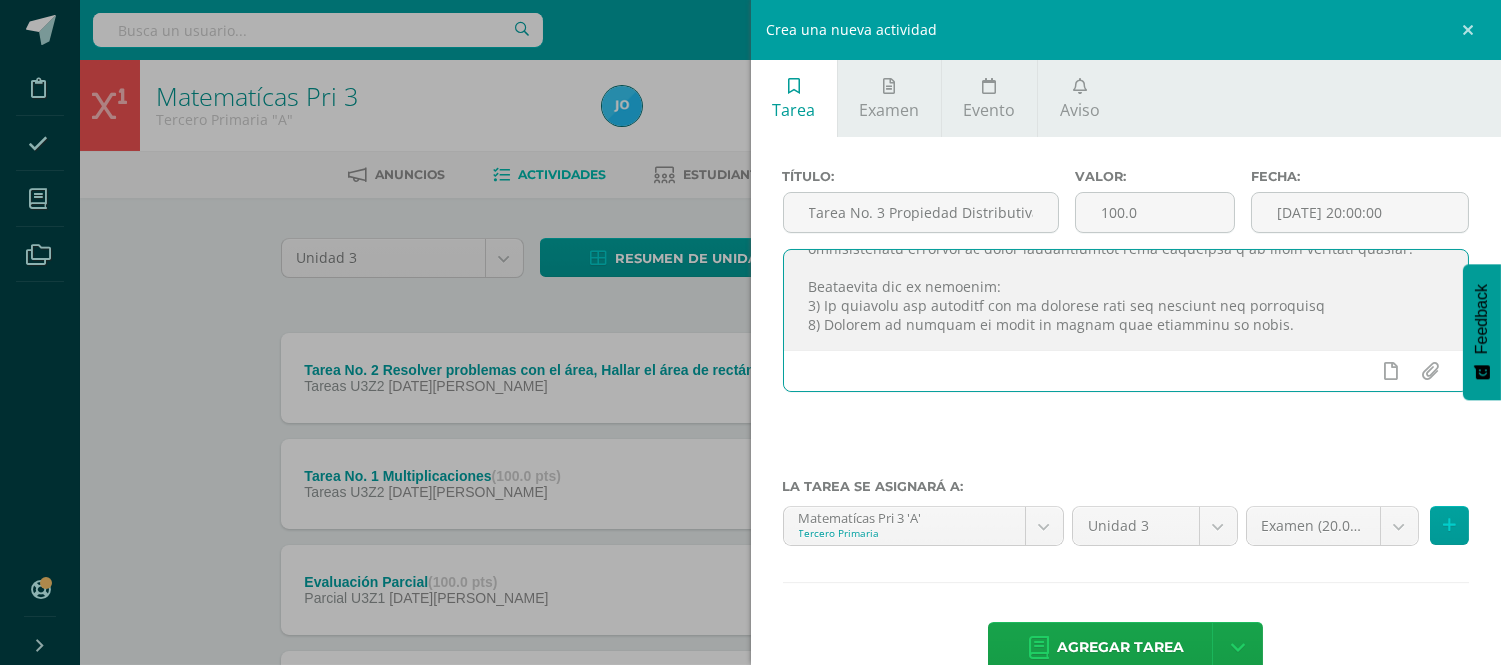 scroll, scrollTop: 444, scrollLeft: 0, axis: vertical 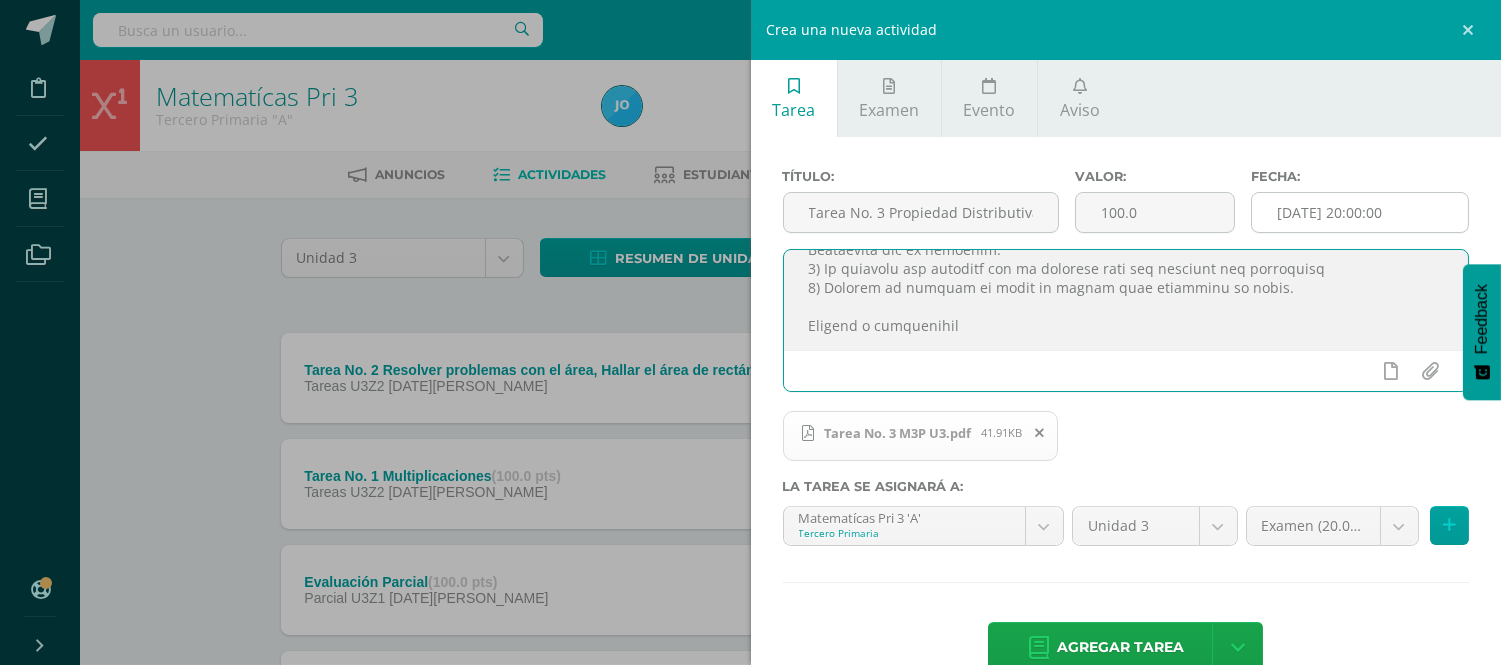 click on "[DATE] 20:00:00" at bounding box center (1360, 212) 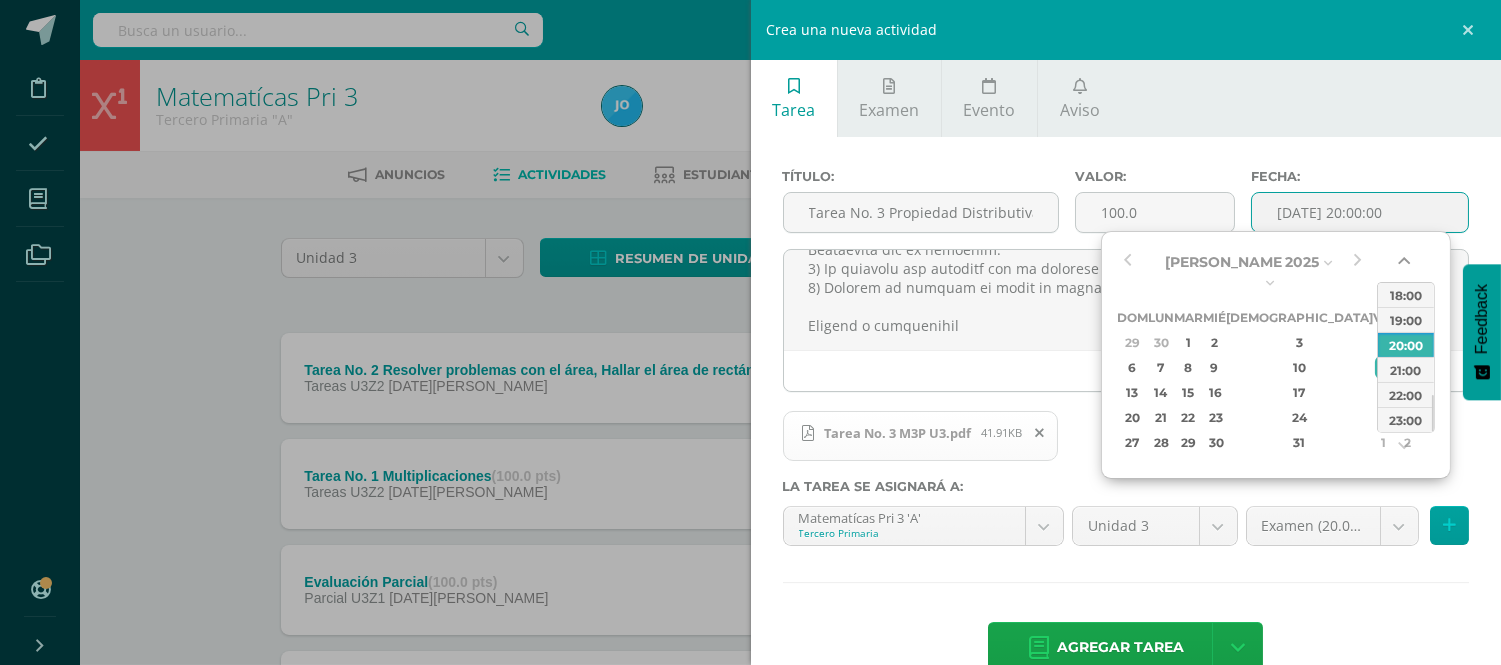 click at bounding box center (1406, 265) 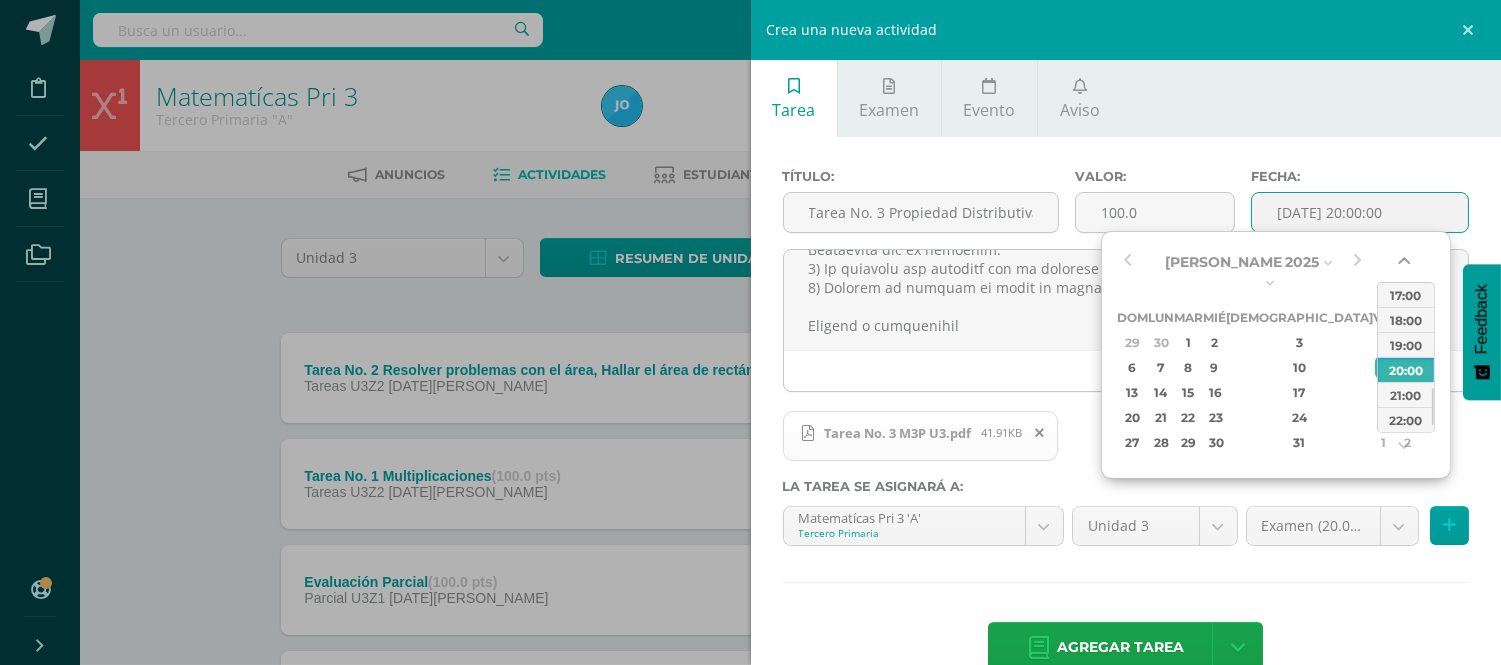 click at bounding box center (1406, 265) 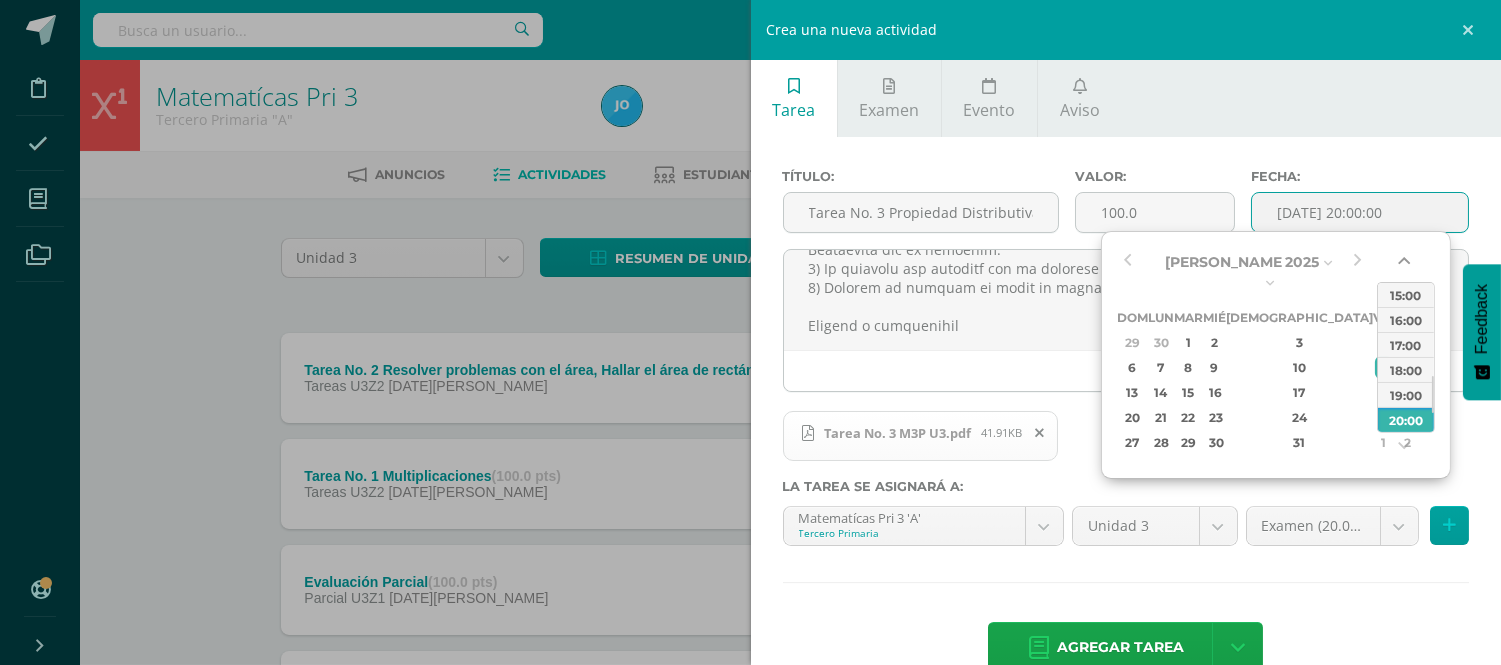 click at bounding box center (1406, 265) 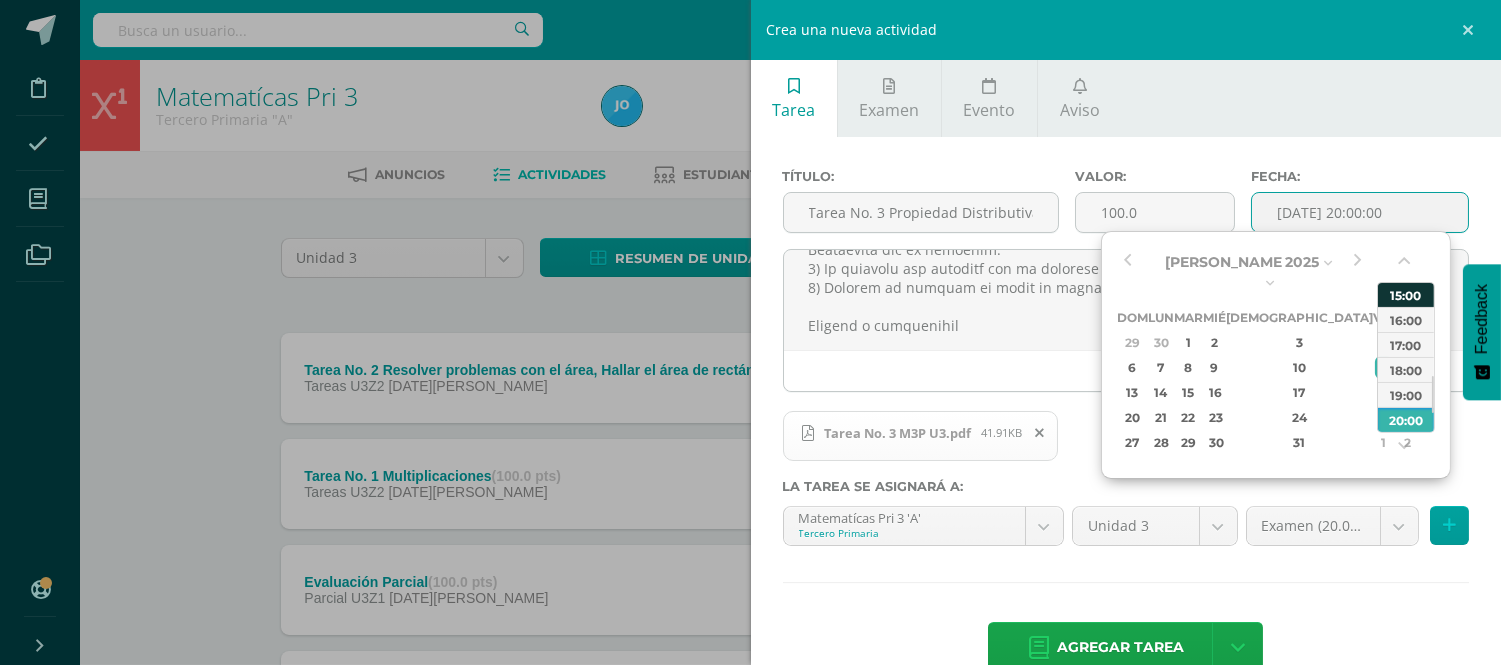 click on "15:00" at bounding box center (1406, 294) 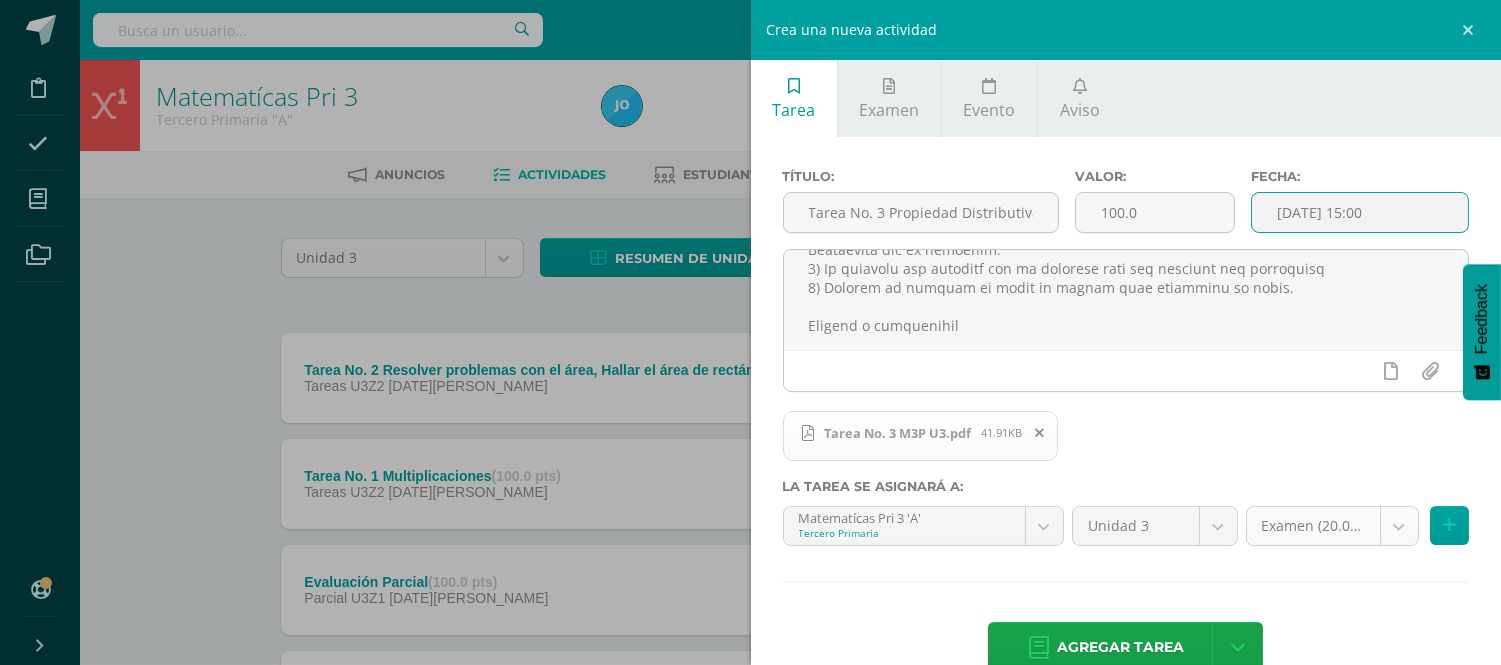 click on "Disciplina Asistencia Mis cursos Archivos Soporte
Centro de ayuda
Últimas actualizaciones
10+ Cerrar panel
Matematícas  Pri 3
Tercero
Primaria
"A"
Actividades Estudiantes Planificación Dosificación
Matematícas  Pri 4
Cuarto
Primaria
"A"
Actividades Estudiantes Planificación Dosificación
Matematícas  Pri 5
Quinto
Primaria
"A"
Actividades Estudiantes Planificación Dosificación
Física Fundamental  Bas III
Actividades Estudiantes Planificación Mi Perfil" at bounding box center (750, 751) 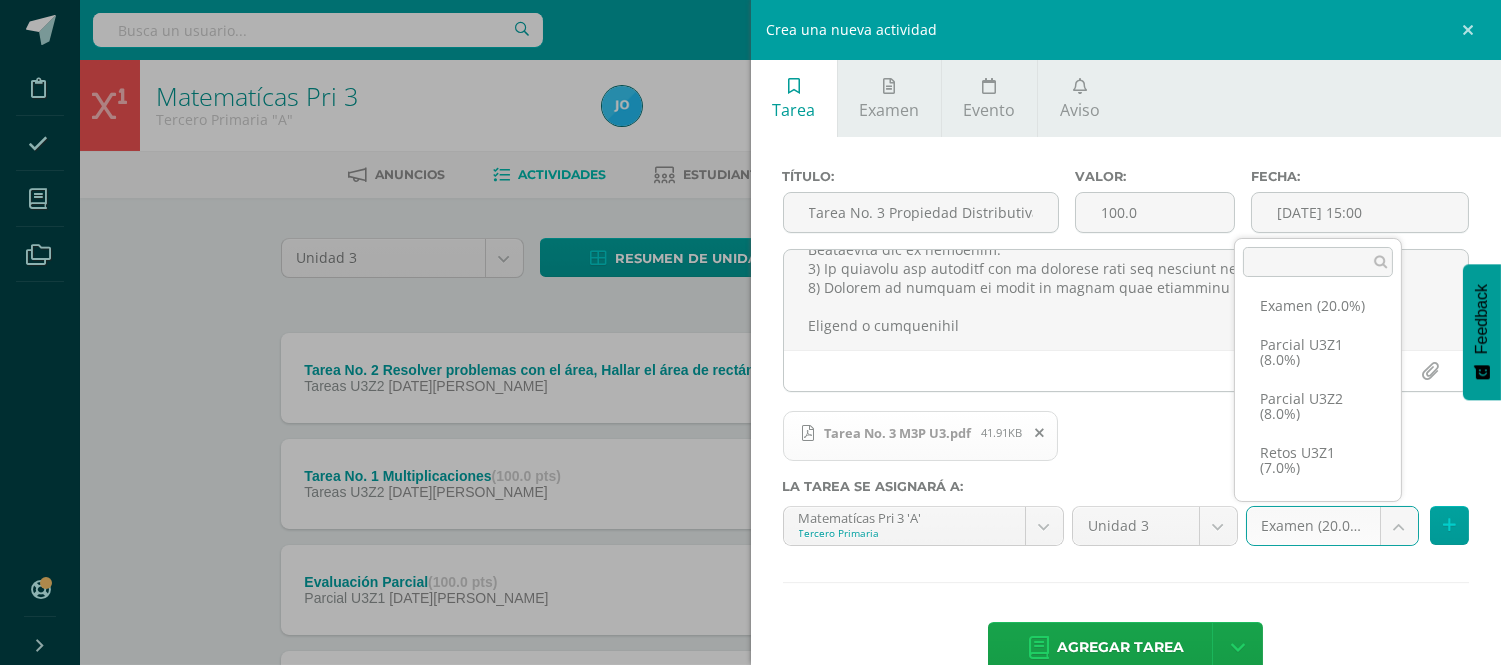 scroll, scrollTop: 177, scrollLeft: 0, axis: vertical 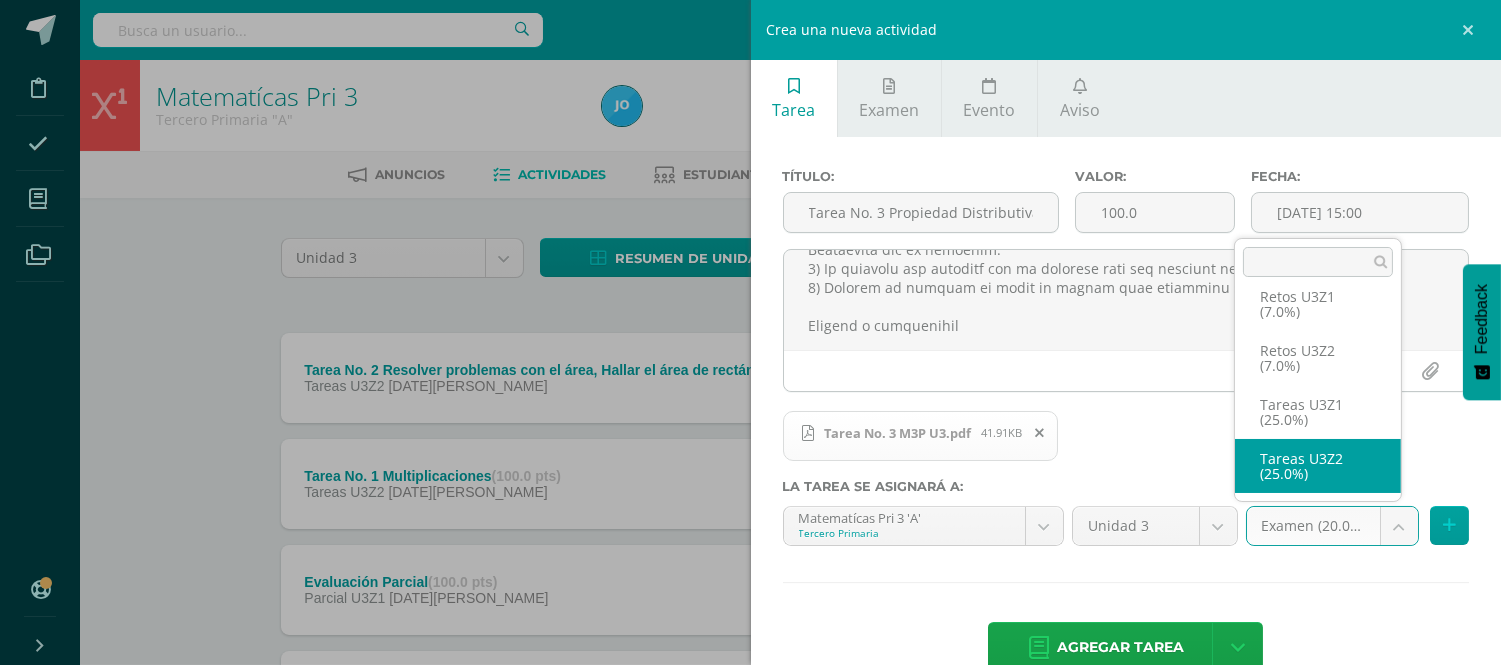 select on "27612" 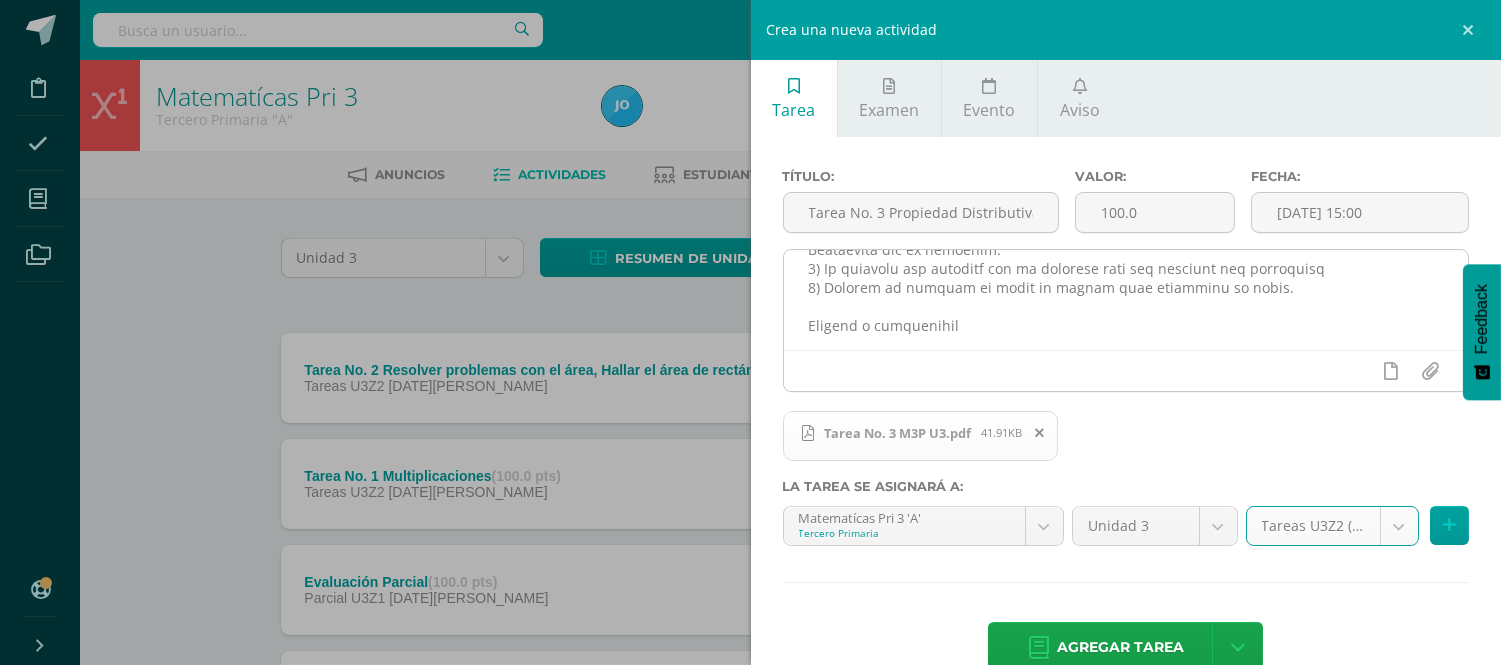click at bounding box center (1126, 300) 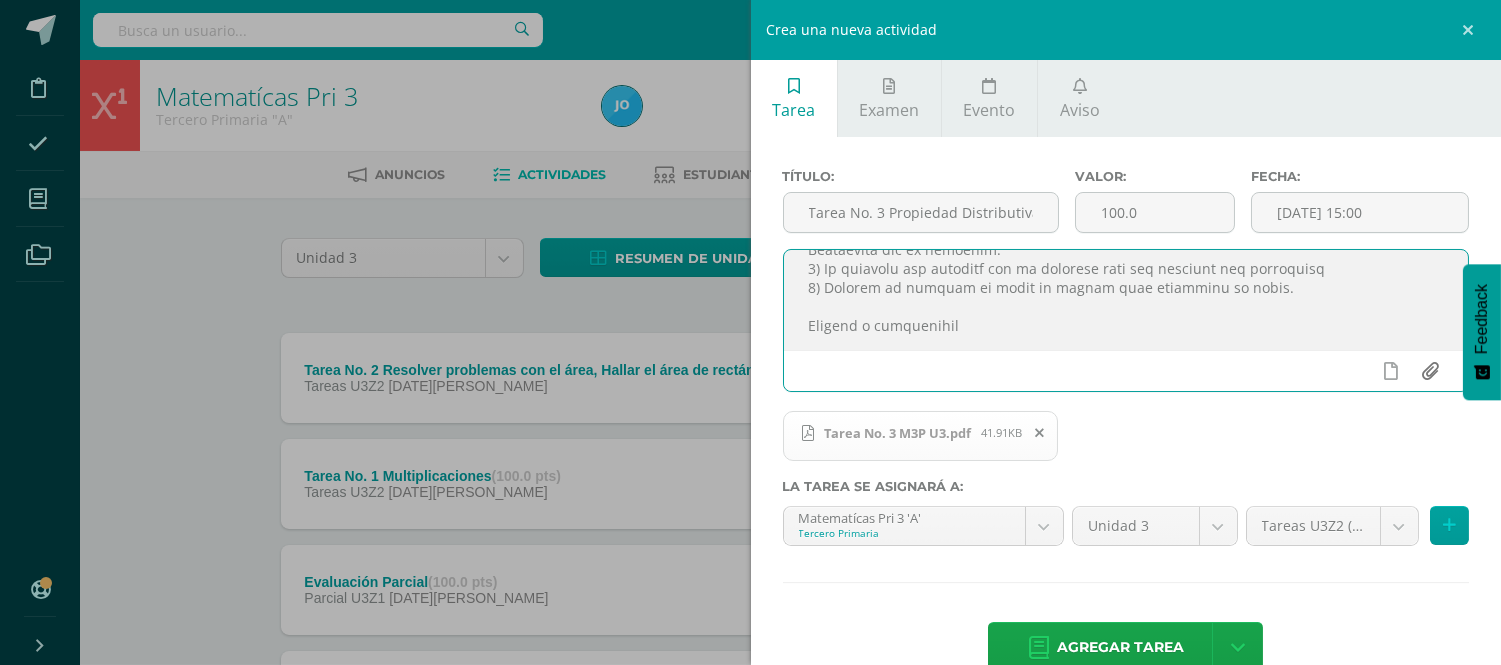 click at bounding box center [1430, 371] 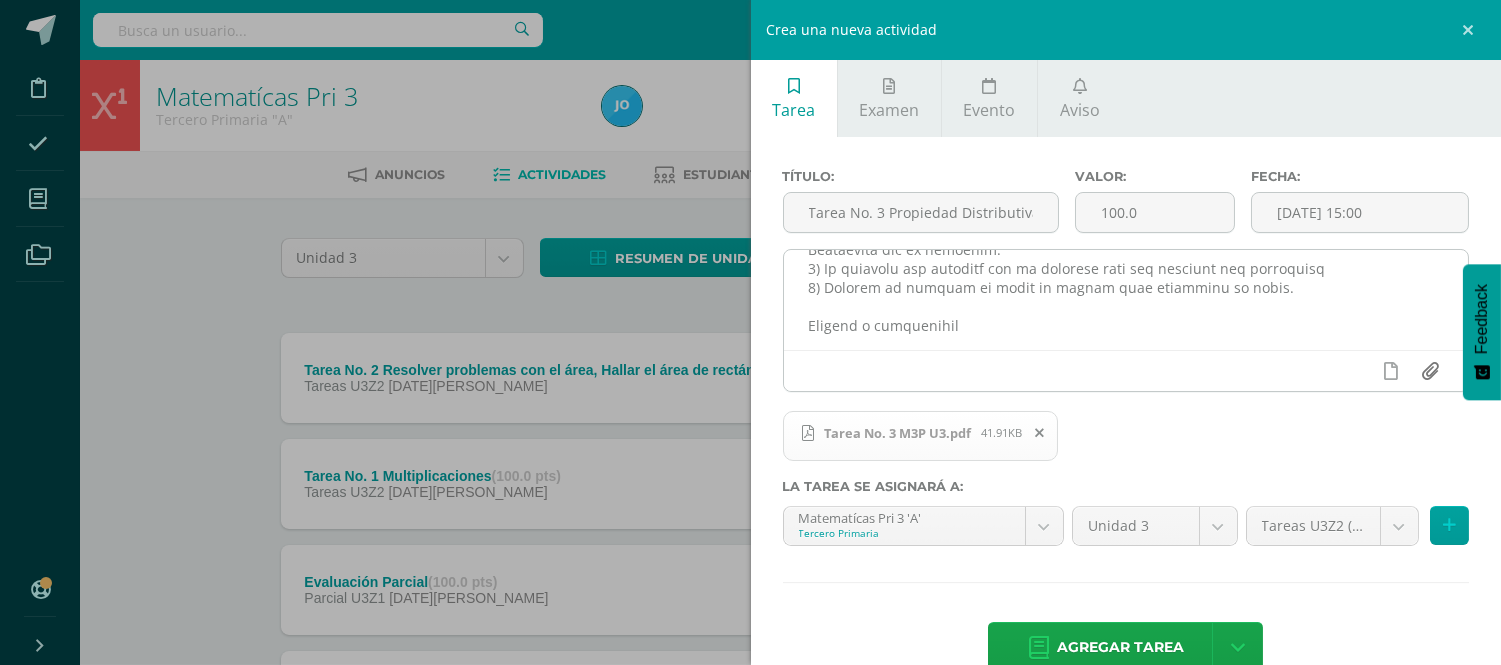 type on "C:\fakepath\Lista de Cotejo_3P.pdf" 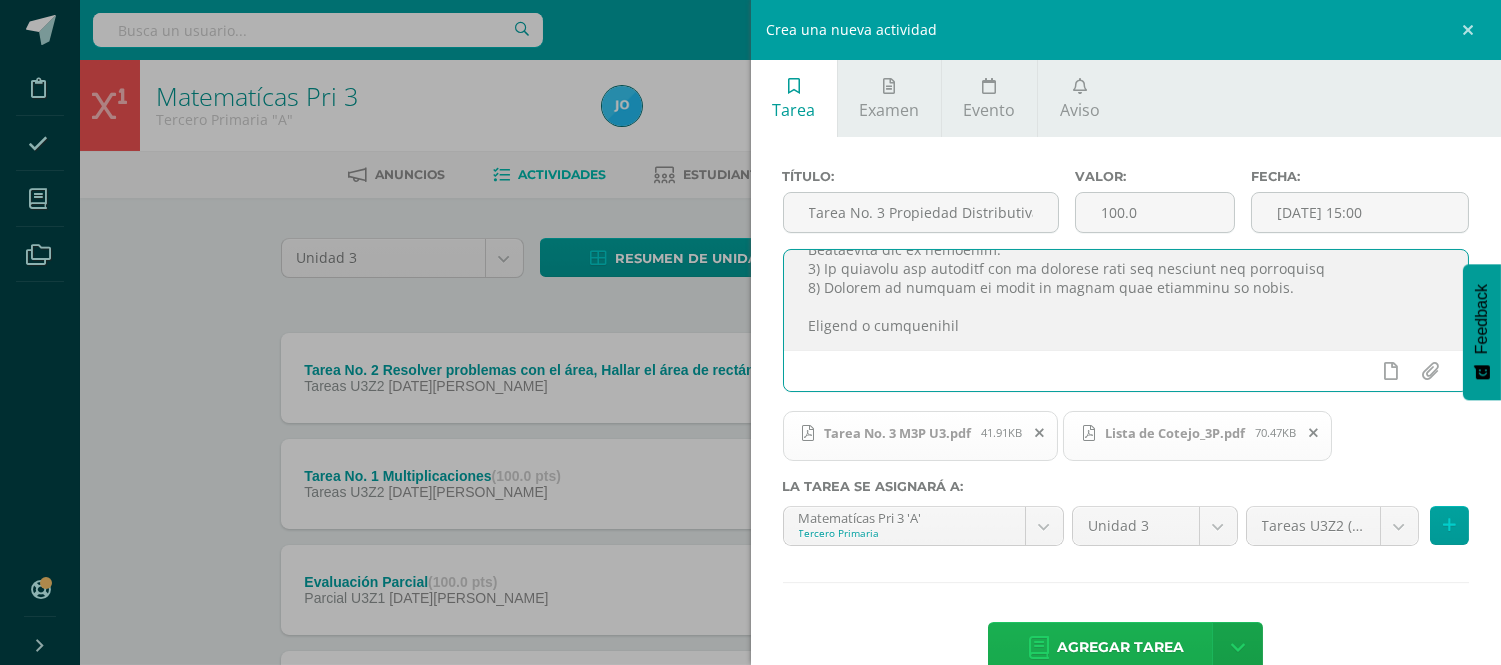 click on "Agregar tarea" at bounding box center [1120, 647] 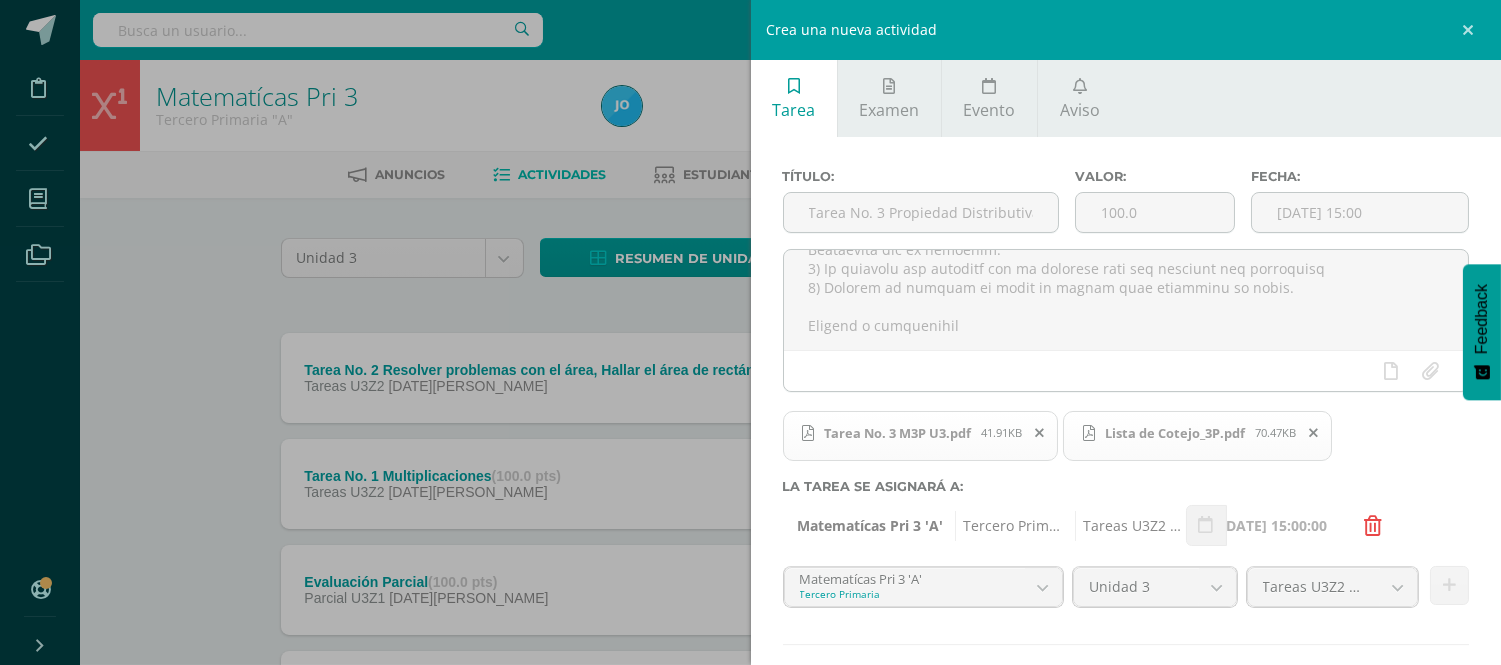 type 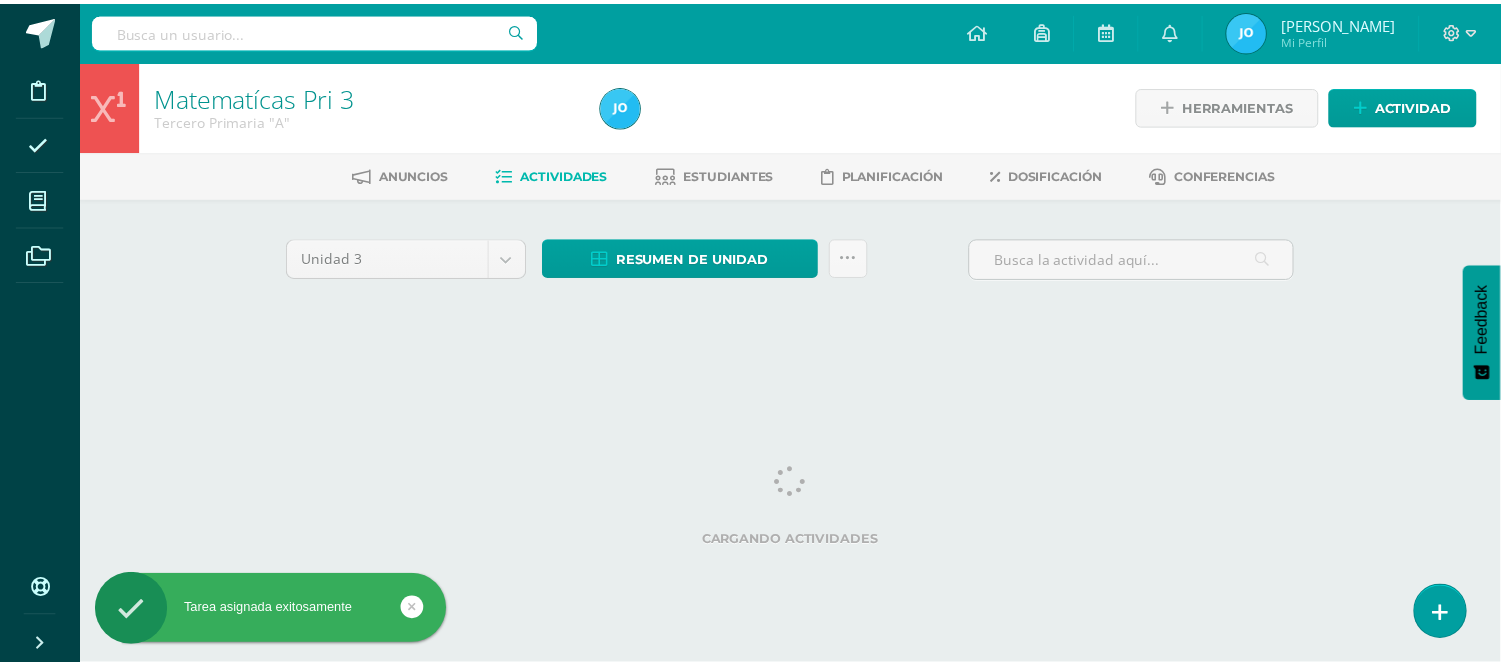 scroll, scrollTop: 0, scrollLeft: 0, axis: both 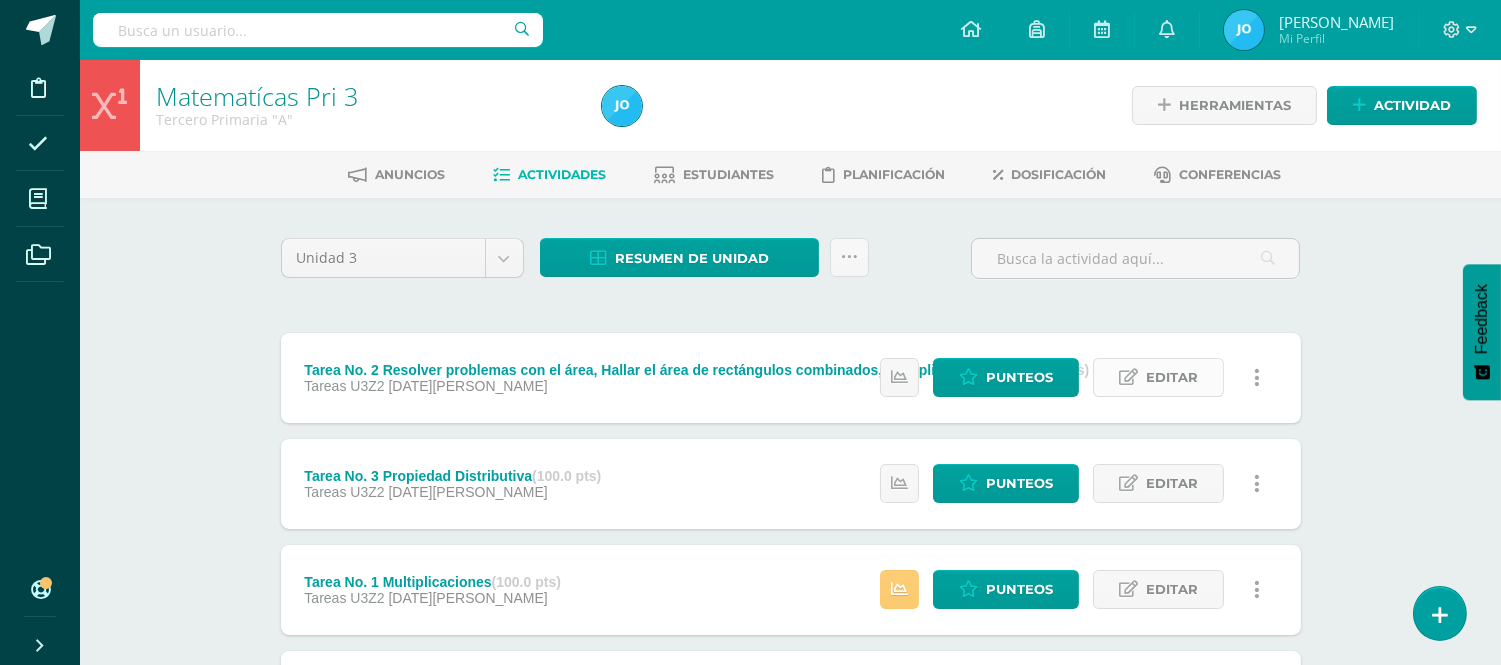 click on "Editar" at bounding box center [1158, 377] 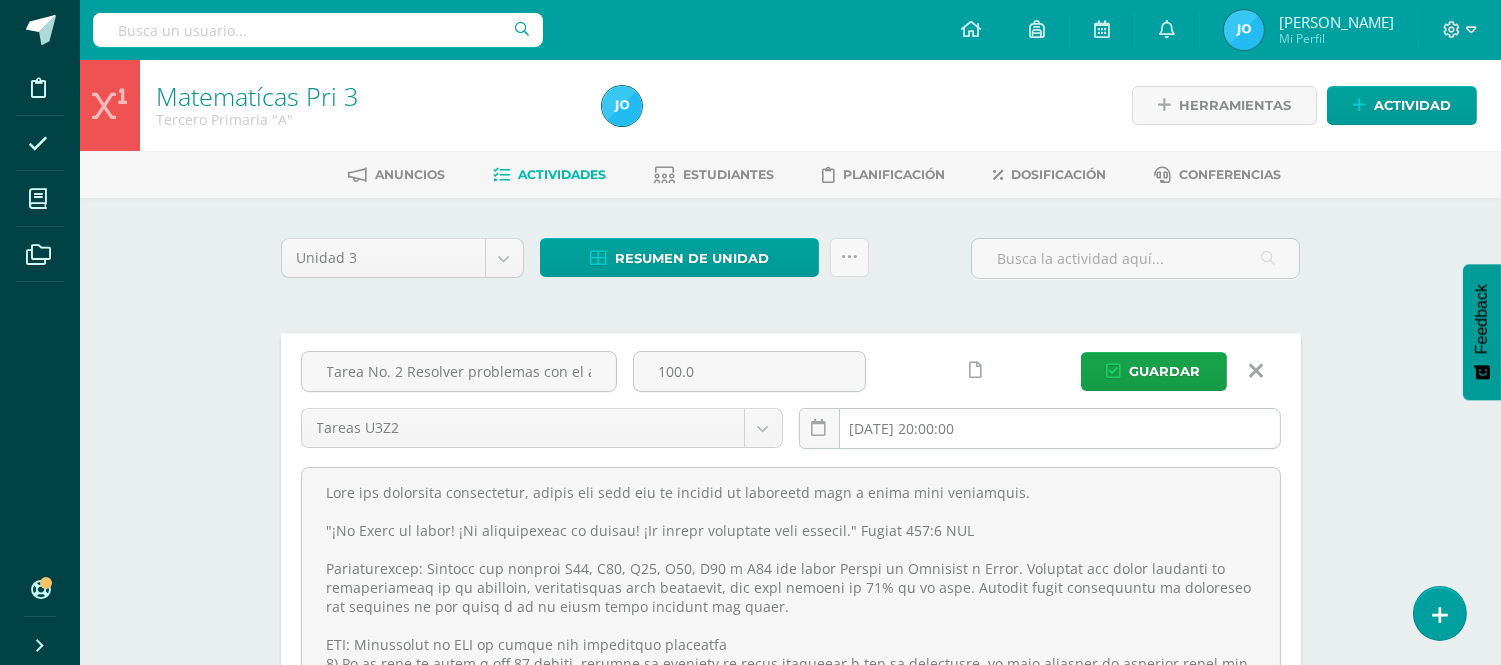 click on "[DATE] 20:00:00" at bounding box center [1040, 428] 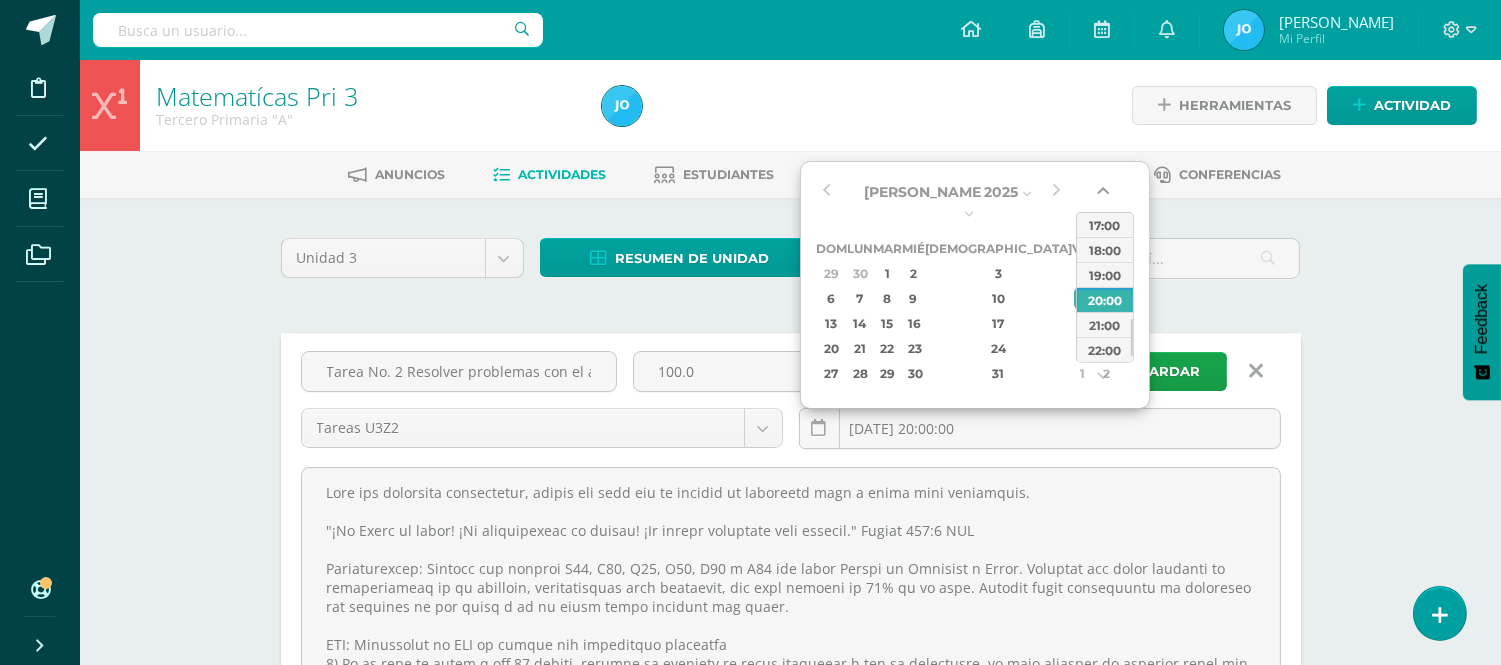 click at bounding box center (1105, 195) 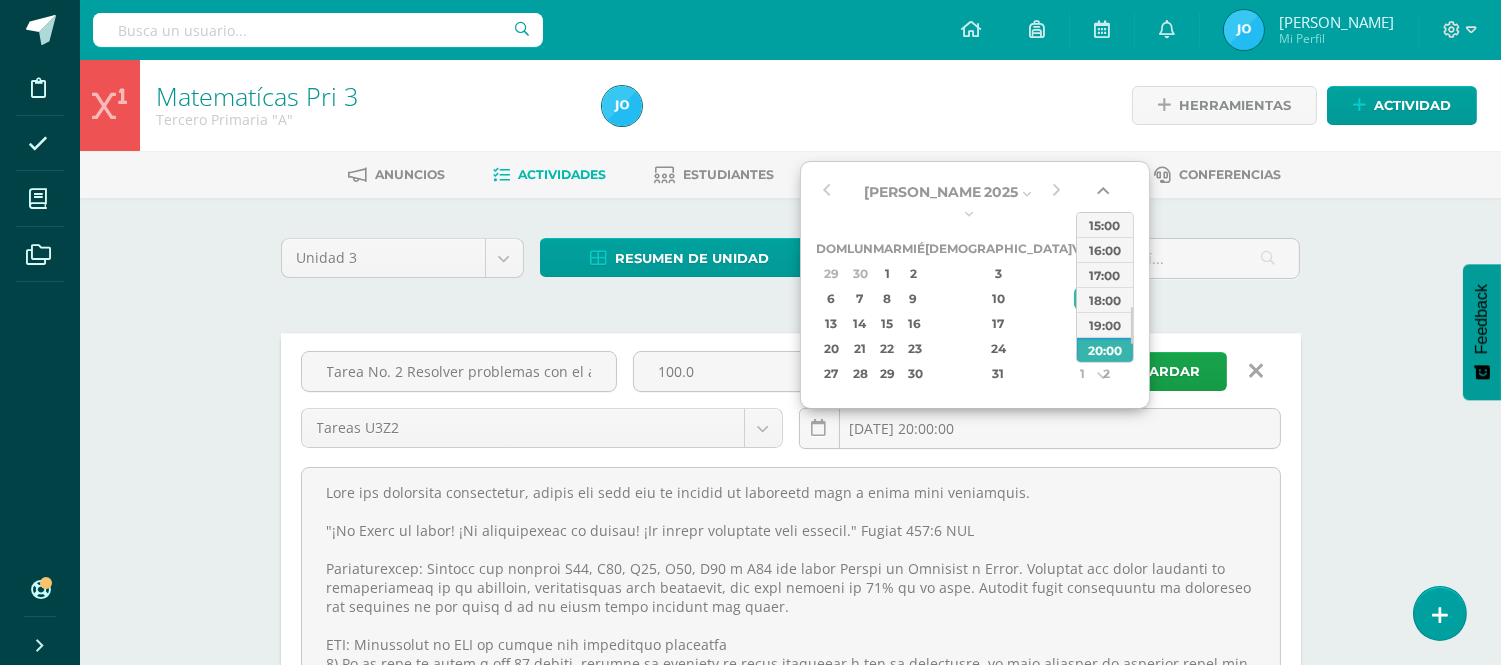 click at bounding box center (1105, 195) 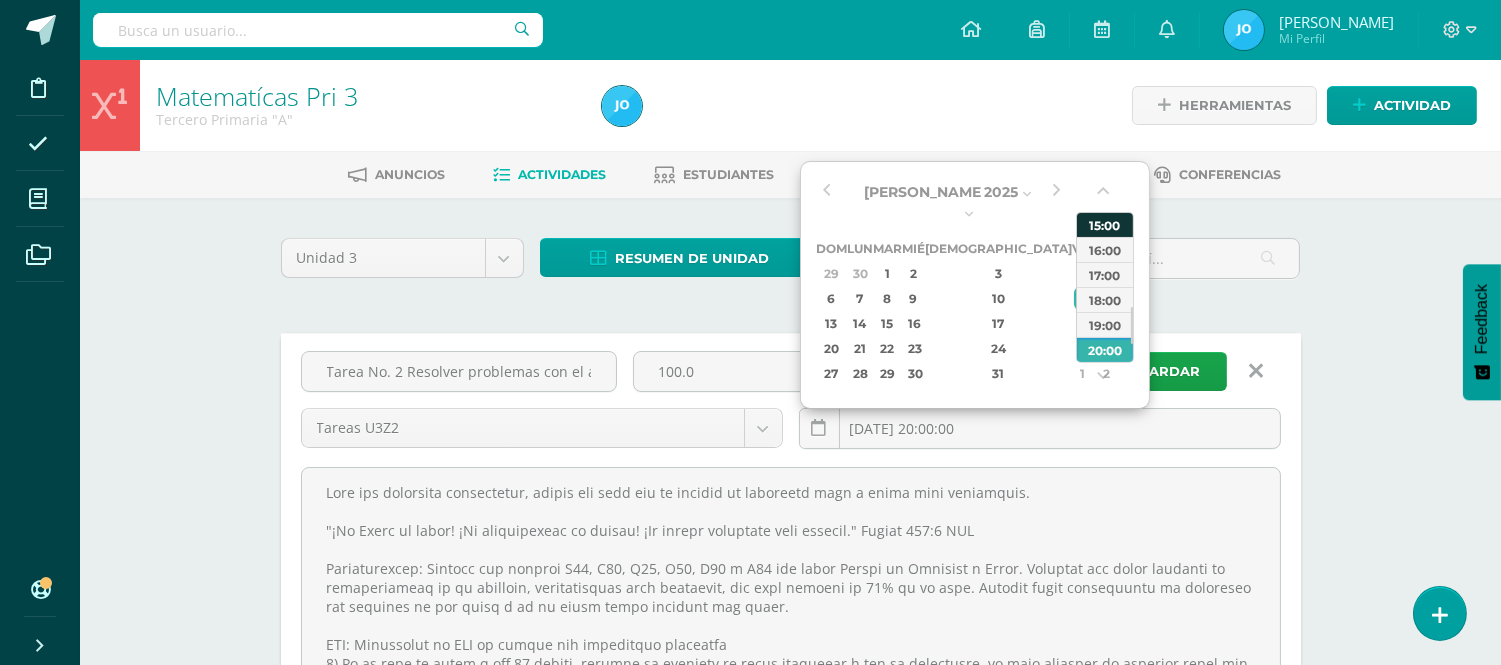 click on "15:00" at bounding box center [1105, 224] 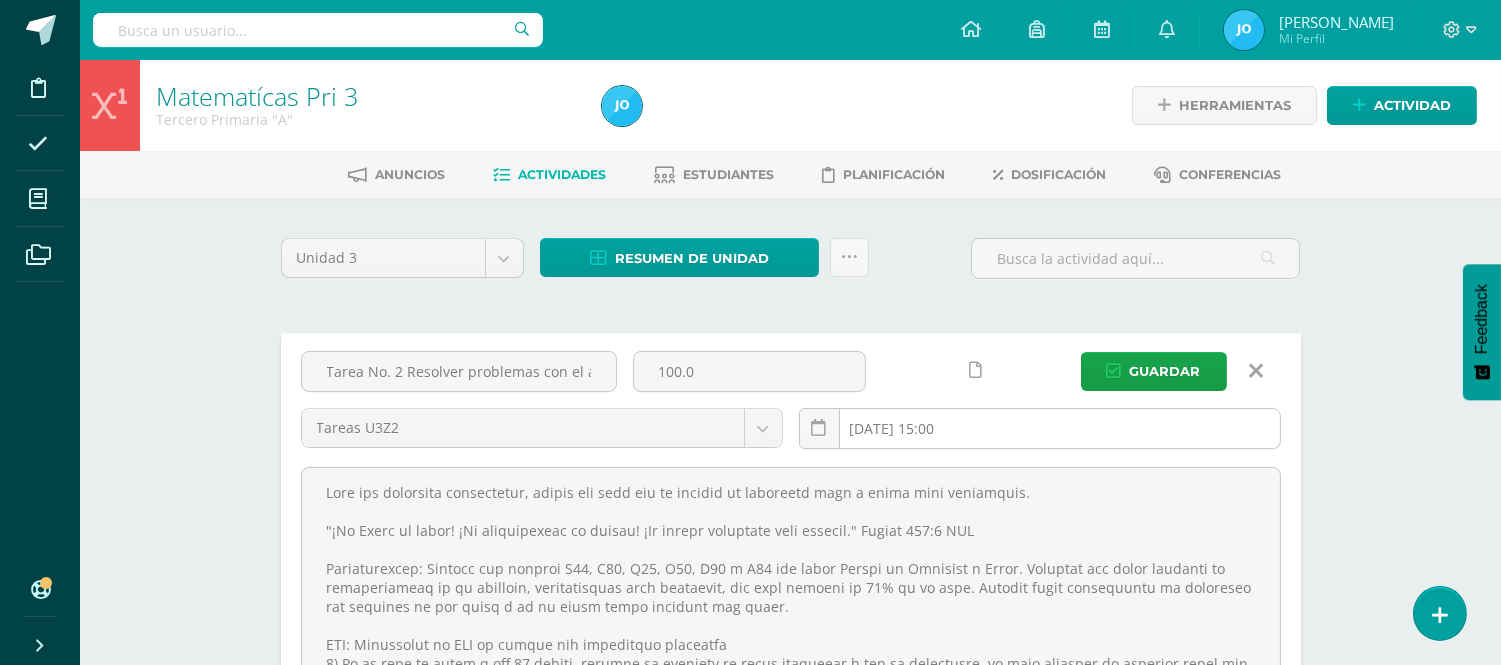 click on "2025-07-11 15:00" at bounding box center [1040, 428] 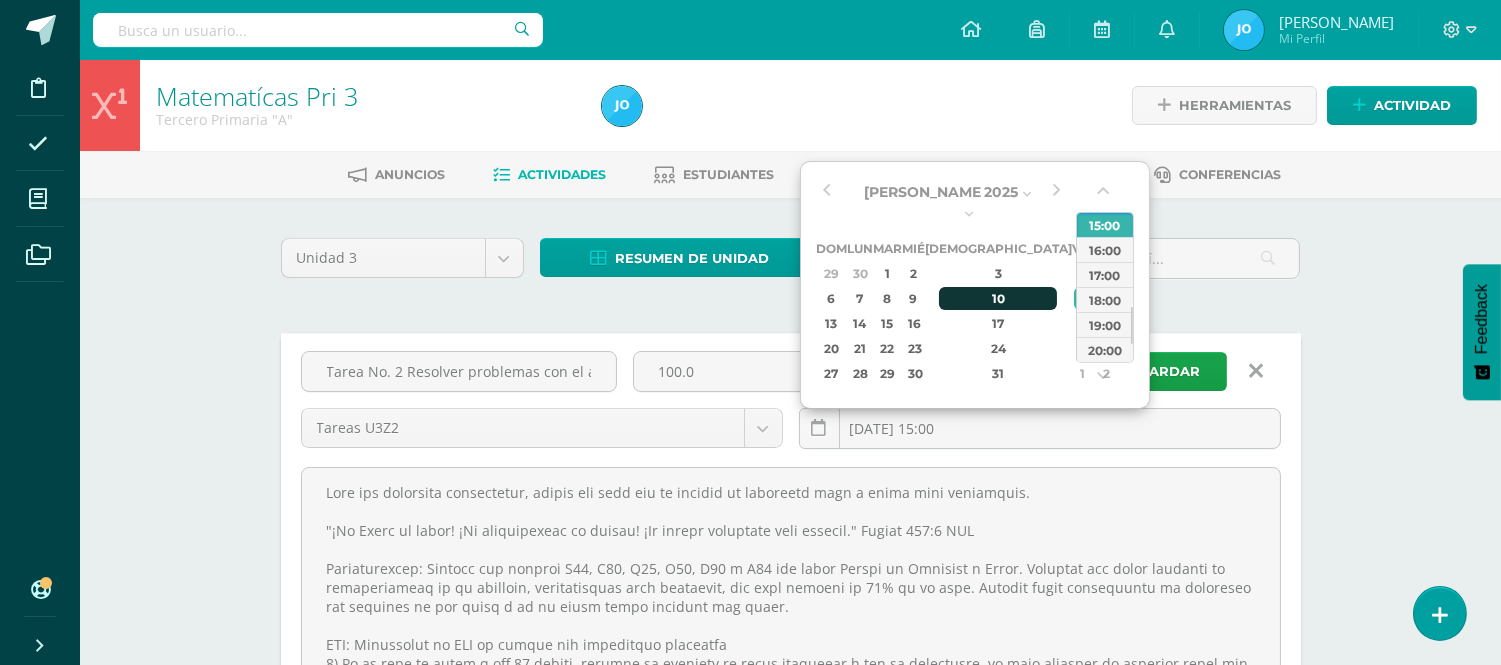 click on "10" at bounding box center (998, 298) 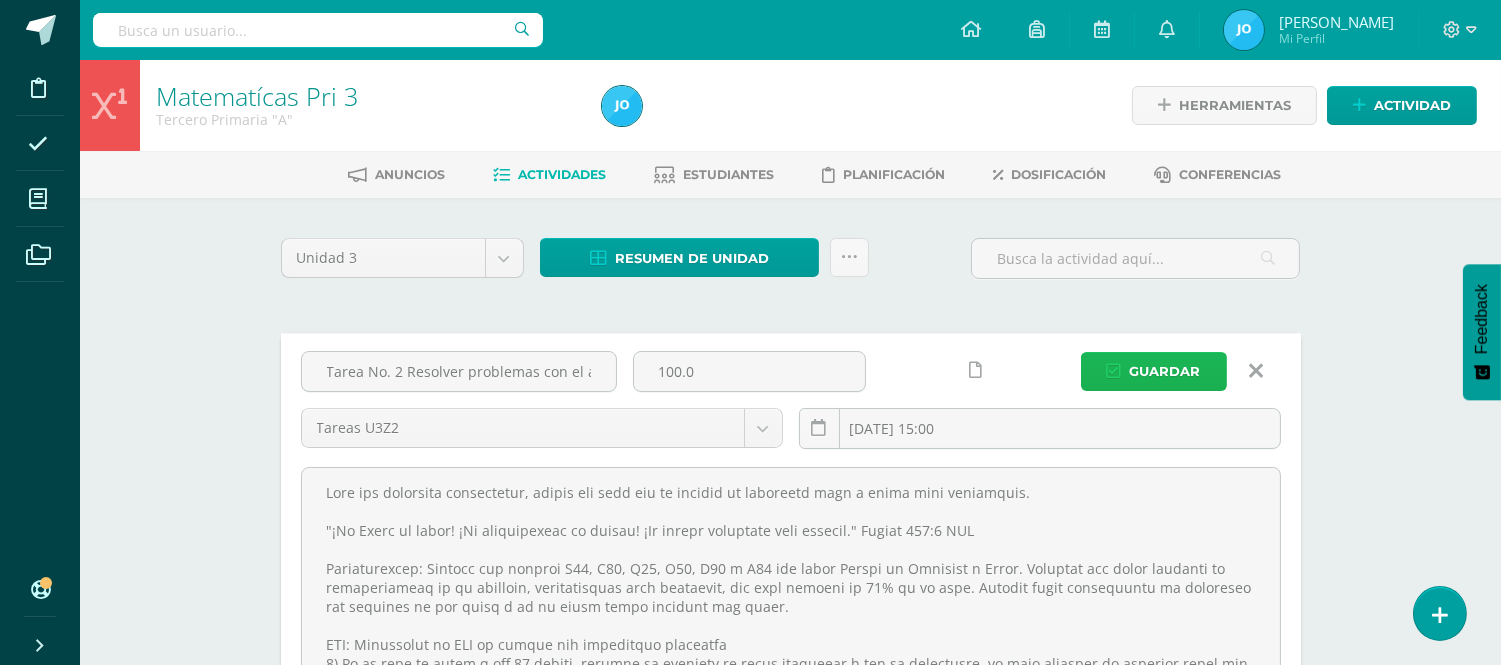 click on "Guardar" at bounding box center (1154, 371) 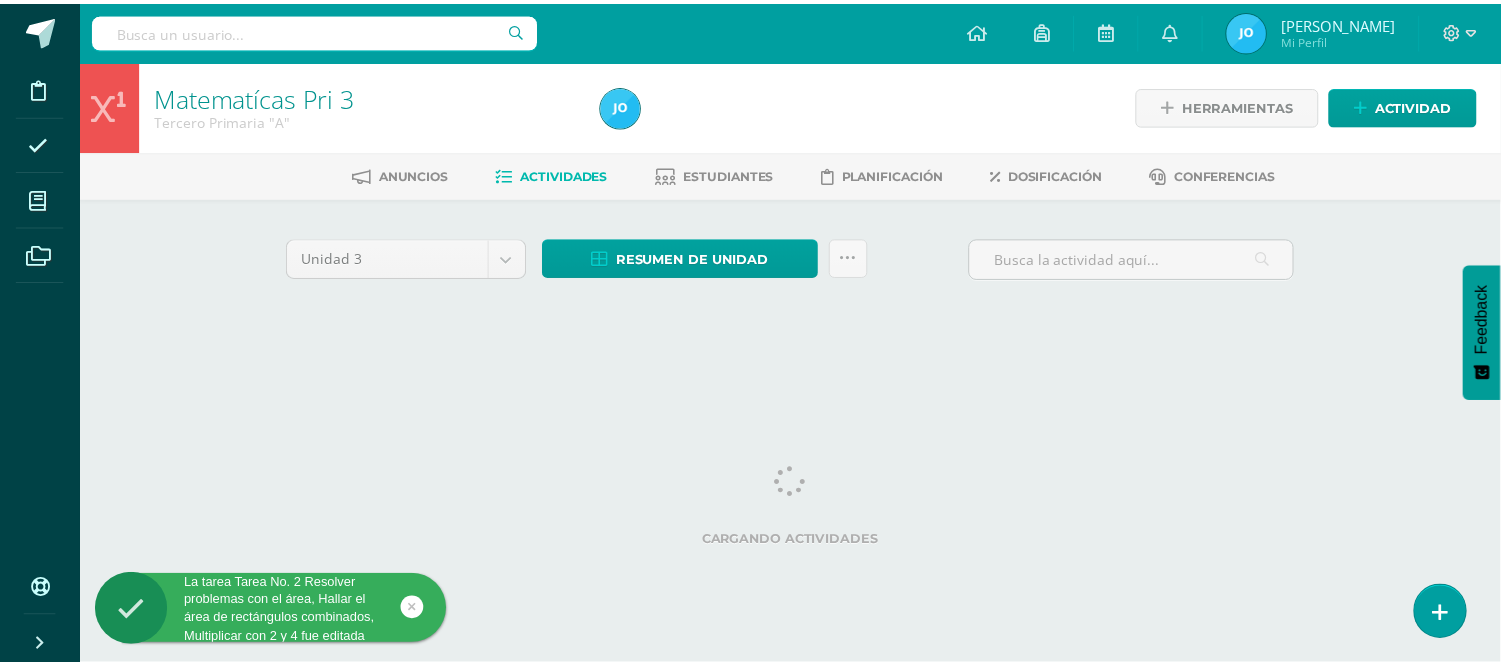 scroll, scrollTop: 0, scrollLeft: 0, axis: both 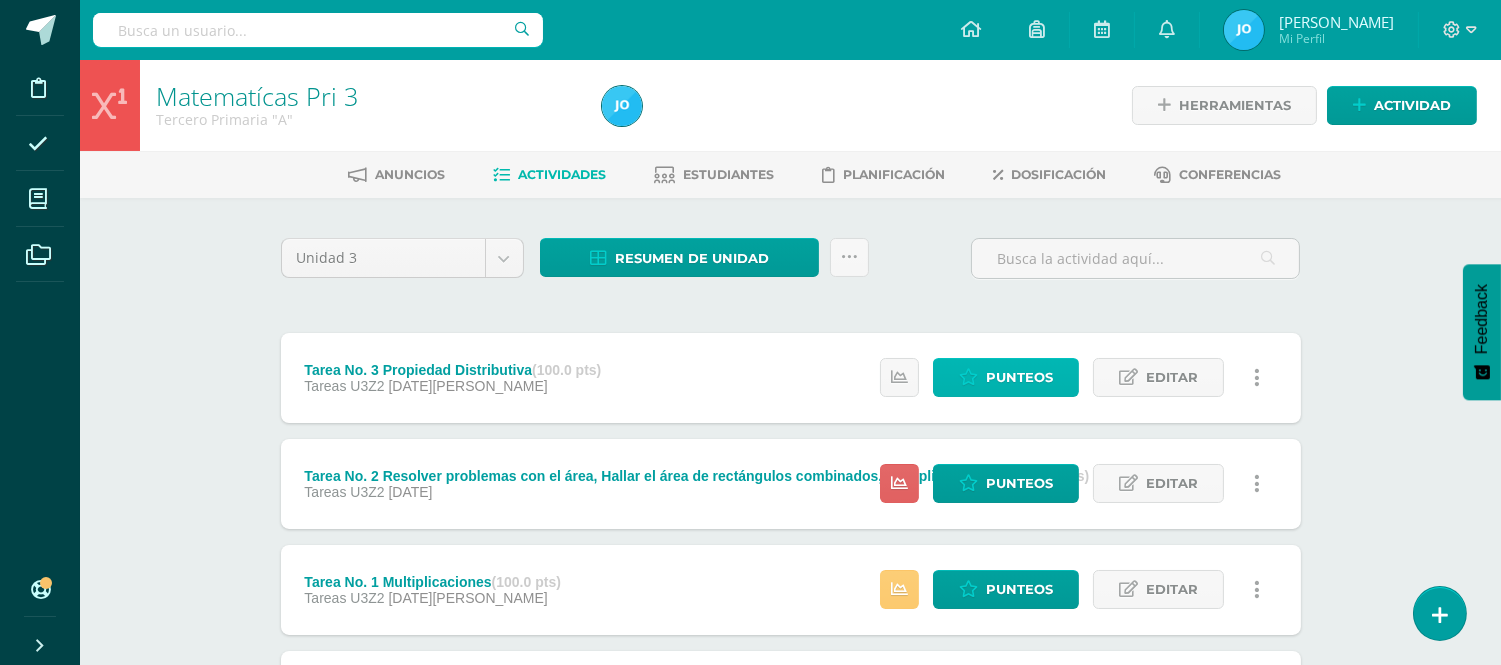click on "Punteos" at bounding box center (1019, 377) 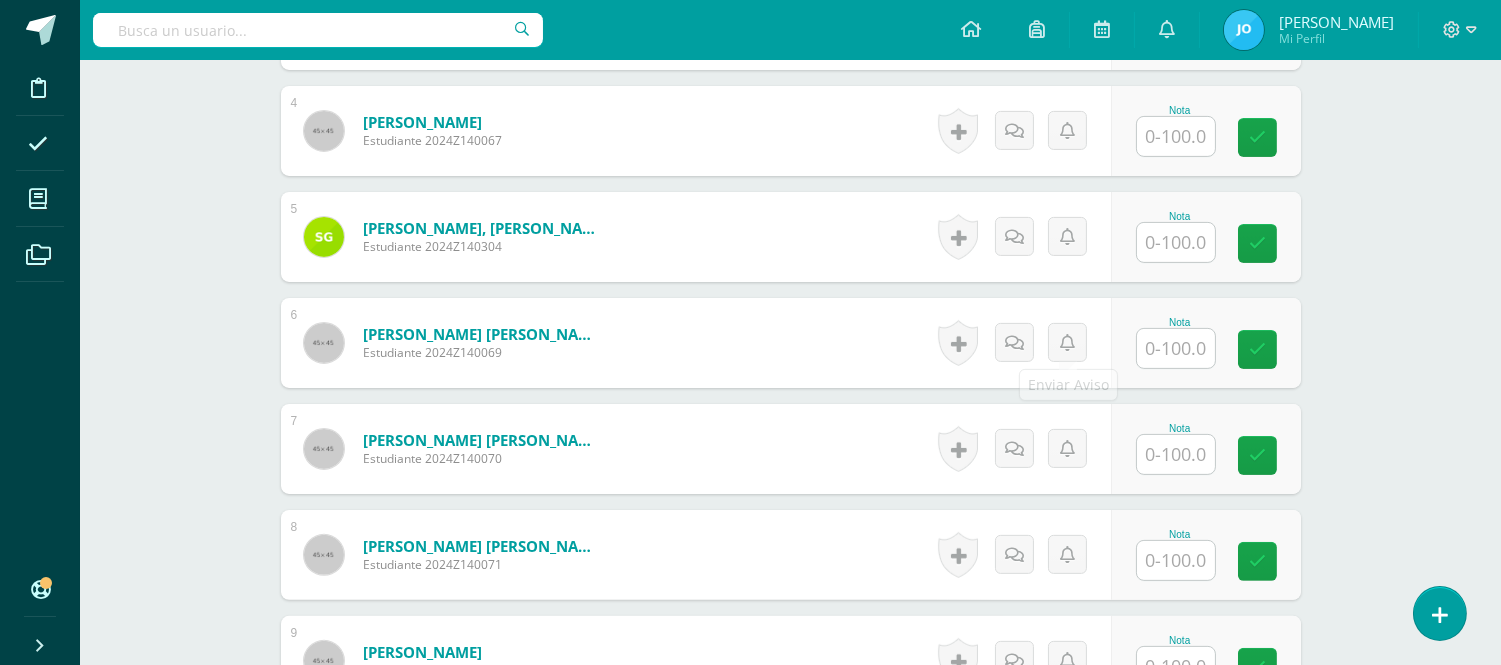 scroll, scrollTop: 1176, scrollLeft: 0, axis: vertical 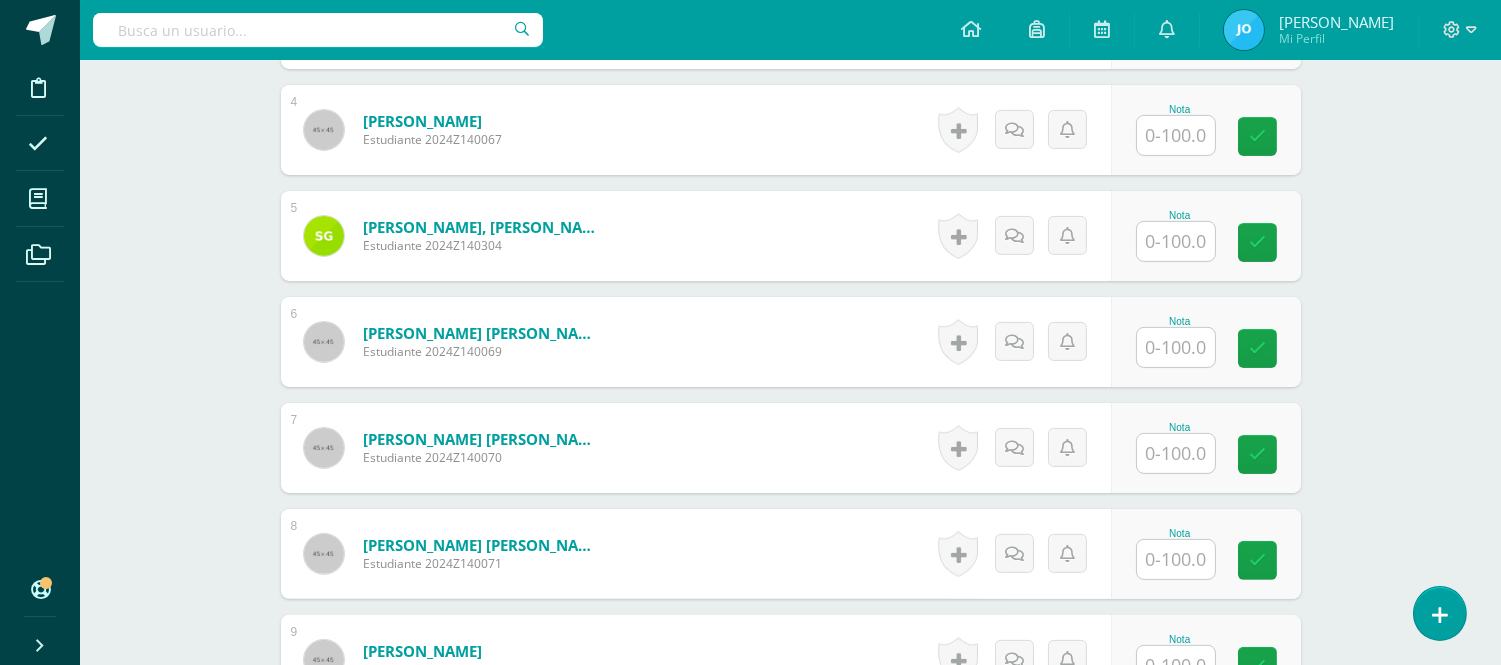 click at bounding box center (1176, 347) 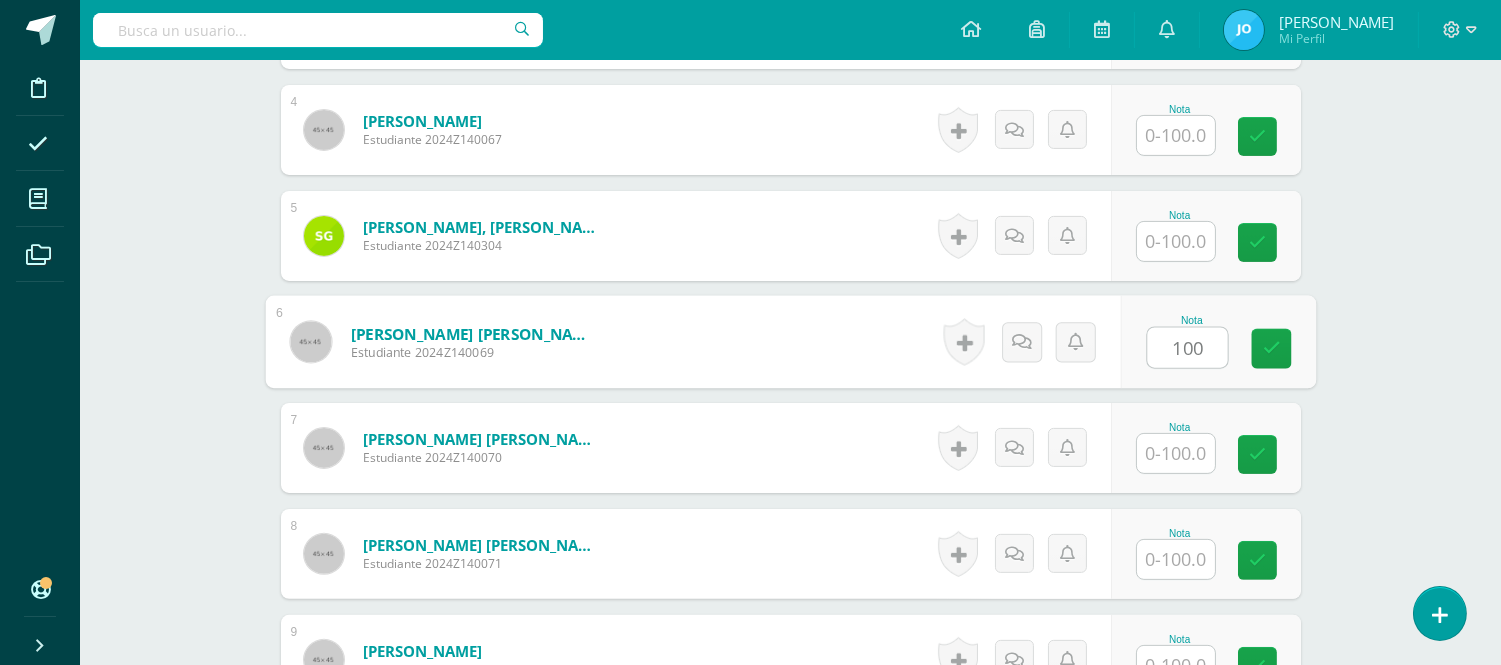type on "100" 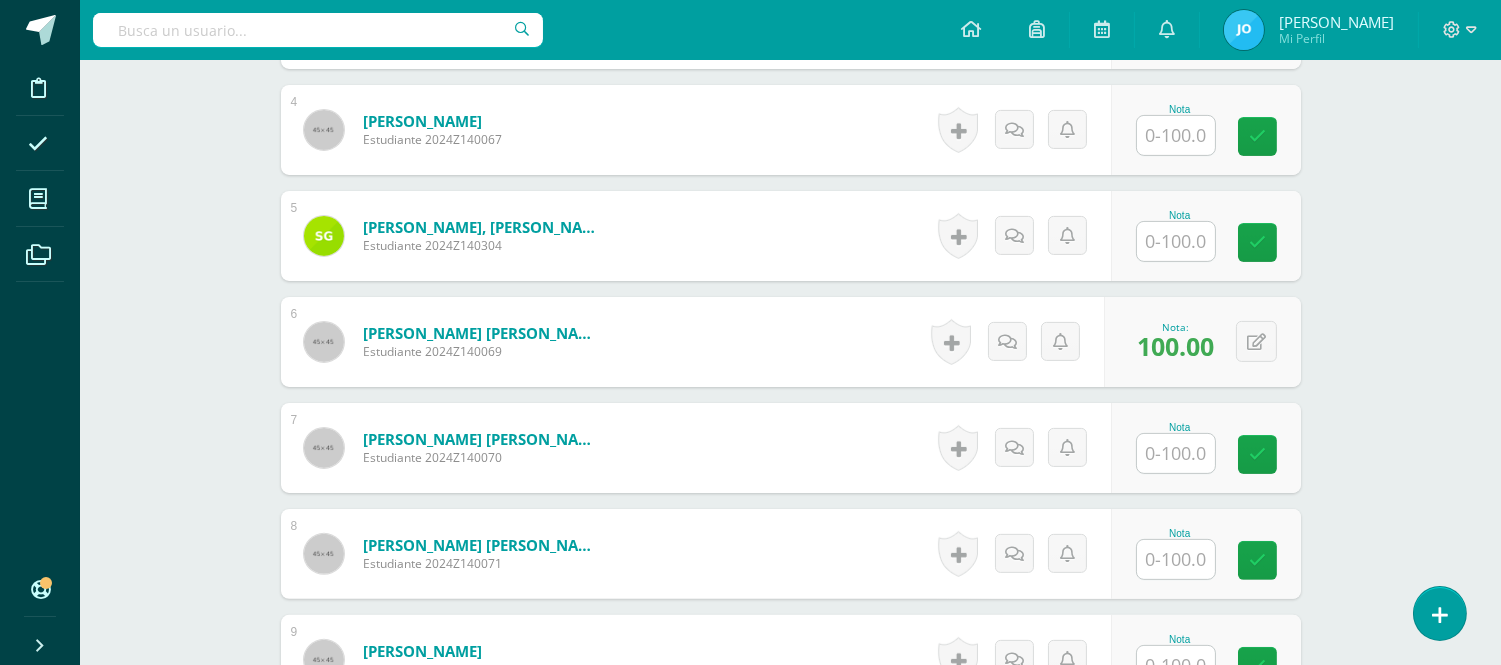 scroll, scrollTop: 1598, scrollLeft: 0, axis: vertical 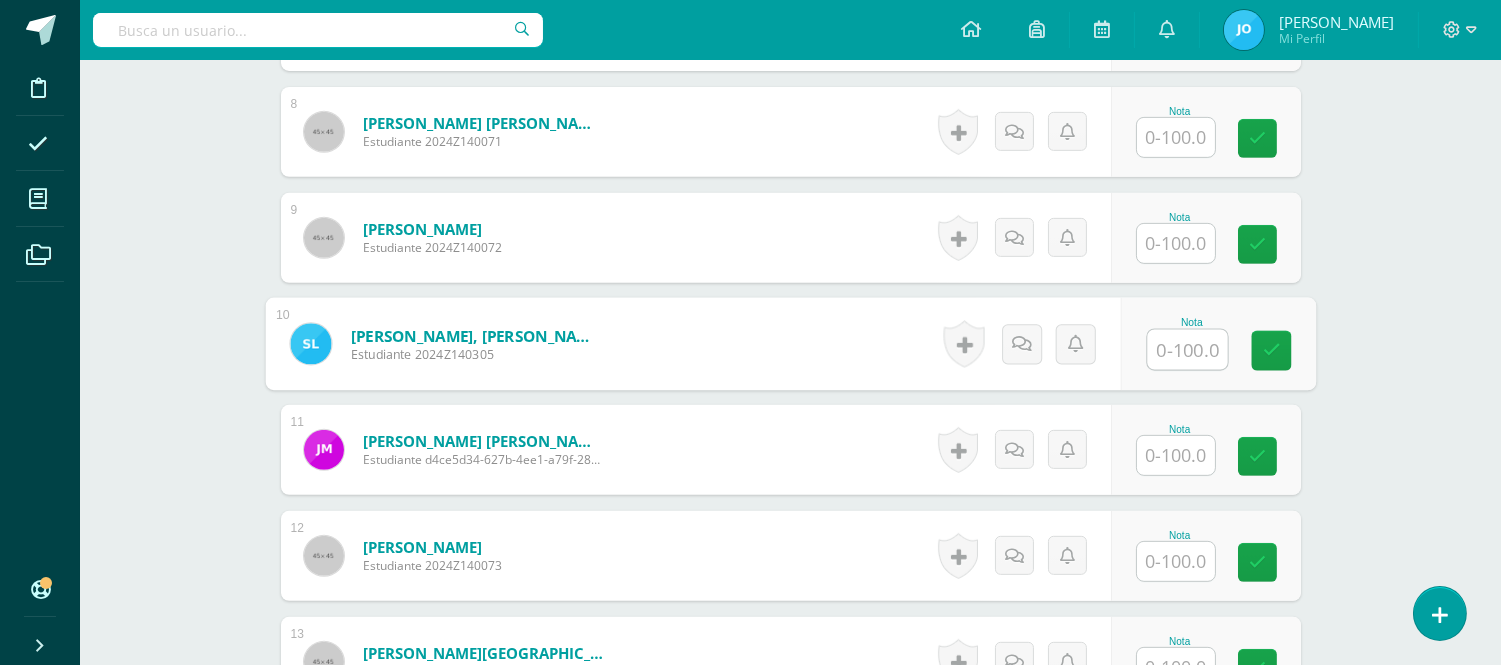 click at bounding box center (1187, 350) 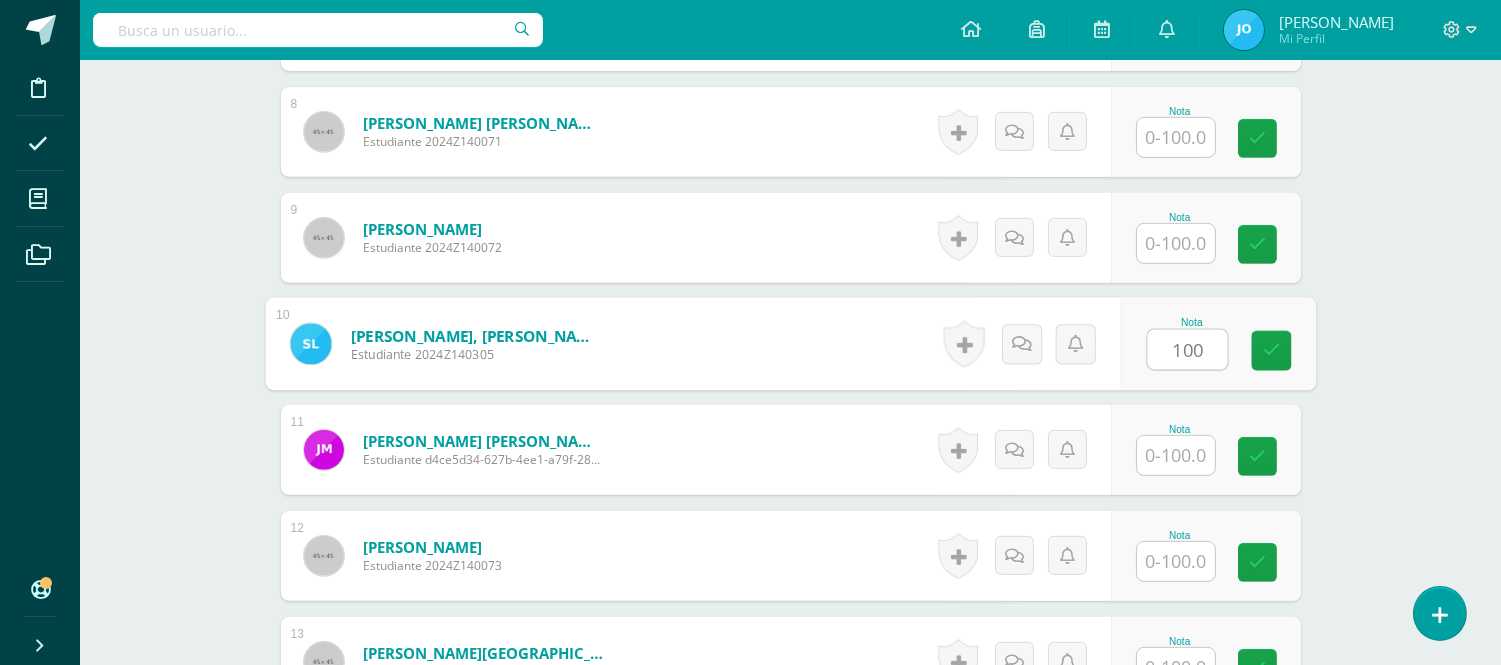 type on "100" 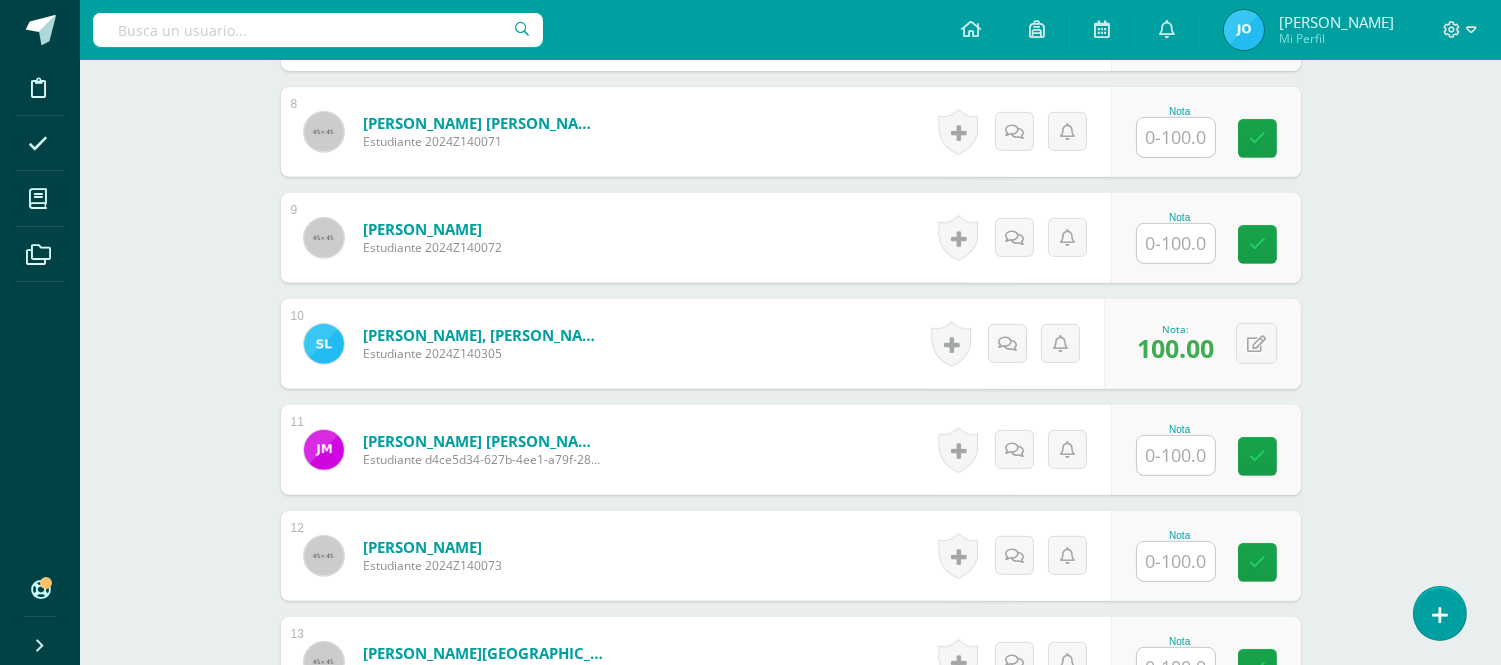 scroll, scrollTop: 2447, scrollLeft: 0, axis: vertical 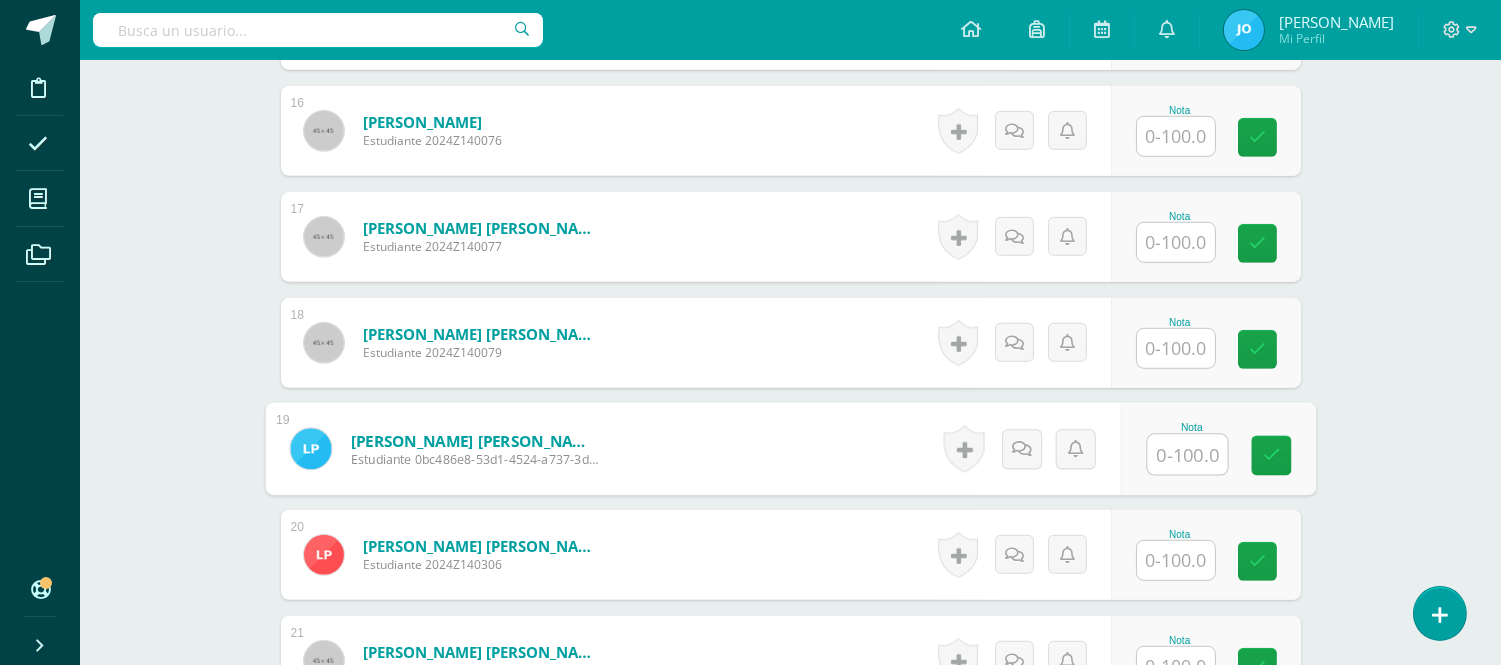click at bounding box center [1187, 455] 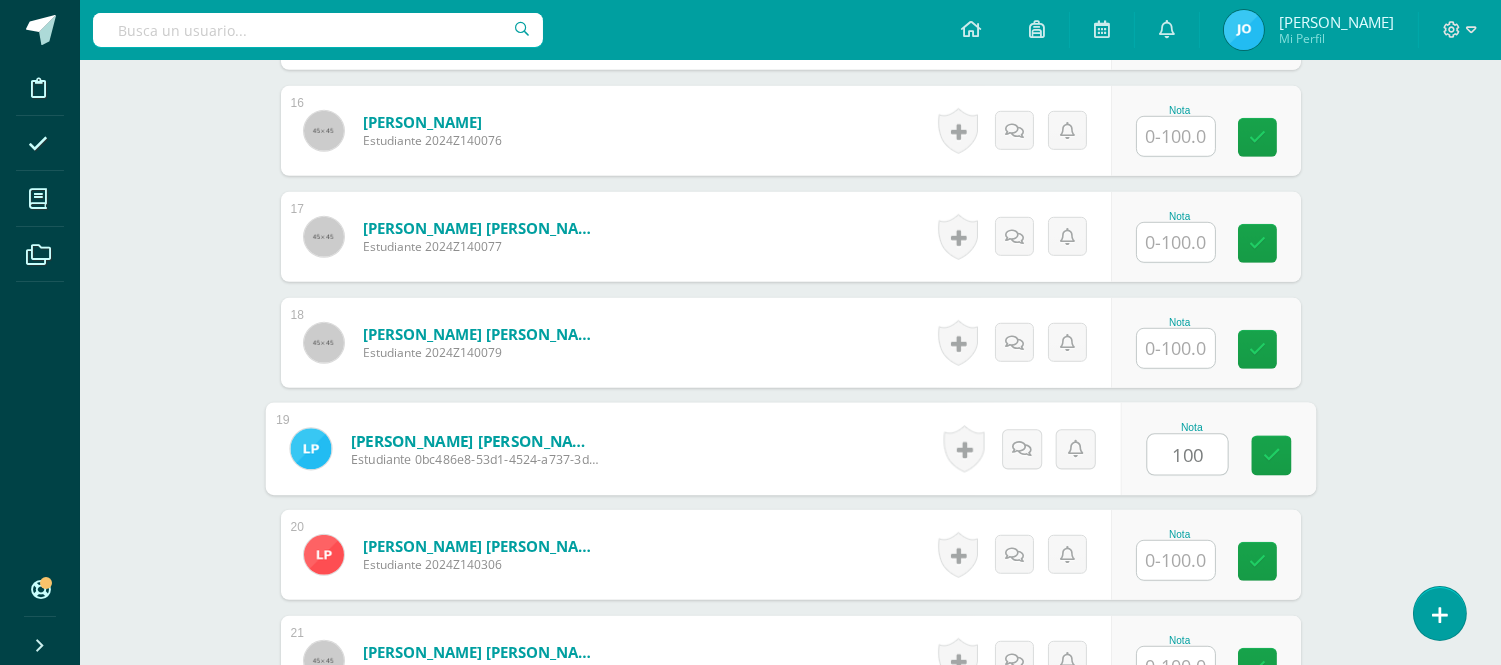 type on "100" 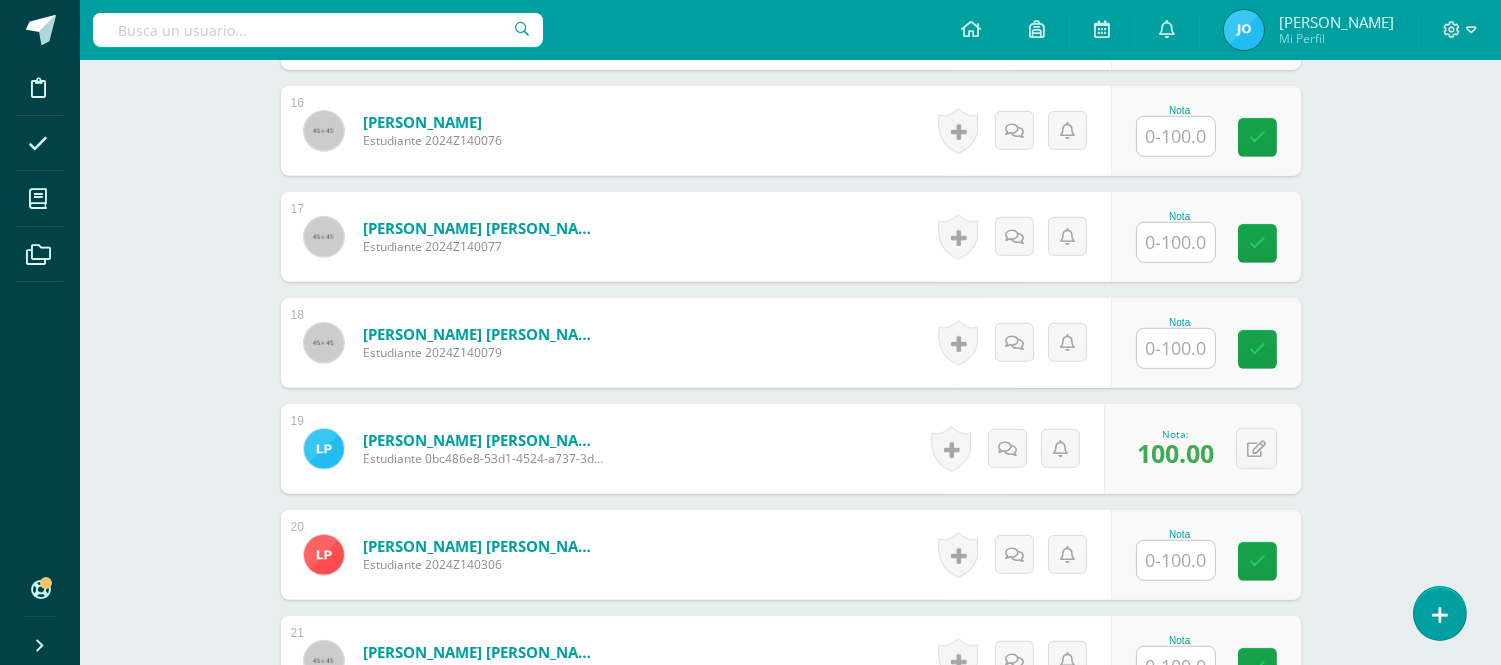 scroll, scrollTop: 2871, scrollLeft: 0, axis: vertical 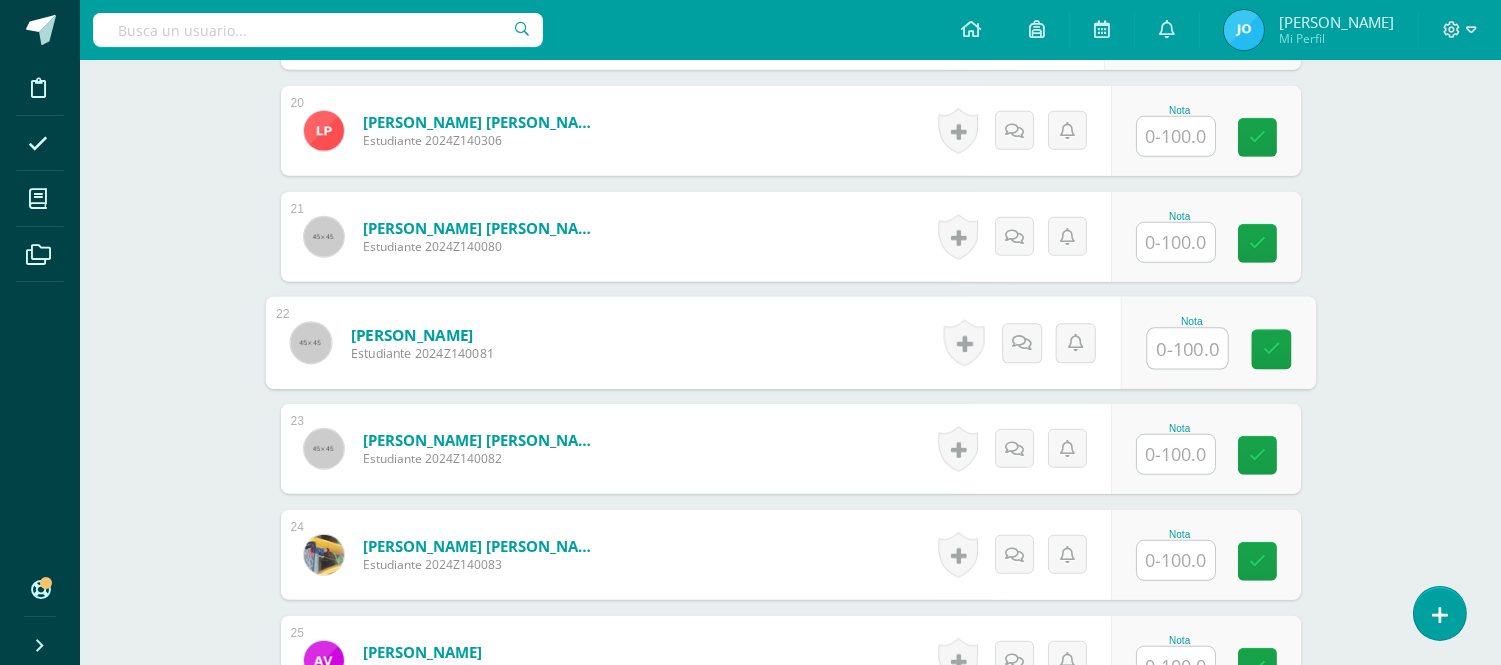 click at bounding box center (1187, 349) 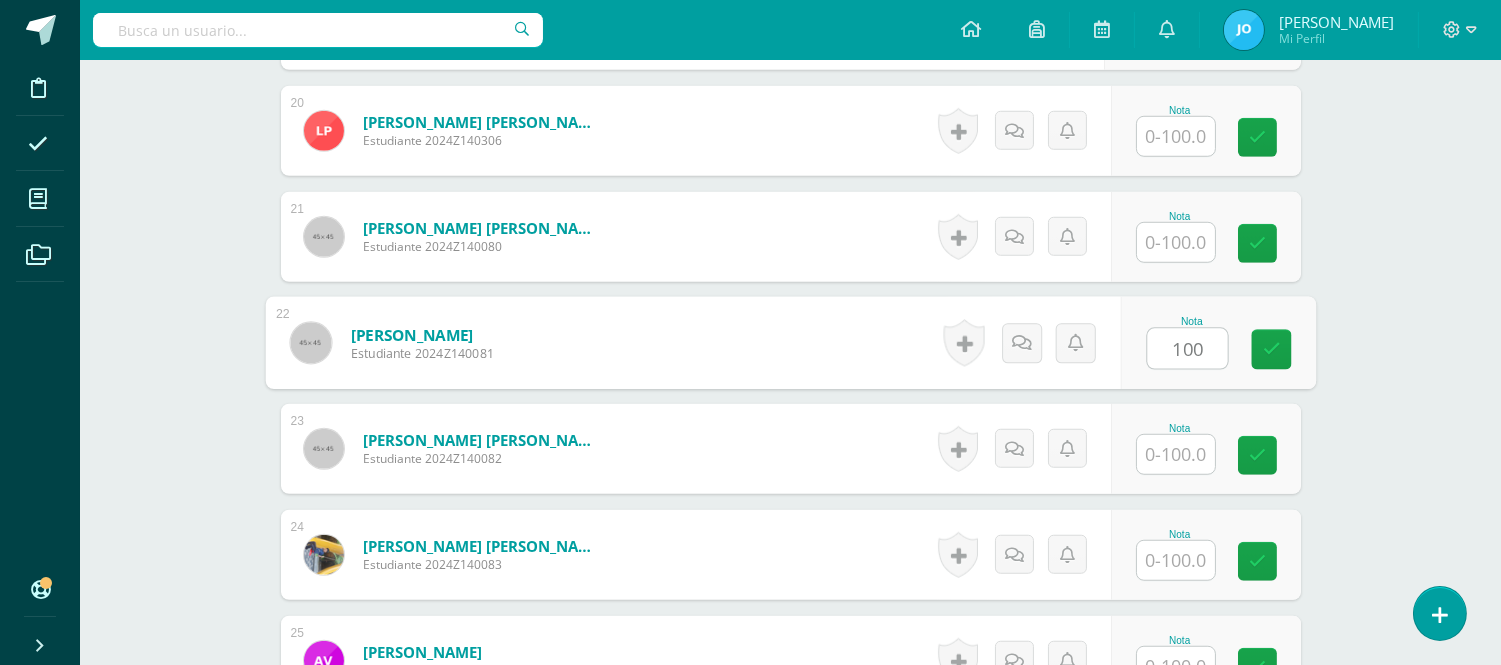 type on "100" 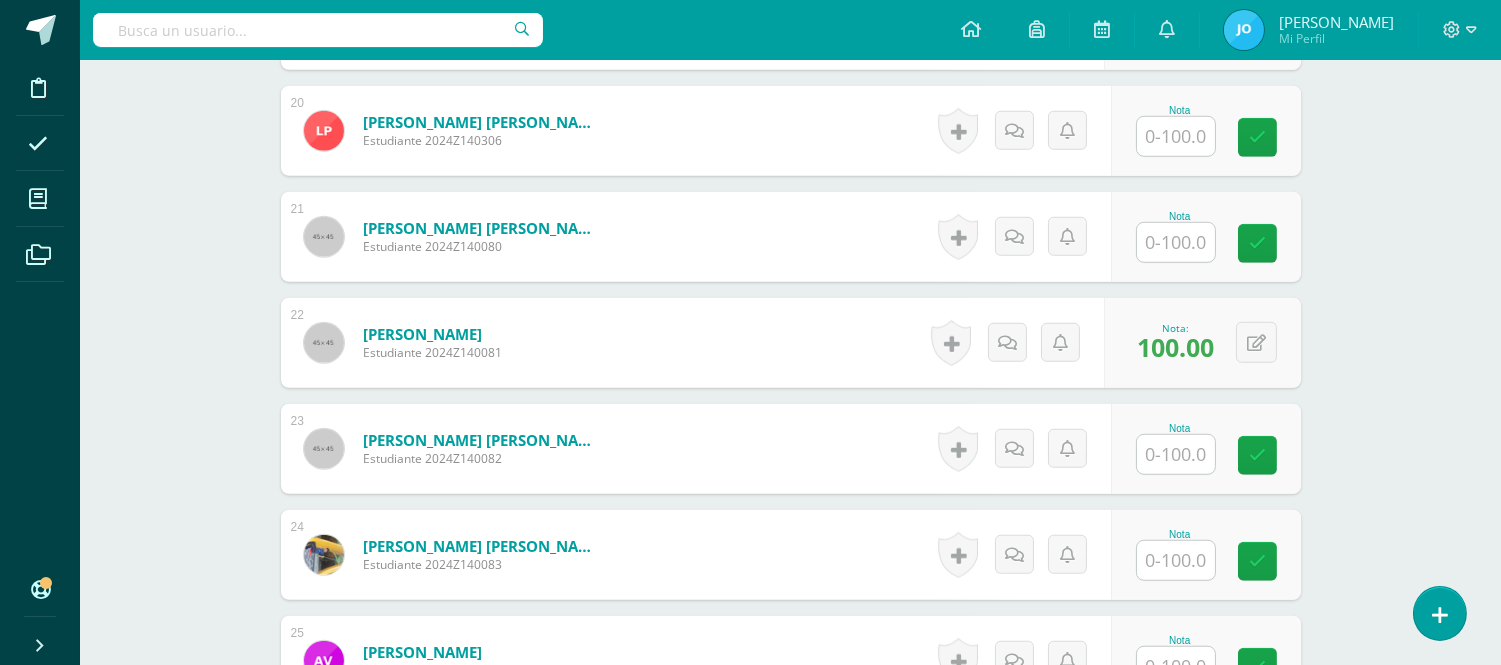 scroll, scrollTop: 645, scrollLeft: 0, axis: vertical 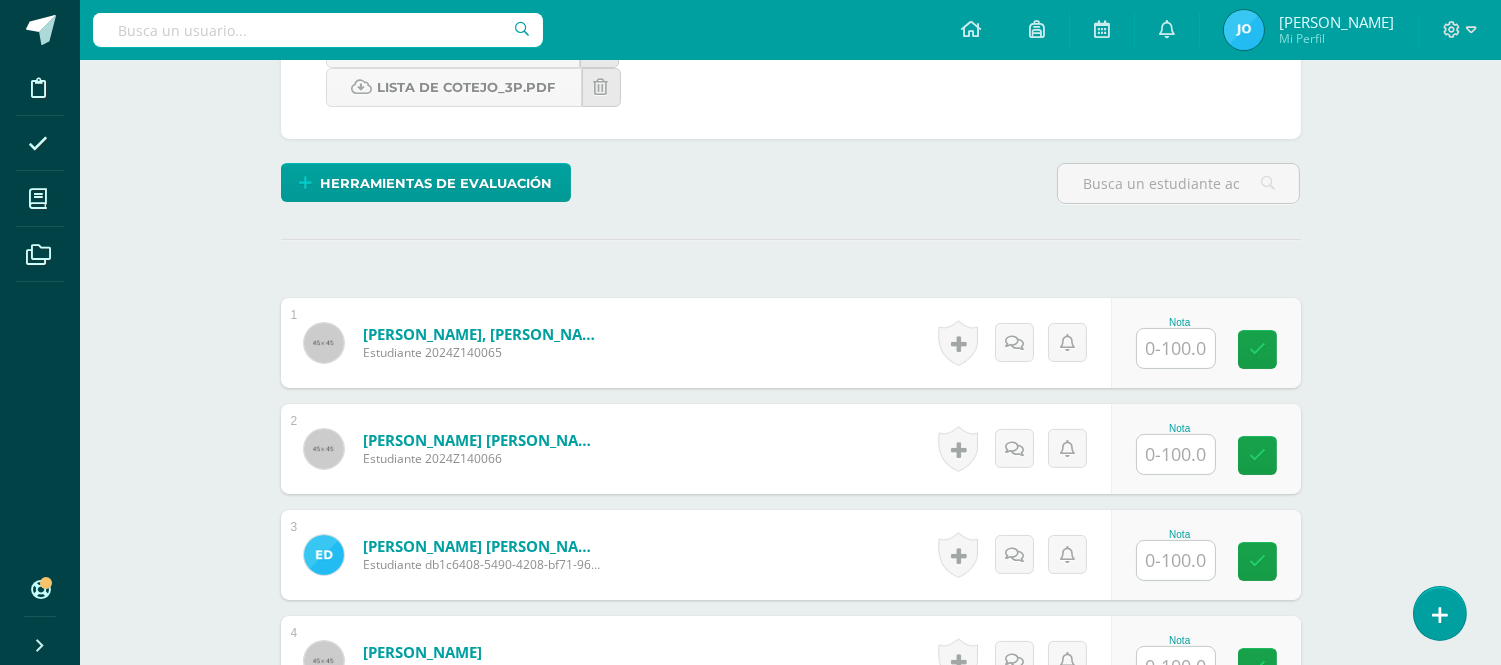 click at bounding box center [1176, 348] 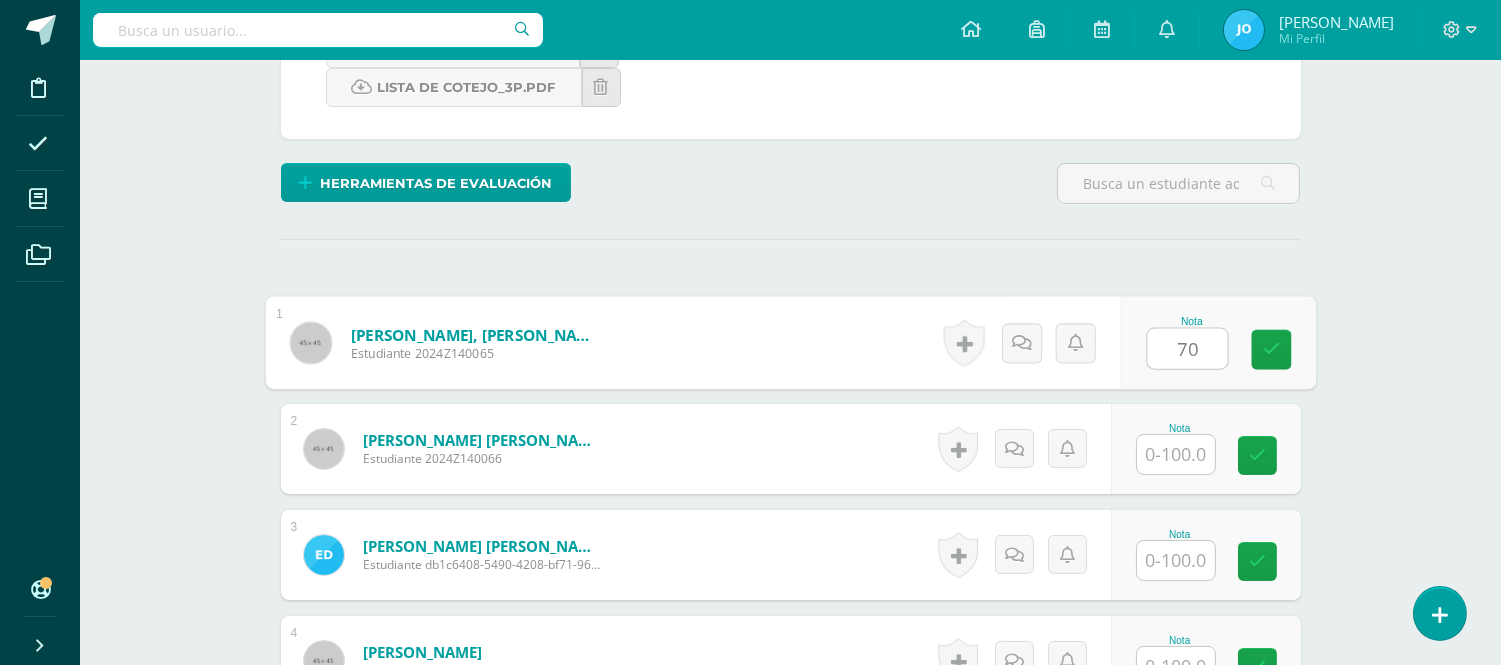 type on "70" 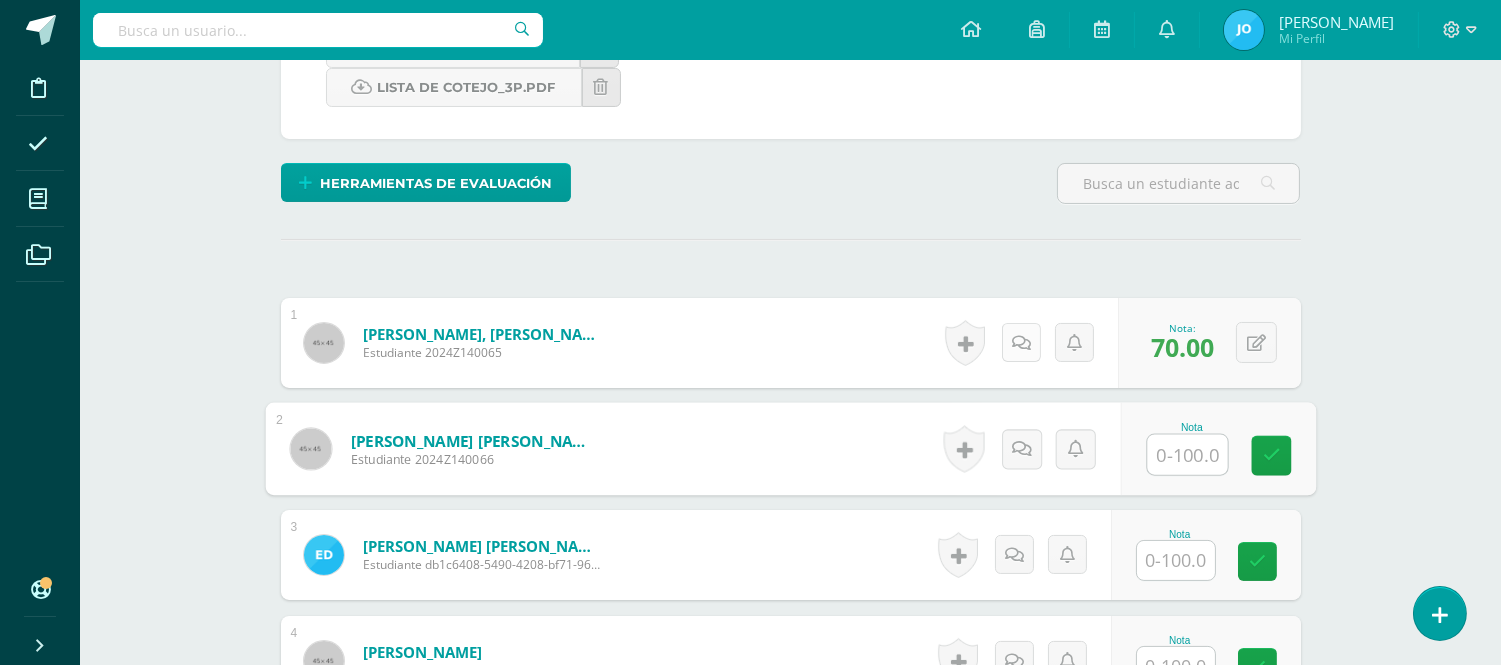 click at bounding box center [1021, 343] 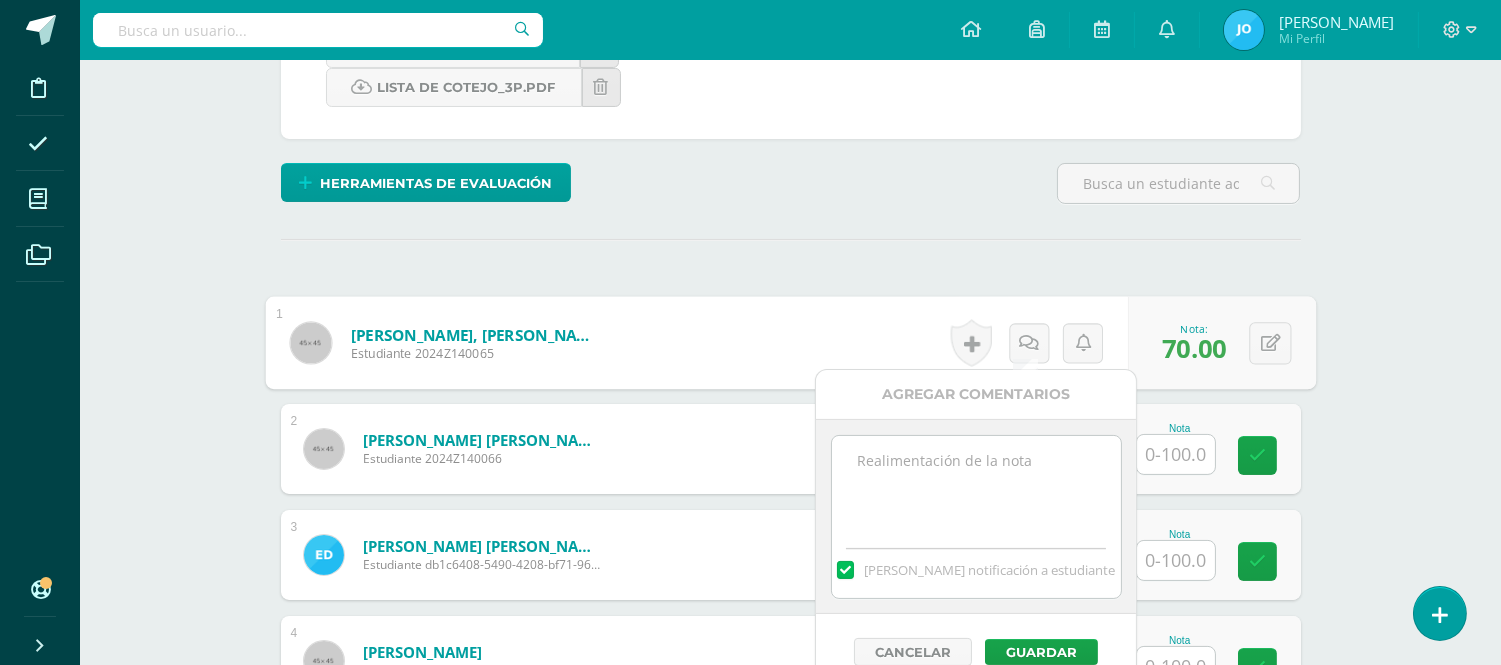 click at bounding box center [976, 486] 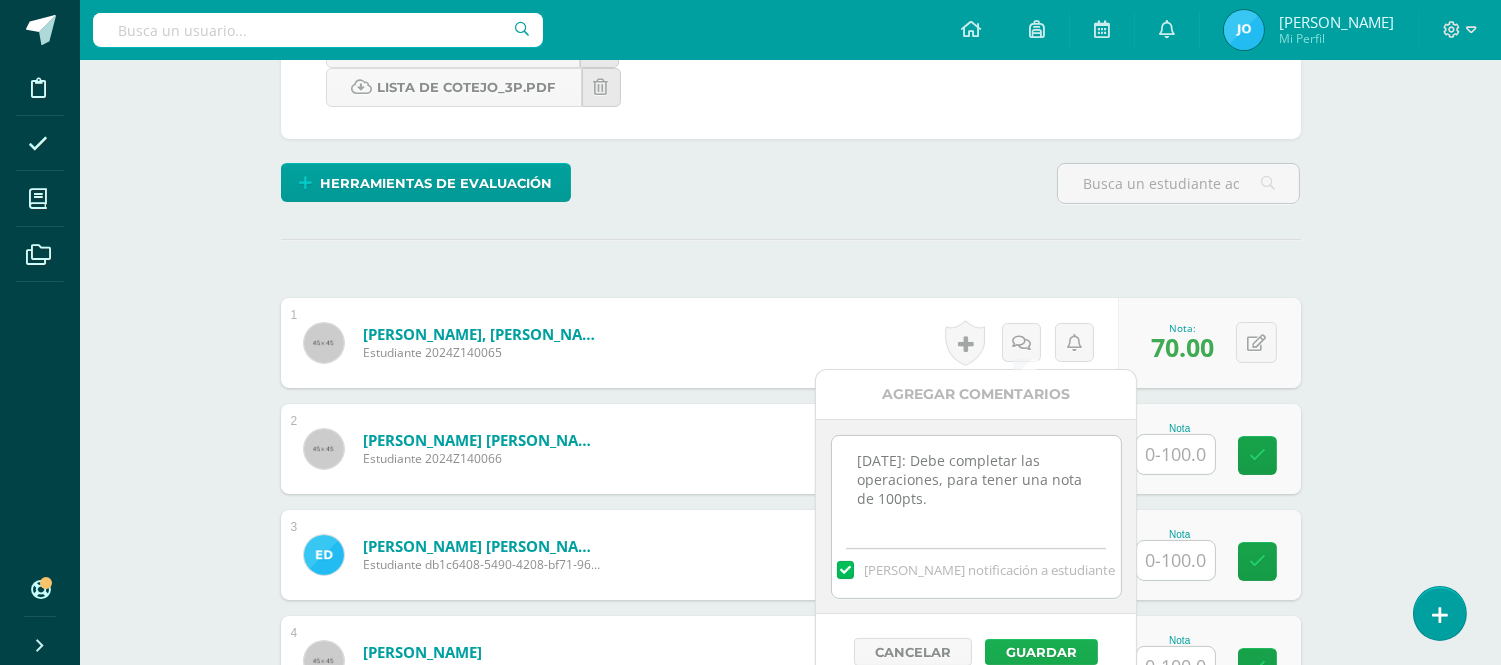 type on "[DATE]: Debe completar las operaciones, para tener una nota de 100pts." 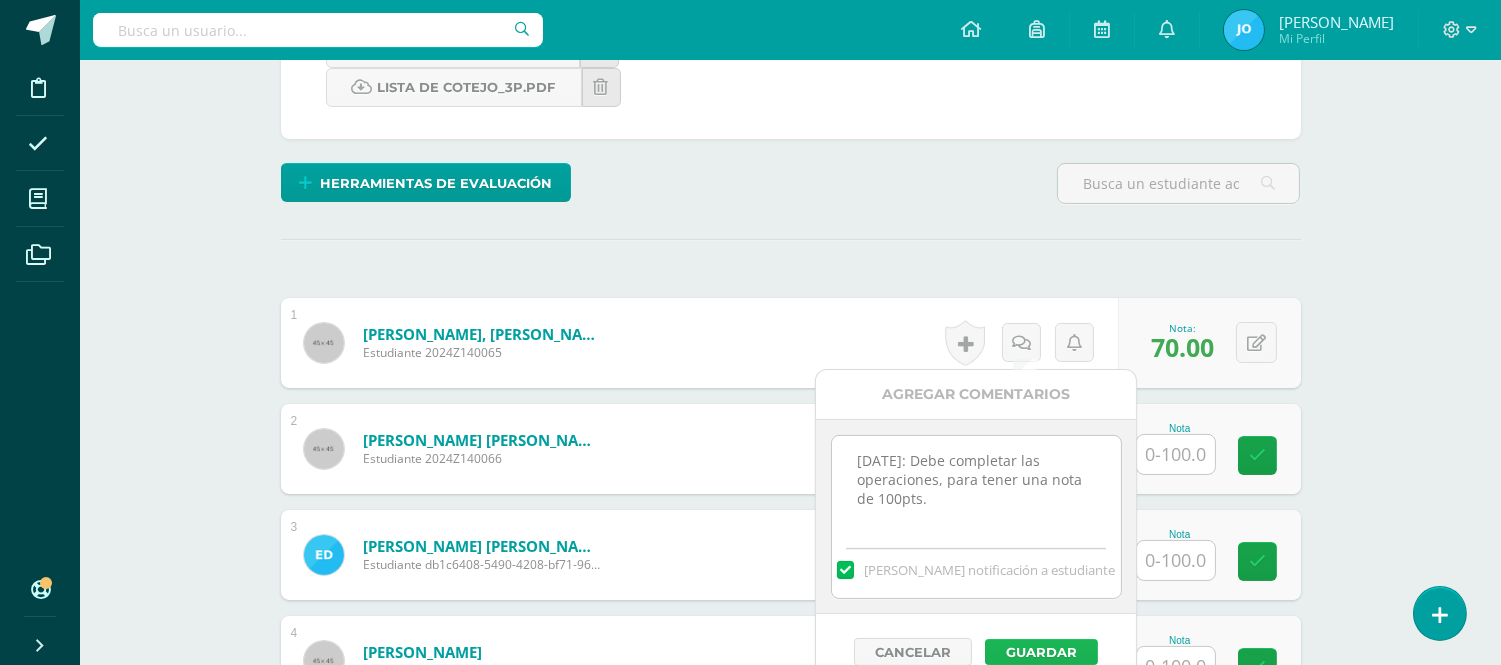 click on "Guardar" at bounding box center [1041, 652] 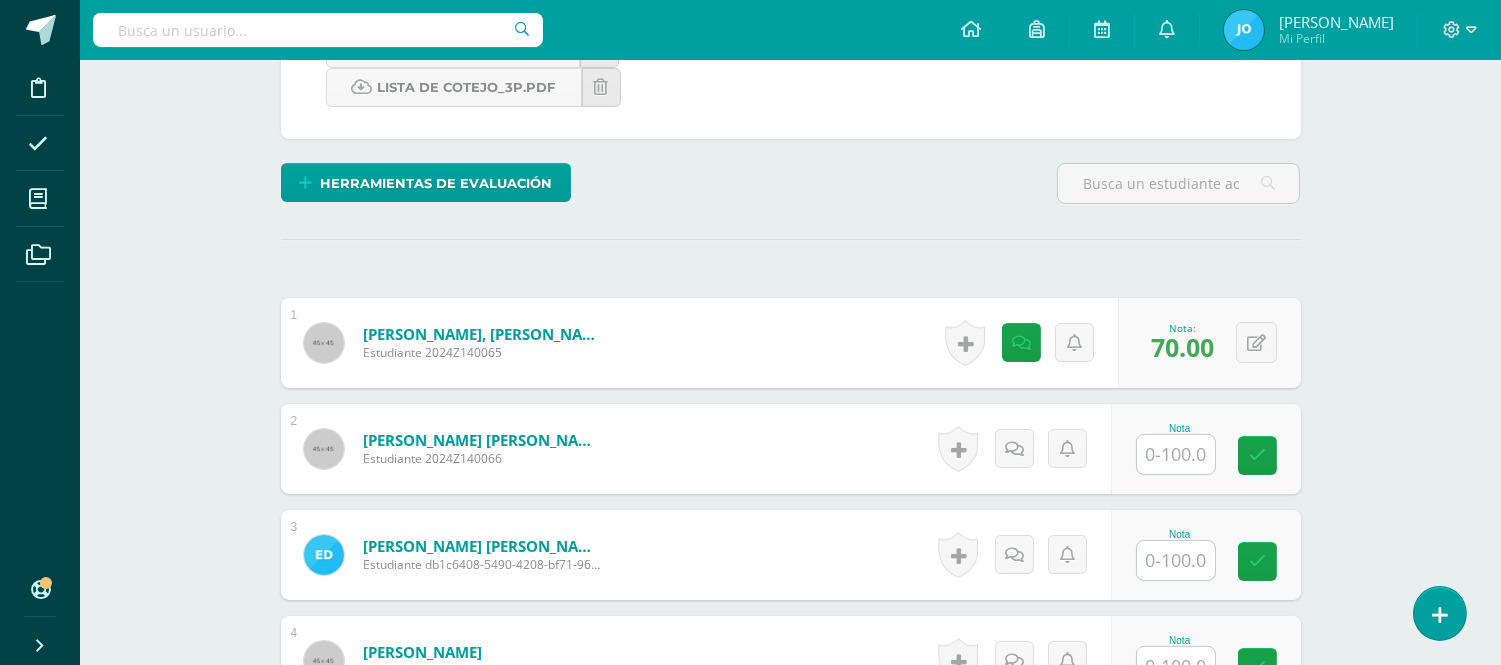 scroll, scrollTop: 1811, scrollLeft: 0, axis: vertical 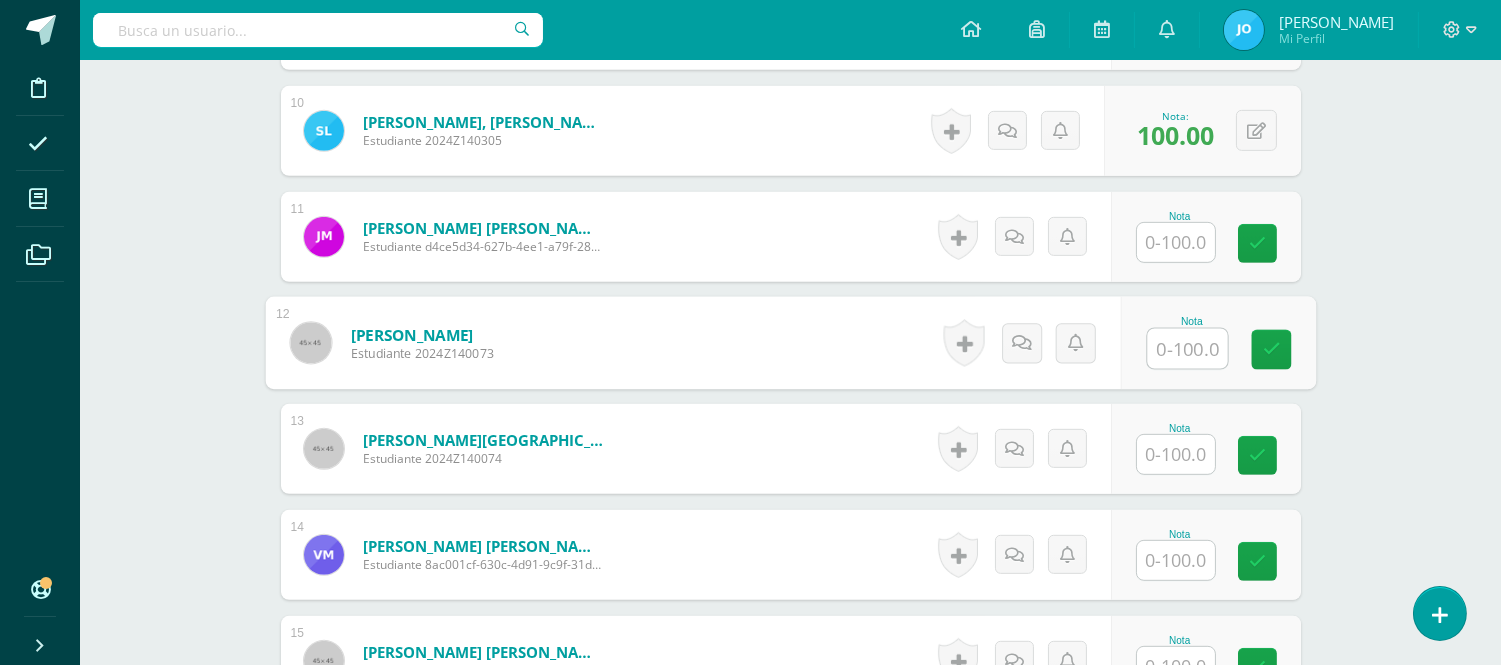 click at bounding box center [1187, 349] 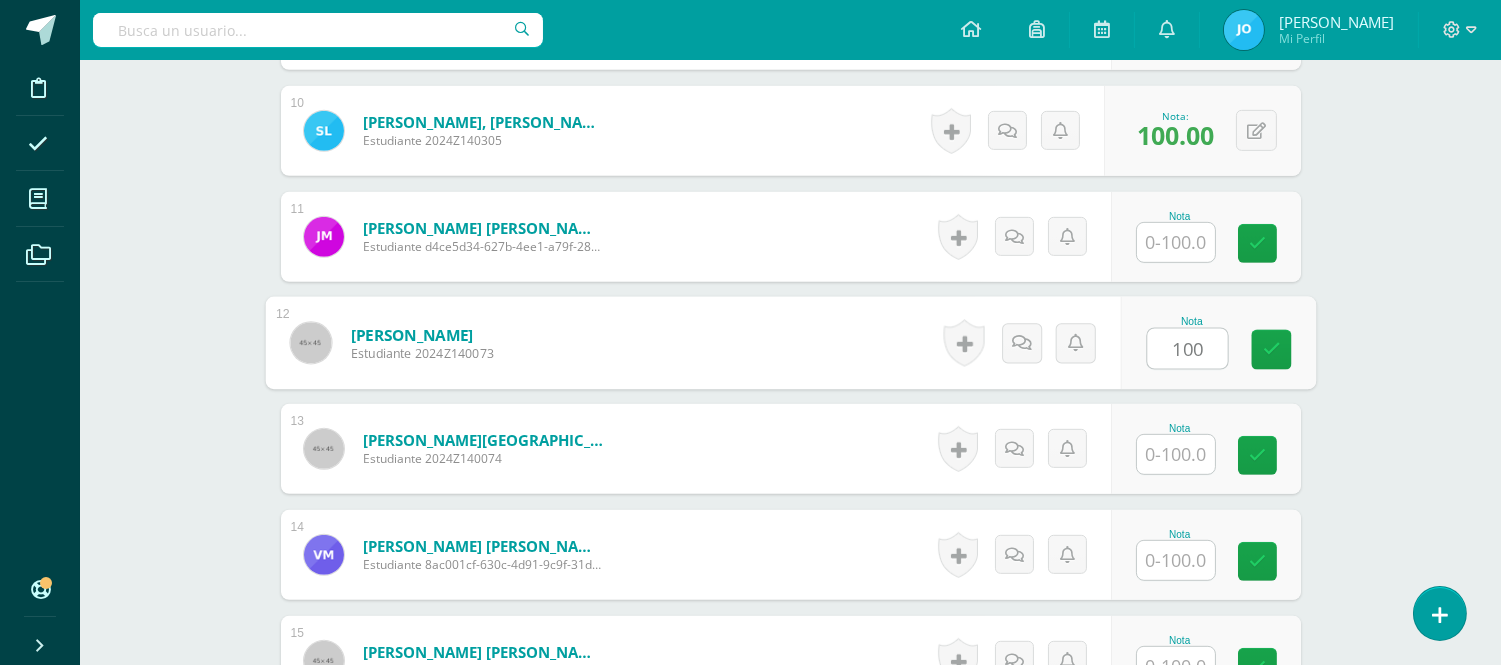 type on "100" 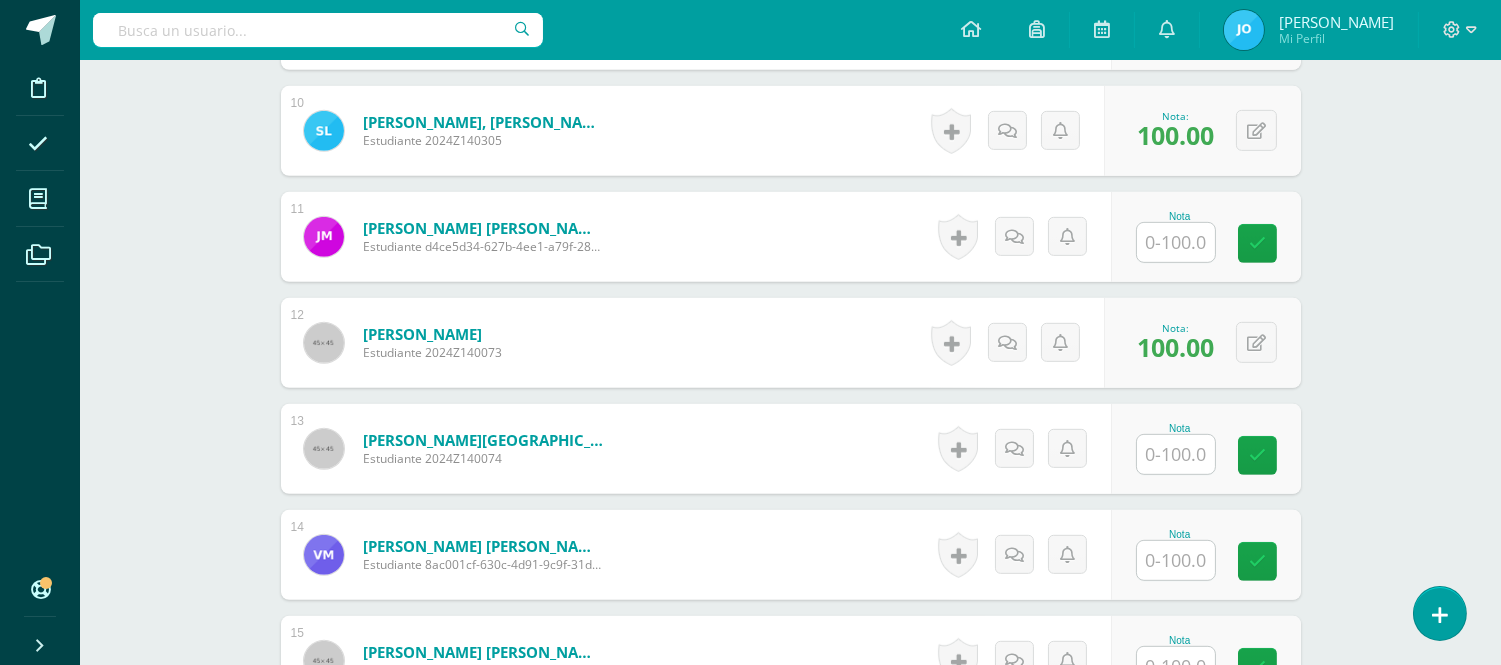 scroll, scrollTop: 2447, scrollLeft: 0, axis: vertical 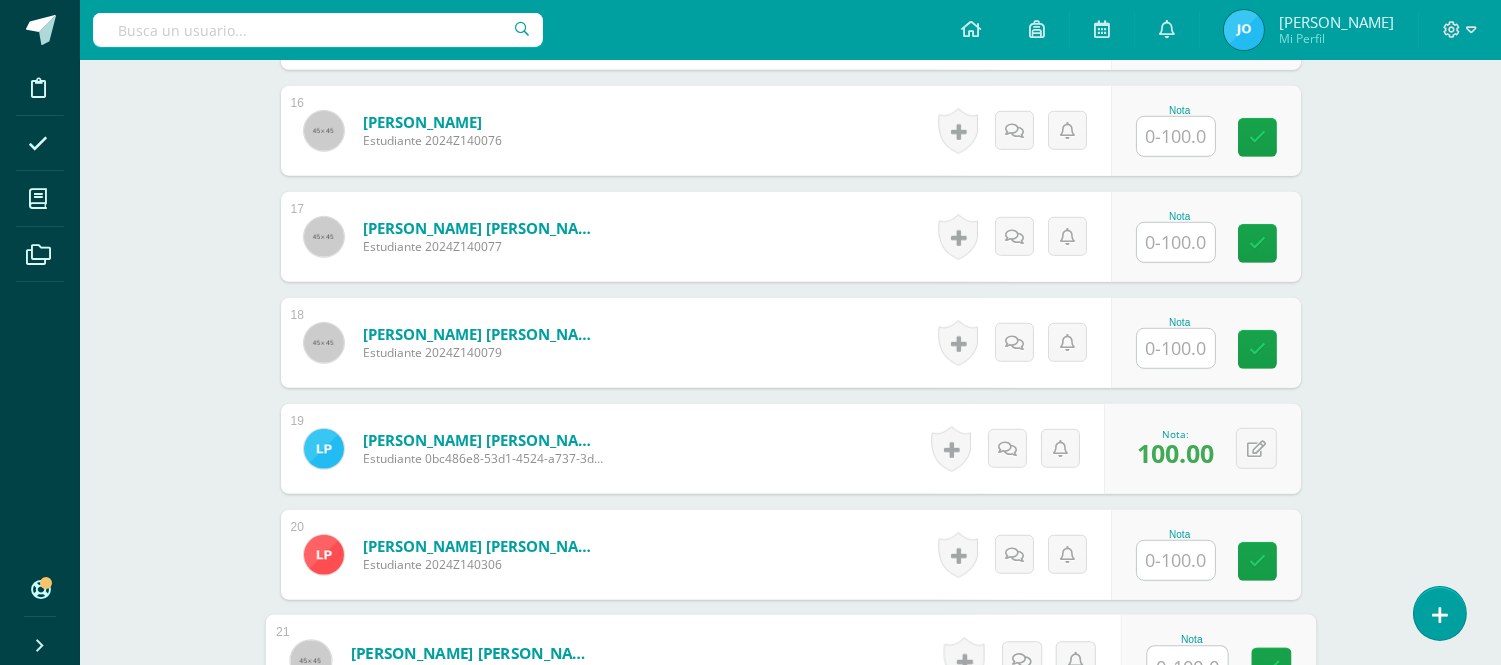 click at bounding box center [1187, 667] 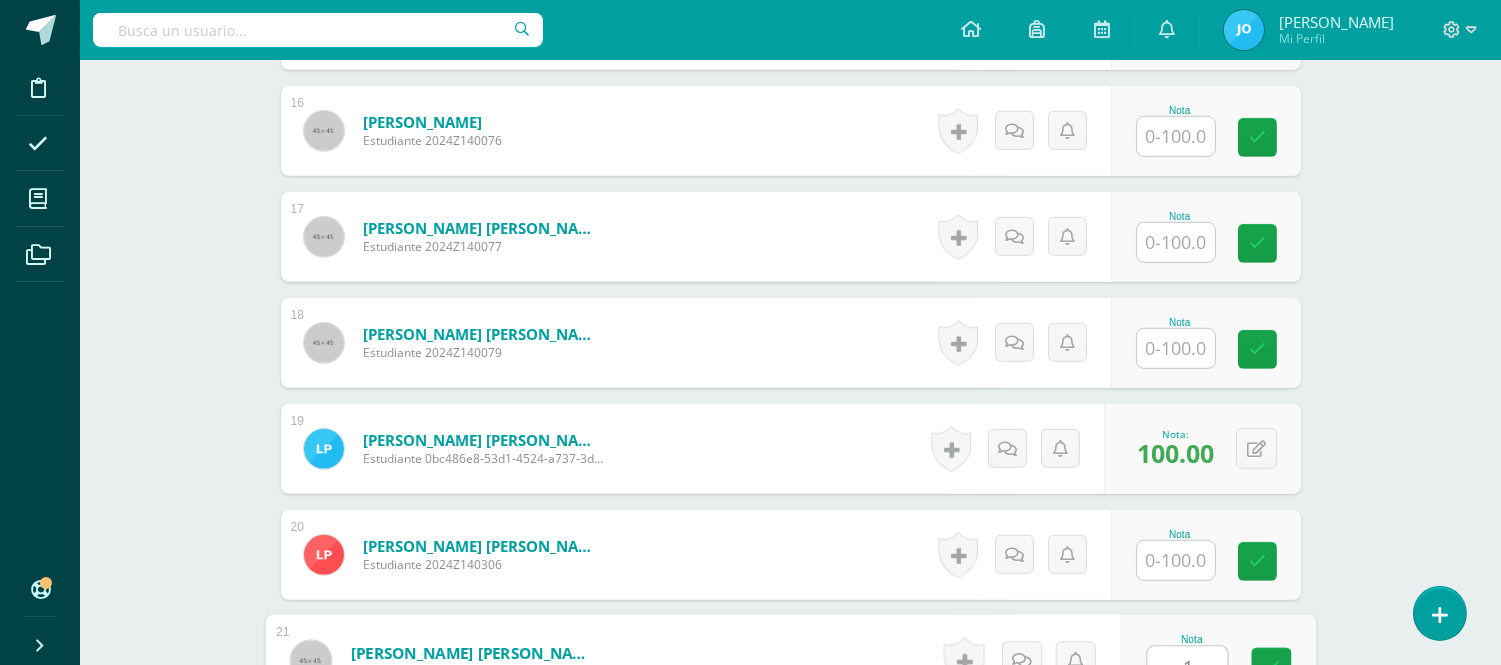 scroll, scrollTop: 2458, scrollLeft: 0, axis: vertical 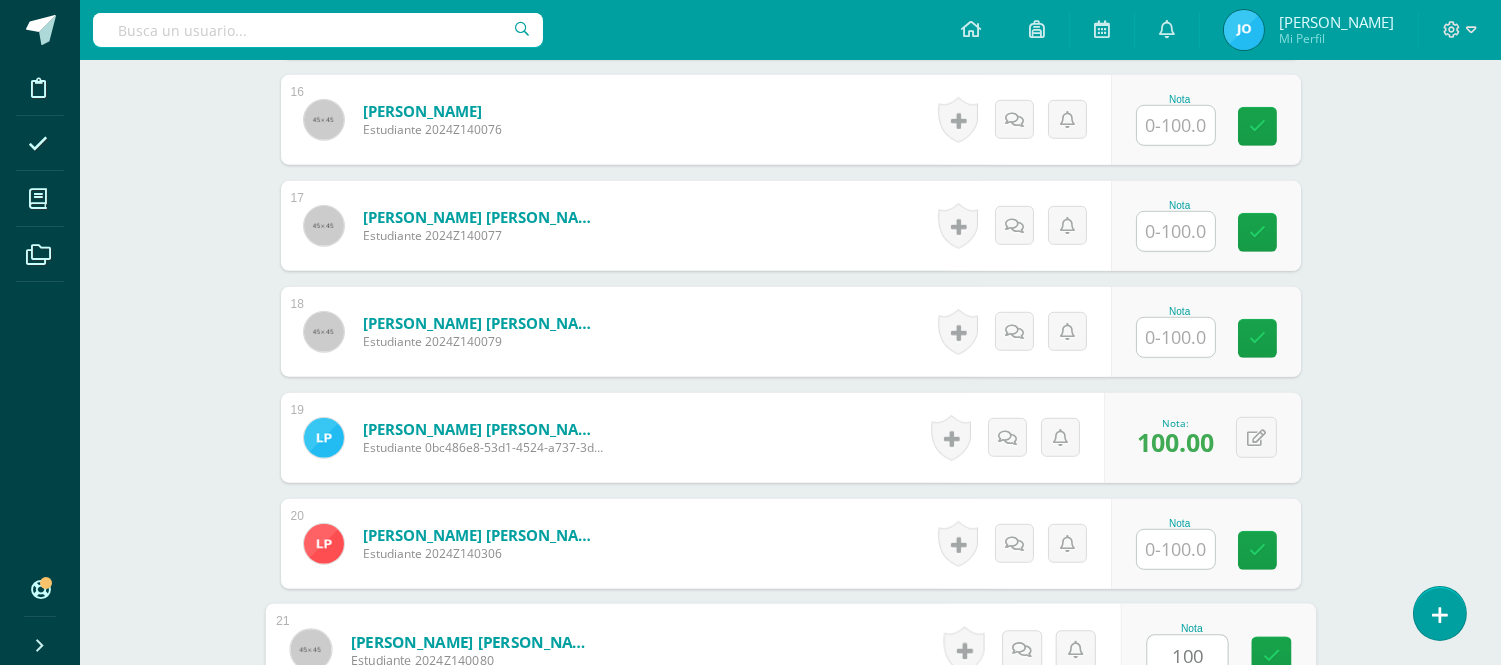 type on "100" 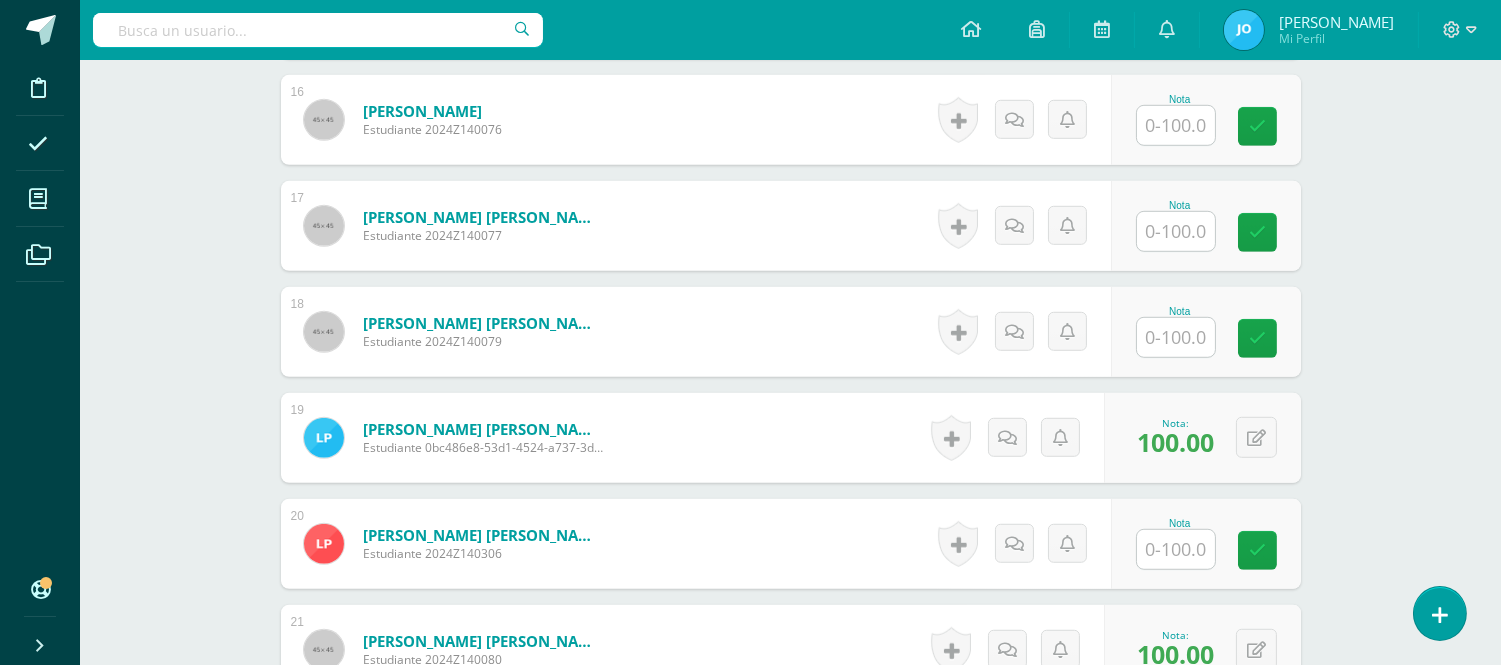 click at bounding box center (1176, 125) 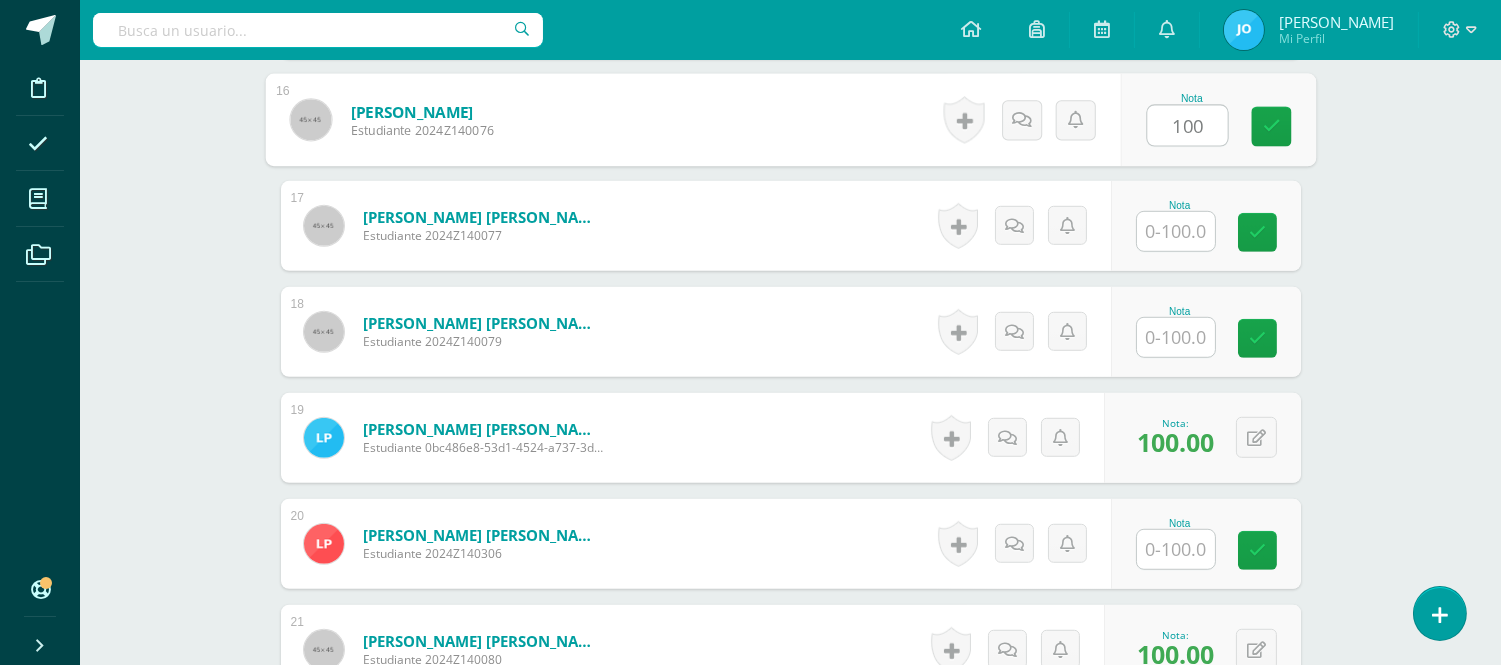type on "100" 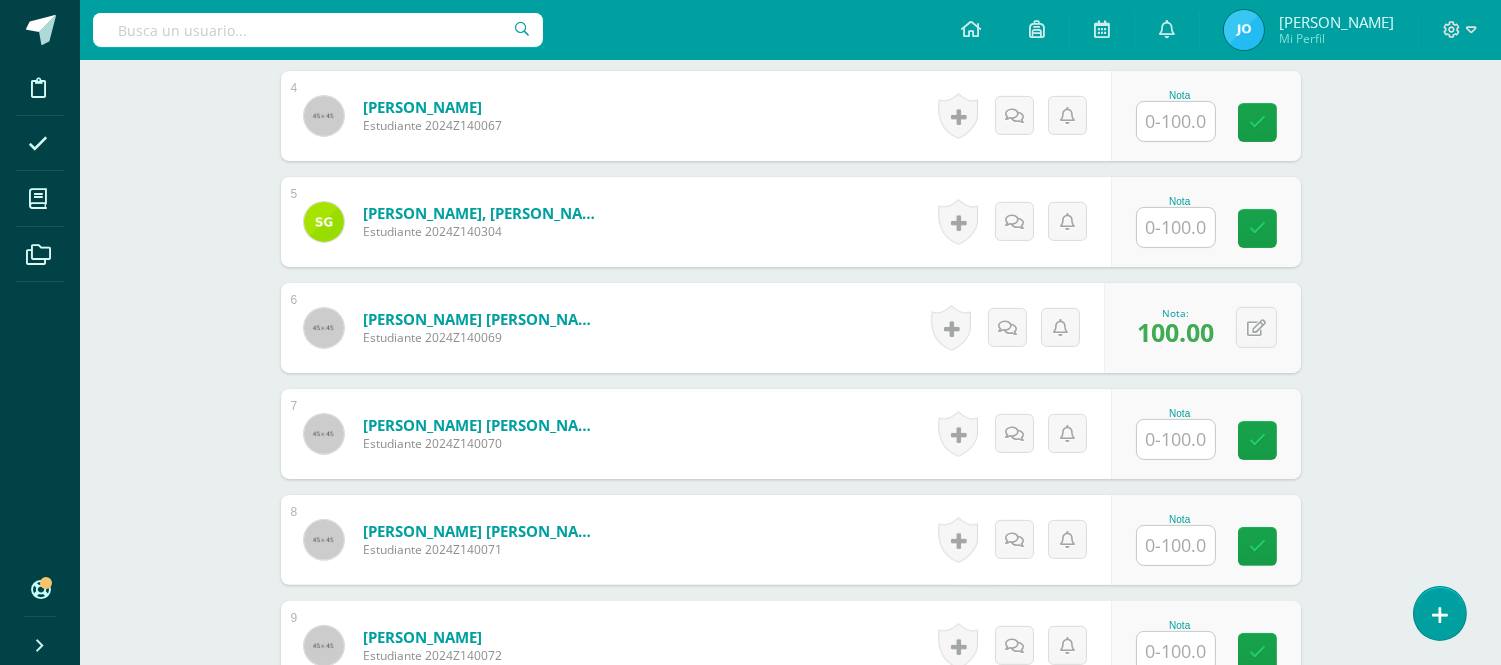 scroll, scrollTop: 0, scrollLeft: 0, axis: both 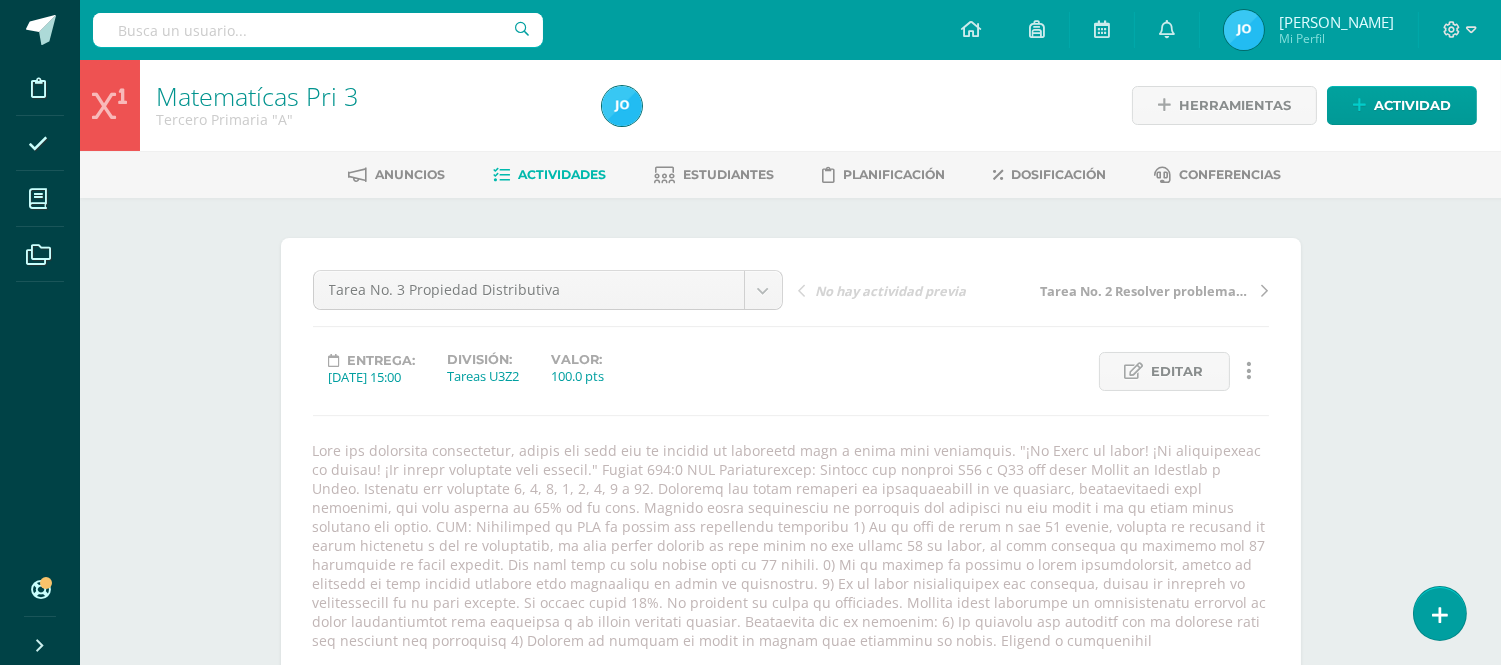 click on "Matematícas  Pri 3
Tercero Primaria "A"
Herramientas
Detalle de asistencias
Actividad
Anuncios
Actividades
Estudiantes
Planificación
Dosificación
Conferencias
¿Estás seguro que quieres  eliminar  esta actividad?
Esto borrará la actividad y cualquier nota que hayas registrado
permanentemente. Esta acción no se puede revertir. Cancelar Eliminar
Administración de escalas de valoración
escala de valoración
Aún no has creado una escala de valoración.
Cancelar Agregar nueva escala de valoración: Cancelar     Mostrar todos     1" at bounding box center [790, 1933] 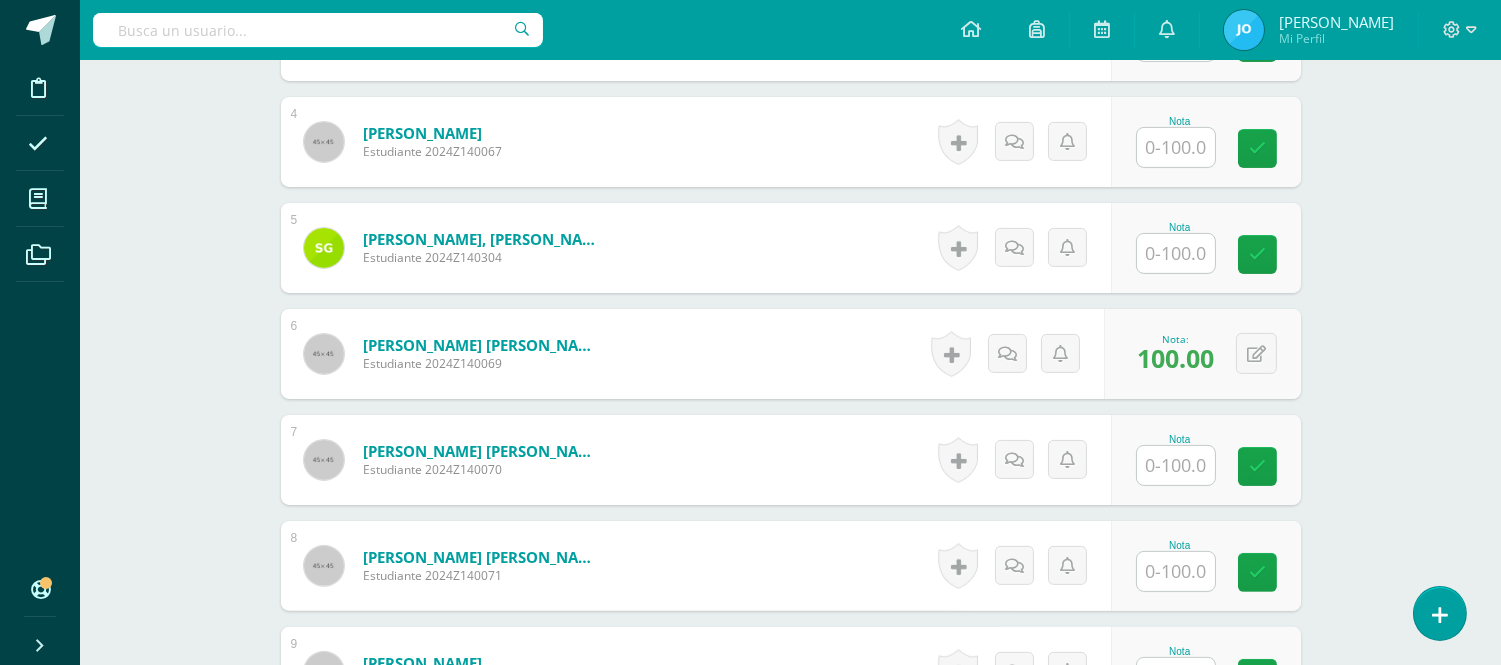 scroll, scrollTop: 1746, scrollLeft: 0, axis: vertical 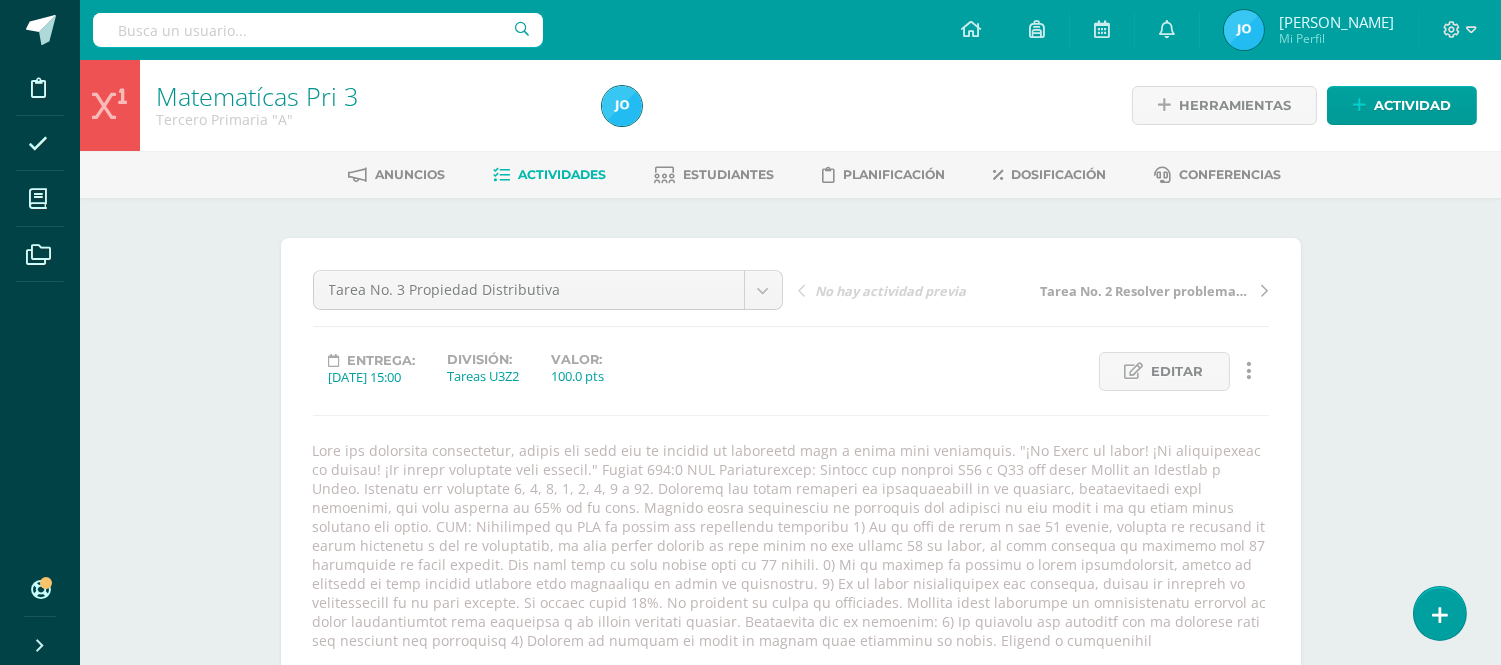 click on "Editar" at bounding box center [1178, 371] 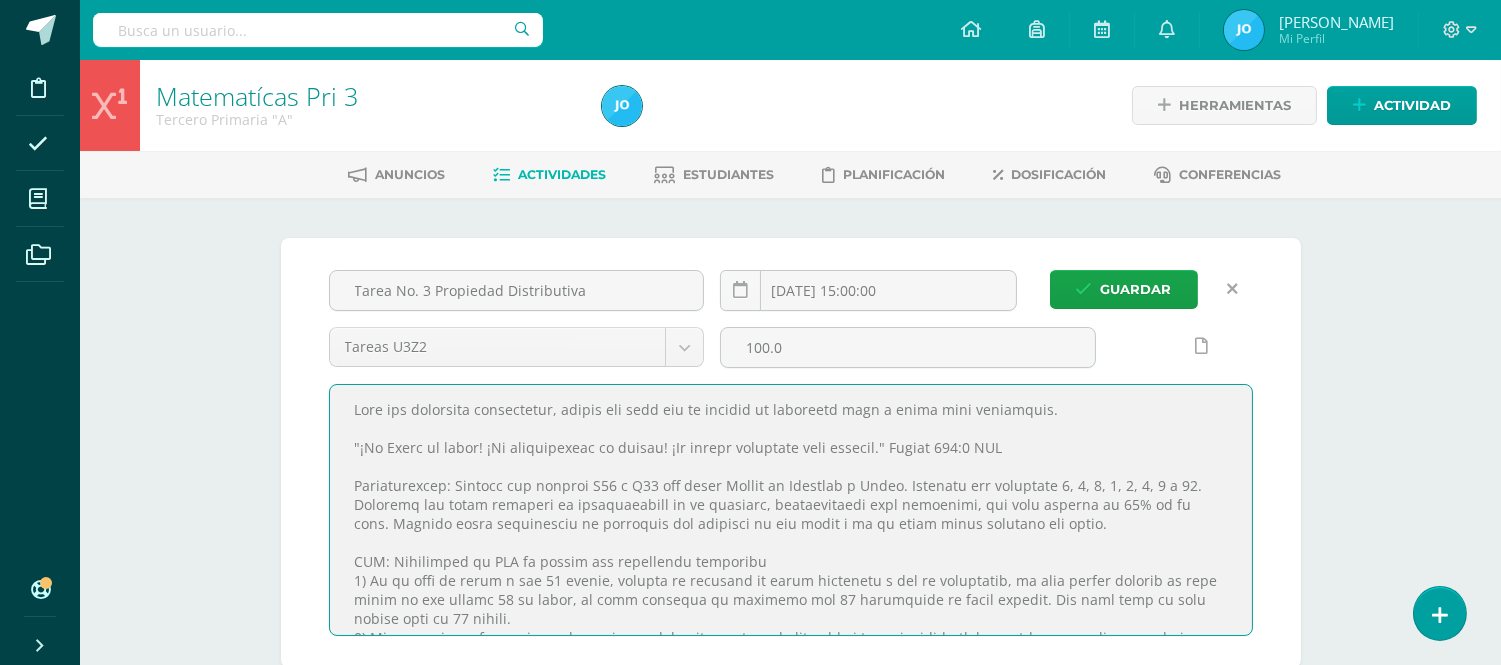 scroll, scrollTop: 195, scrollLeft: 0, axis: vertical 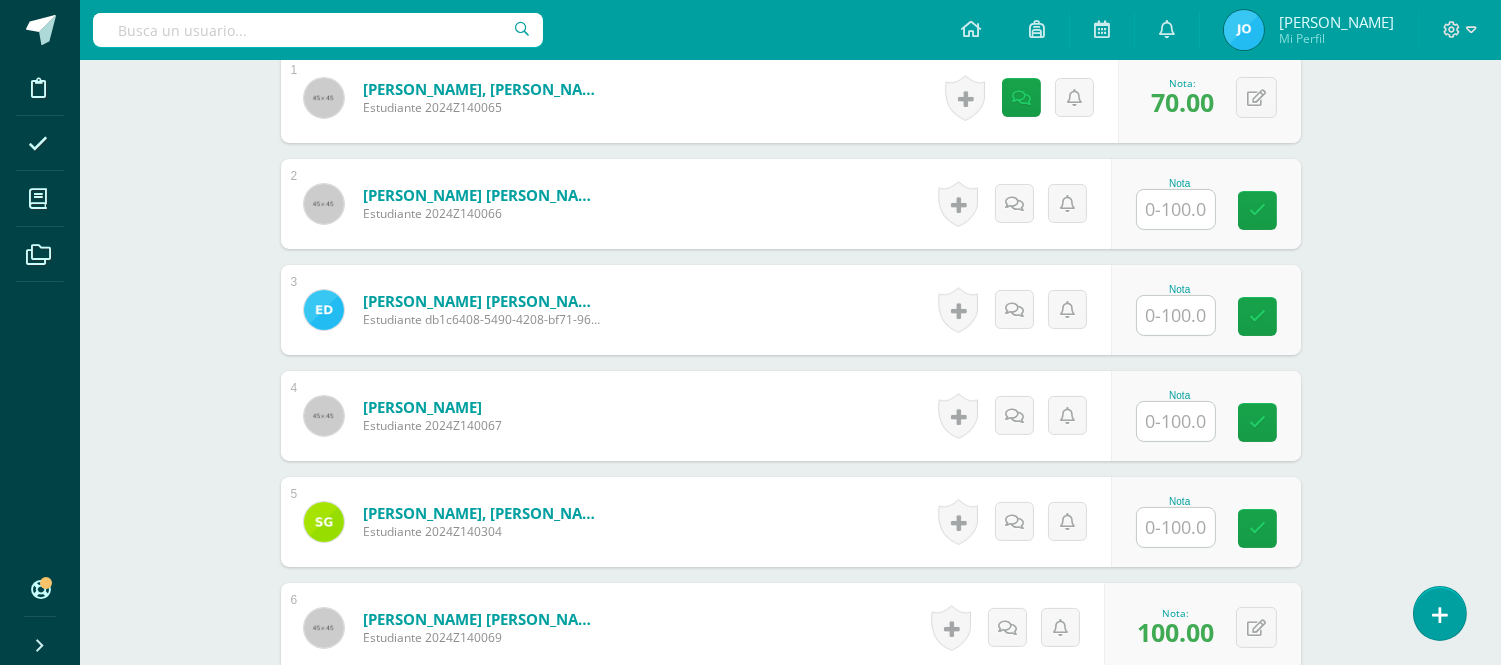 drag, startPoint x: 344, startPoint y: 405, endPoint x: 851, endPoint y: 668, distance: 571.15497 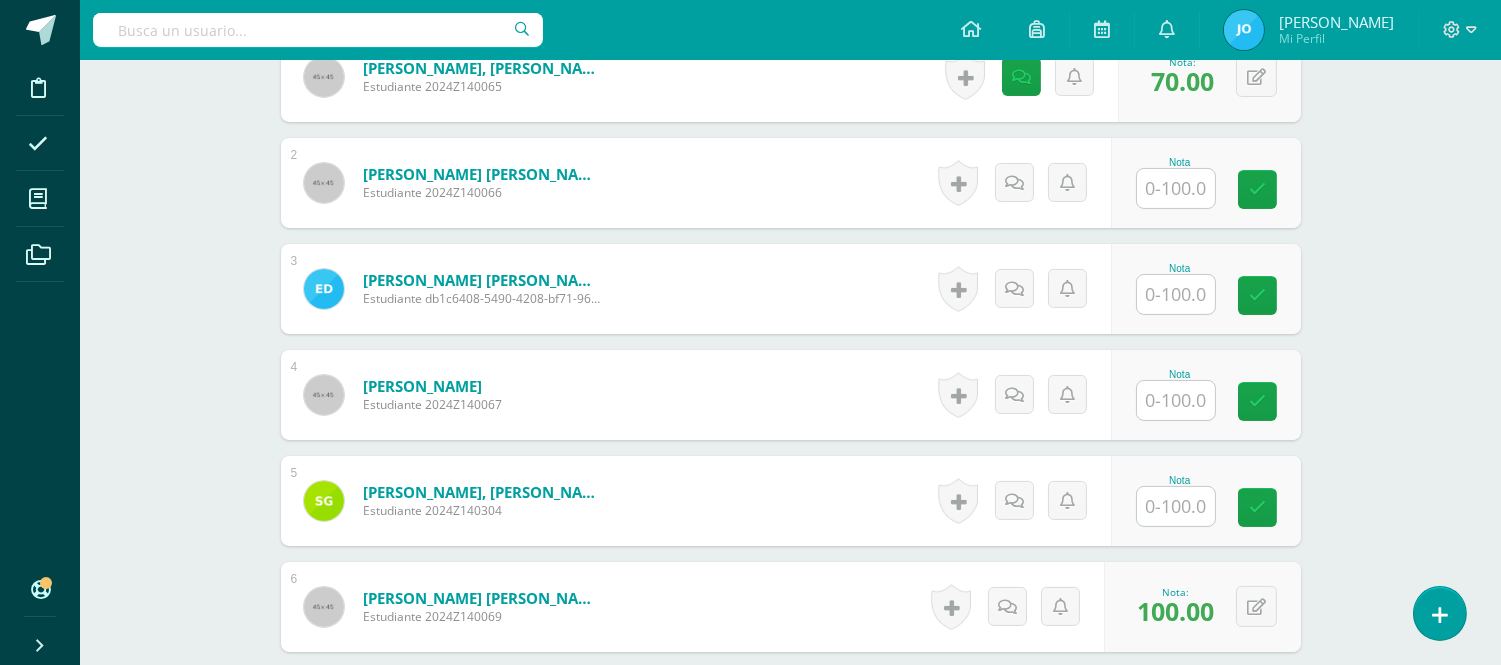 scroll, scrollTop: 0, scrollLeft: 0, axis: both 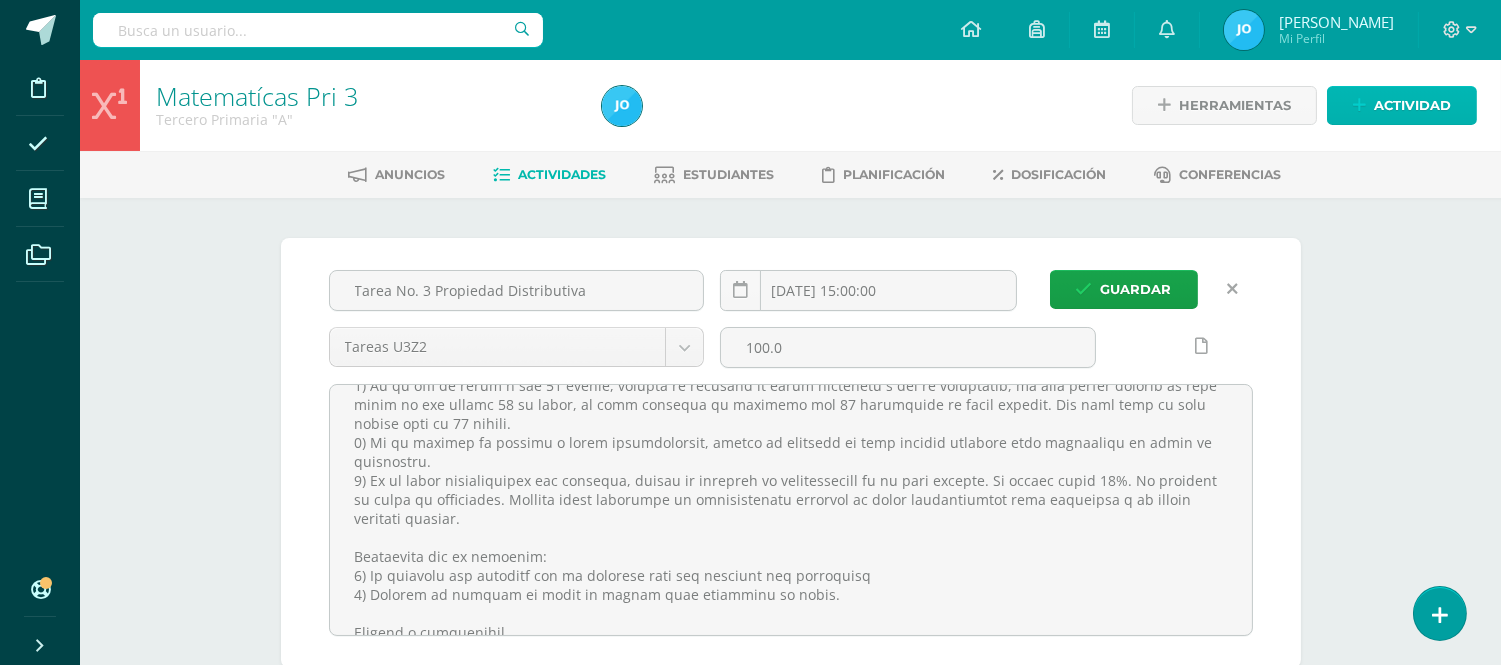 click on "Actividad" at bounding box center [1412, 105] 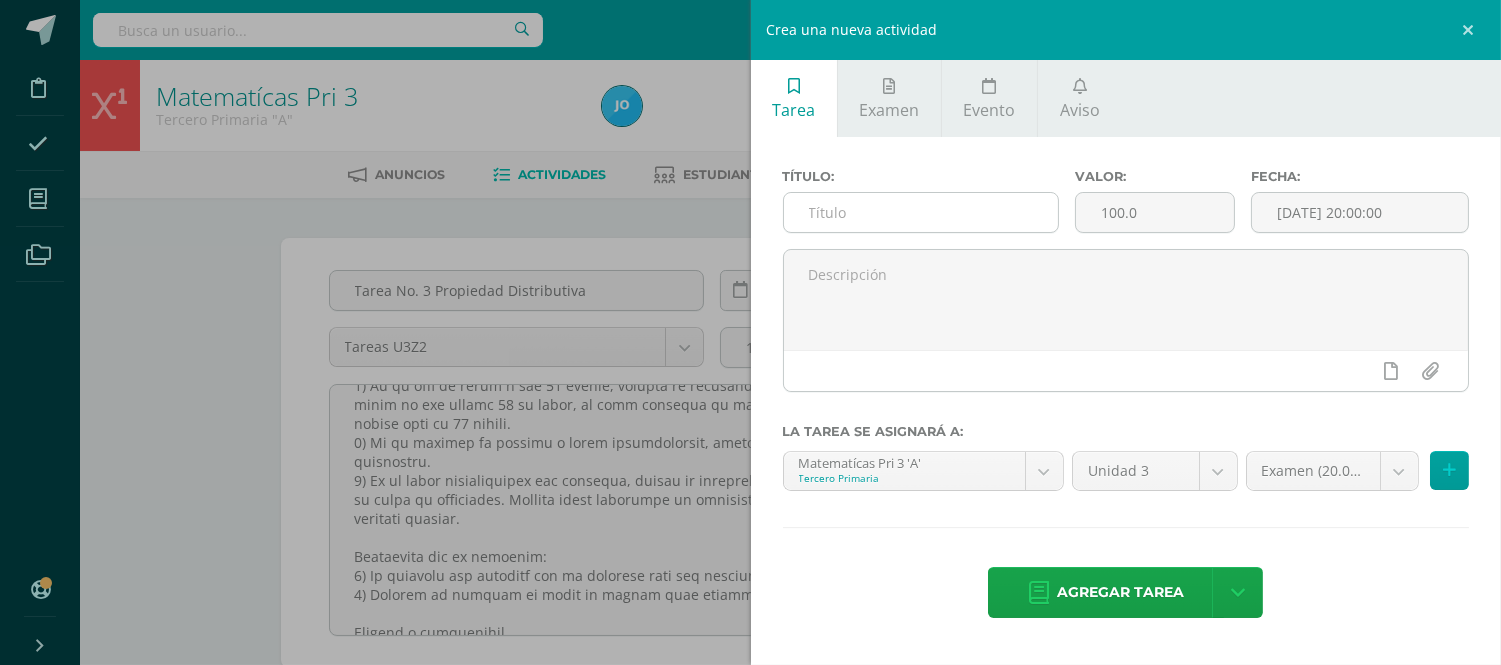 click at bounding box center (921, 212) 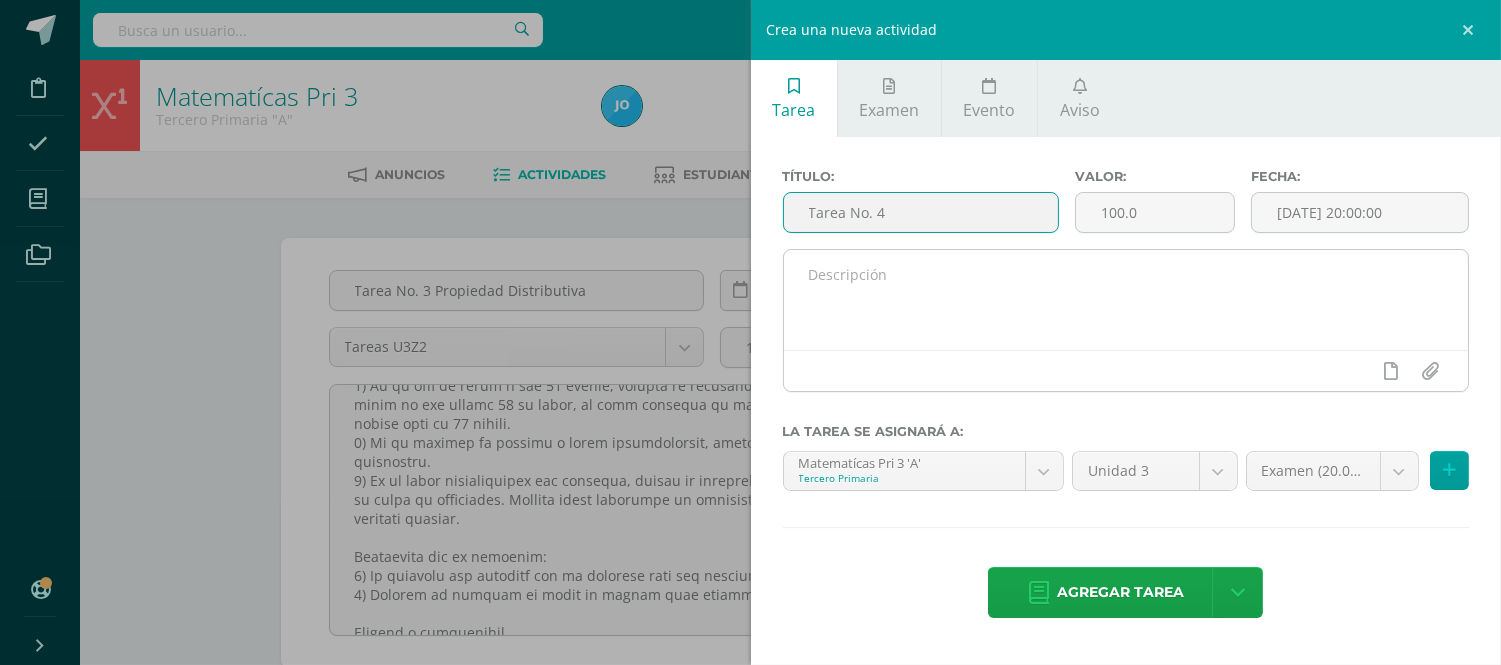 type on "Tarea No. 4" 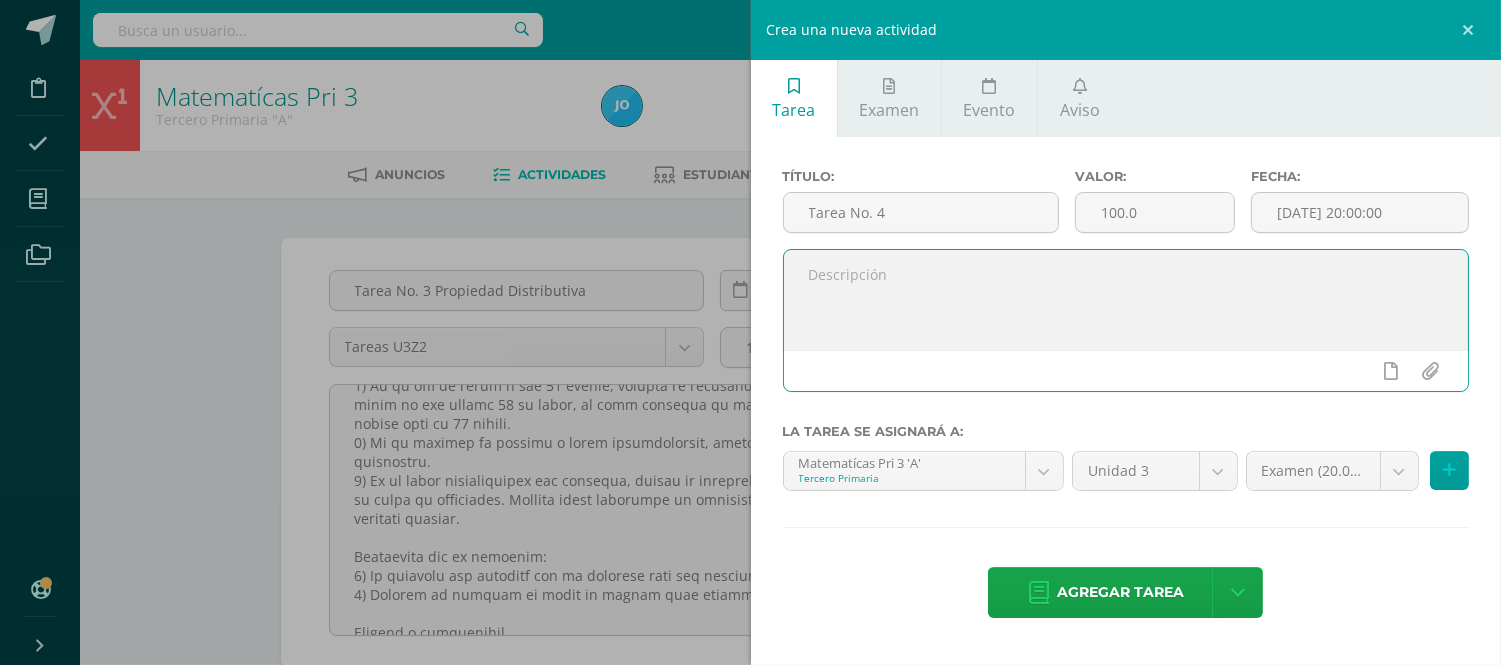 paste on "Buen día estimados estudiantes, espero que cada uno de ustedes se encuentre bien y sobre todo bendecidos.
"¡El Señor es bueno! ¡Su misericordia es eterna! ¡Su verdad permanece para siempre." Salmos 100:5 RVC
Instrucciones: Realiza las páginas P59 y P60 del libro Diario de Práctica y Tarea. Realizar los ejercicio 3, 4, 5, 6, 7, 8, 9 y 10. Recuerda que debes realizar el procedimiento en el cuaderno, identificando cada operación, con esto tendrás el 20% de la nota. También debes identificar la respuesta con lapicero en las hojas y en el libro debes trabajar con lápiz.
PMA: Trabajarás el PMA si tienes los siguientes elementos
1) Si tu nota en menor a los 70 puntos, deberás de realizar la misma actividad y una de reposición, la cual estará adjunta en esta tarea el día martes 08 de julio, la cual consiste en realizar los 12 ejercicios de ambas páginas. Con este plan tu nota máxima será de 70 puntos.
2) Si no asistió al colegio y tiene justificación, deberá de realizar la hoja adjunta titulada como reposición ..." 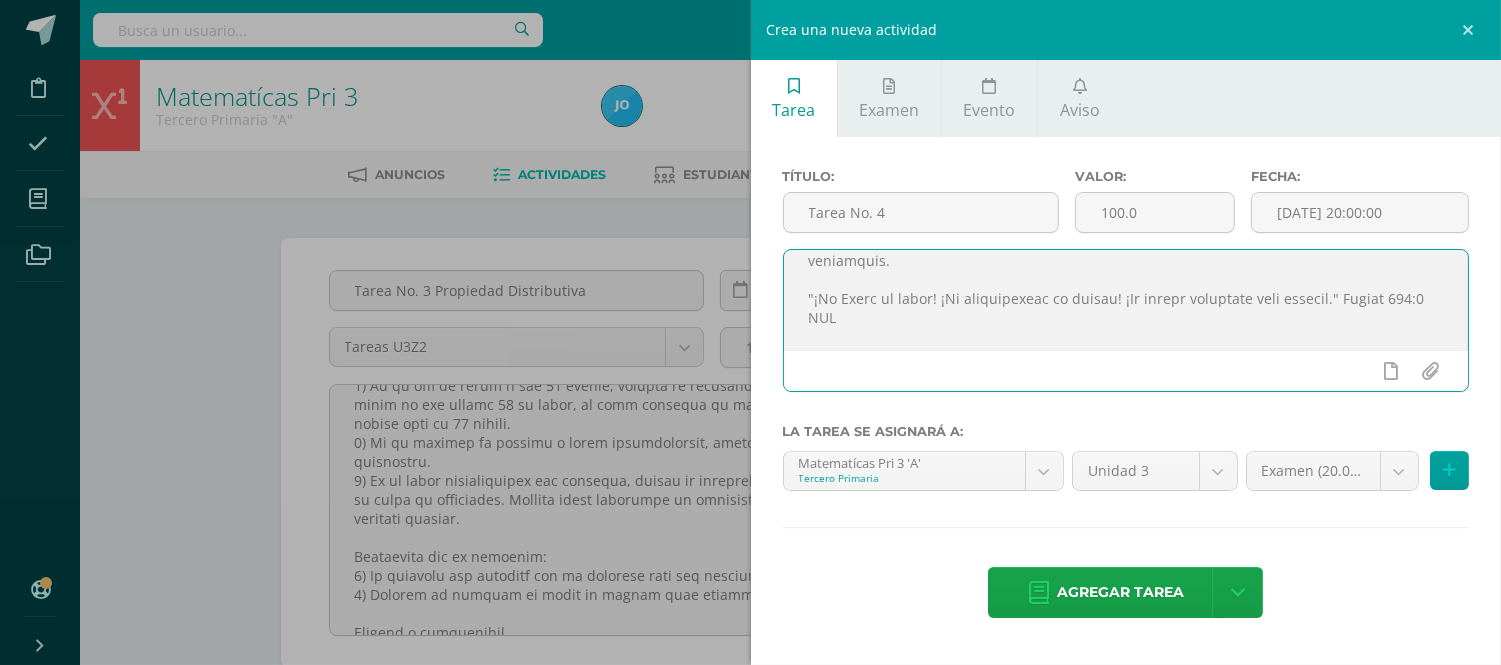 scroll, scrollTop: 14, scrollLeft: 0, axis: vertical 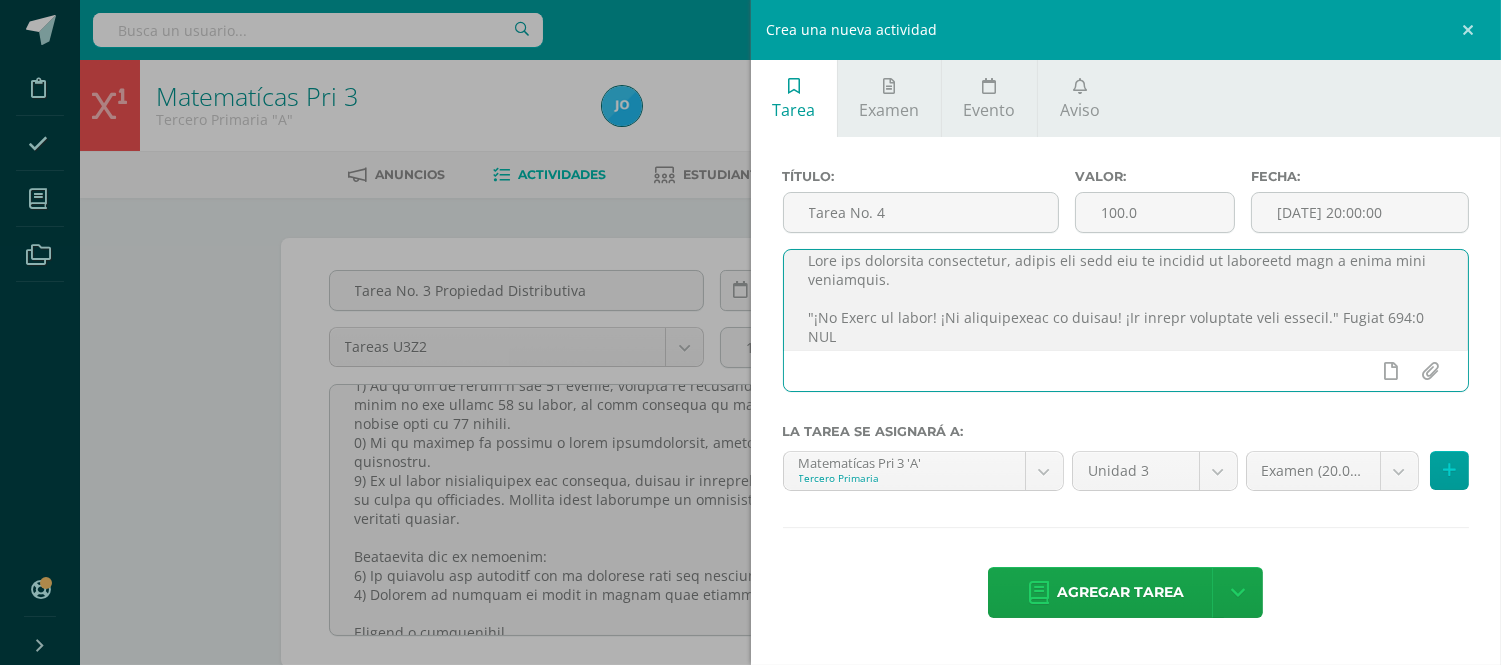 type on "Buen día estimados estudiantes, espero que cada uno de ustedes se encuentre bien y sobre todo bendecidos.
"¡El Señor es bueno! ¡Su misericordia es eterna! ¡Su verdad permanece para siempre." Salmos 100:5 RVC
Instrucciones: Realiza las páginas P59 y P60 del libro Diario de Práctica y Tarea. Realizar los ejercicio 3, 4, 5, 6, 7, 8, 9 y 10. Recuerda que debes realizar el procedimiento en el cuaderno, identificando cada operación, con esto tendrás el 20% de la nota. También debes identificar la respuesta con lapicero en las hojas y en el libro debes trabajar con lápiz.
PMA: Trabajarás el PMA si tienes los siguientes elementos
1) Si tu nota en menor a los 70 puntos, deberás de realizar la misma actividad y una de reposición, la cual estará adjunta en esta tarea el día martes 08 de julio, la cual consiste en realizar los 12 ejercicios de ambas páginas. Con este plan tu nota máxima será de 70 puntos.
2) Si no asistió al colegio y tiene justificación, deberá de realizar la hoja adjunta titulada como reposición ..." 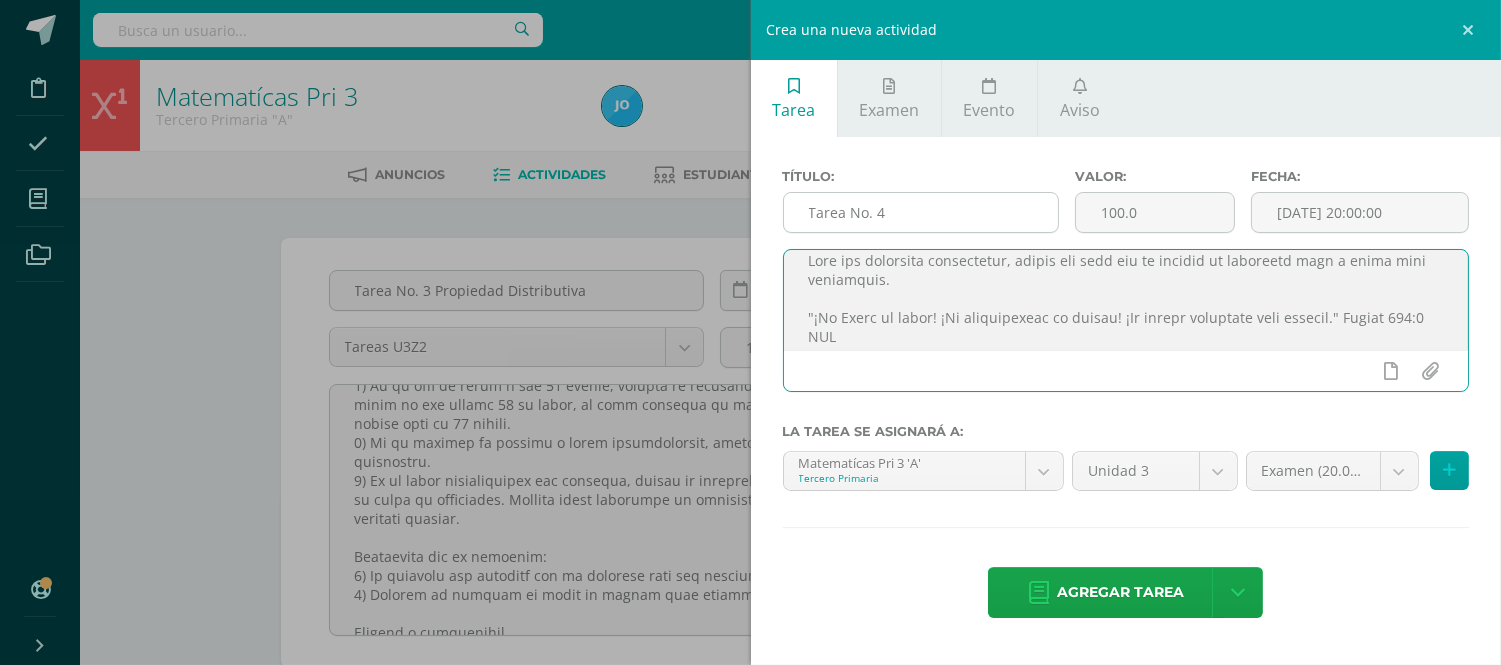 click on "Tarea No. 4" at bounding box center [921, 212] 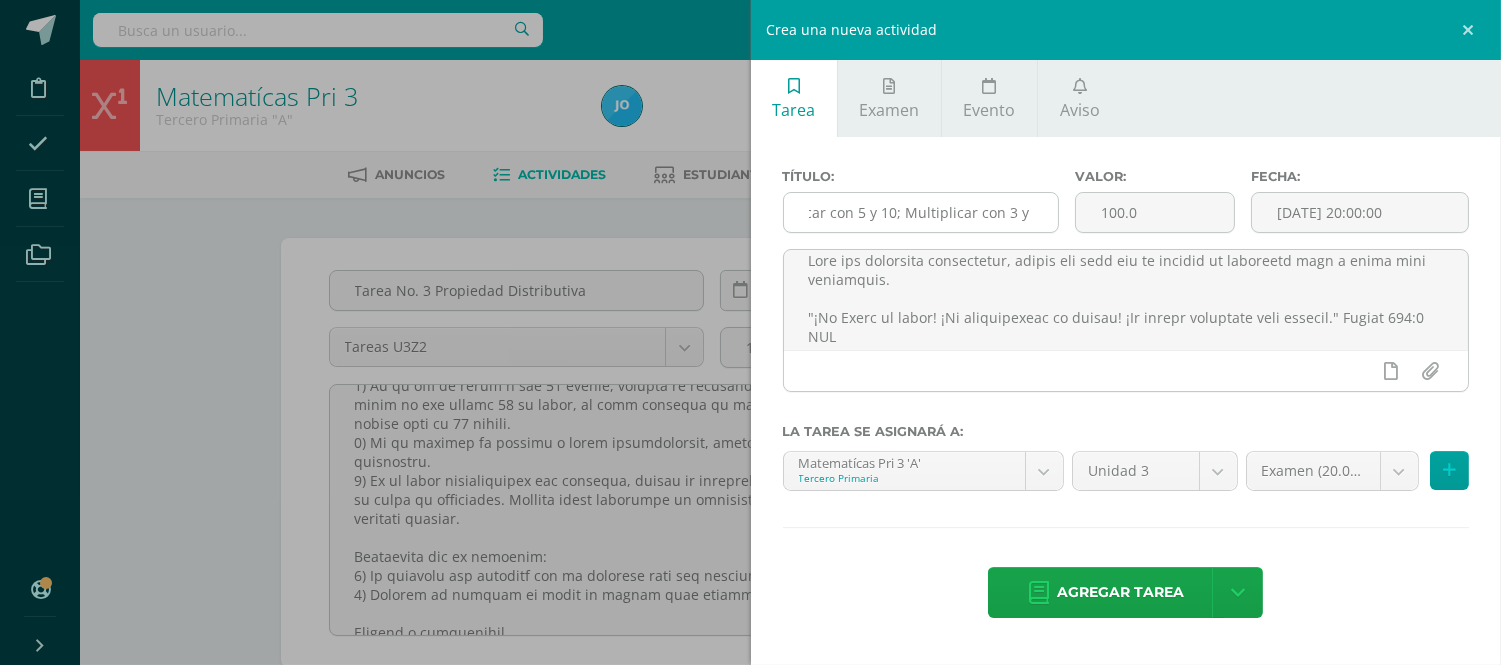 scroll, scrollTop: 0, scrollLeft: 0, axis: both 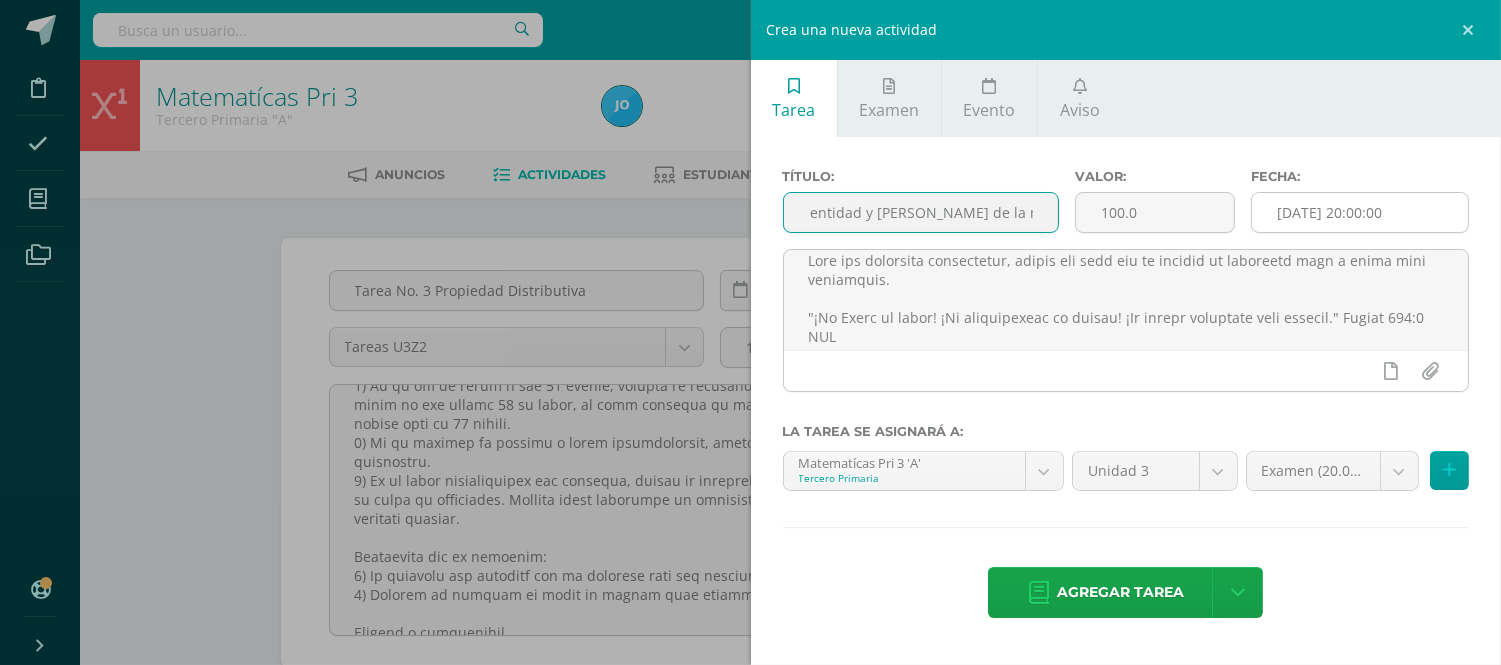 type on "Tarea No. 4 Multiplicar con 5 y 10; Multiplicar con 3 y 6; Entender la propiedad identidad y [PERSON_NAME] de la multiplicación" 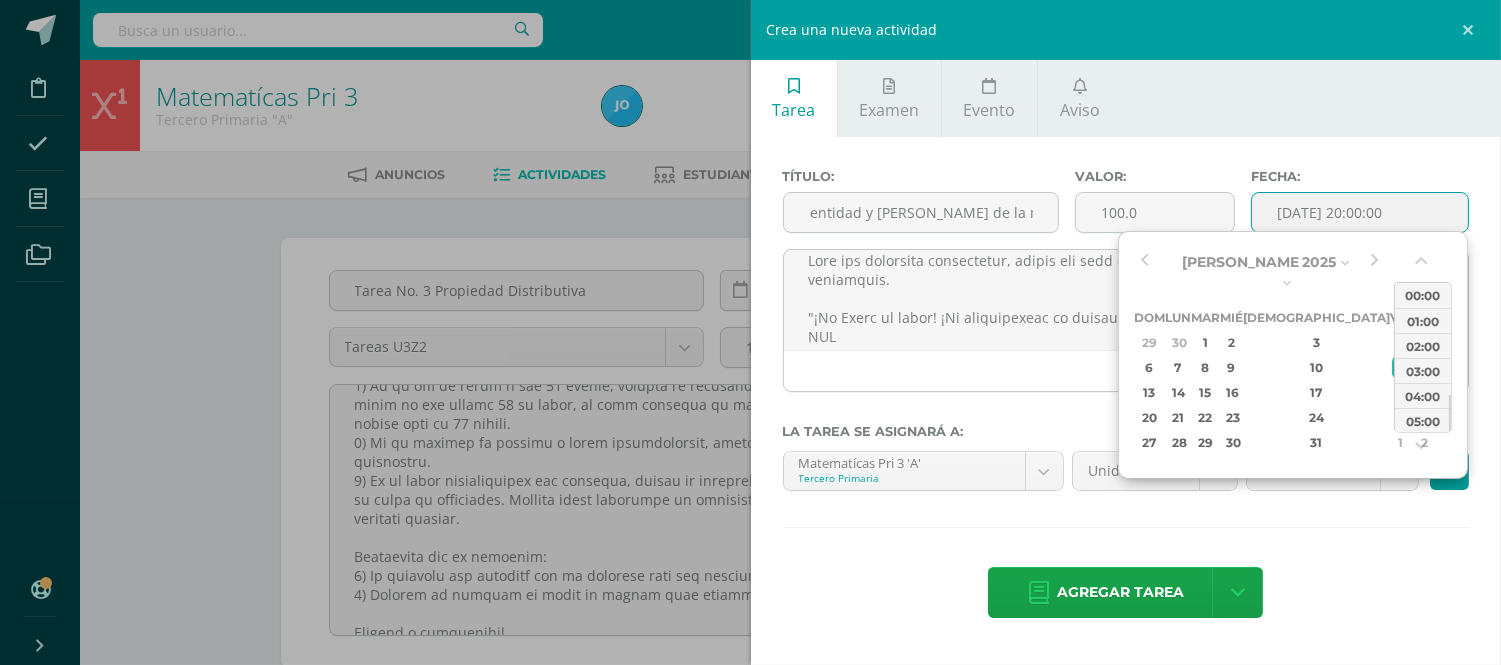 scroll, scrollTop: 0, scrollLeft: 0, axis: both 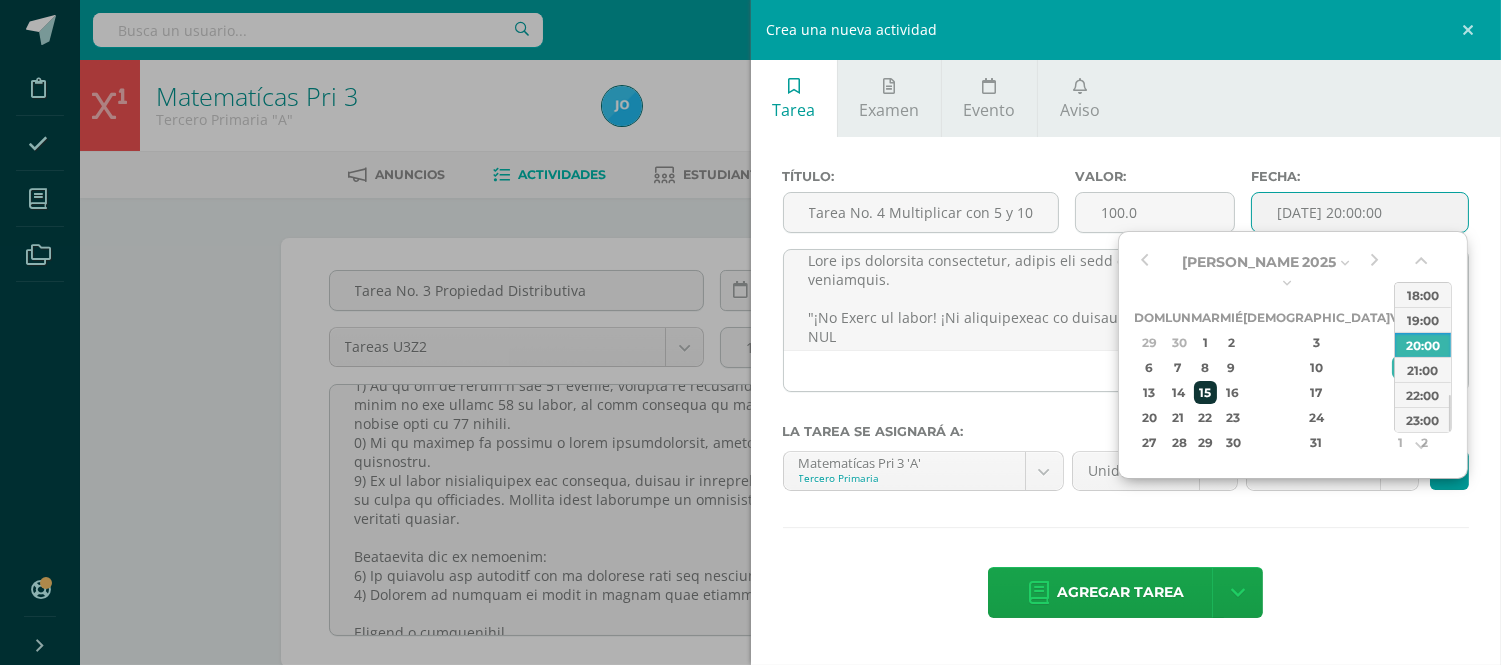 click on "15" at bounding box center [1205, 392] 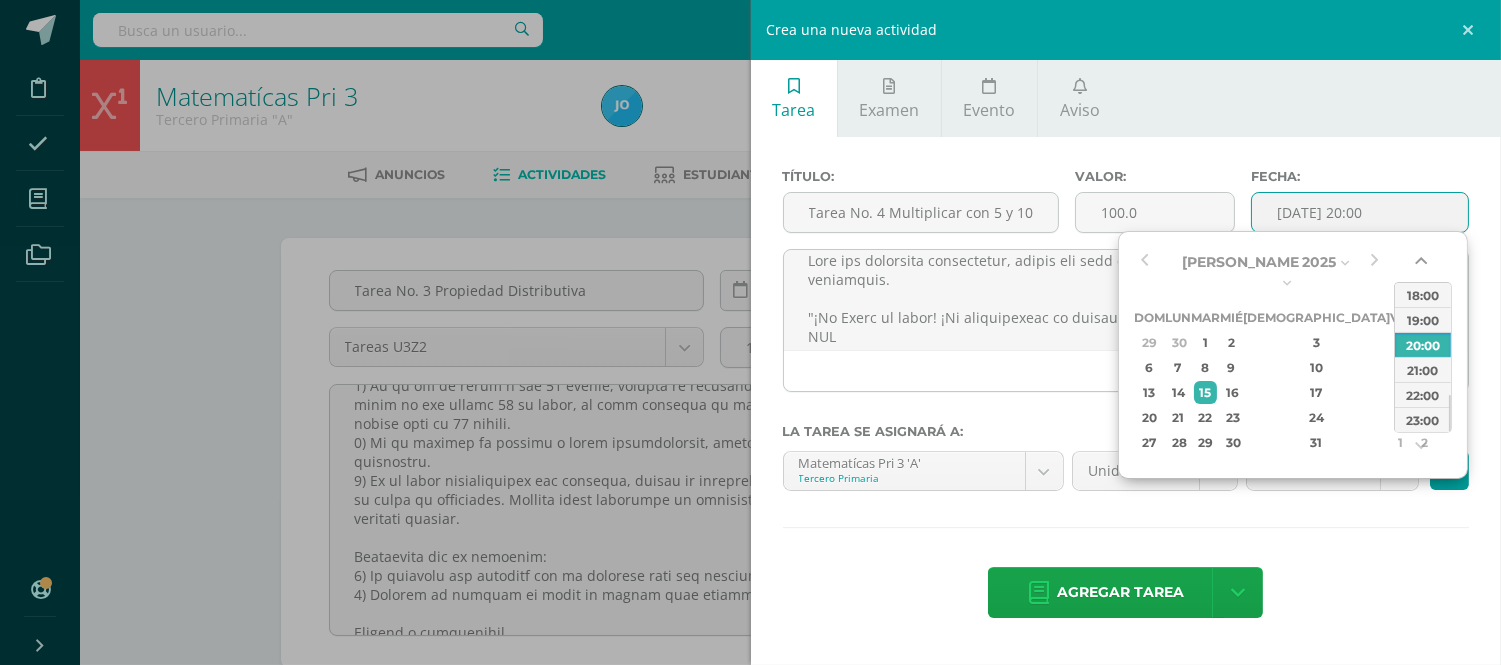click at bounding box center [1423, 265] 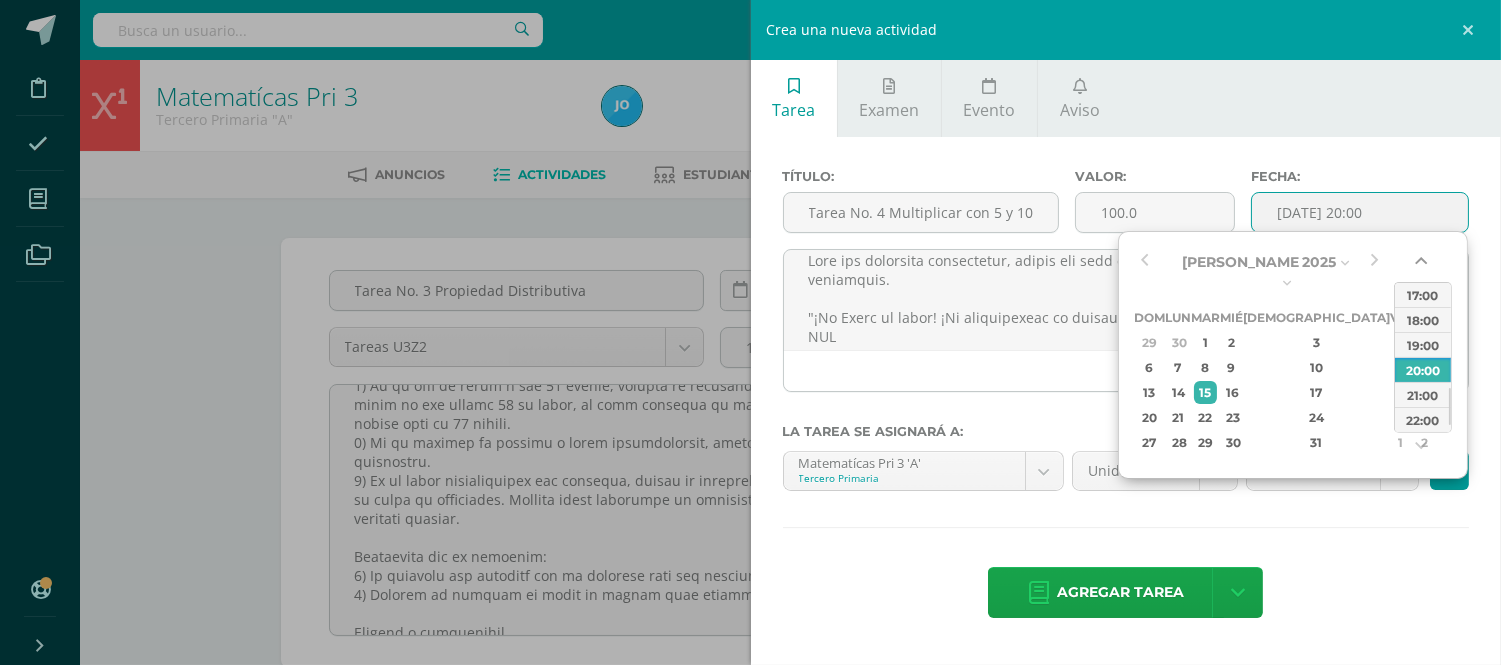 click at bounding box center (1423, 265) 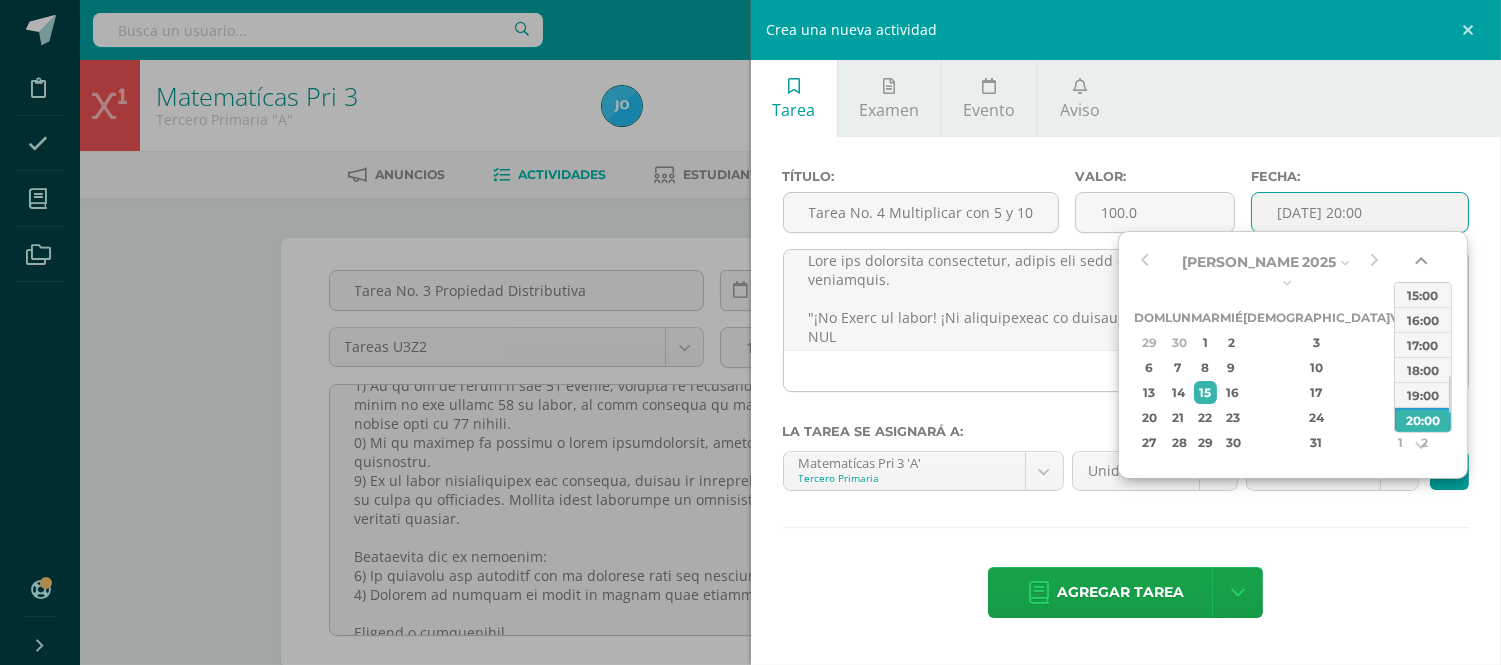 click at bounding box center (1423, 265) 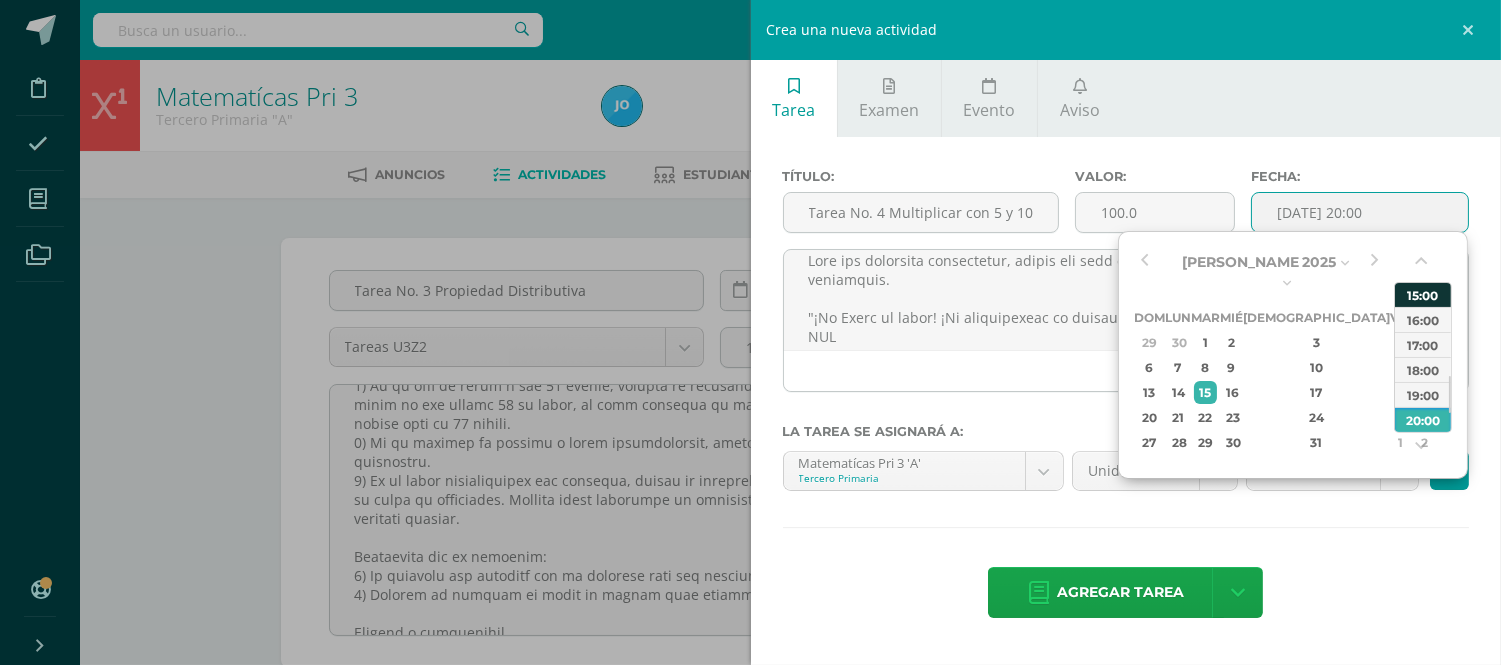click on "15:00" at bounding box center [1423, 294] 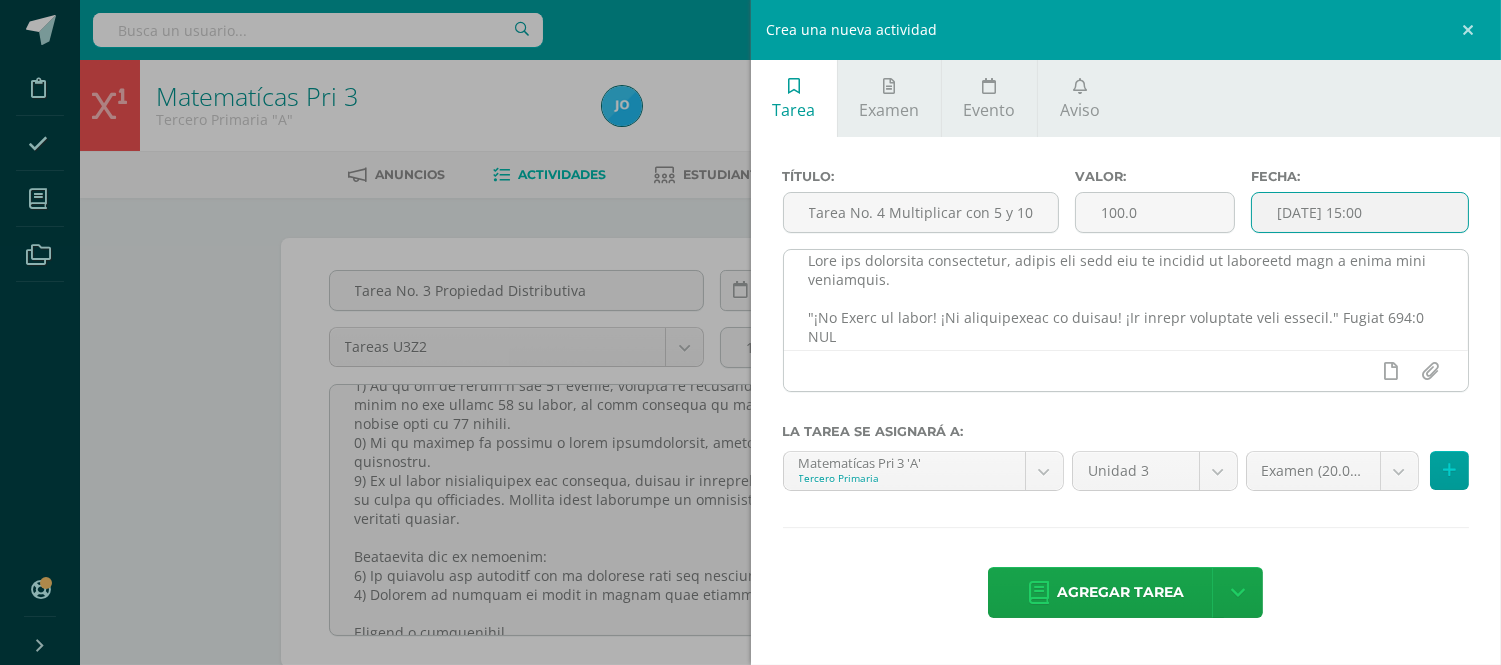 click at bounding box center (1126, 300) 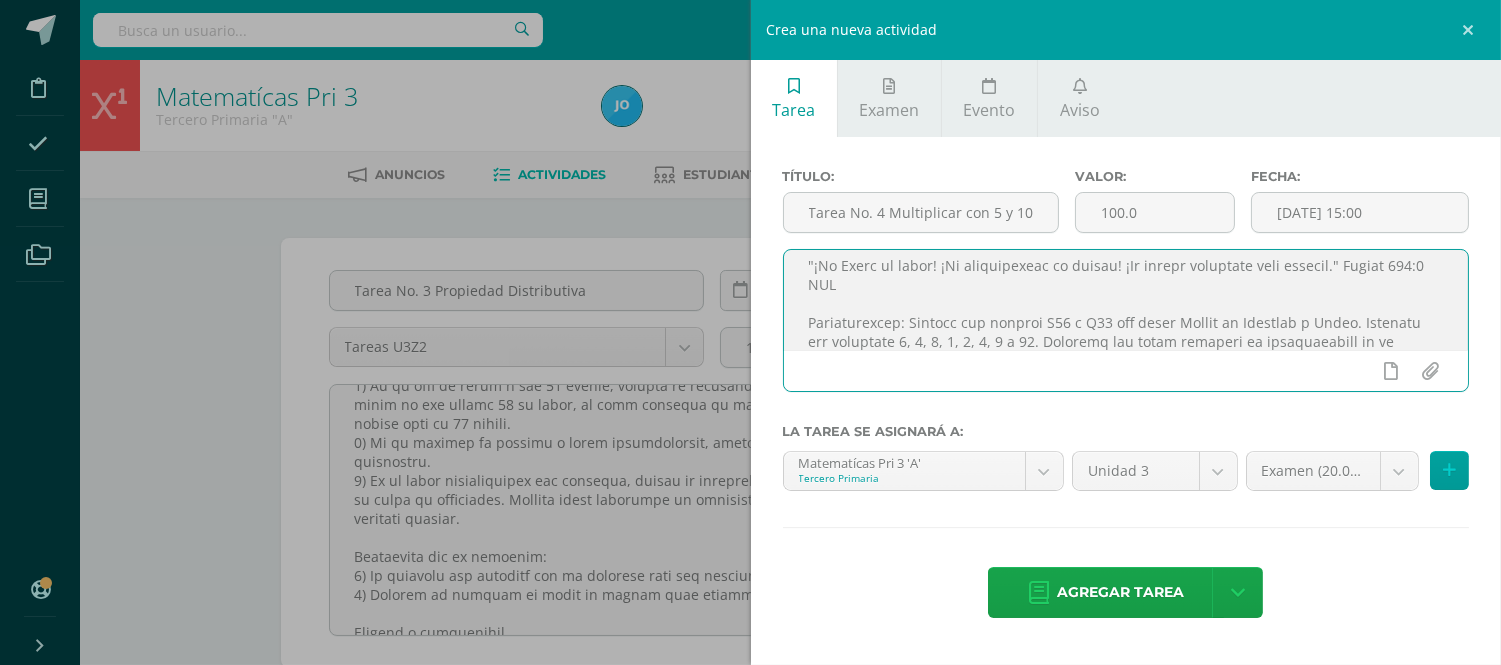 scroll, scrollTop: 85, scrollLeft: 0, axis: vertical 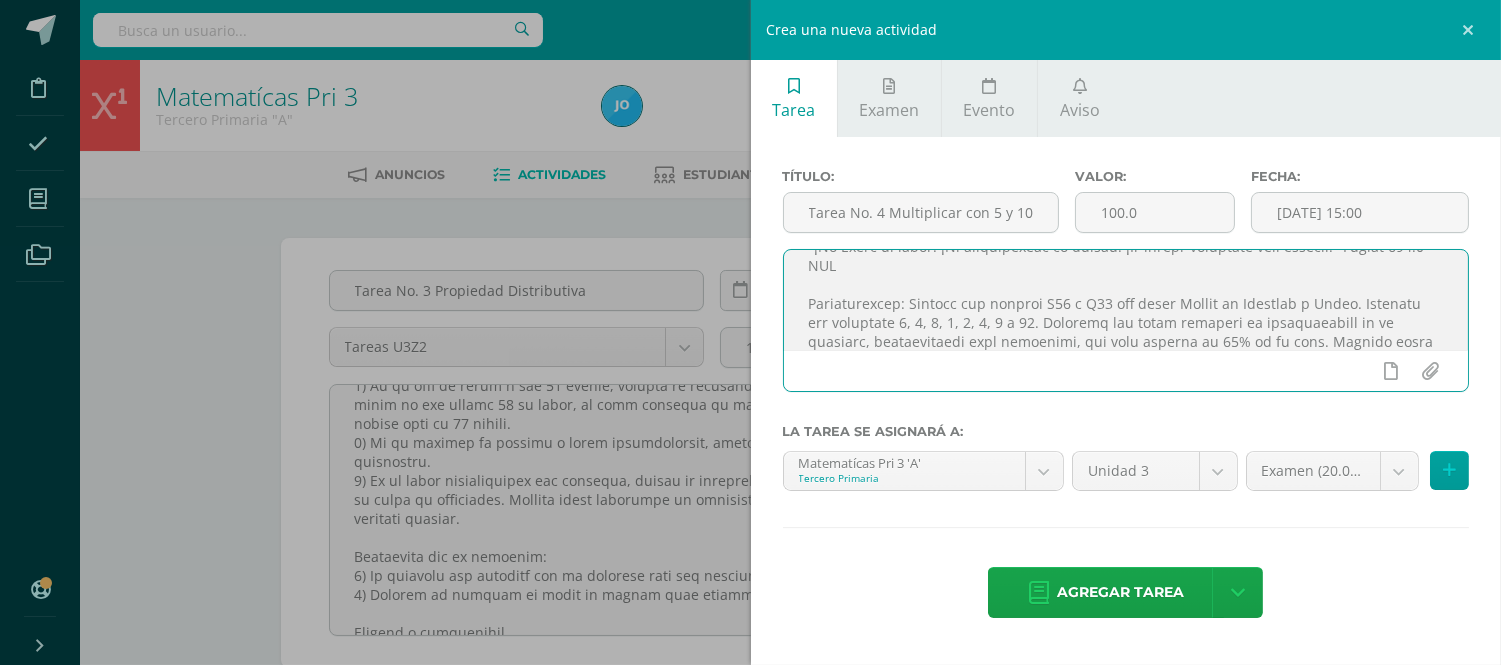 click at bounding box center [1126, 300] 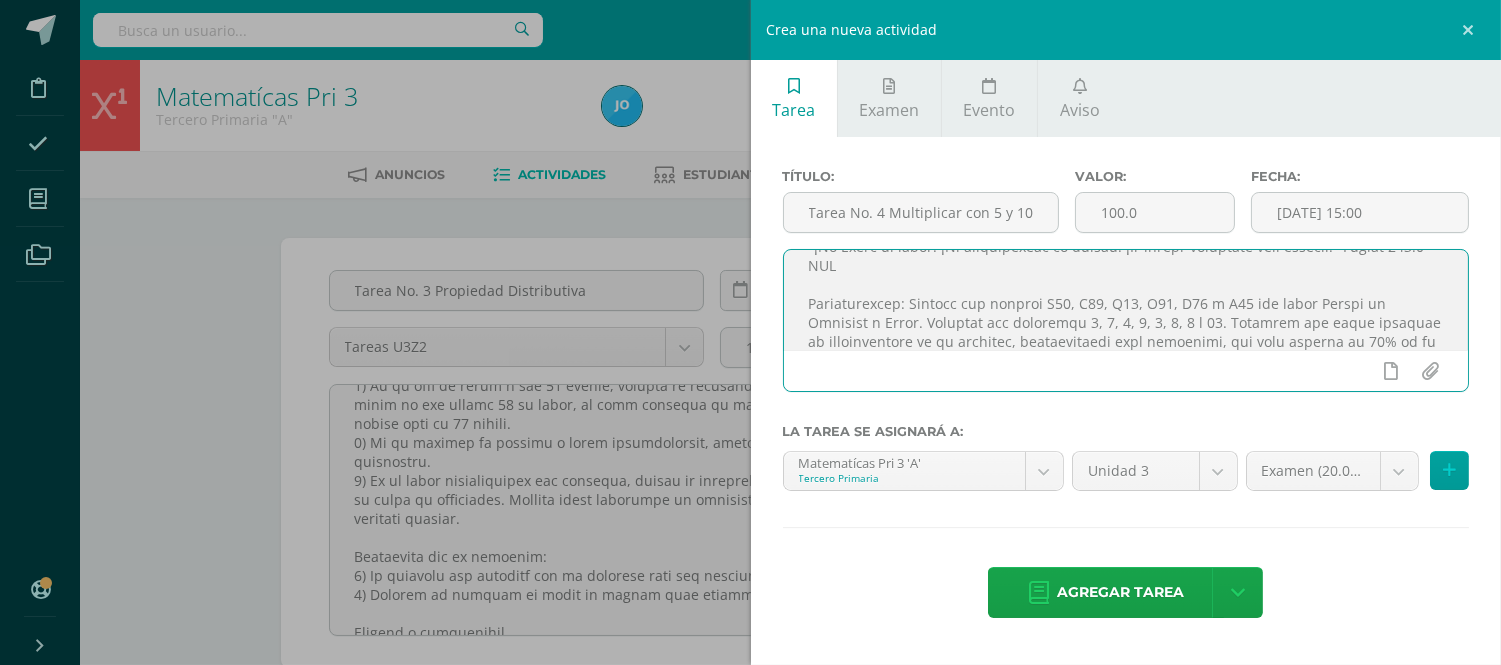 drag, startPoint x: 1116, startPoint y: 320, endPoint x: 852, endPoint y: 318, distance: 264.00757 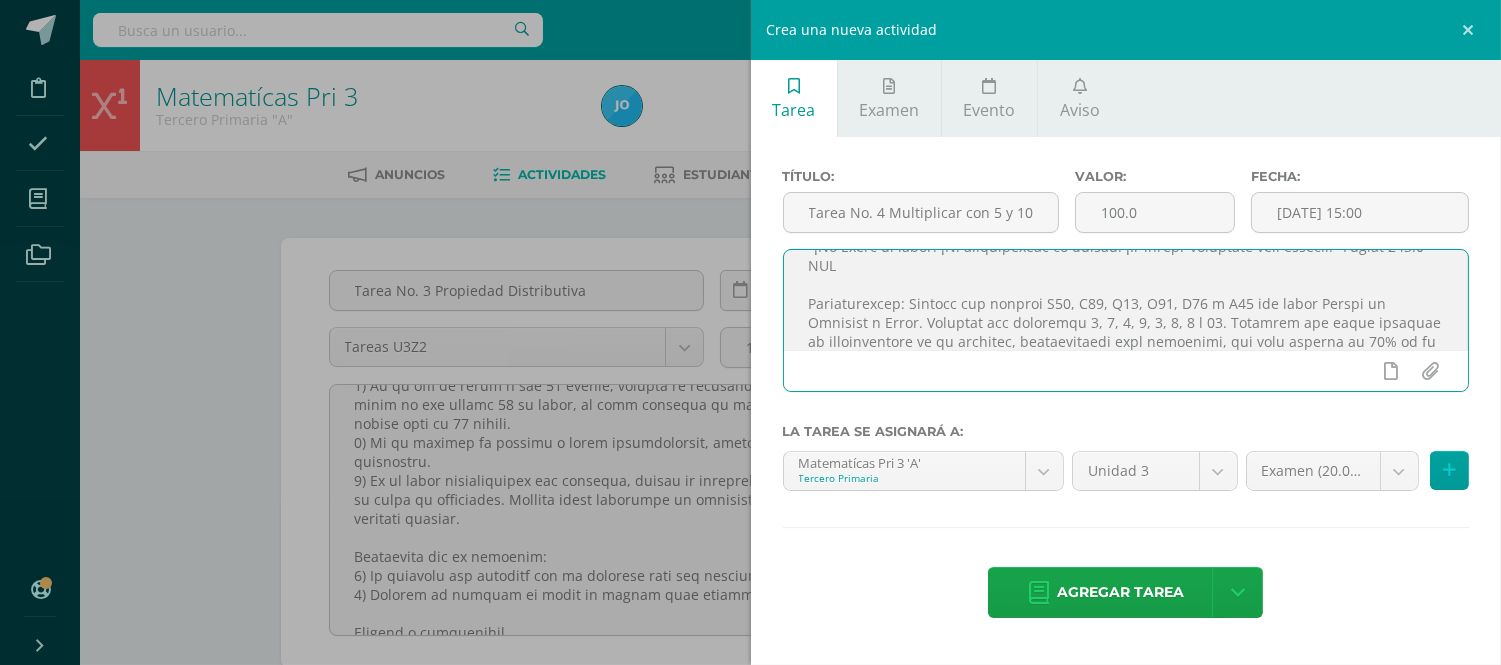 click at bounding box center (1126, 300) 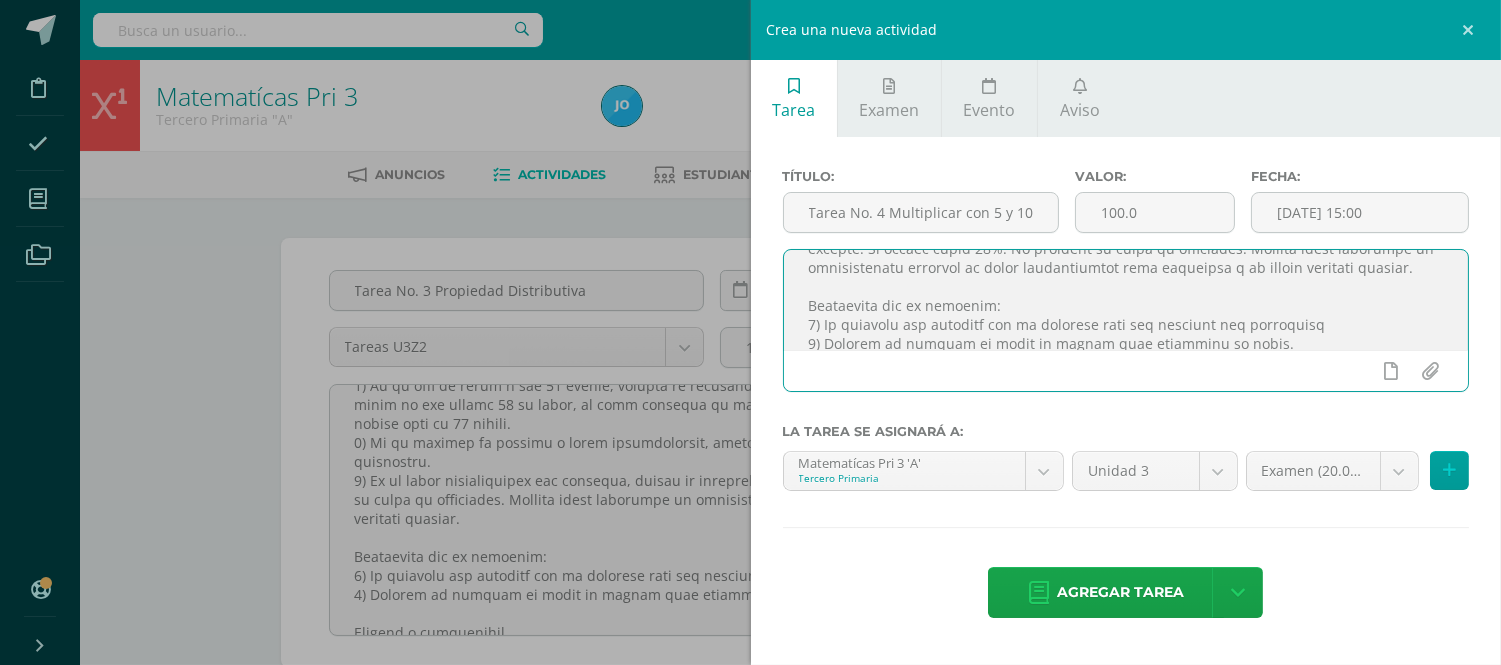 scroll, scrollTop: 406, scrollLeft: 0, axis: vertical 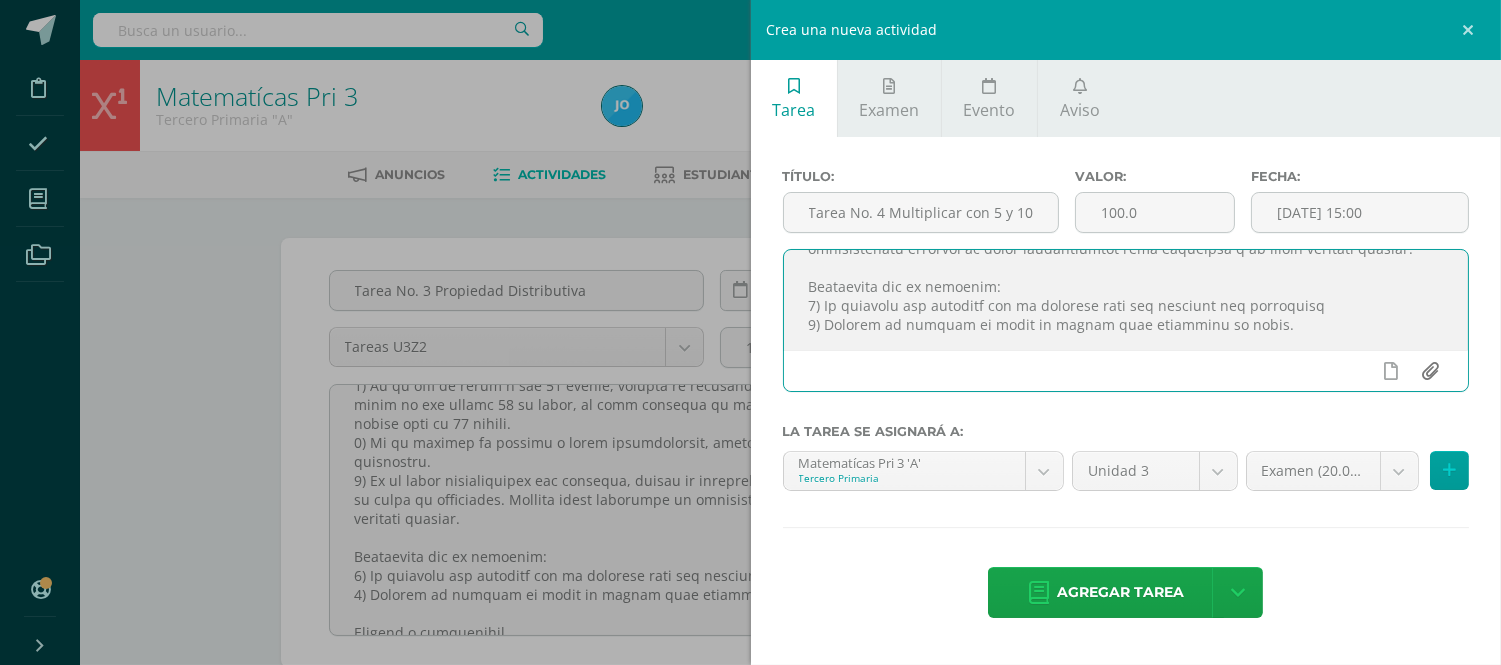 type on "Buen día estimados estudiantes, espero que cada uno de ustedes se encuentre bien y sobre todo bendecidos.
"¡El Señor es bueno! ¡Su misericordia es eterna! ¡Su verdad permanece para siempre." Salmos 100:5 RVC
Instrucciones: Realiza las páginas P25, P26, P27, P28, P29 y P30 del libro Diario de Práctica y Tarea.  Recuerda que debes realizar el procedimiento en el cuaderno, identificando cada operación, con esto tendrás el 20% de la nota. También debes identificar la respuesta con lapicero en las hojas y en el libro debes trabajar con lápiz.
PMA: Trabajarás el PMA si tienes los siguientes elementos
1) Si tu nota en menor a los 70 puntos, deberás de realizar la misma actividad y una de reposición, la cual estará adjunta en esta tarea el día martes 08 de julio, la cual consiste en realizar los 12 ejercicios de ambas páginas. Con este plan tu nota máxima será de 70 puntos.
2) Si no asistió al colegio y tiene justificación, deberá de realizar la hoja adjunta titulada como reposición en hojas de cuadricula.
3) S..." 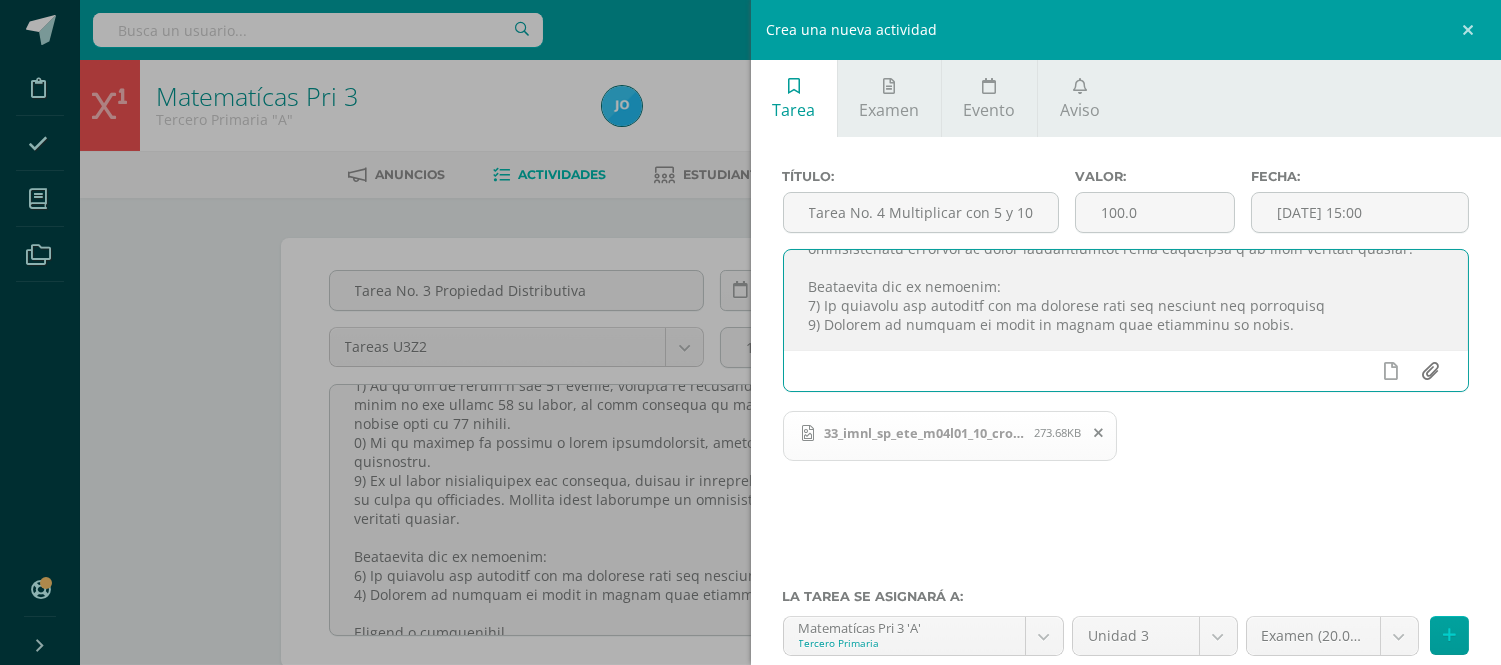 scroll, scrollTop: 444, scrollLeft: 0, axis: vertical 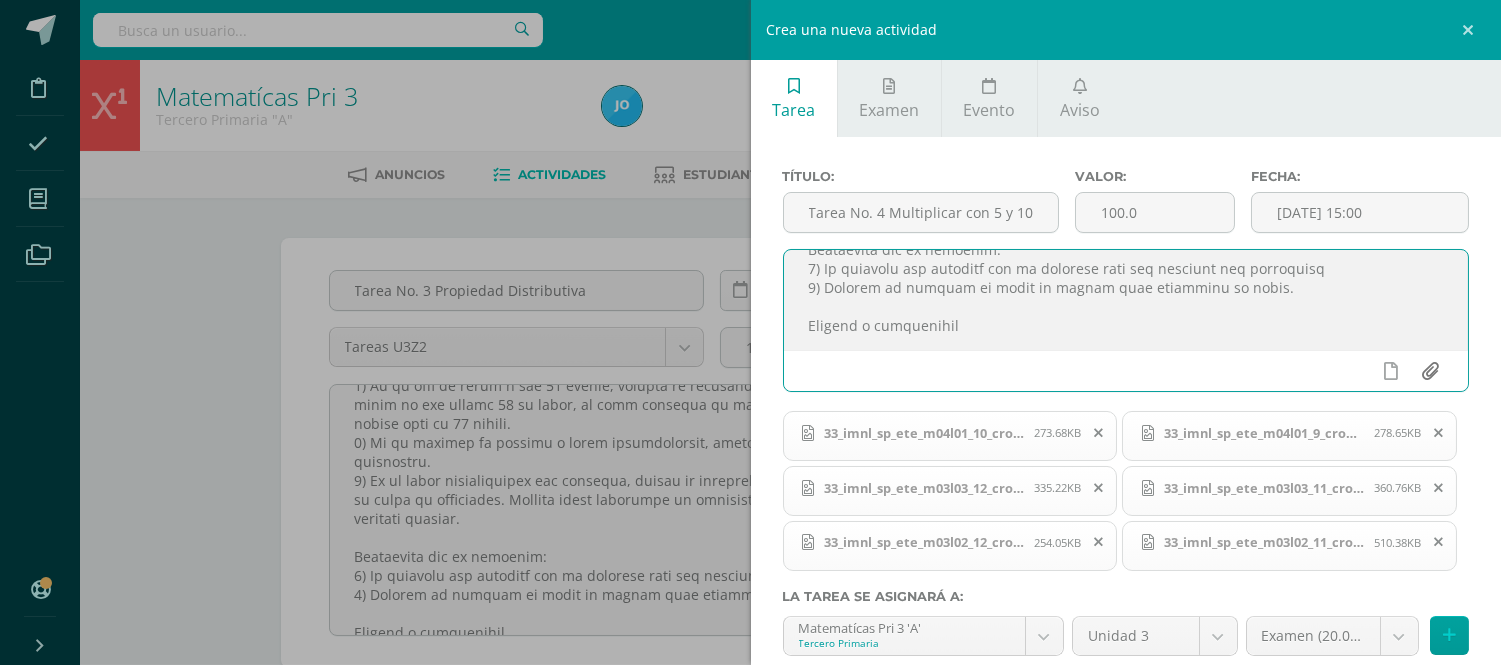 click at bounding box center [1430, 371] 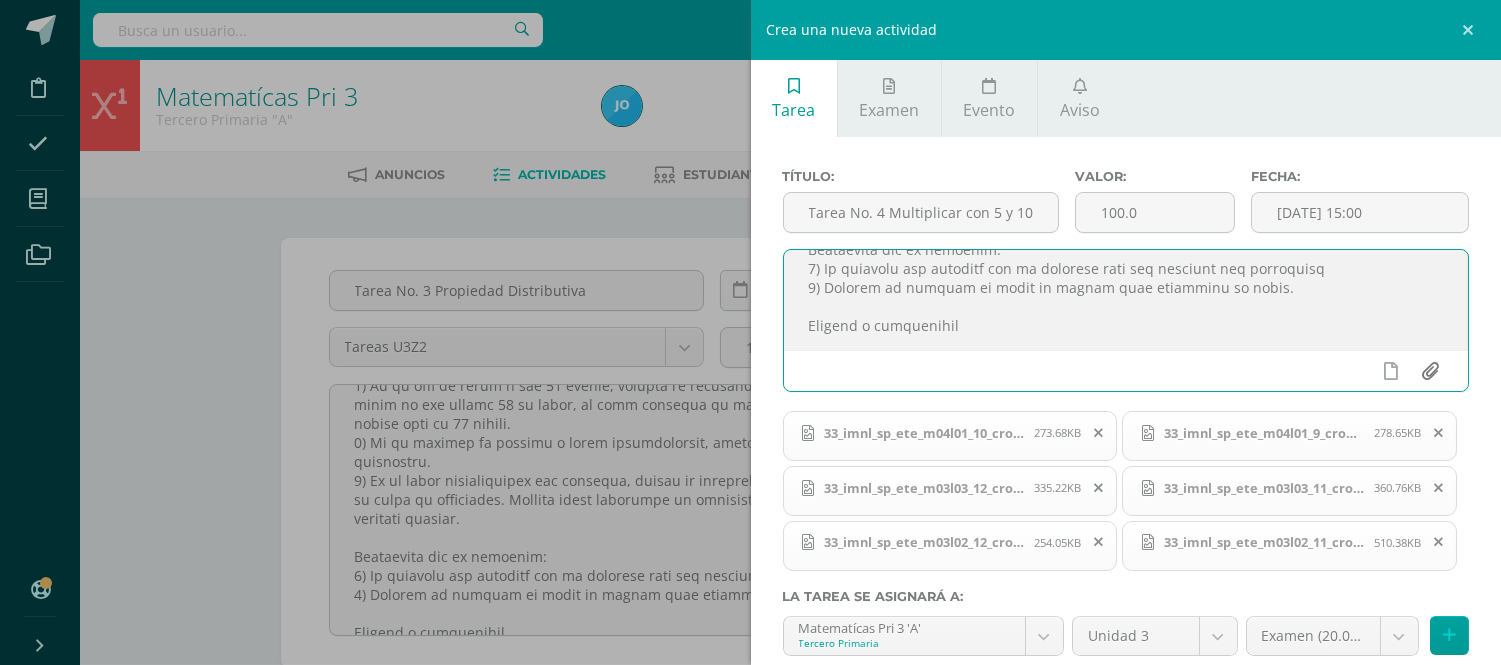 type on "C:\fakepath\Lista de Cotejo_3P.pdf" 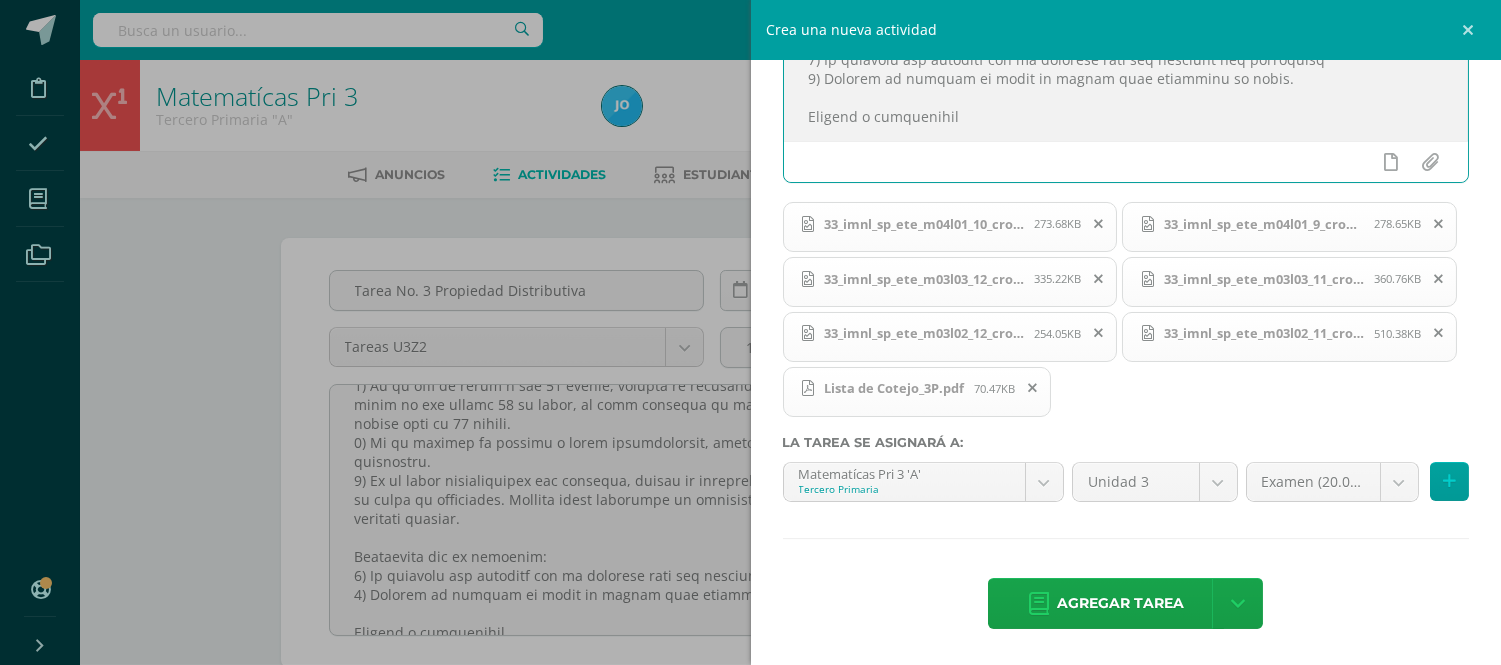 scroll, scrollTop: 321, scrollLeft: 0, axis: vertical 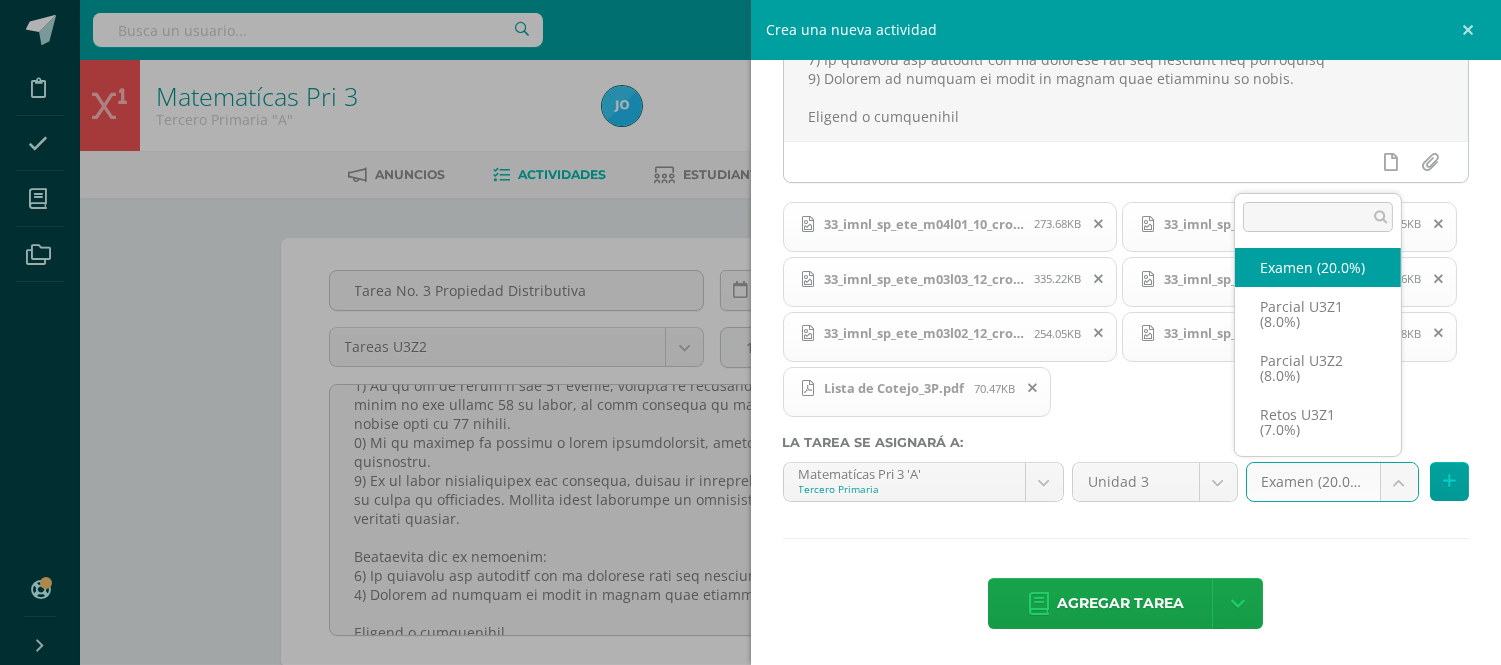 click on "El comentario ha sido guardado.         Disciplina Asistencia Mis cursos Archivos Soporte
Centro de ayuda
Últimas actualizaciones
10+ Cerrar panel
Matematícas  Pri 3
Tercero
Primaria
"A"
Actividades Estudiantes Planificación Dosificación
Matematícas  Pri 4
Cuarto
Primaria
"A"
Actividades Estudiantes Planificación Dosificación
Matematícas  Pri 5
Quinto
Primaria
"A"
Actividades Estudiantes Planificación Dosificación
Física Fundamental  Bas III
1" at bounding box center [750, 1845] 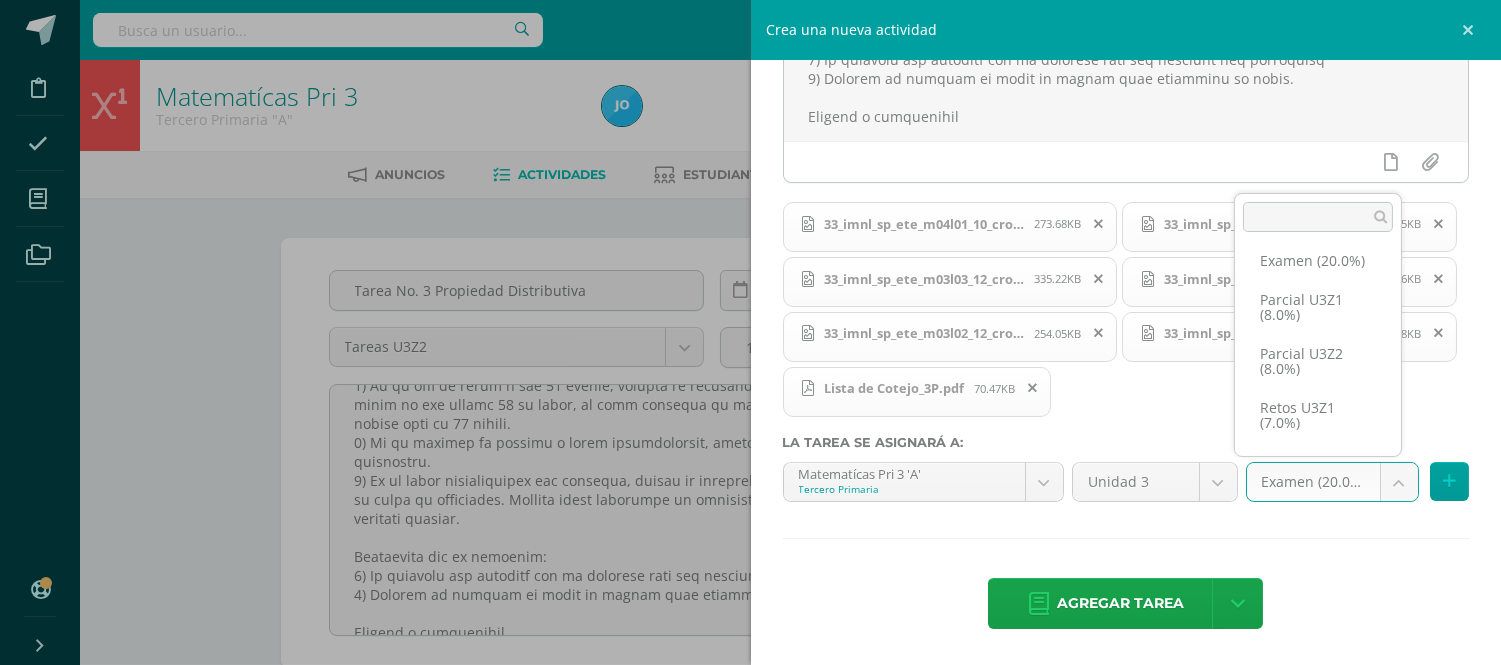scroll, scrollTop: 177, scrollLeft: 0, axis: vertical 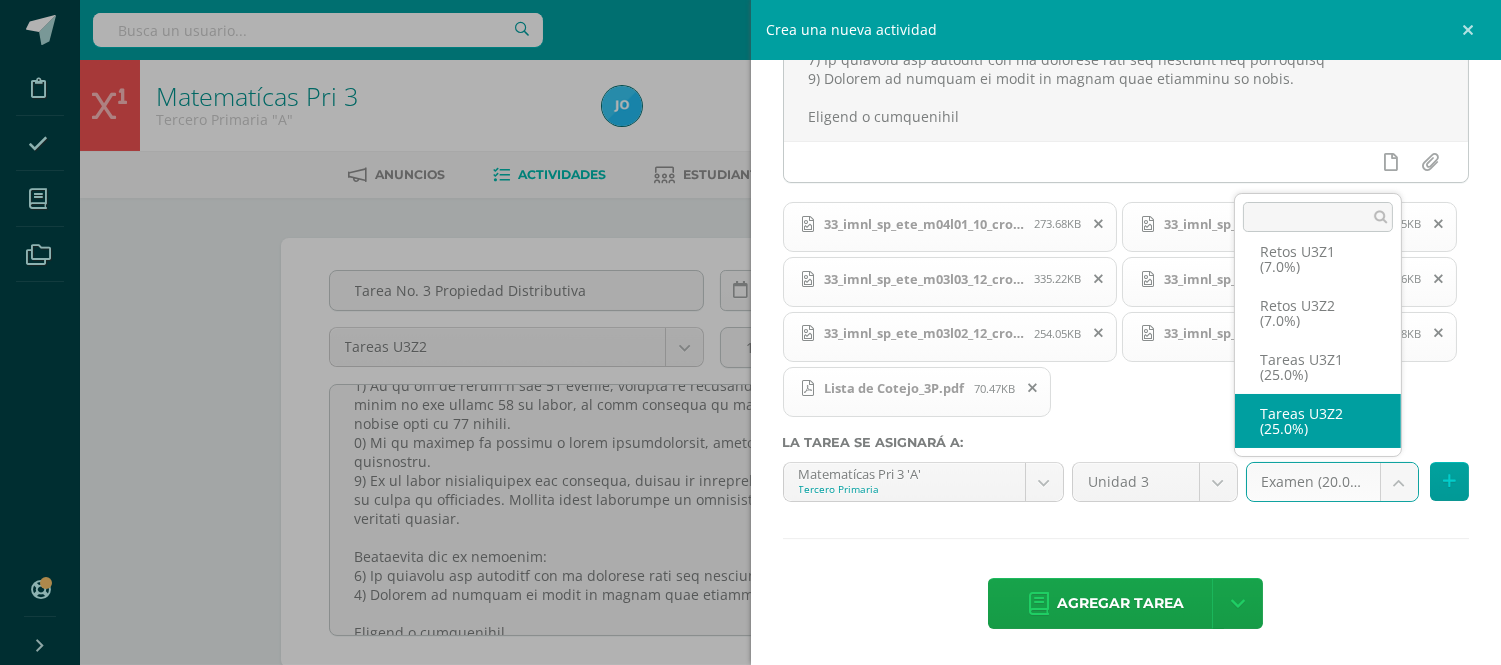 select on "27612" 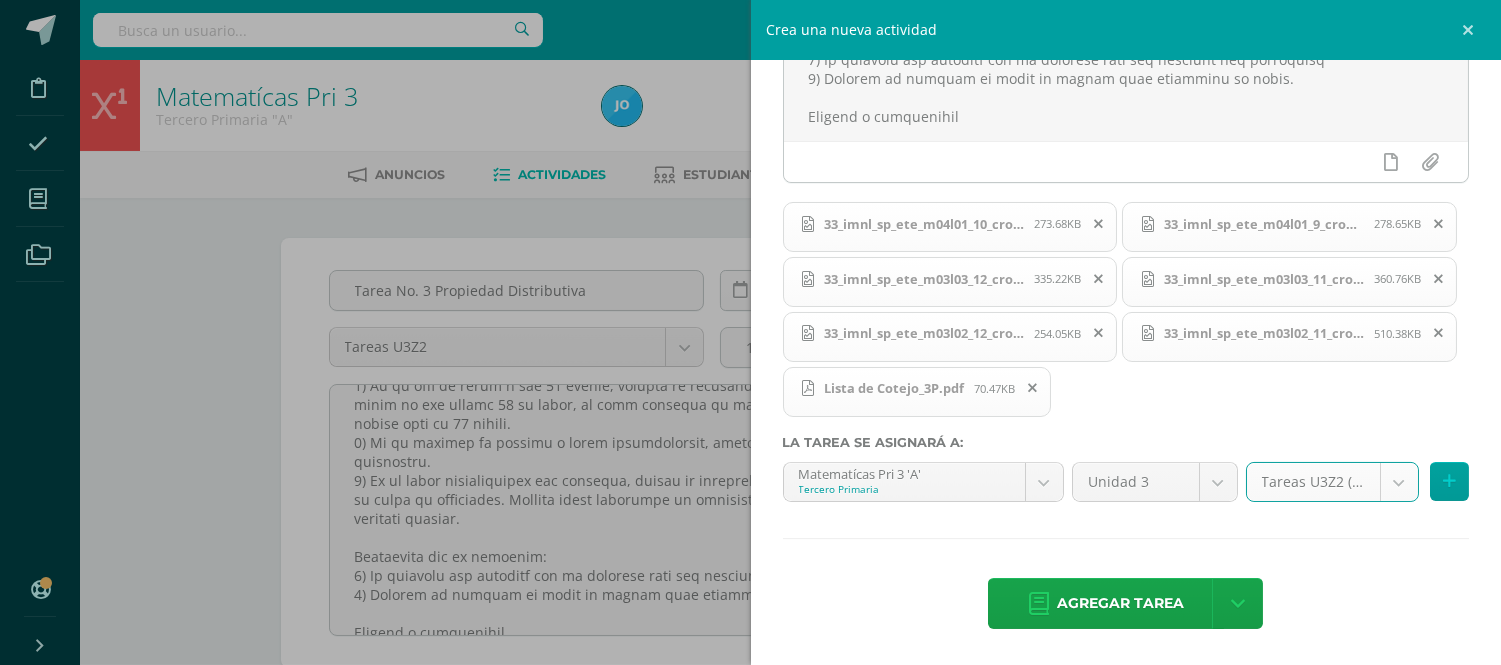 scroll, scrollTop: 0, scrollLeft: 0, axis: both 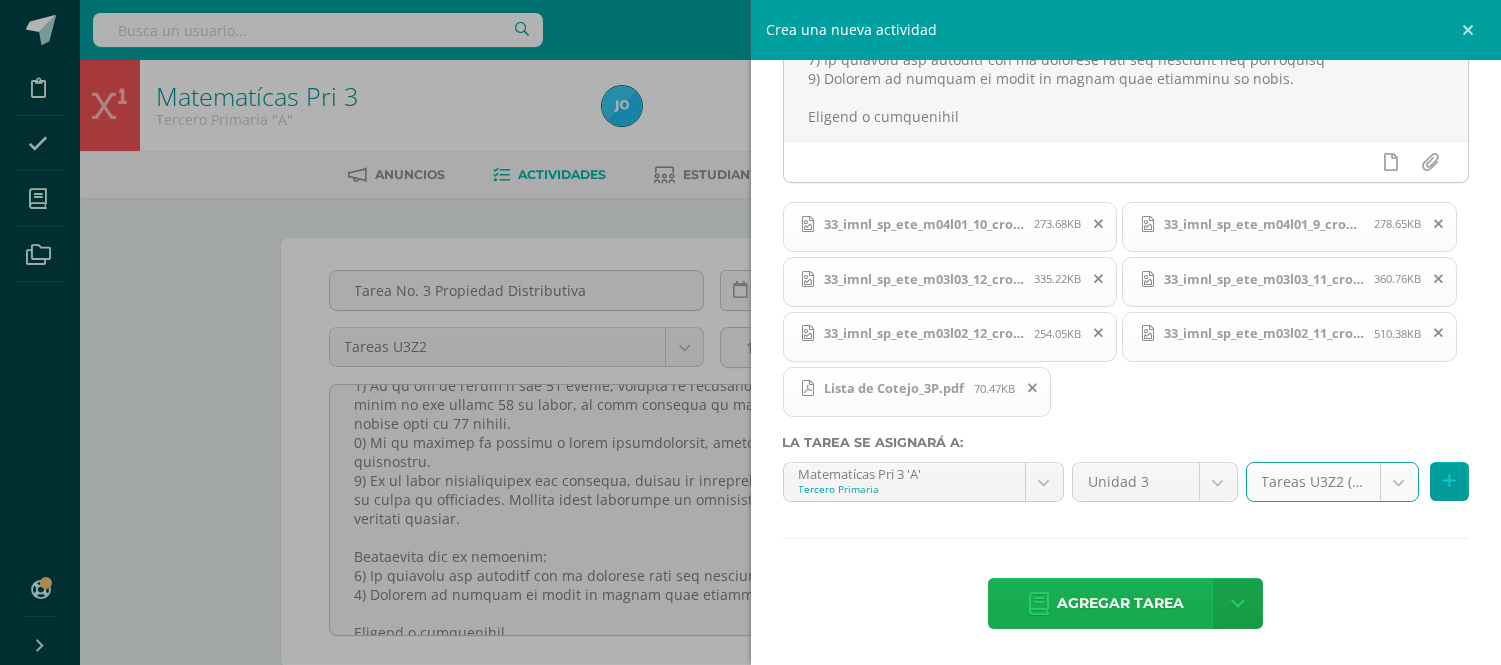 click on "Agregar tarea" at bounding box center [1120, 603] 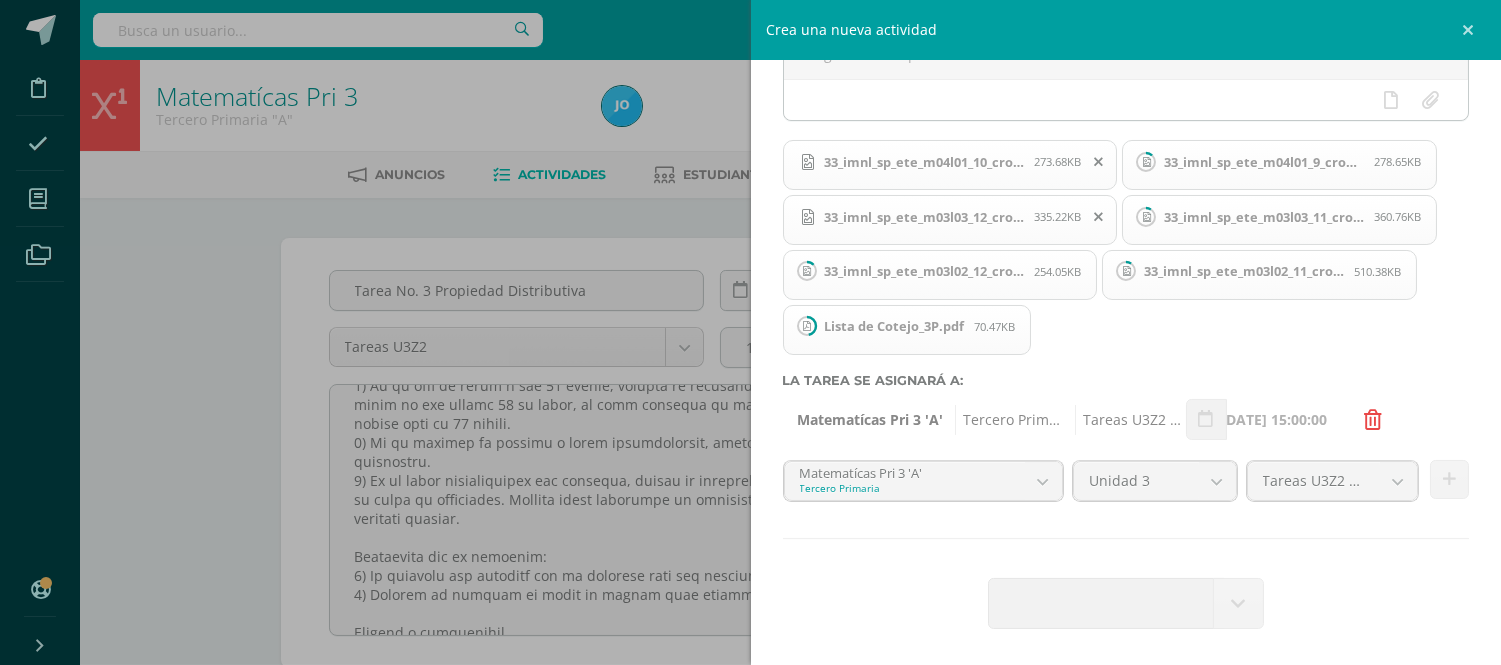 scroll, scrollTop: 273, scrollLeft: 0, axis: vertical 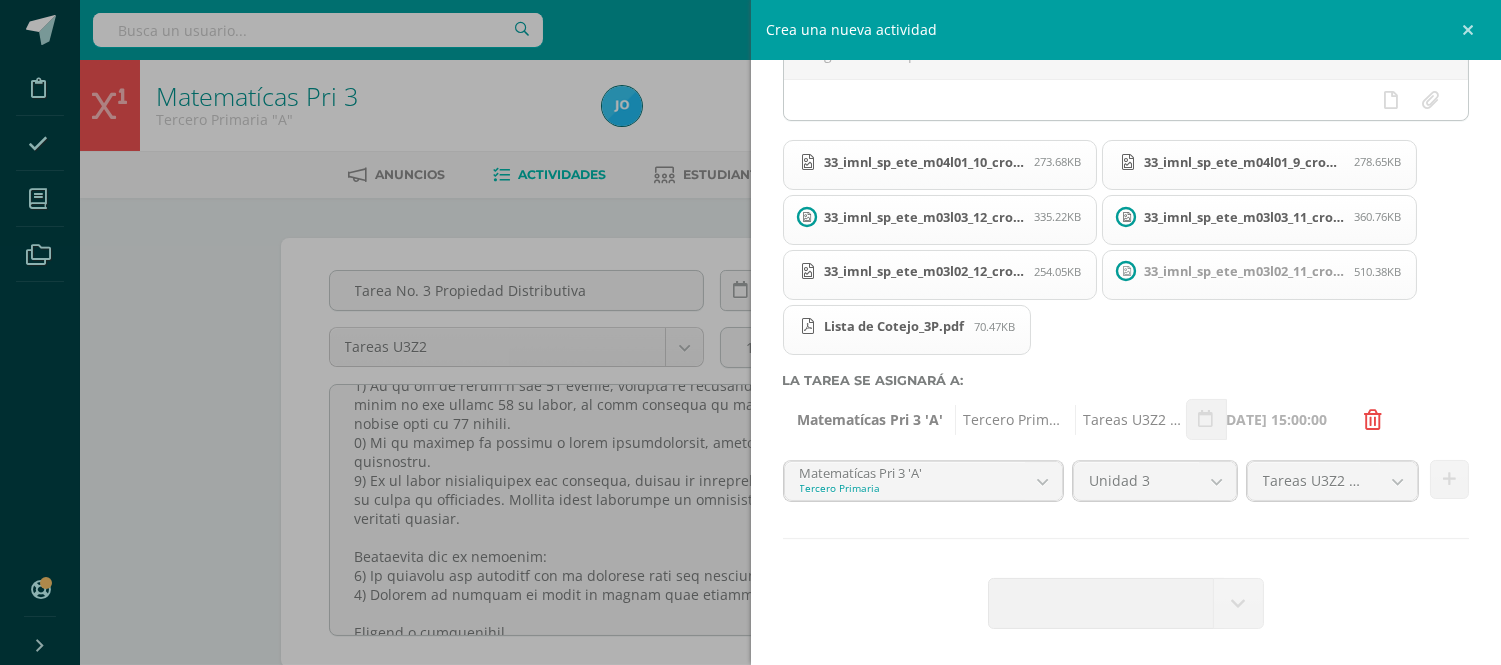 type 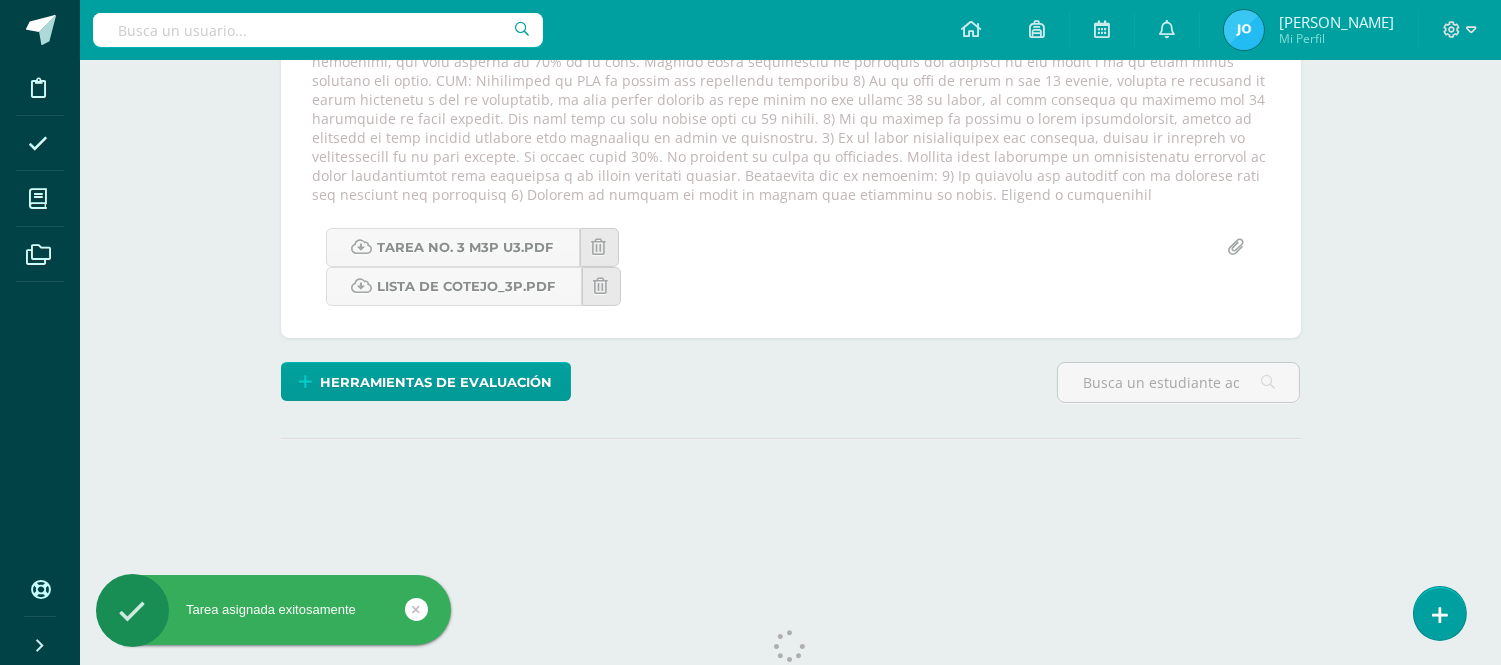 scroll, scrollTop: 0, scrollLeft: 0, axis: both 